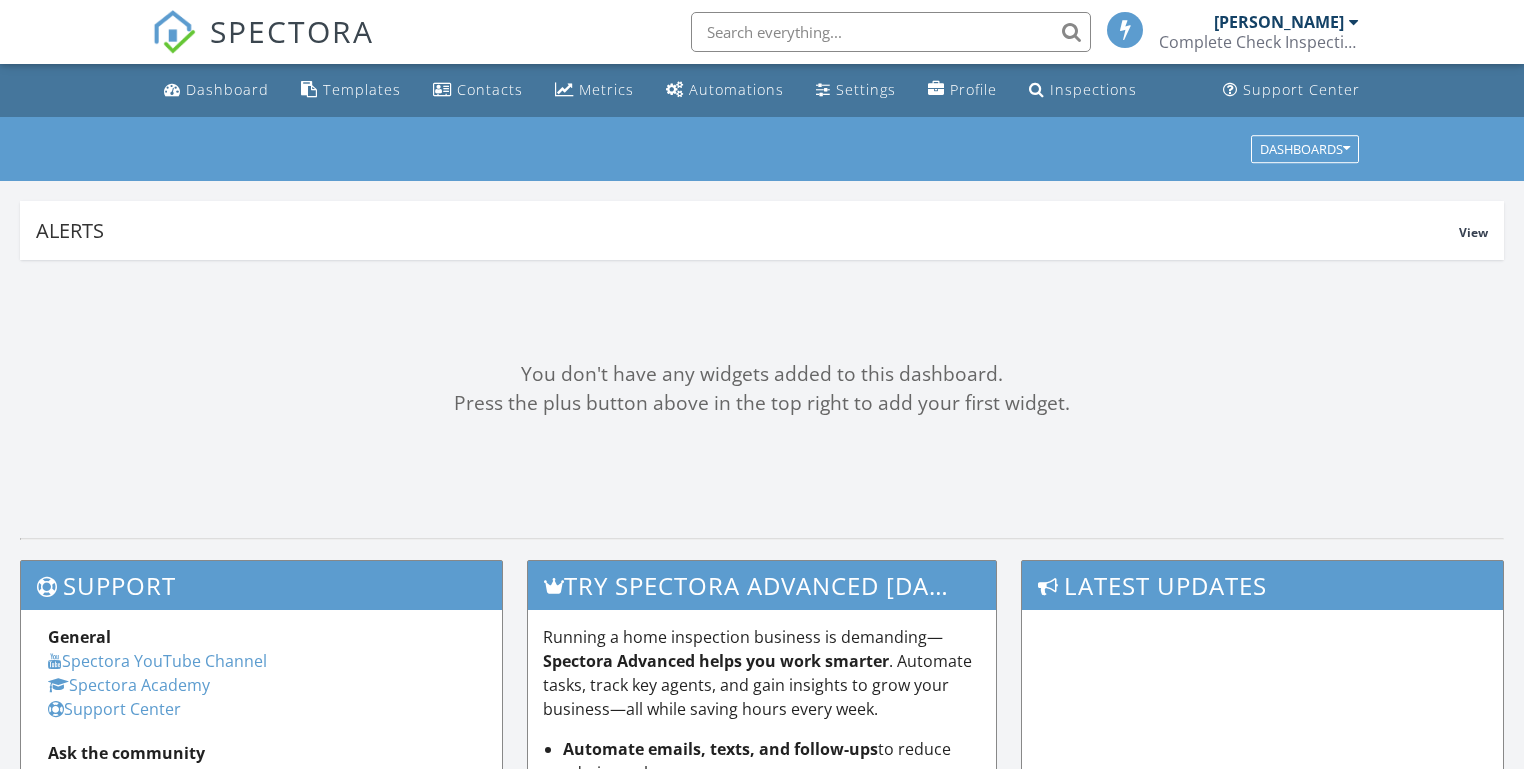 scroll, scrollTop: 0, scrollLeft: 0, axis: both 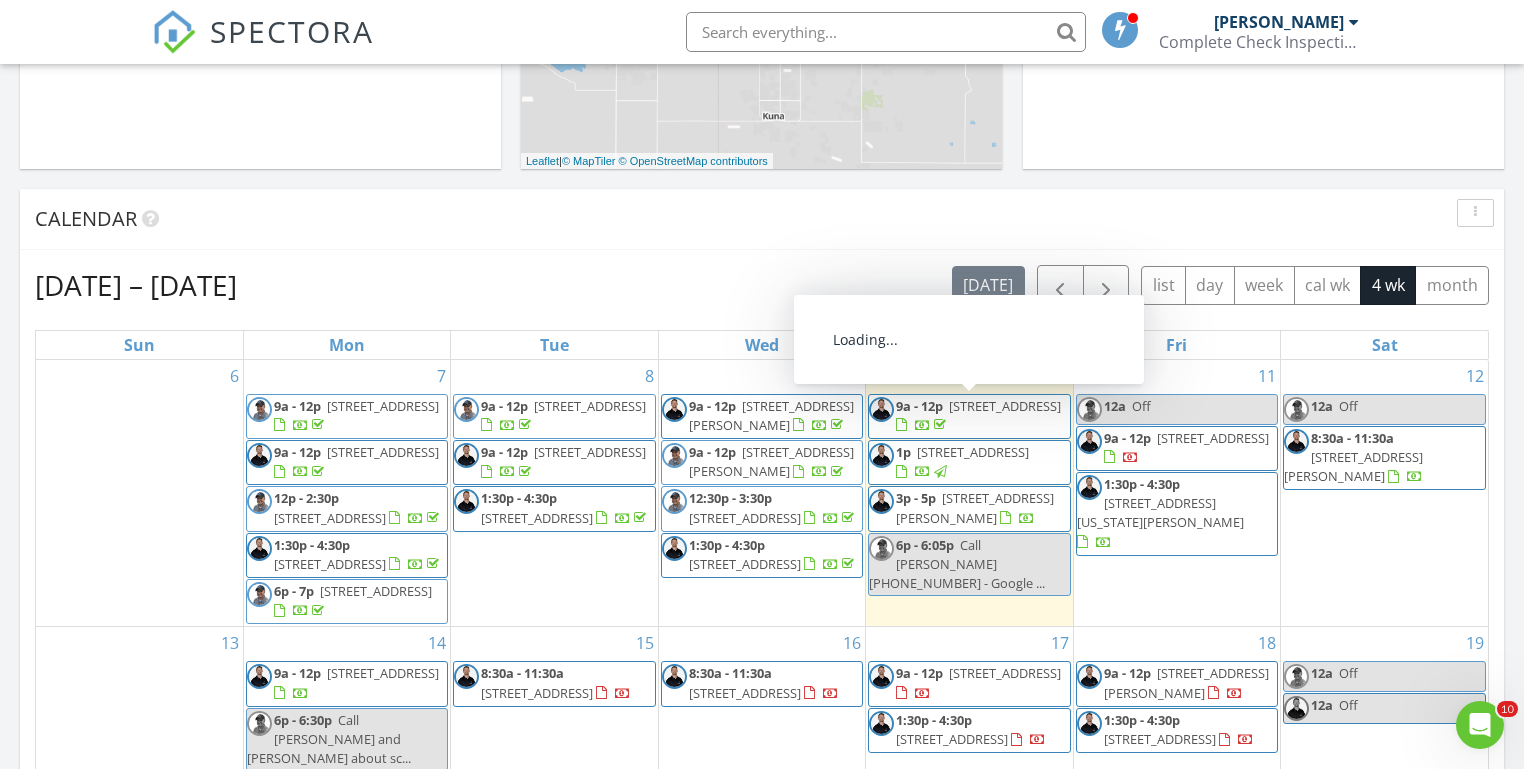 click on "3p - 5p
1021 Glen Haven Dr, Boise 83705" at bounding box center [975, 507] 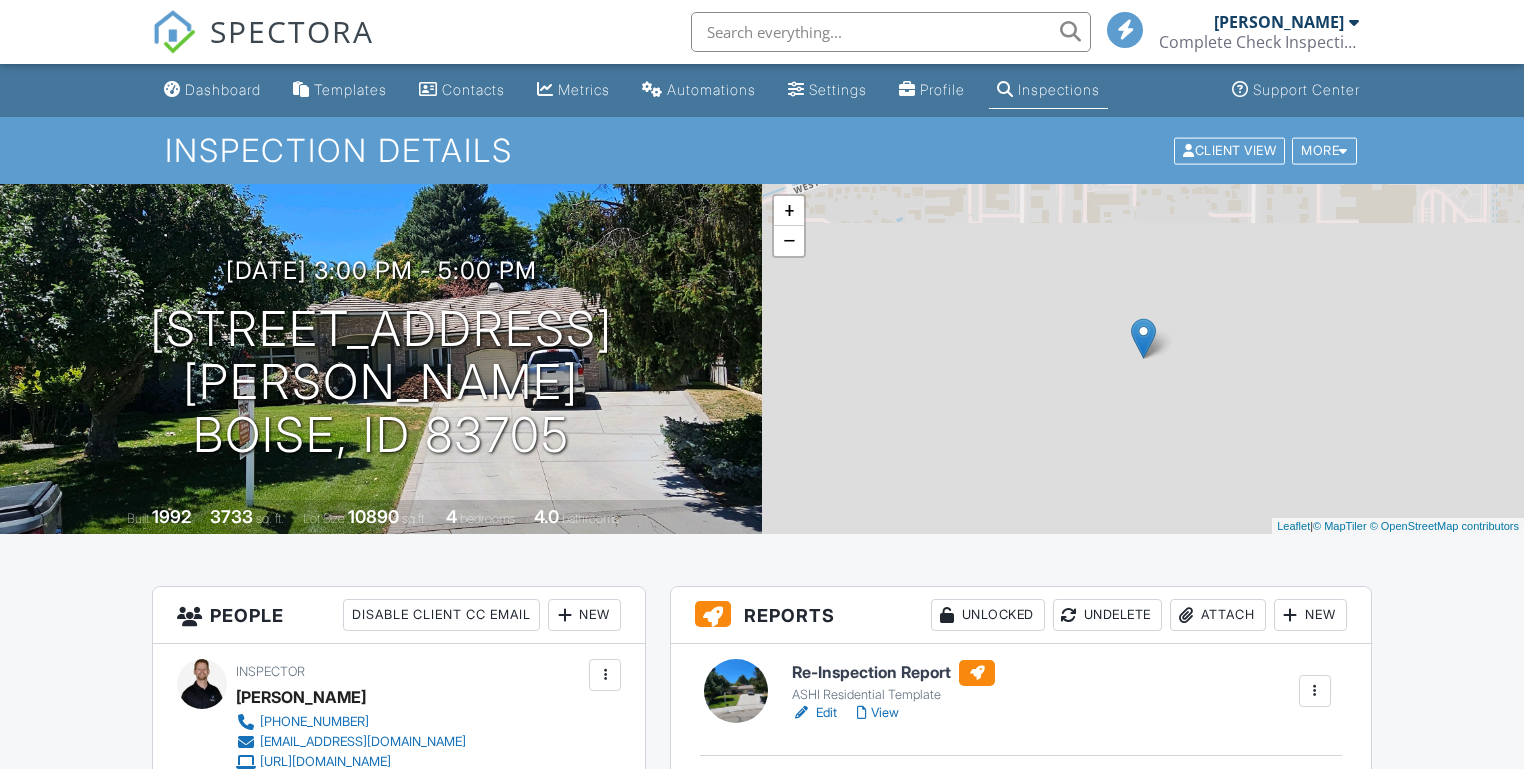 scroll, scrollTop: 0, scrollLeft: 0, axis: both 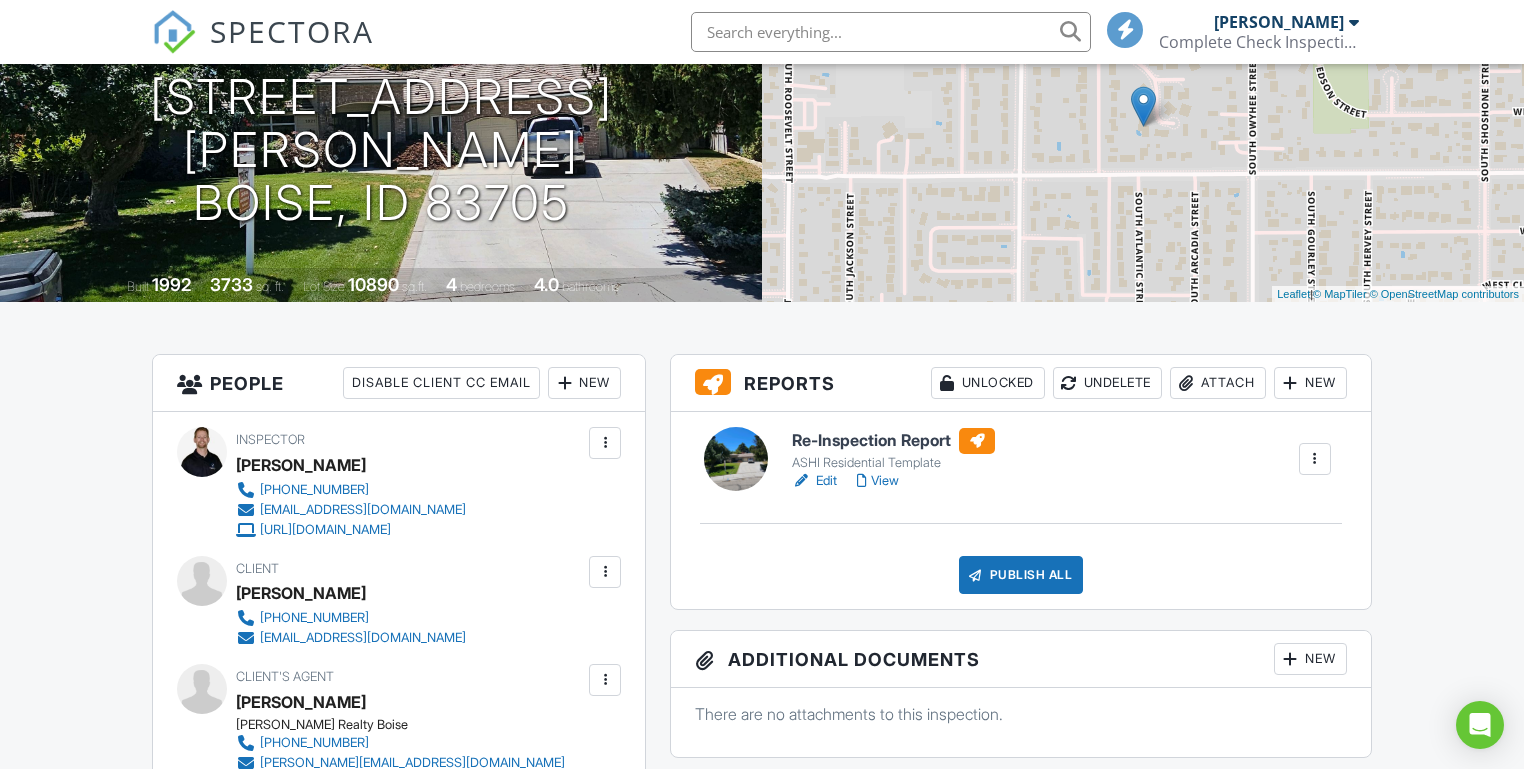 click on "View" at bounding box center (878, 481) 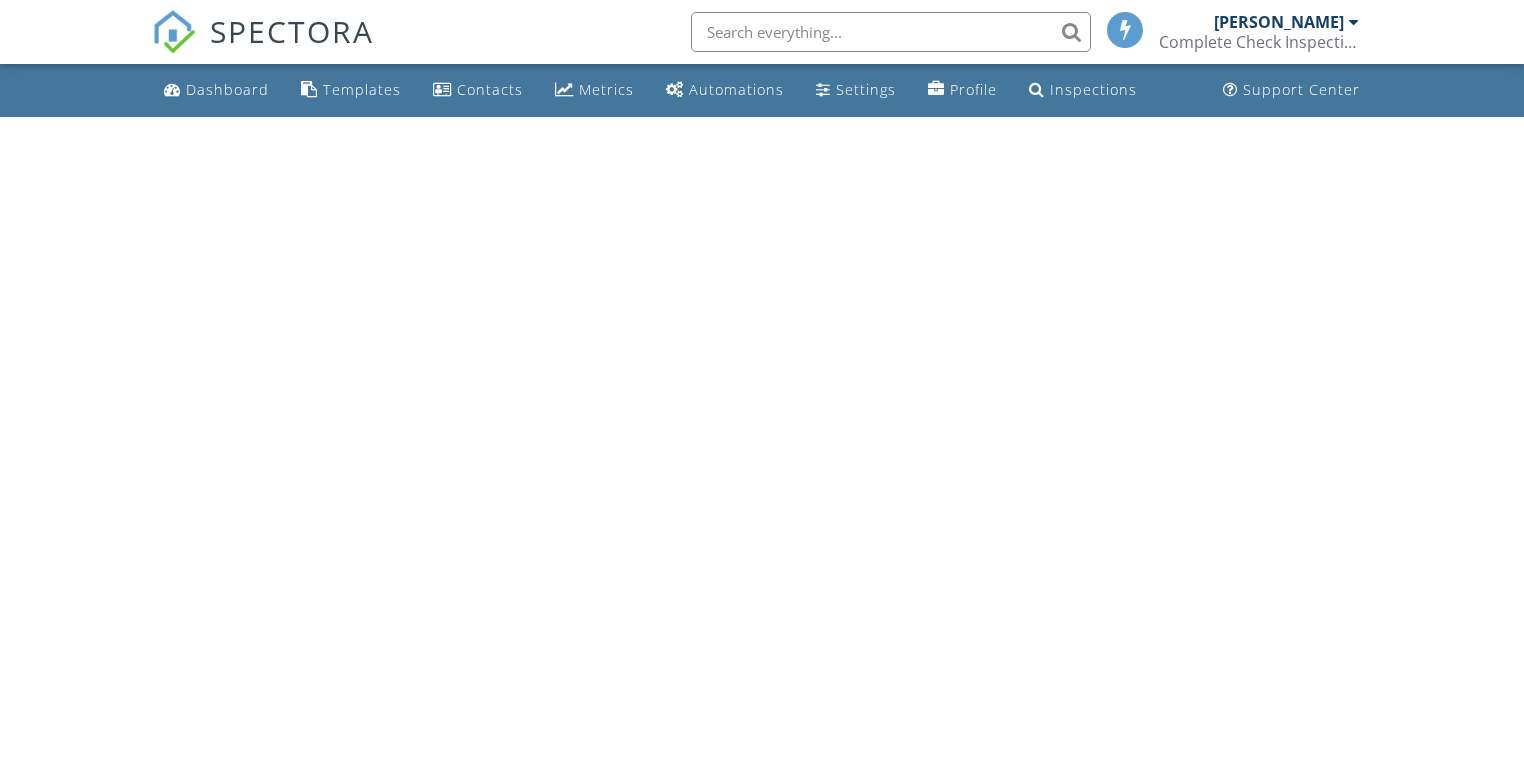 scroll, scrollTop: 0, scrollLeft: 0, axis: both 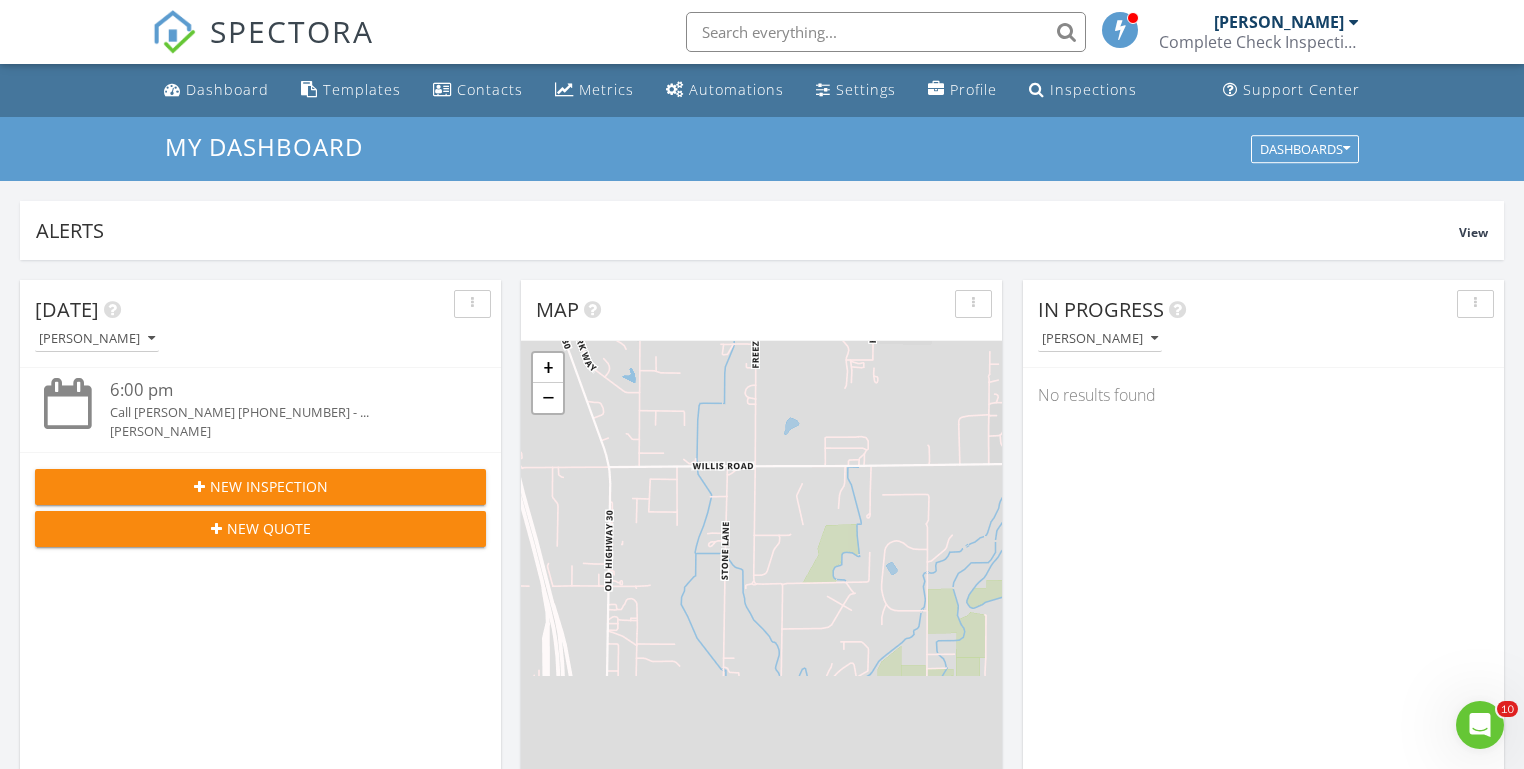 click on "[DATE]
[PERSON_NAME]
6:00 pm
Call [PERSON_NAME] [PHONE_NUMBER] - ...
[PERSON_NAME]
New Inspection     New Quote         Map               1 2 3 + − [GEOGRAPHIC_DATA] 61.9 km, 1 h 5 min Head southwest on [GEOGRAPHIC_DATA] 55 m Turn right onto [GEOGRAPHIC_DATA] 55 m Turn right onto [GEOGRAPHIC_DATA] 15 m Turn left to stay on [GEOGRAPHIC_DATA] 25 m Turn left onto [GEOGRAPHIC_DATA] 550 m Turn left onto [PERSON_NAME] 1 km Turn left onto [GEOGRAPHIC_DATA] 2 km Continue onto [GEOGRAPHIC_DATA] (ID 44) 250 m Turn right onto [GEOGRAPHIC_DATA] 15 km Turn left onto [GEOGRAPHIC_DATA][US_STATE] 600 m Turn left onto [GEOGRAPHIC_DATA] 150 m Turn left onto [GEOGRAPHIC_DATA] 150 m Turn left onto [GEOGRAPHIC_DATA] 200 m You have arrived at your 1st destination, on the right 0 m 60 m" at bounding box center [762, 1170] 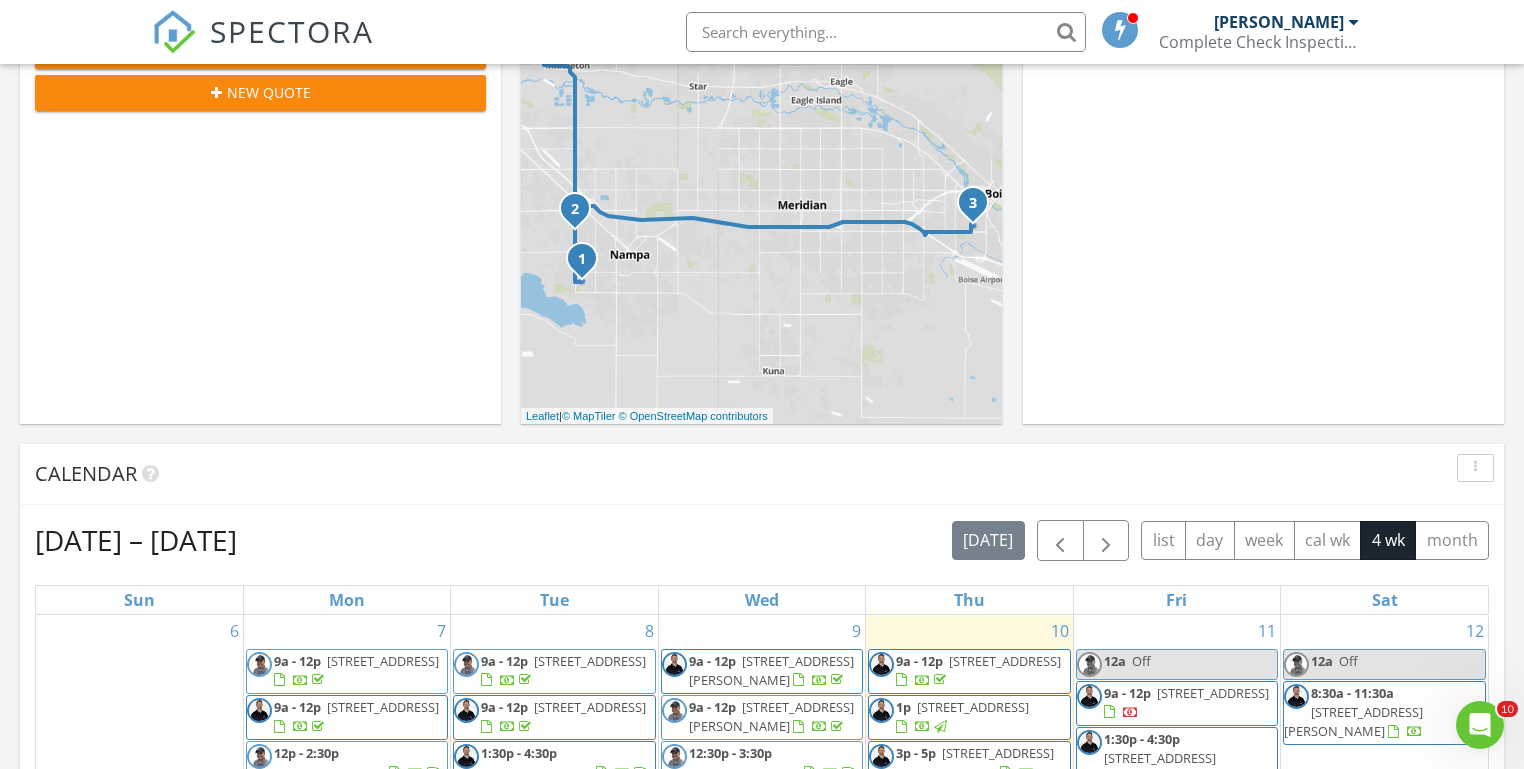 scroll, scrollTop: 749, scrollLeft: 0, axis: vertical 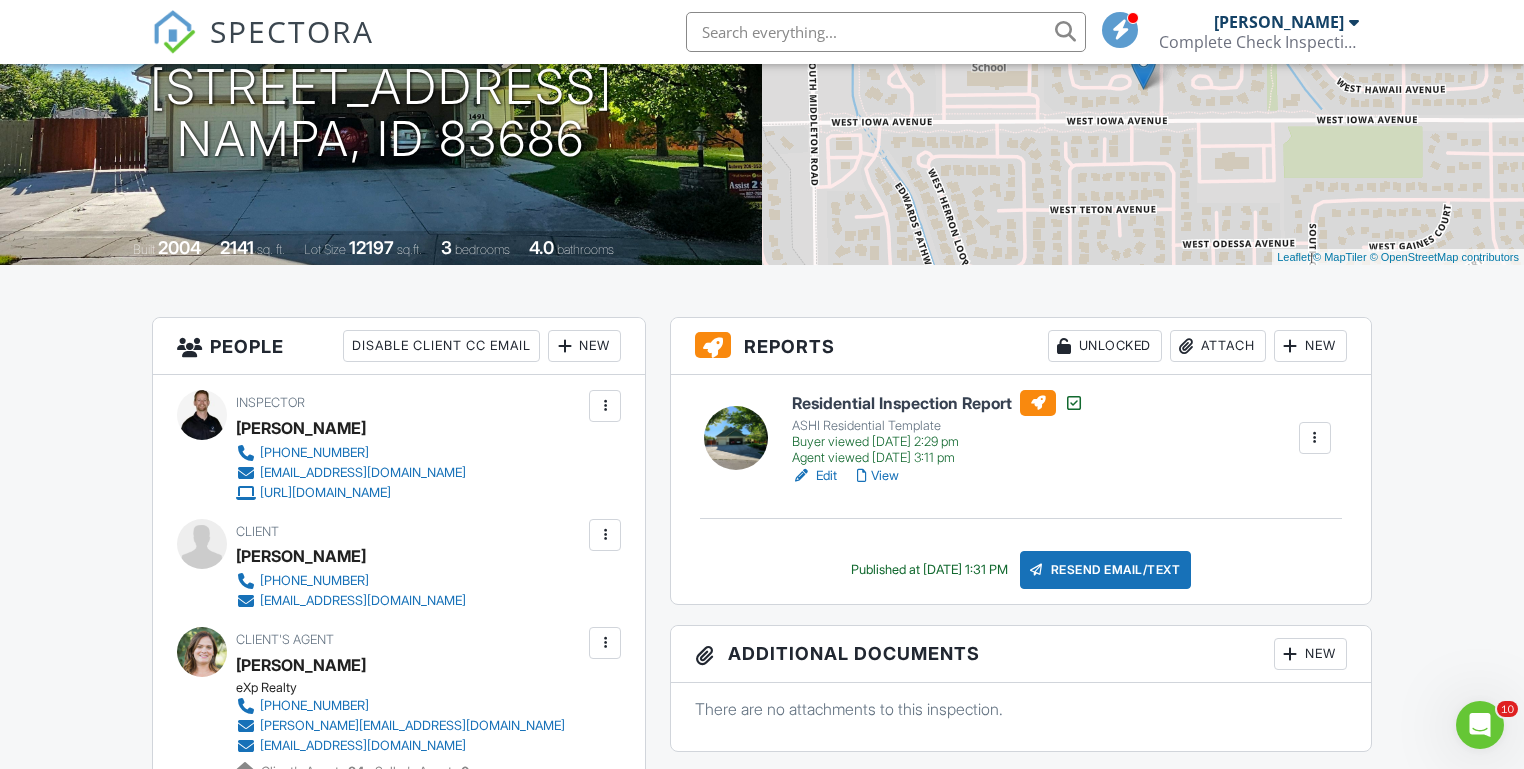 click on "View" at bounding box center (878, 476) 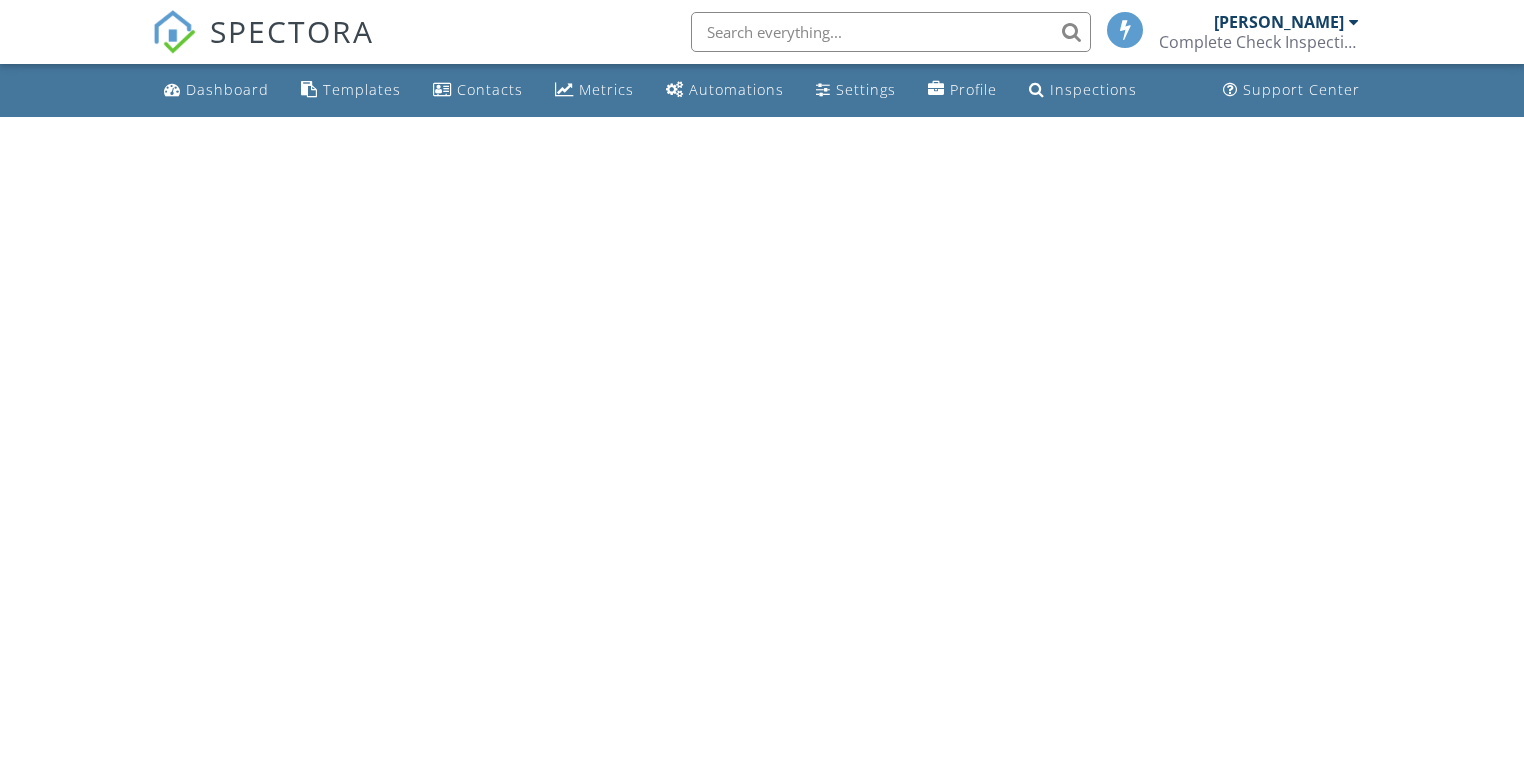 scroll, scrollTop: 0, scrollLeft: 0, axis: both 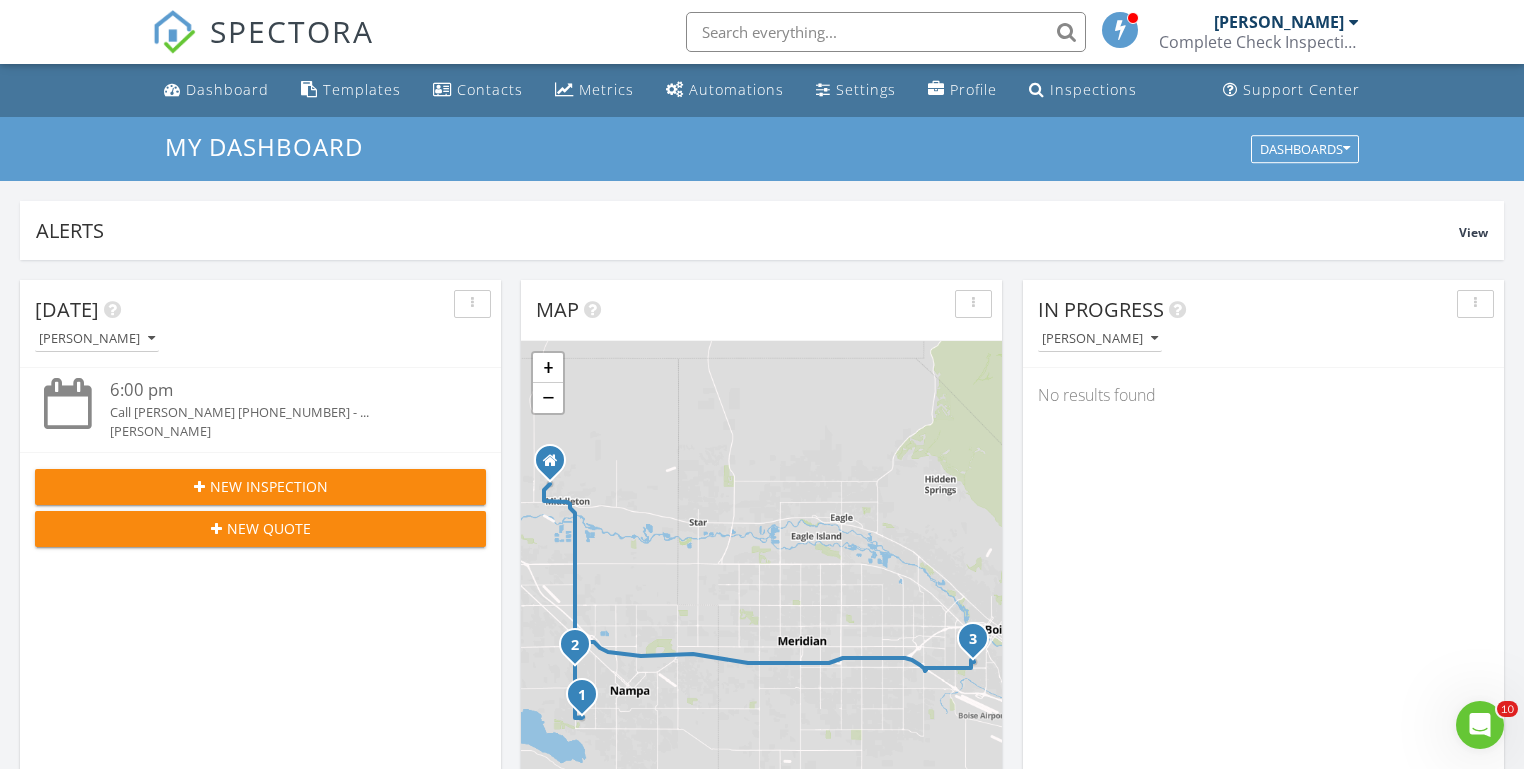 click on "[DATE]
[PERSON_NAME]
6:00 pm
Call [PERSON_NAME] [PHONE_NUMBER] - ...
[PERSON_NAME]
New Inspection     New Quote         Map               1 2 3 + − [GEOGRAPHIC_DATA] 61.9 km, 1 h 5 min Head southwest on [GEOGRAPHIC_DATA] 55 m Turn right onto [GEOGRAPHIC_DATA] 55 m Turn right onto [GEOGRAPHIC_DATA] 15 m Turn left to stay on [GEOGRAPHIC_DATA] 25 m Turn left onto [GEOGRAPHIC_DATA] 550 m Turn left onto [PERSON_NAME] 1 km Turn left onto [GEOGRAPHIC_DATA] 2 km Continue onto [GEOGRAPHIC_DATA] (ID 44) 250 m Turn right onto [GEOGRAPHIC_DATA] 15 km Turn left onto [GEOGRAPHIC_DATA][US_STATE] 600 m Turn left onto [GEOGRAPHIC_DATA] 150 m Turn left onto [GEOGRAPHIC_DATA] 150 m Turn left onto [GEOGRAPHIC_DATA] 200 m You have arrived at your 1st destination, on the right 0 m 60 m" at bounding box center [762, 1170] 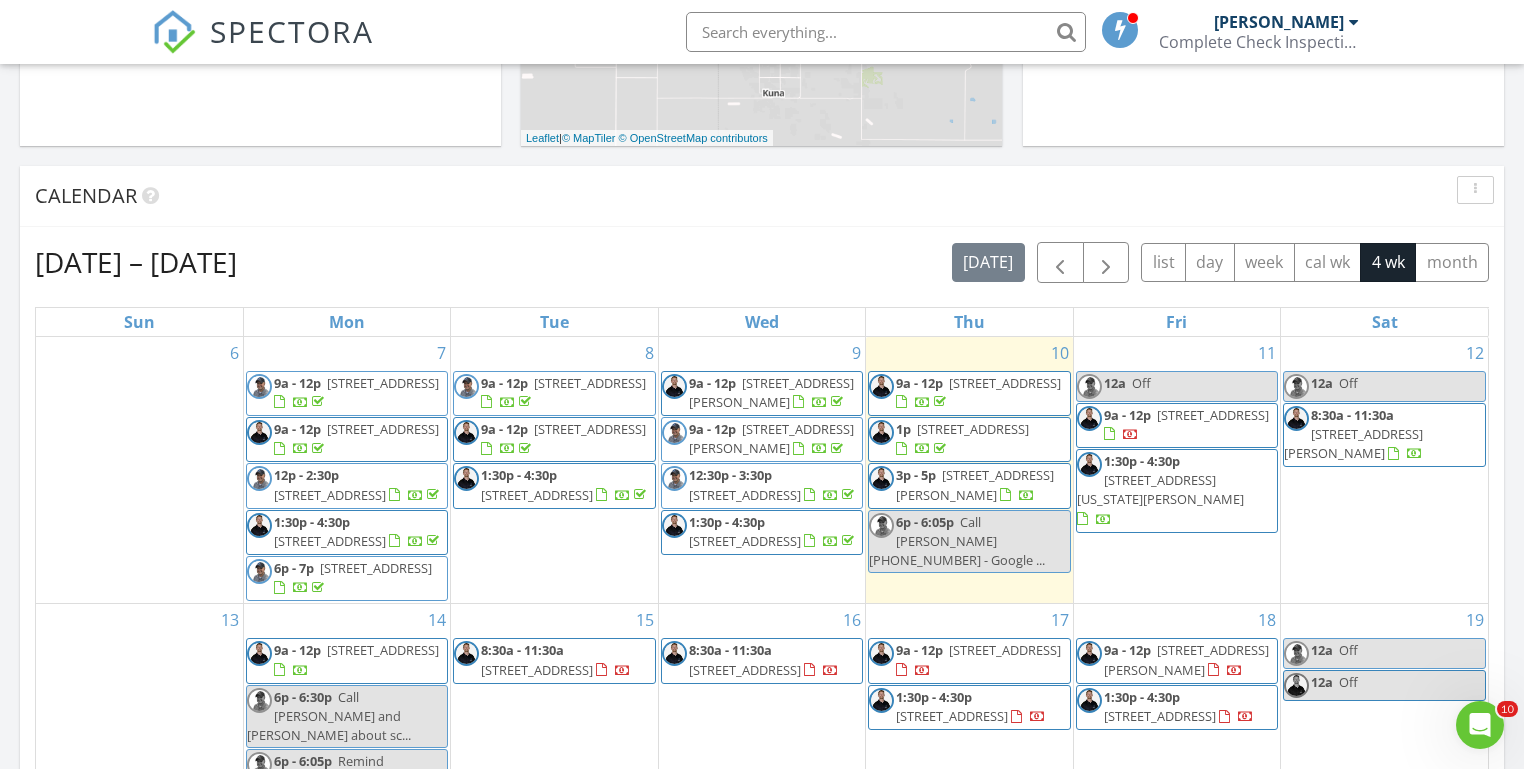 scroll, scrollTop: 1076, scrollLeft: 0, axis: vertical 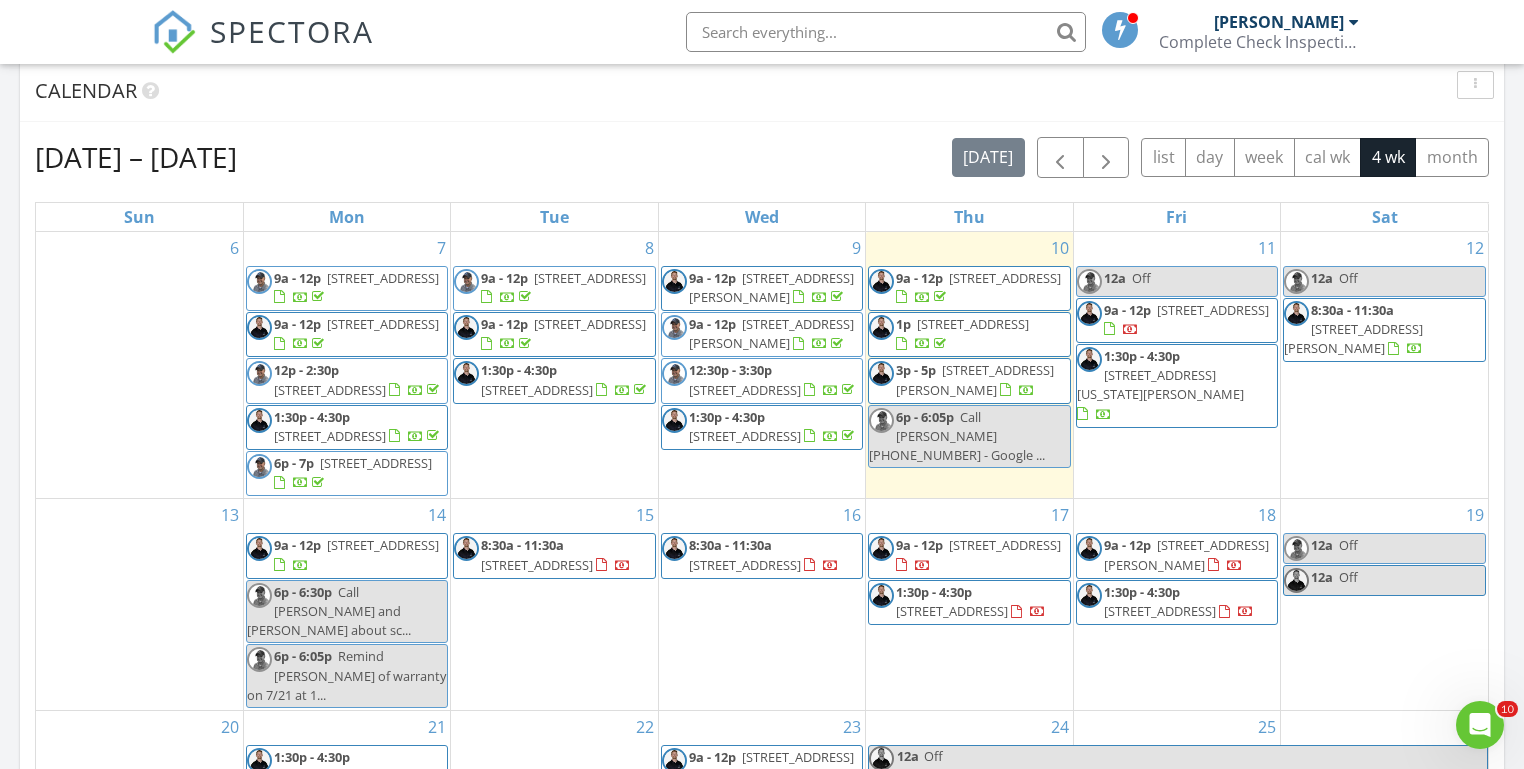 click on "Today
Michael Hasson
6:00 pm
Call Christine Buttars (208) 871-3045 - ...
Michael Hasson
New Inspection     New Quote         Map               1 2 3 + − Middleton Road, North Middleton Road, South Middleton Road, North Middleton Road, Vietnam Veterans Memorial Highway, West Overland Road 61.9 km, 1 h 5 min Head southwest on Windmill Springs Court 55 m Turn right onto Stallion Springs Way 55 m Turn right onto West Highlands Parkway 15 m Turn left to stay on West Highlands Parkway 25 m Turn left onto West Highlands Parkway 550 m Turn left onto Hartley Lane 1 km Turn left onto West Main Street 2 km Continue onto Star Boulevard (ID 44) 250 m Turn right onto South Middleton Road 15 km Turn left onto West Iowa Avenue 600 m Turn left onto South Fall River Drive 150 m Turn left onto West Aspen Creek Drive 150 m Turn left onto South Millstream Court 200 m You have arrived at your 1st destination, on the right 0 m 60 m" at bounding box center [762, 351] 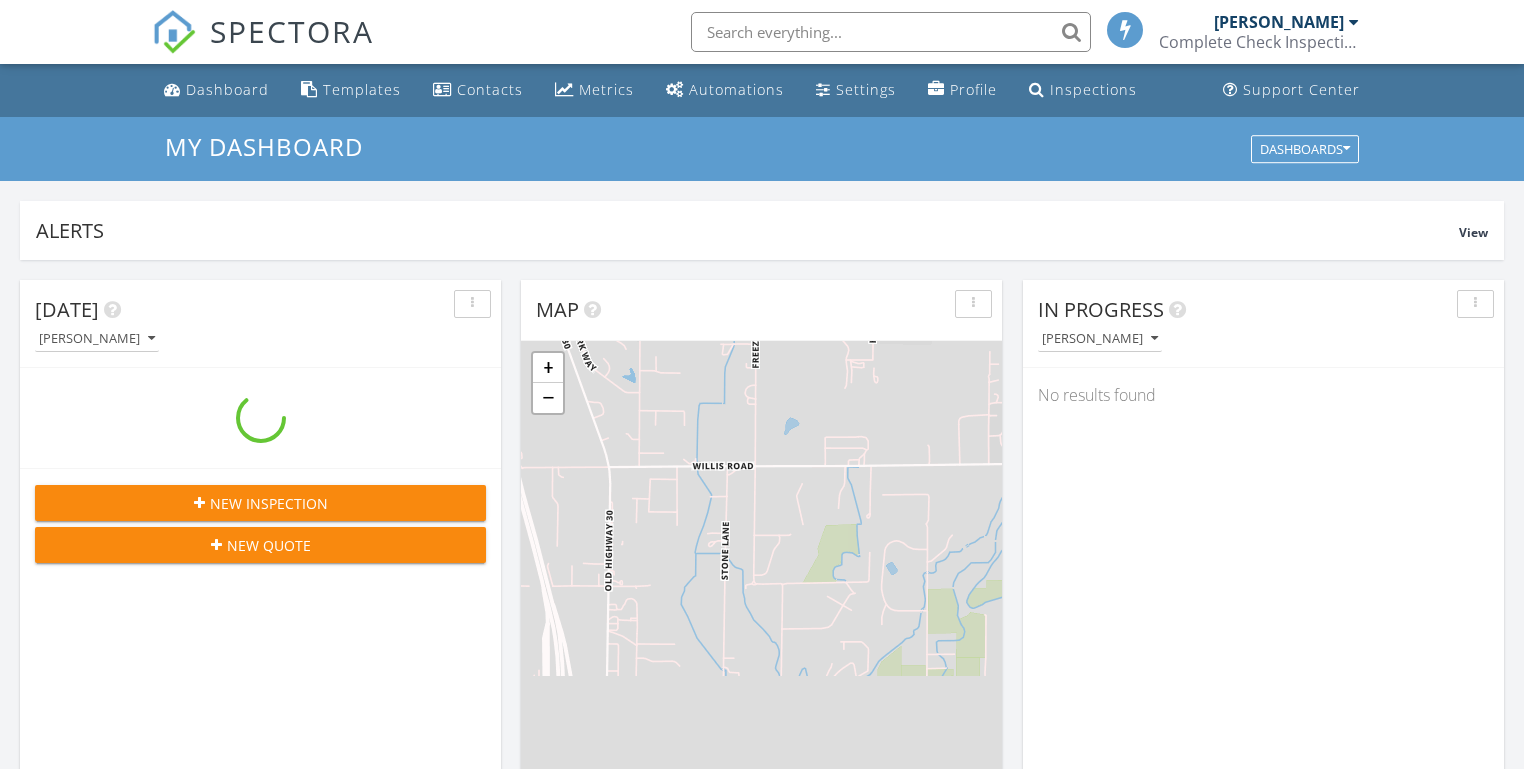 scroll, scrollTop: 0, scrollLeft: 0, axis: both 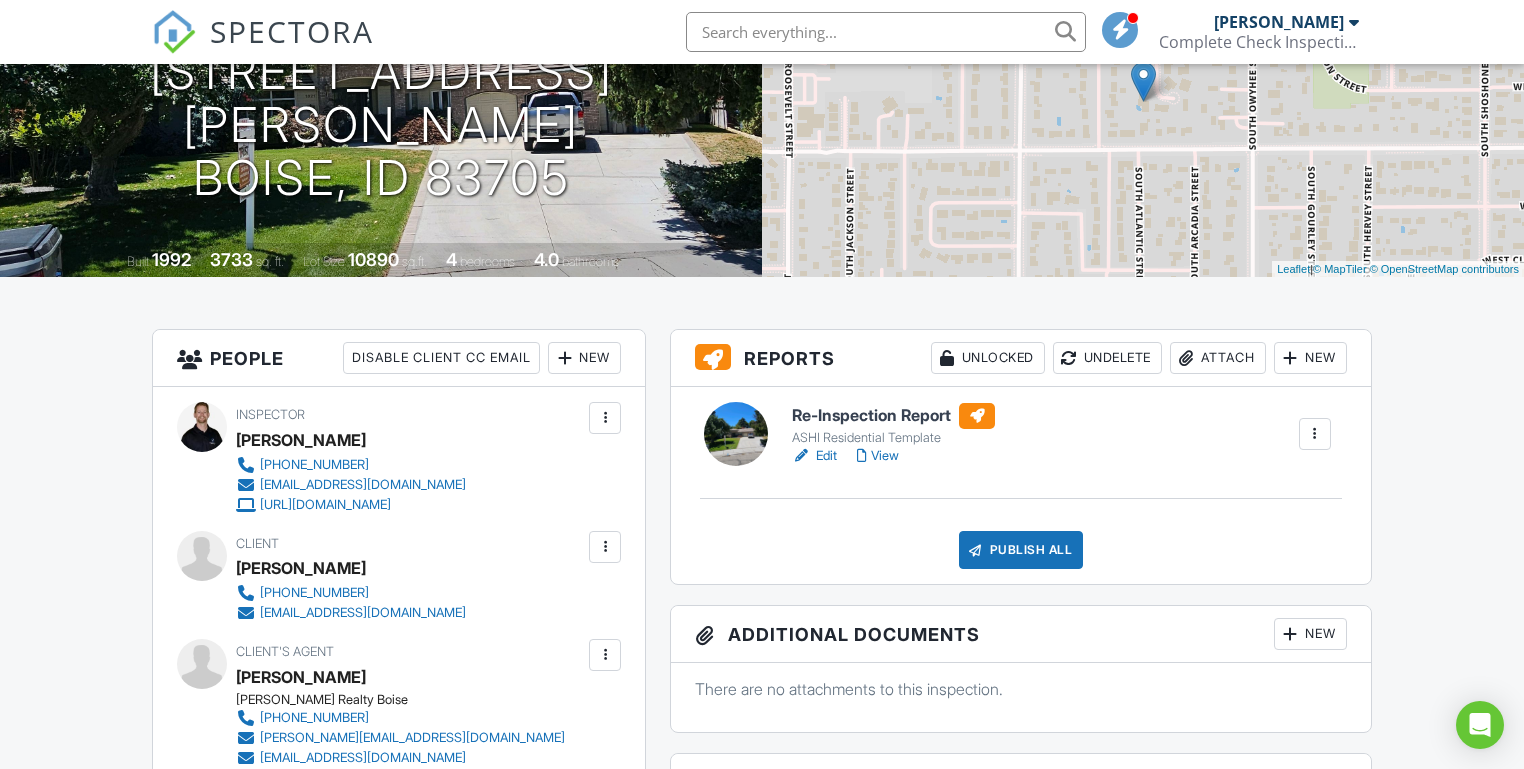 click on "View" at bounding box center [878, 456] 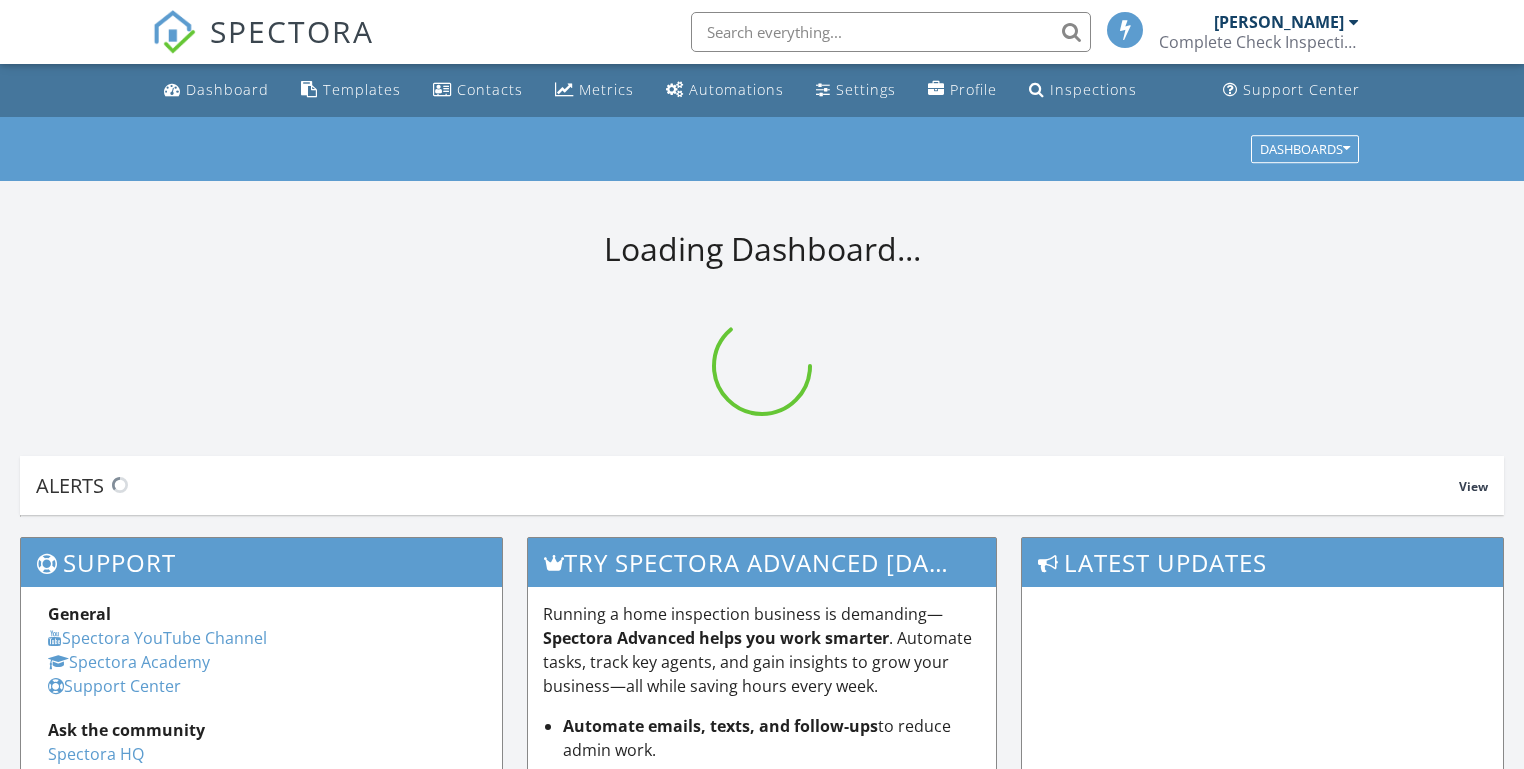 scroll, scrollTop: 0, scrollLeft: 0, axis: both 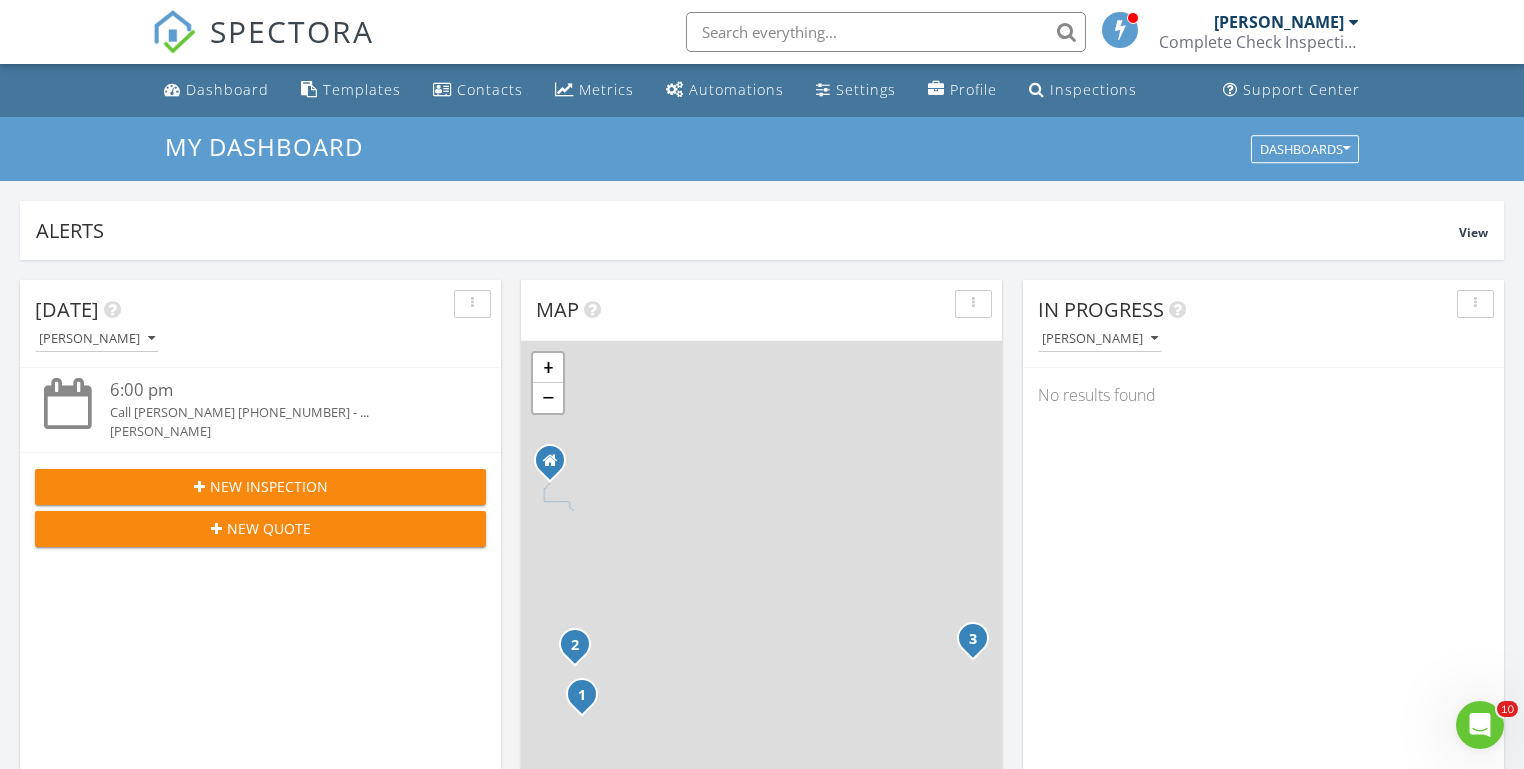 click on "Today
Michael Hasson
6:00 pm
Call Christine Buttars (208) 871-3045 - ...
Michael Hasson
New Inspection     New Quote         Map               1 2 3 + − Middleton Road, North Middleton Road, South Middleton Road, North Middleton Road, Vietnam Veterans Memorial Highway, West Overland Road 61.9 km, 1 h 5 min Head southwest on Windmill Springs Court 55 m Turn right onto Stallion Springs Way 55 m Turn right onto West Highlands Parkway 15 m Turn left to stay on West Highlands Parkway 25 m Turn left onto West Highlands Parkway 550 m Turn left onto Hartley Lane 1 km Turn left onto West Main Street 2 km Continue onto Star Boulevard (ID 44) 250 m Turn right onto South Middleton Road 15 km Turn left onto West Iowa Avenue 600 m Turn left onto South Fall River Drive 150 m Turn left onto West Aspen Creek Drive 150 m Turn left onto South Millstream Court 200 m You have arrived at your 1st destination, on the right 0 m 60 m" at bounding box center (762, 1170) 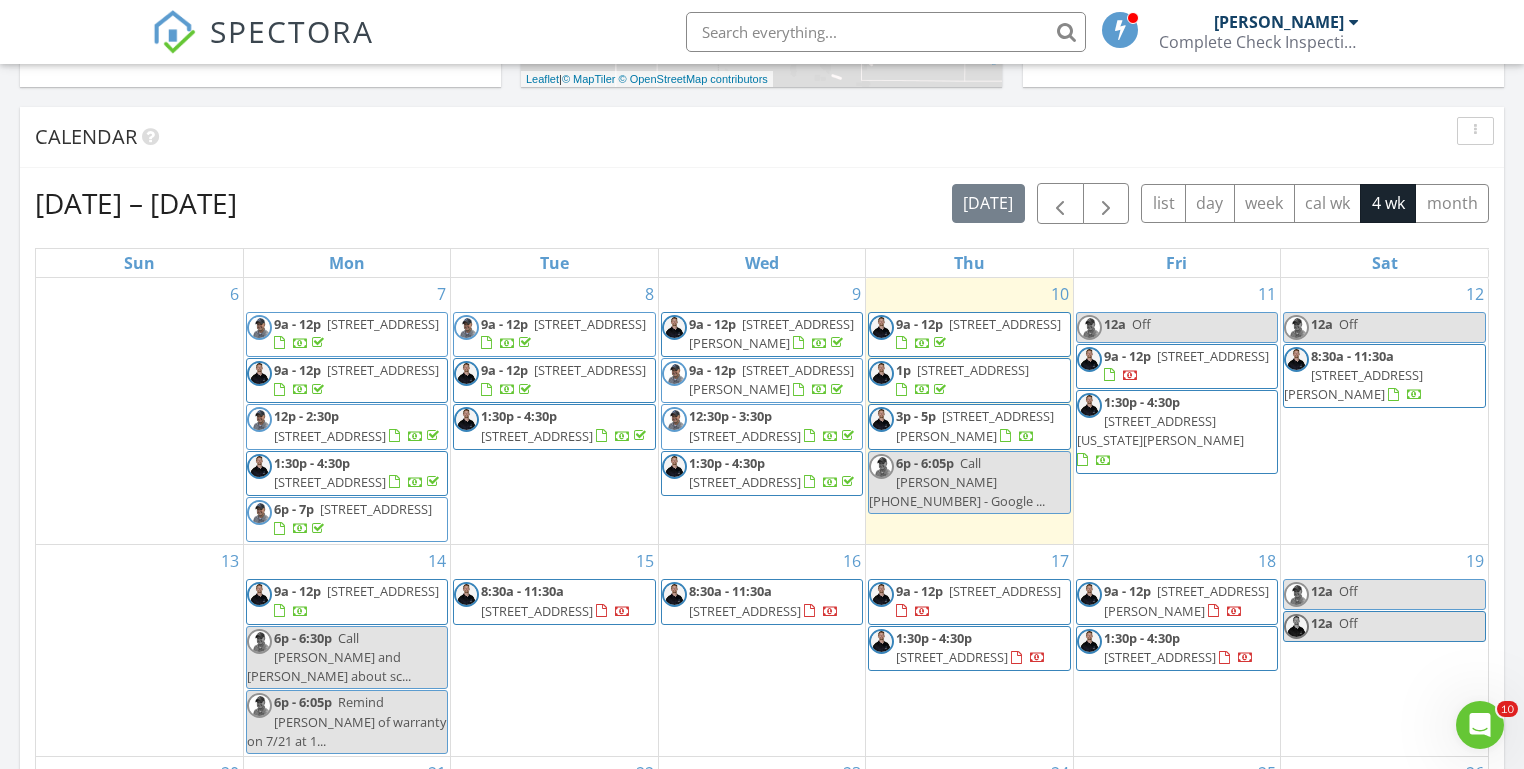 scroll, scrollTop: 783, scrollLeft: 0, axis: vertical 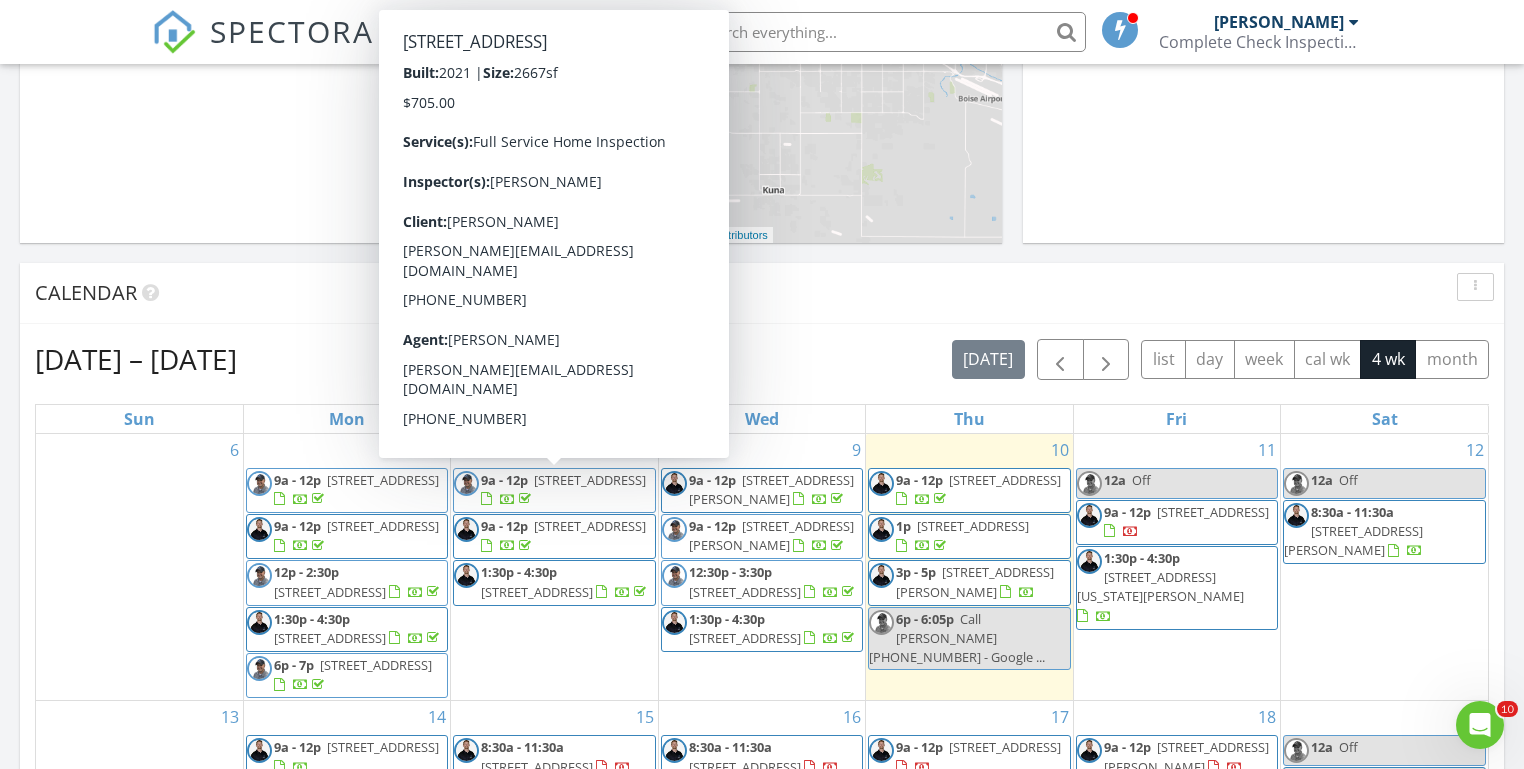 click on "[DATE]
[PERSON_NAME]
6:00 pm
Call [PERSON_NAME] [PHONE_NUMBER] - ...
[PERSON_NAME]
New Inspection     New Quote         Map               1 2 3 + − [GEOGRAPHIC_DATA] 61.9 km, 1 h 5 min Head southwest on [GEOGRAPHIC_DATA] 55 m Turn right onto [GEOGRAPHIC_DATA] 55 m Turn right onto [GEOGRAPHIC_DATA] 15 m Turn left to stay on [GEOGRAPHIC_DATA] 25 m Turn left onto [GEOGRAPHIC_DATA] 550 m Turn left onto [PERSON_NAME] 1 km Turn left onto [GEOGRAPHIC_DATA] 2 km Continue onto [GEOGRAPHIC_DATA] (ID 44) 250 m Turn right onto [GEOGRAPHIC_DATA] 15 km Turn left onto [GEOGRAPHIC_DATA][US_STATE] 600 m Turn left onto [GEOGRAPHIC_DATA] 150 m Turn left onto [GEOGRAPHIC_DATA] 150 m Turn left onto [GEOGRAPHIC_DATA] 200 m You have arrived at your 1st destination, on the right 0 m 60 m" at bounding box center [762, 553] 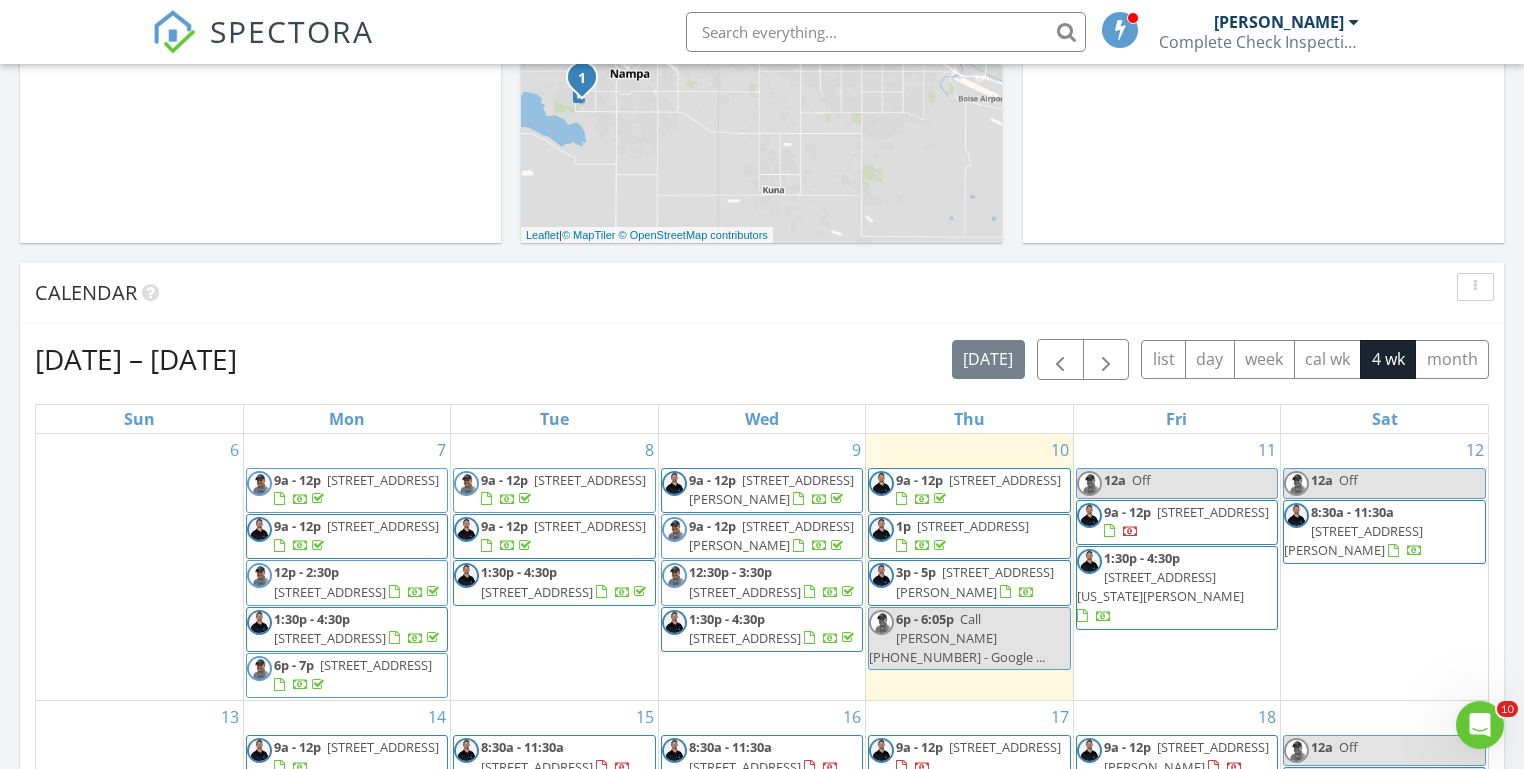 click on "[DATE]
[PERSON_NAME]
6:00 pm
Call [PERSON_NAME] [PHONE_NUMBER] - ...
[PERSON_NAME]
New Inspection     New Quote         Map               1 2 3 + − [GEOGRAPHIC_DATA] 61.9 km, 1 h 5 min Head southwest on [GEOGRAPHIC_DATA] 55 m Turn right onto [GEOGRAPHIC_DATA] 55 m Turn right onto [GEOGRAPHIC_DATA] 15 m Turn left to stay on [GEOGRAPHIC_DATA] 25 m Turn left onto [GEOGRAPHIC_DATA] 550 m Turn left onto [PERSON_NAME] 1 km Turn left onto [GEOGRAPHIC_DATA] 2 km Continue onto [GEOGRAPHIC_DATA] (ID 44) 250 m Turn right onto [GEOGRAPHIC_DATA] 15 km Turn left onto [GEOGRAPHIC_DATA][US_STATE] 600 m Turn left onto [GEOGRAPHIC_DATA] 150 m Turn left onto [GEOGRAPHIC_DATA] 150 m Turn left onto [GEOGRAPHIC_DATA] 200 m You have arrived at your 1st destination, on the right 0 m 60 m" at bounding box center (762, 553) 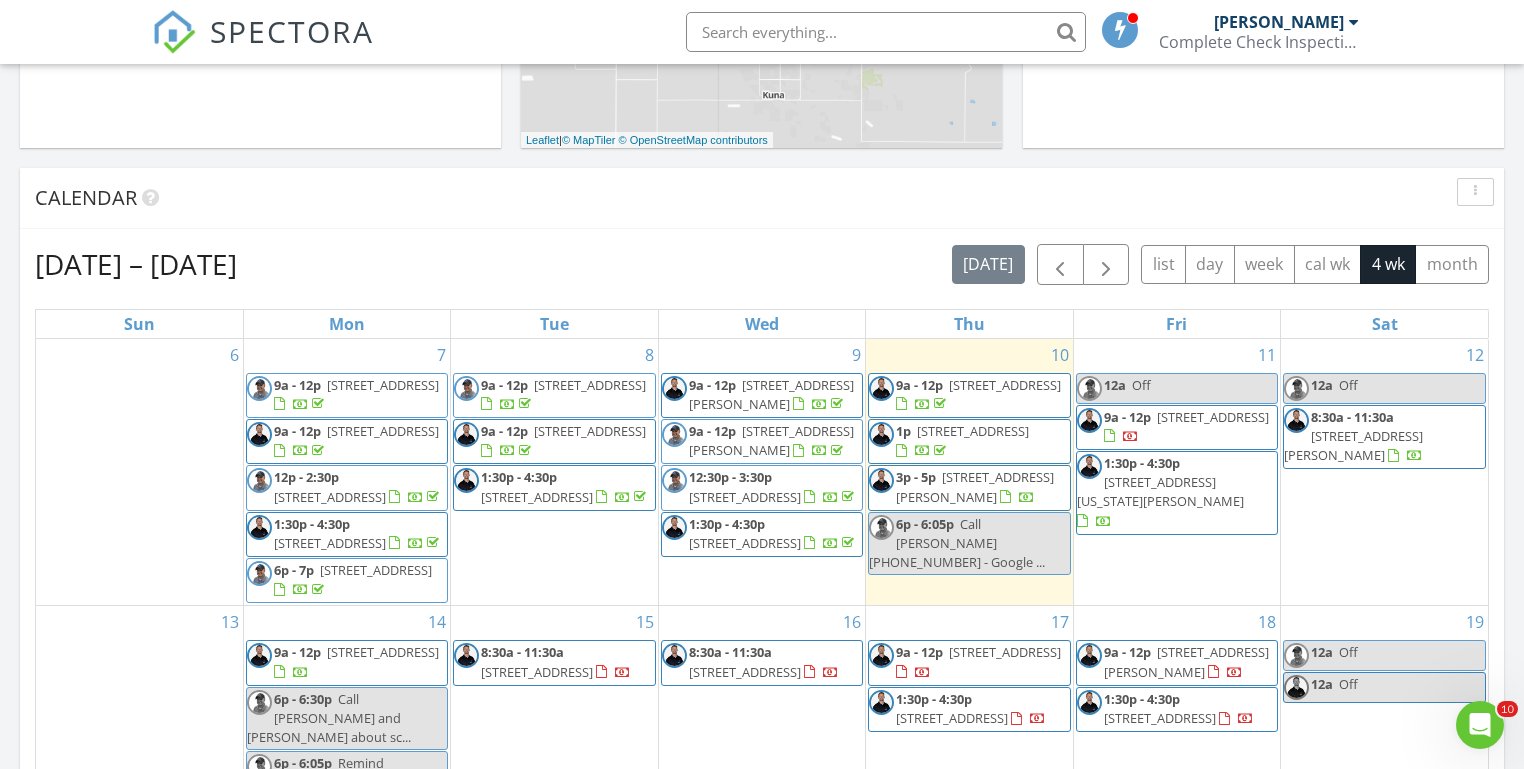 scroll, scrollTop: 737, scrollLeft: 0, axis: vertical 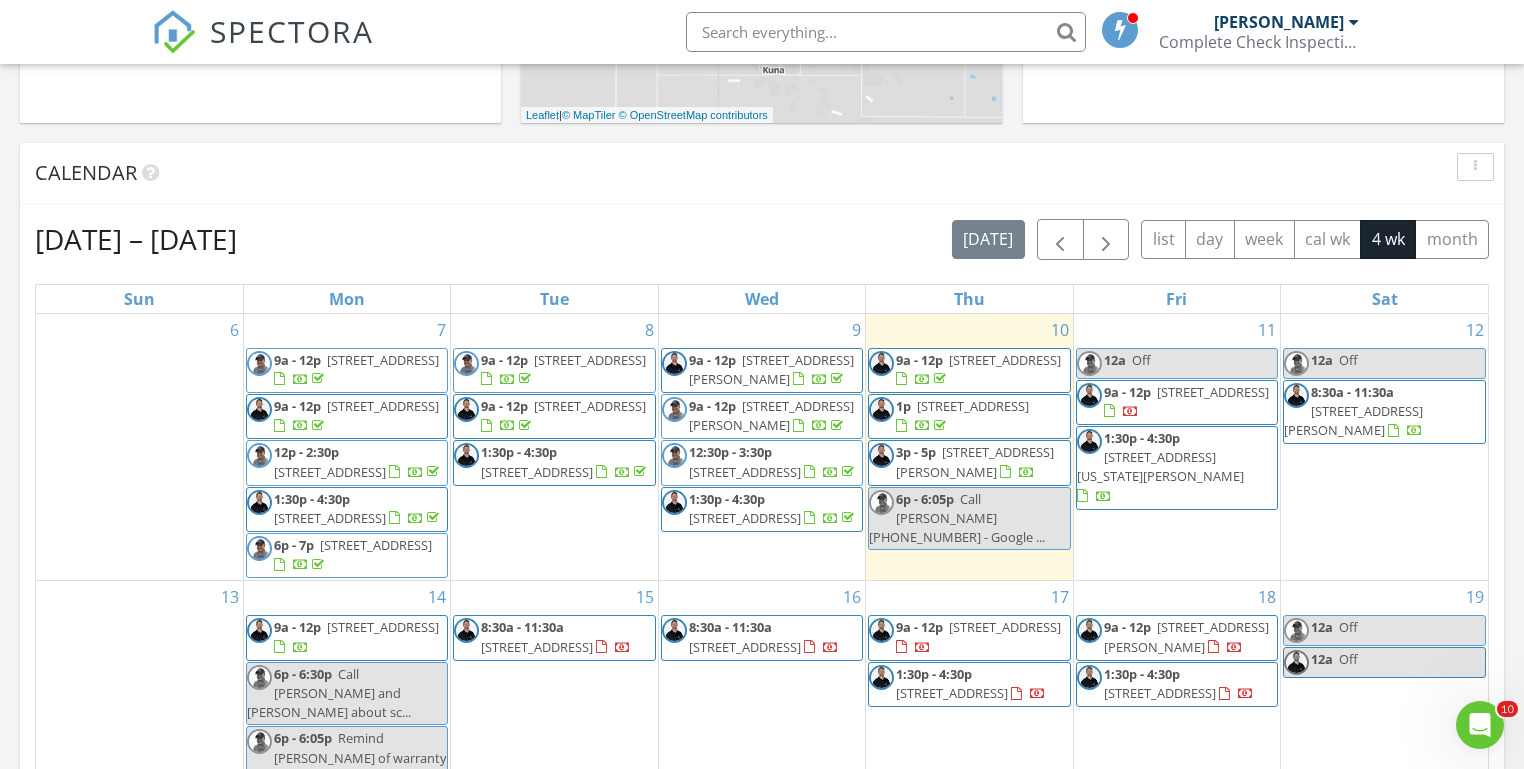click on "[DATE]
[PERSON_NAME]
6:00 pm
Call [PERSON_NAME] [PHONE_NUMBER] - ...
[PERSON_NAME]
New Inspection     New Quote         Map               1 2 3 + − [GEOGRAPHIC_DATA] 61.9 km, 1 h 5 min Head southwest on [GEOGRAPHIC_DATA] 55 m Turn right onto [GEOGRAPHIC_DATA] 55 m Turn right onto [GEOGRAPHIC_DATA] 15 m Turn left to stay on [GEOGRAPHIC_DATA] 25 m Turn left onto [GEOGRAPHIC_DATA] 550 m Turn left onto [PERSON_NAME] 1 km Turn left onto [GEOGRAPHIC_DATA] 2 km Continue onto [GEOGRAPHIC_DATA] (ID 44) 250 m Turn right onto [GEOGRAPHIC_DATA] 15 km Turn left onto [GEOGRAPHIC_DATA][US_STATE] 600 m Turn left onto [GEOGRAPHIC_DATA] 150 m Turn left onto [GEOGRAPHIC_DATA] 150 m Turn left onto [GEOGRAPHIC_DATA] 200 m You have arrived at your 1st destination, on the right 0 m 60 m" at bounding box center [762, 433] 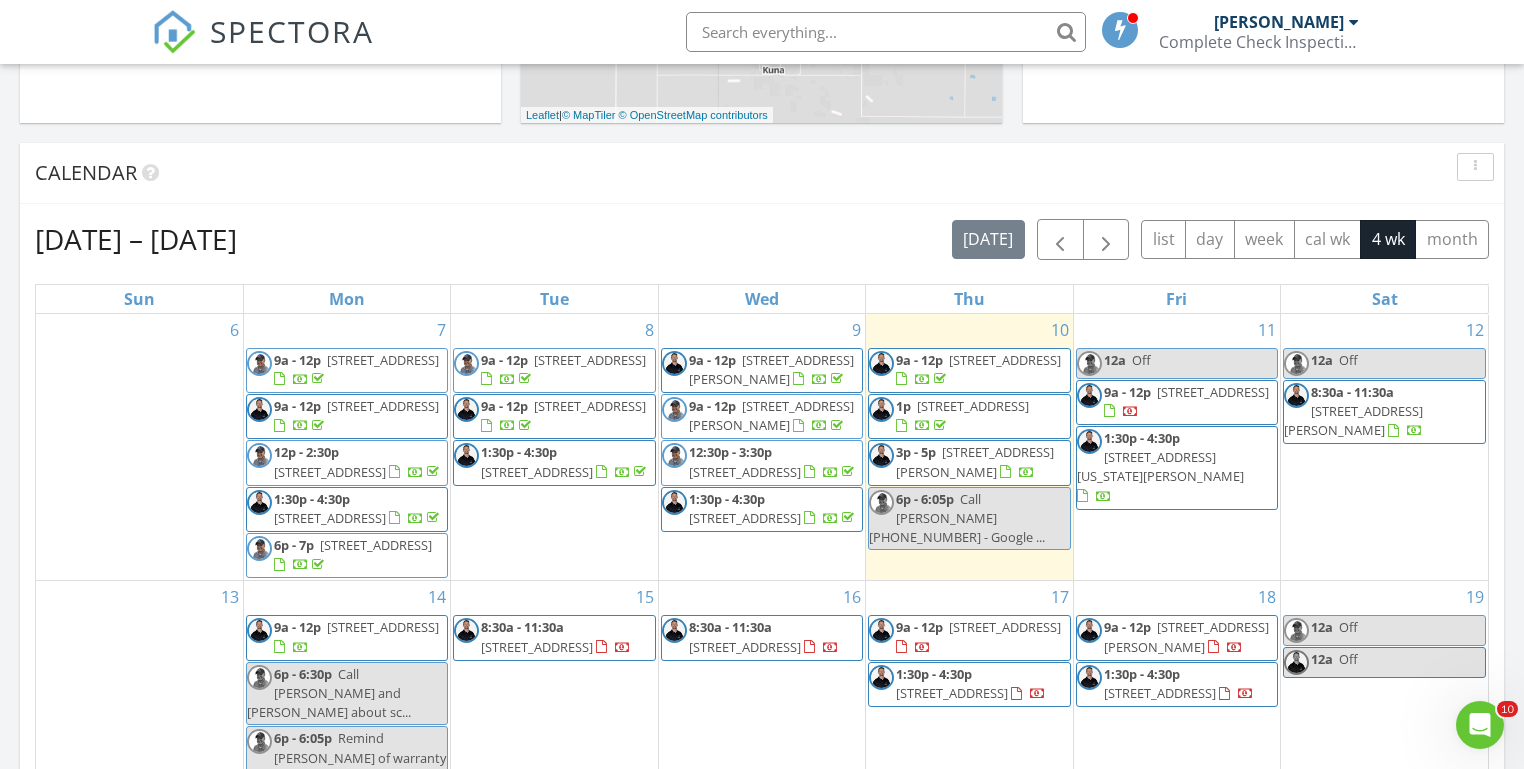 click on "[DATE]
[PERSON_NAME]
6:00 pm
Call [PERSON_NAME] [PHONE_NUMBER] - ...
[PERSON_NAME]
New Inspection     New Quote         Map               1 2 3 + − [GEOGRAPHIC_DATA] 61.9 km, 1 h 5 min Head southwest on [GEOGRAPHIC_DATA] 55 m Turn right onto [GEOGRAPHIC_DATA] 55 m Turn right onto [GEOGRAPHIC_DATA] 15 m Turn left to stay on [GEOGRAPHIC_DATA] 25 m Turn left onto [GEOGRAPHIC_DATA] 550 m Turn left onto [PERSON_NAME] 1 km Turn left onto [GEOGRAPHIC_DATA] 2 km Continue onto [GEOGRAPHIC_DATA] (ID 44) 250 m Turn right onto [GEOGRAPHIC_DATA] 15 km Turn left onto [GEOGRAPHIC_DATA][US_STATE] 600 m Turn left onto [GEOGRAPHIC_DATA] 150 m Turn left onto [GEOGRAPHIC_DATA] 150 m Turn left onto [GEOGRAPHIC_DATA] 200 m You have arrived at your 1st destination, on the right 0 m 60 m" at bounding box center (762, 433) 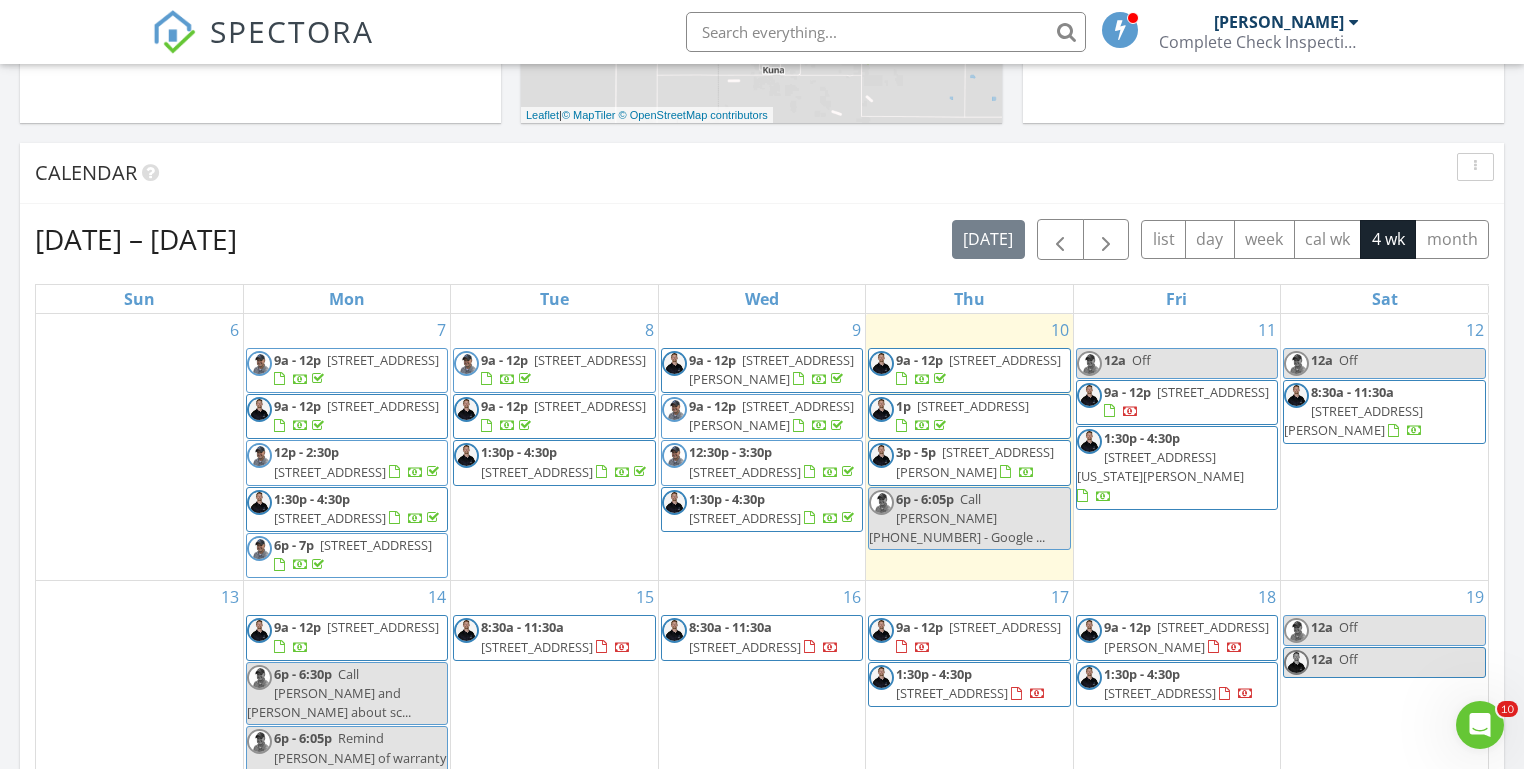 click on "[STREET_ADDRESS][PERSON_NAME]" at bounding box center [975, 461] 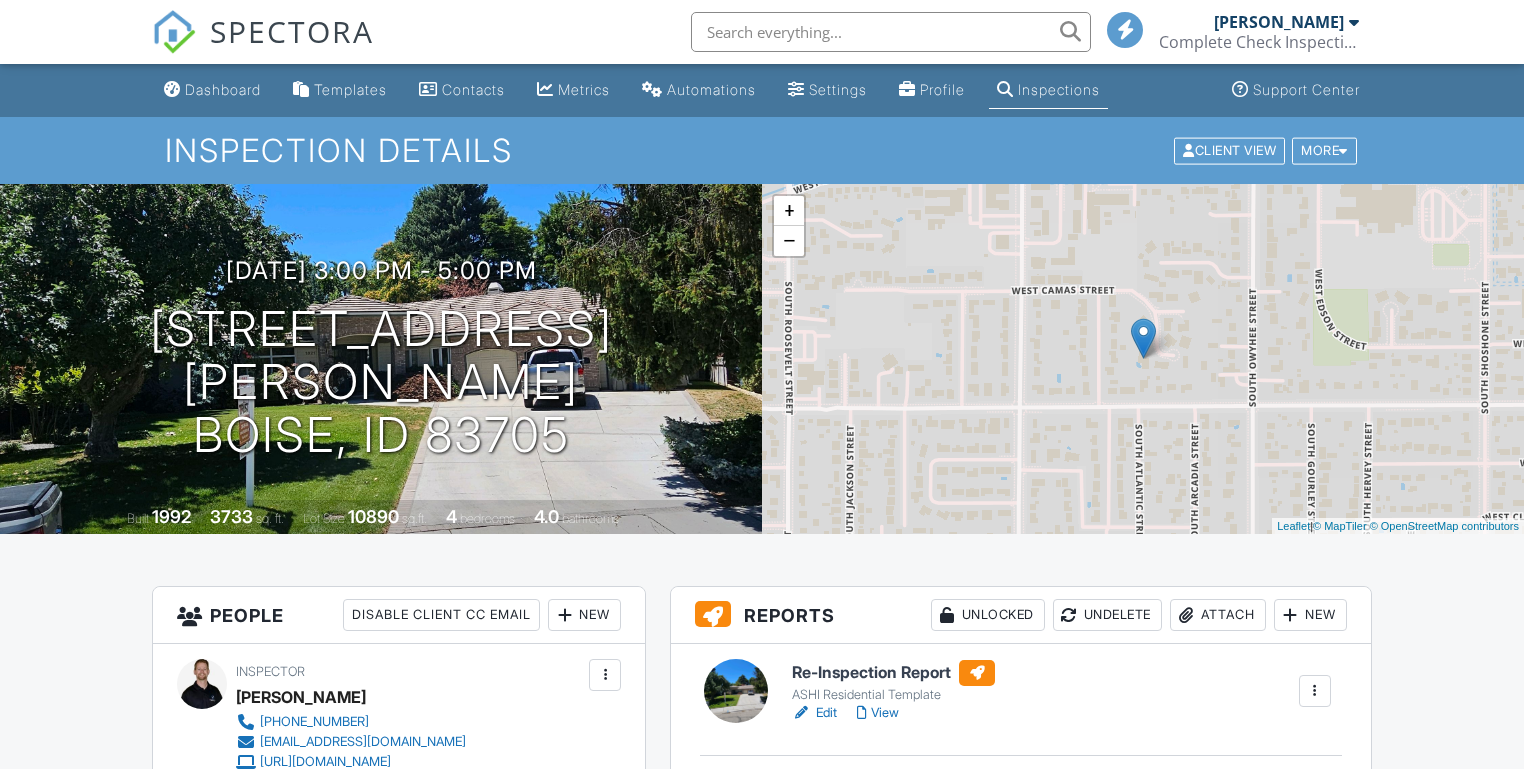 scroll, scrollTop: 0, scrollLeft: 0, axis: both 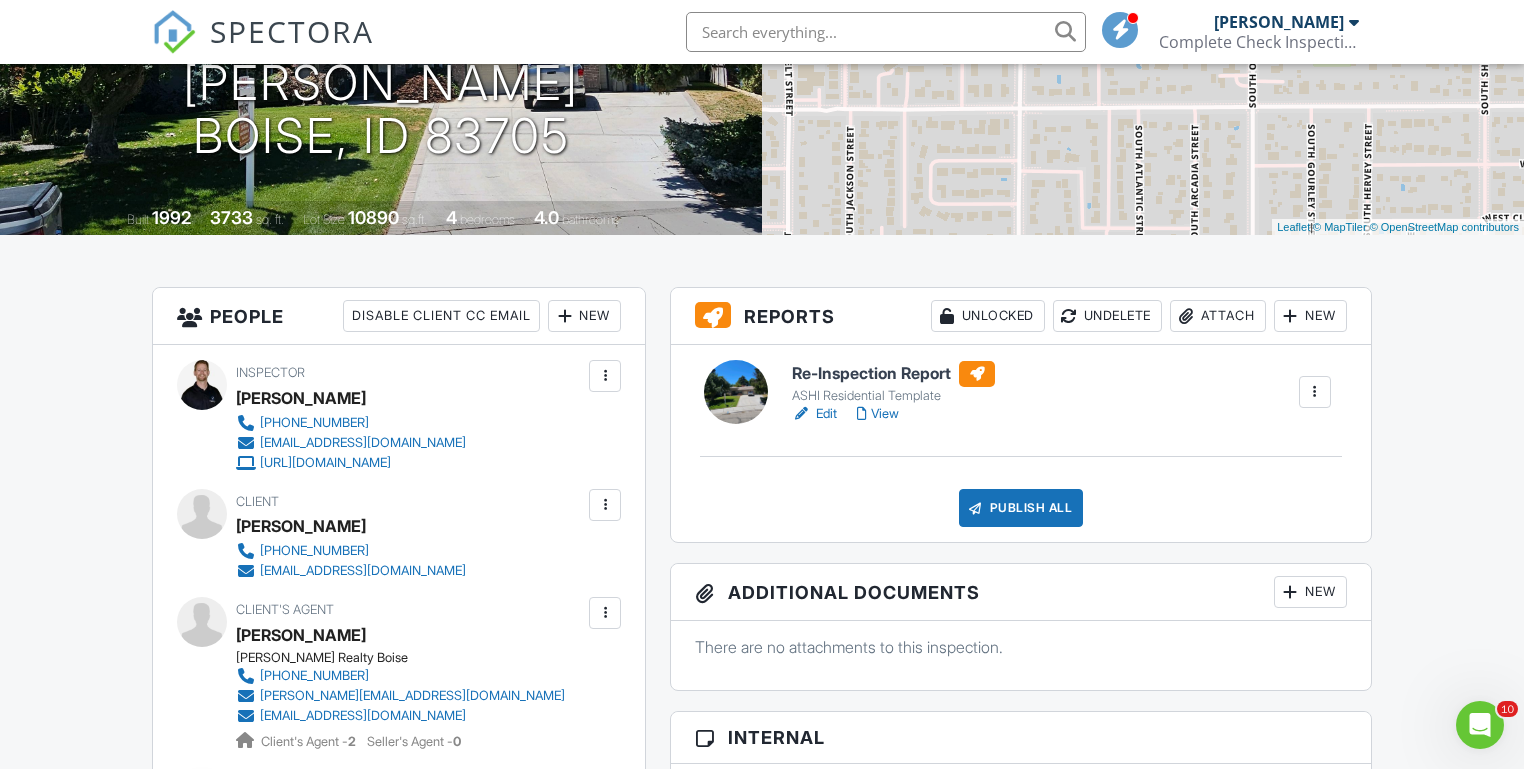 click on "Dashboard
Templates
Contacts
Metrics
Automations
Settings
Profile
Inspections
Support Center
Inspection Details
Client View
More
Property Details
Reschedule
Reorder / Copy
Share
Cancel
Delete
Print Order
Convert to V9
View Change Log
07/10/2025  3:00 pm
- 5:00 pm
1021 Glen Haven Dr
Boise, ID 83705
Built
1992
3733
sq. ft.
Lot Size
10890
sq.ft.
4
bedrooms
4.0
bathrooms
+ − Leaflet  |  © MapTiler   © OpenStreetMap contributors
All emails and texts are disabled for this inspection!
Turn on emails and texts
Turn on and Requeue Notifications
Reports
Unlocked
Undelete
Attach
New
Re-Inspection Report
Edit" at bounding box center [762, 1126] 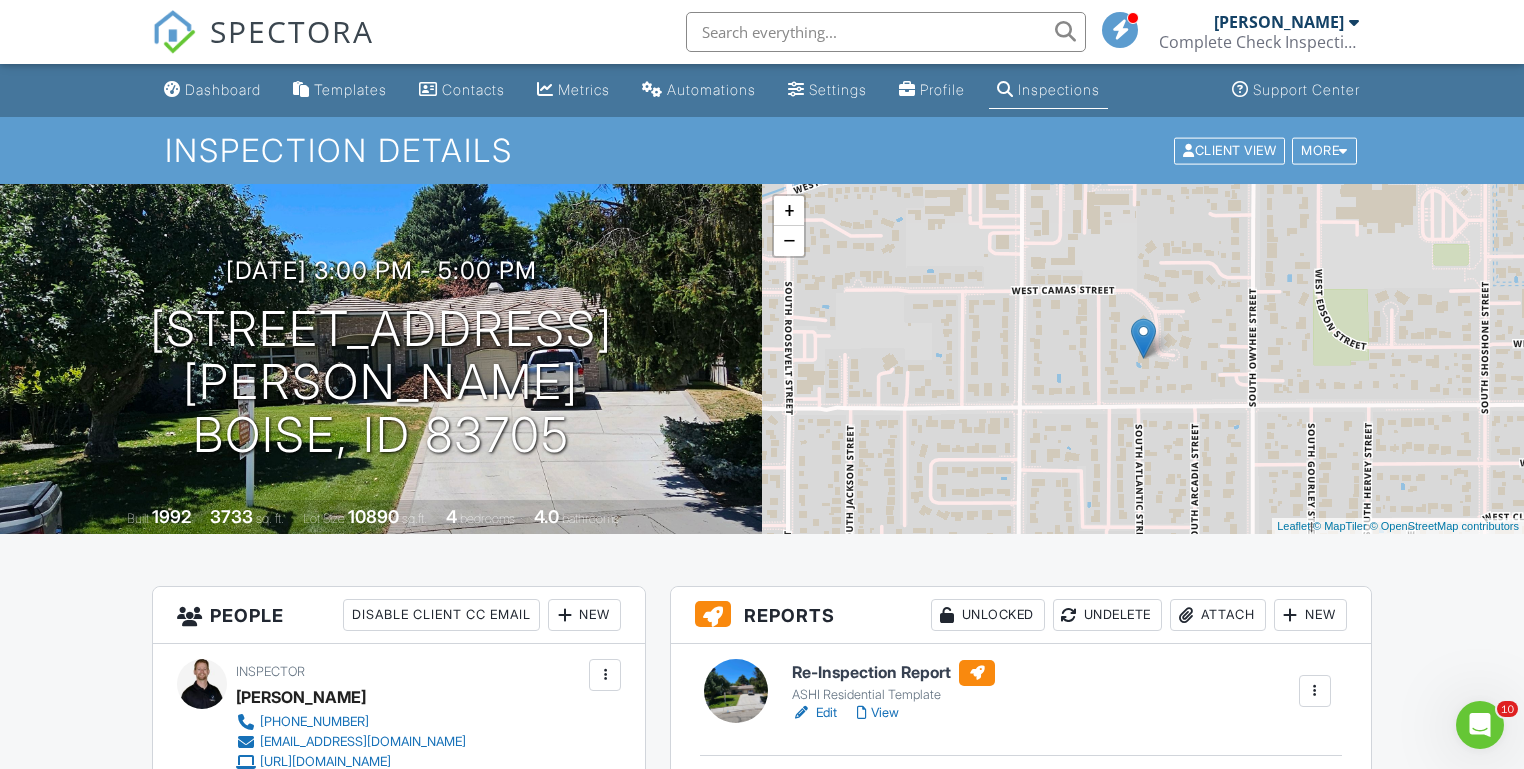 scroll, scrollTop: 0, scrollLeft: 0, axis: both 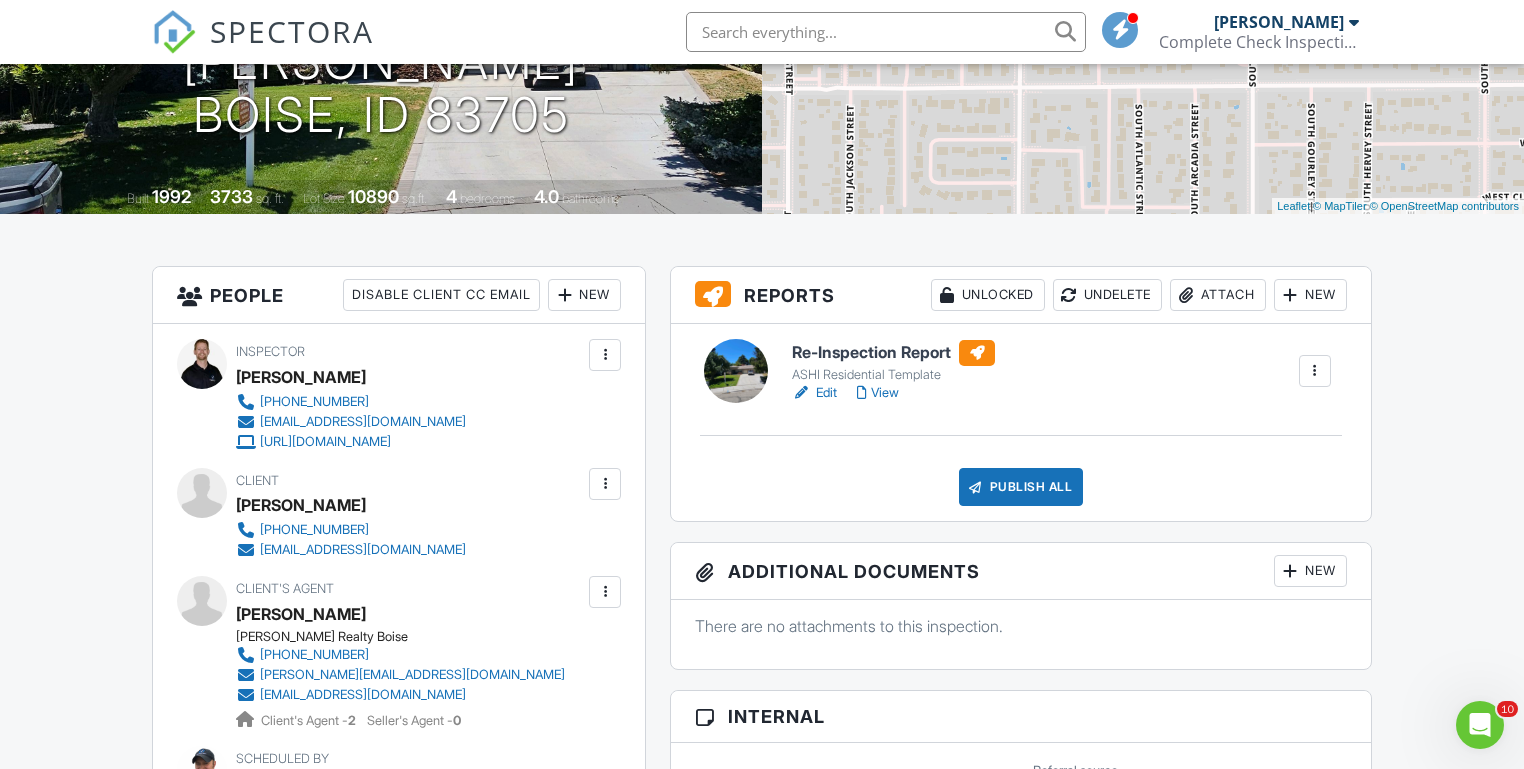 click on "Dashboard
Templates
Contacts
Metrics
Automations
Settings
Profile
Inspections
Support Center
Inspection Details
Client View
More
Property Details
Reschedule
Reorder / Copy
Share
Cancel
Delete
Print Order
Convert to V9
View Change Log
07/10/2025  3:00 pm
- 5:00 pm
1021 Glen Haven Dr
Boise, ID 83705
Built
1992
3733
sq. ft.
Lot Size
10890
sq.ft.
4
bedrooms
4.0
bathrooms
+ − Leaflet  |  © MapTiler   © OpenStreetMap contributors
All emails and texts are disabled for this inspection!
Turn on emails and texts
Turn on and Requeue Notifications
Reports
Unlocked
Undelete
Attach
New
Re-Inspection Report
Edit" at bounding box center [762, 1105] 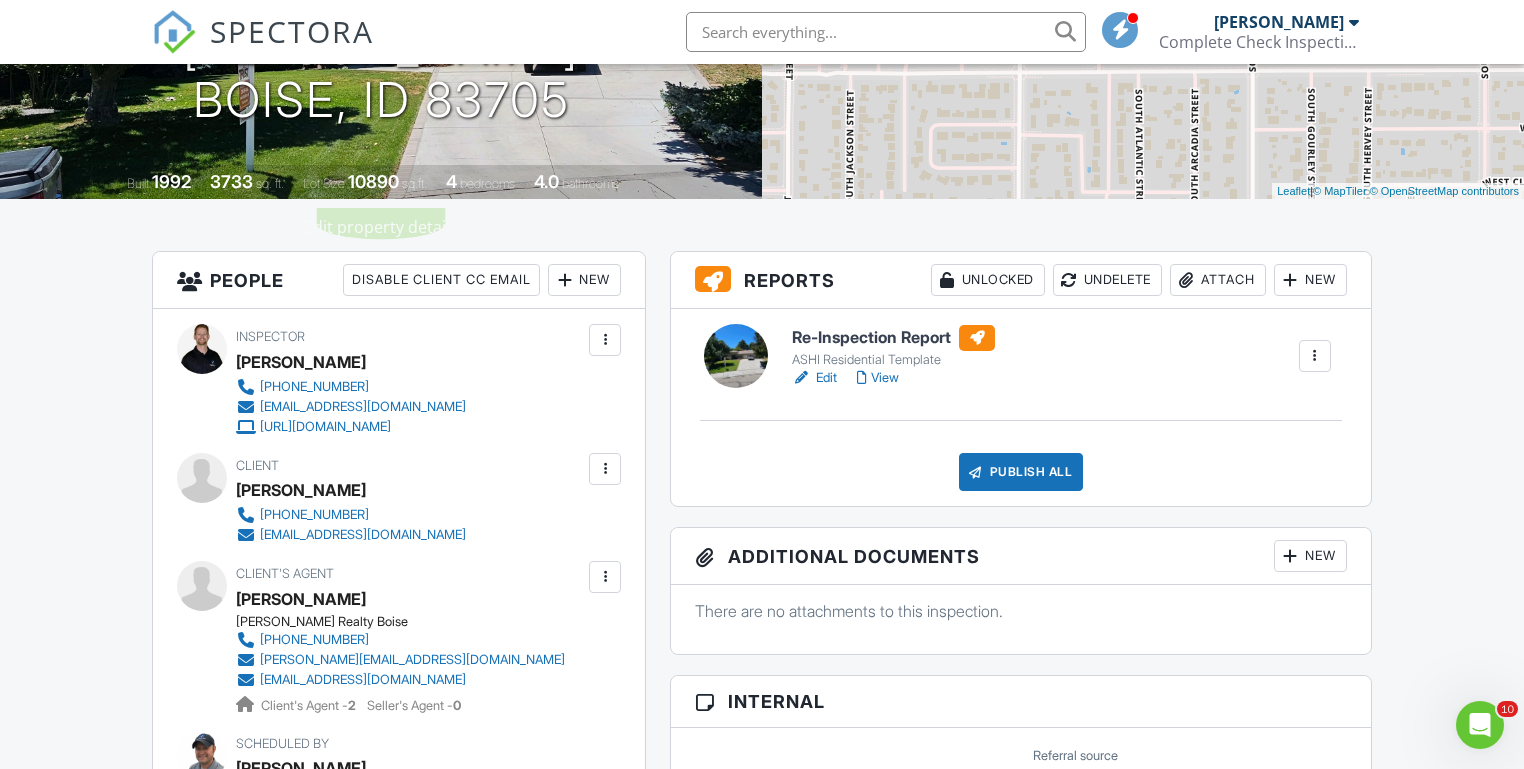 scroll, scrollTop: 372, scrollLeft: 0, axis: vertical 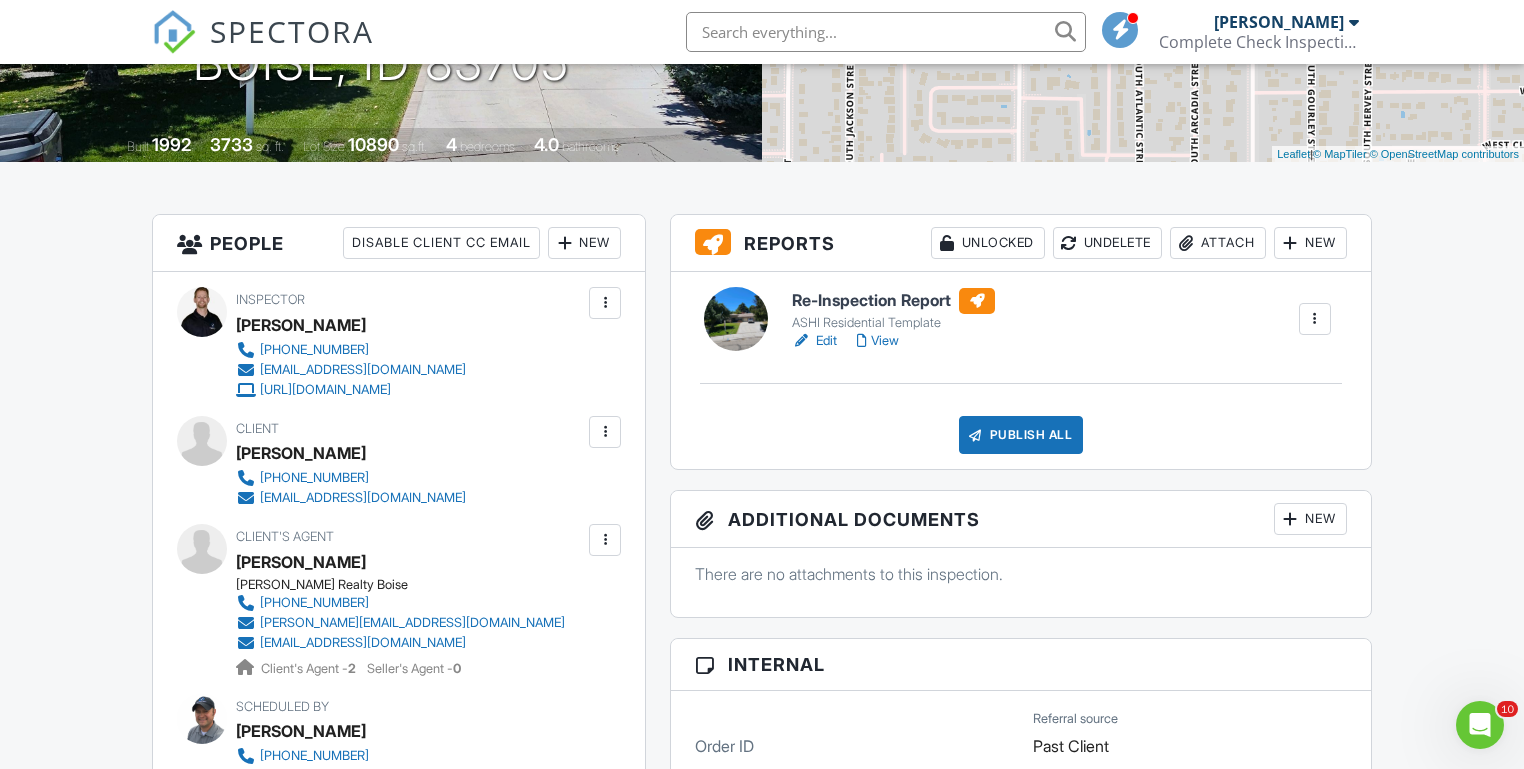 click on "View" at bounding box center (878, 341) 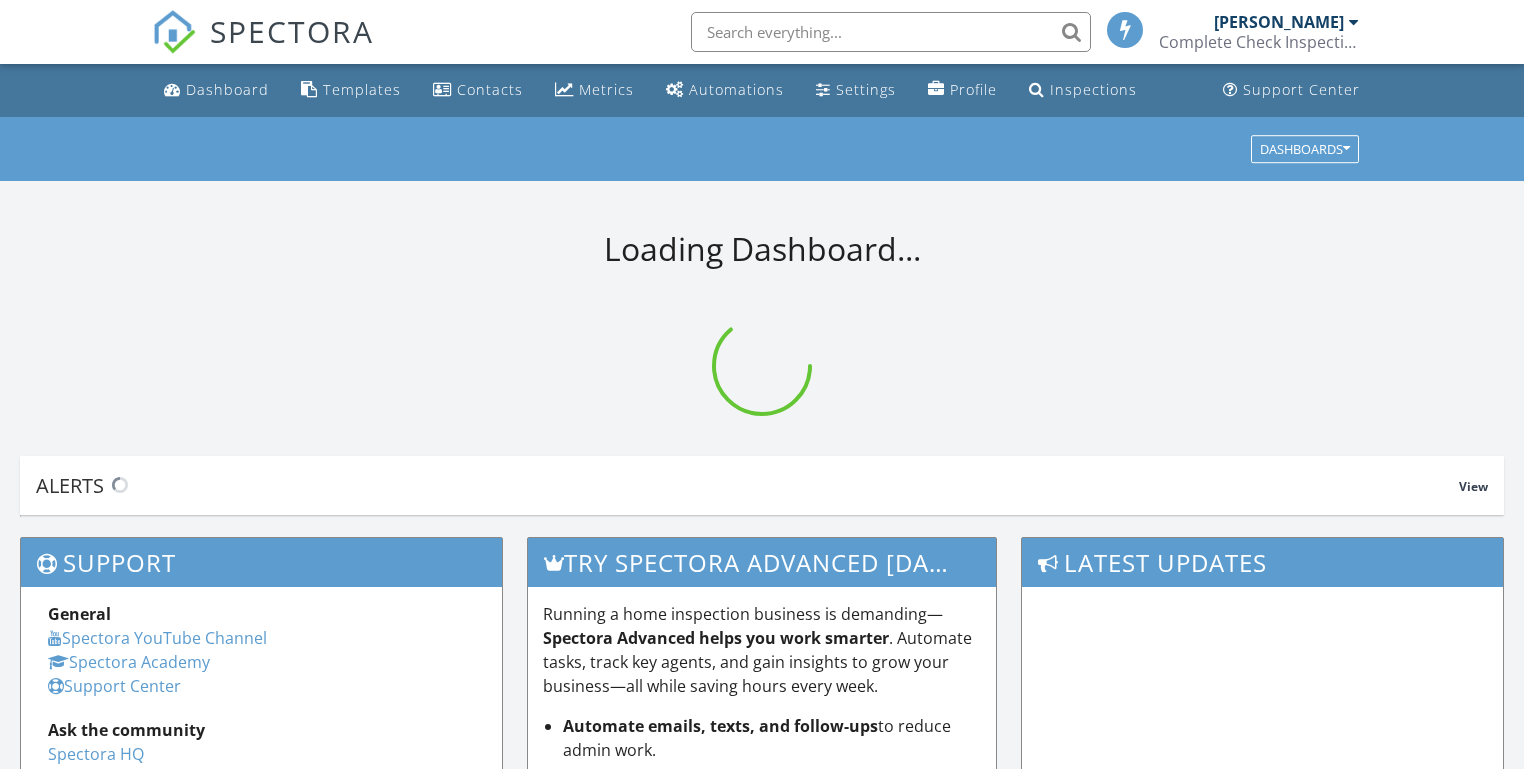 scroll, scrollTop: 0, scrollLeft: 0, axis: both 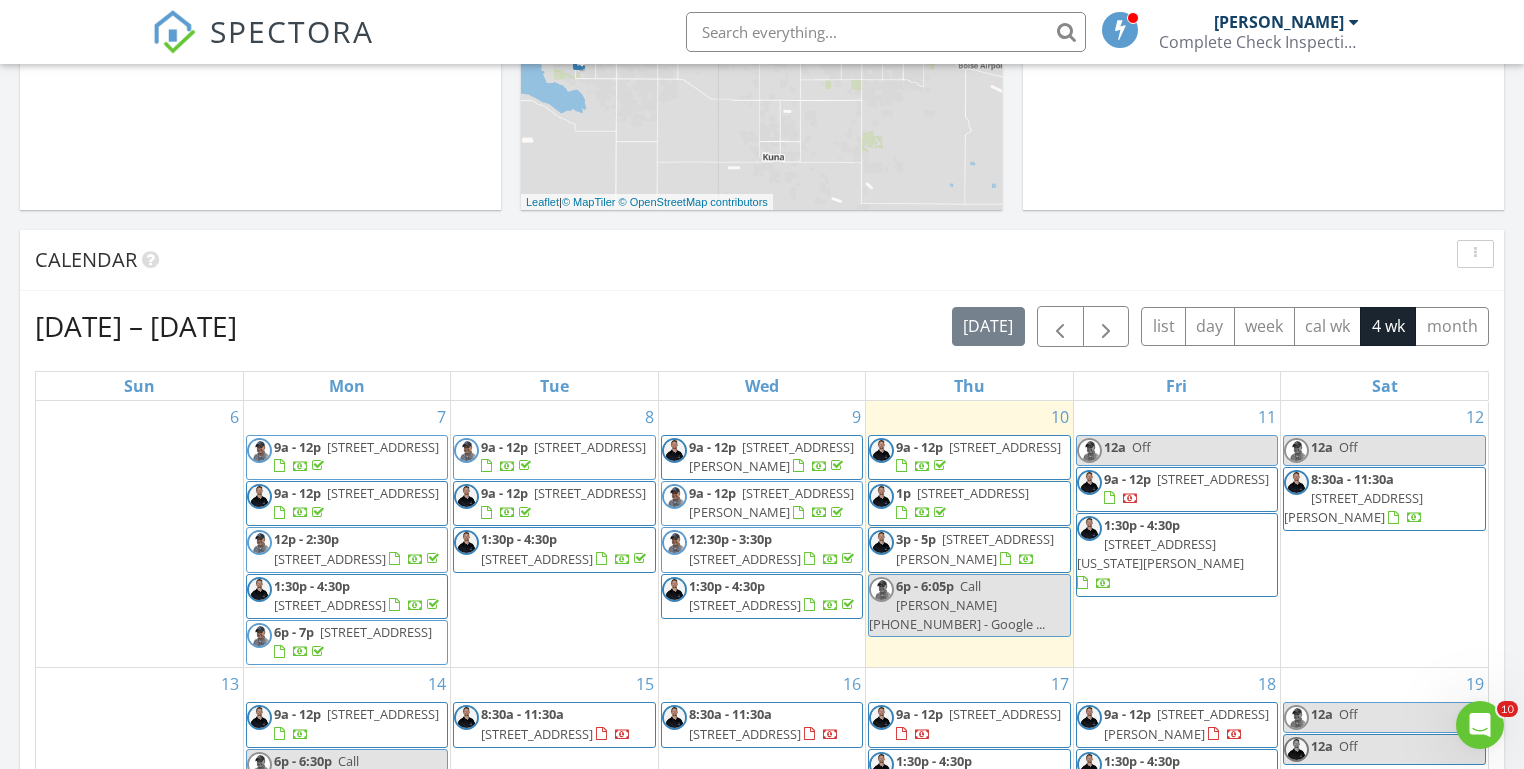 click on "[DATE]
[PERSON_NAME]
6:00 pm
Call [PERSON_NAME] [PHONE_NUMBER] - ...
[PERSON_NAME]
New Inspection     New Quote         Map               1 2 3 + − [GEOGRAPHIC_DATA] 61.9 km, 1 h 5 min Head southwest on [GEOGRAPHIC_DATA] 55 m Turn right onto [GEOGRAPHIC_DATA] 55 m Turn right onto [GEOGRAPHIC_DATA] 15 m Turn left to stay on [GEOGRAPHIC_DATA] 25 m Turn left onto [GEOGRAPHIC_DATA] 550 m Turn left onto [PERSON_NAME] 1 km Turn left onto [GEOGRAPHIC_DATA] 2 km Continue onto [GEOGRAPHIC_DATA] (ID 44) 250 m Turn right onto [GEOGRAPHIC_DATA] 15 km Turn left onto [GEOGRAPHIC_DATA][US_STATE] 600 m Turn left onto [GEOGRAPHIC_DATA] 150 m Turn left onto [GEOGRAPHIC_DATA] 150 m Turn left onto [GEOGRAPHIC_DATA] 200 m You have arrived at your 1st destination, on the right 0 m 60 m" at bounding box center (762, 520) 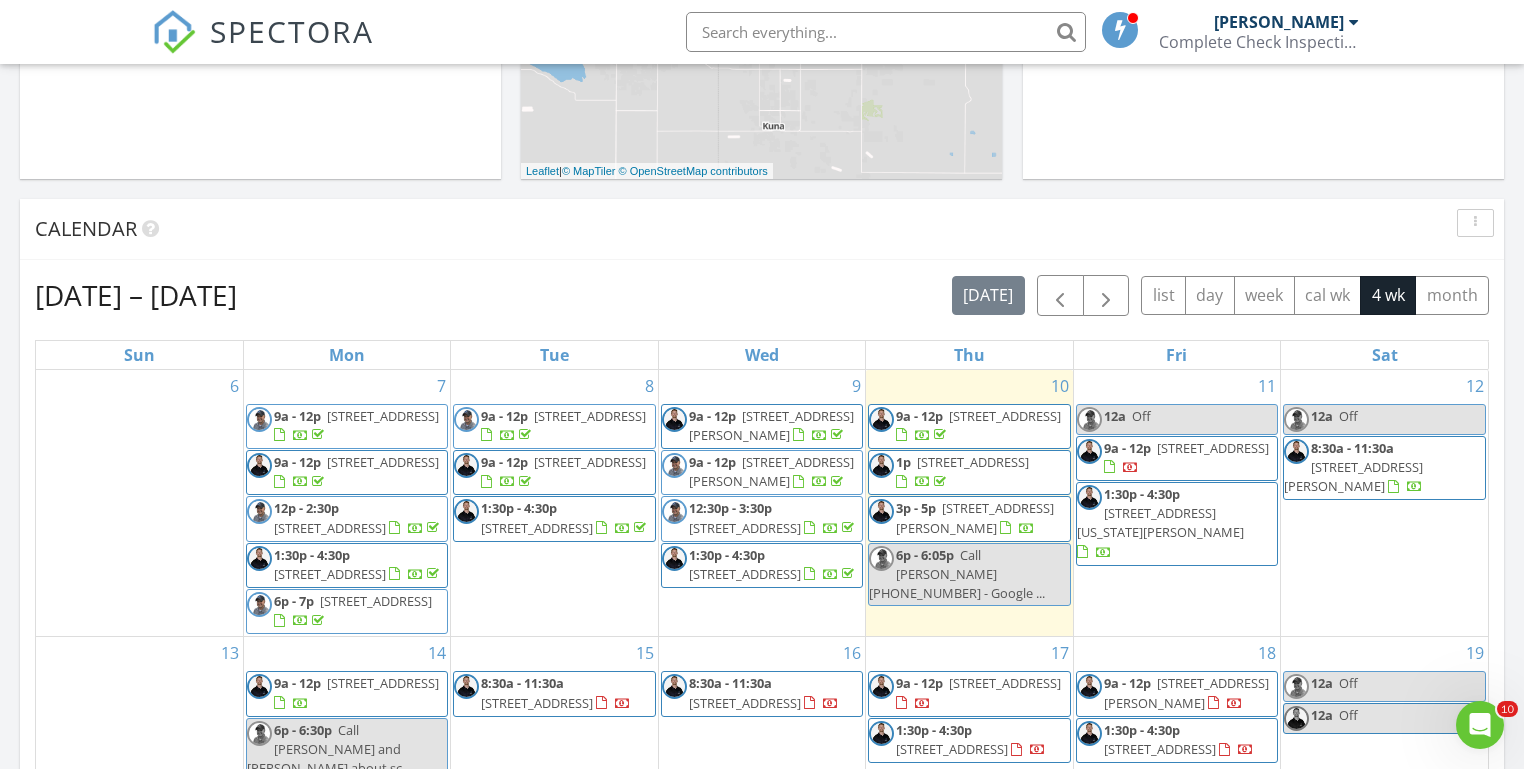 scroll, scrollTop: 661, scrollLeft: 0, axis: vertical 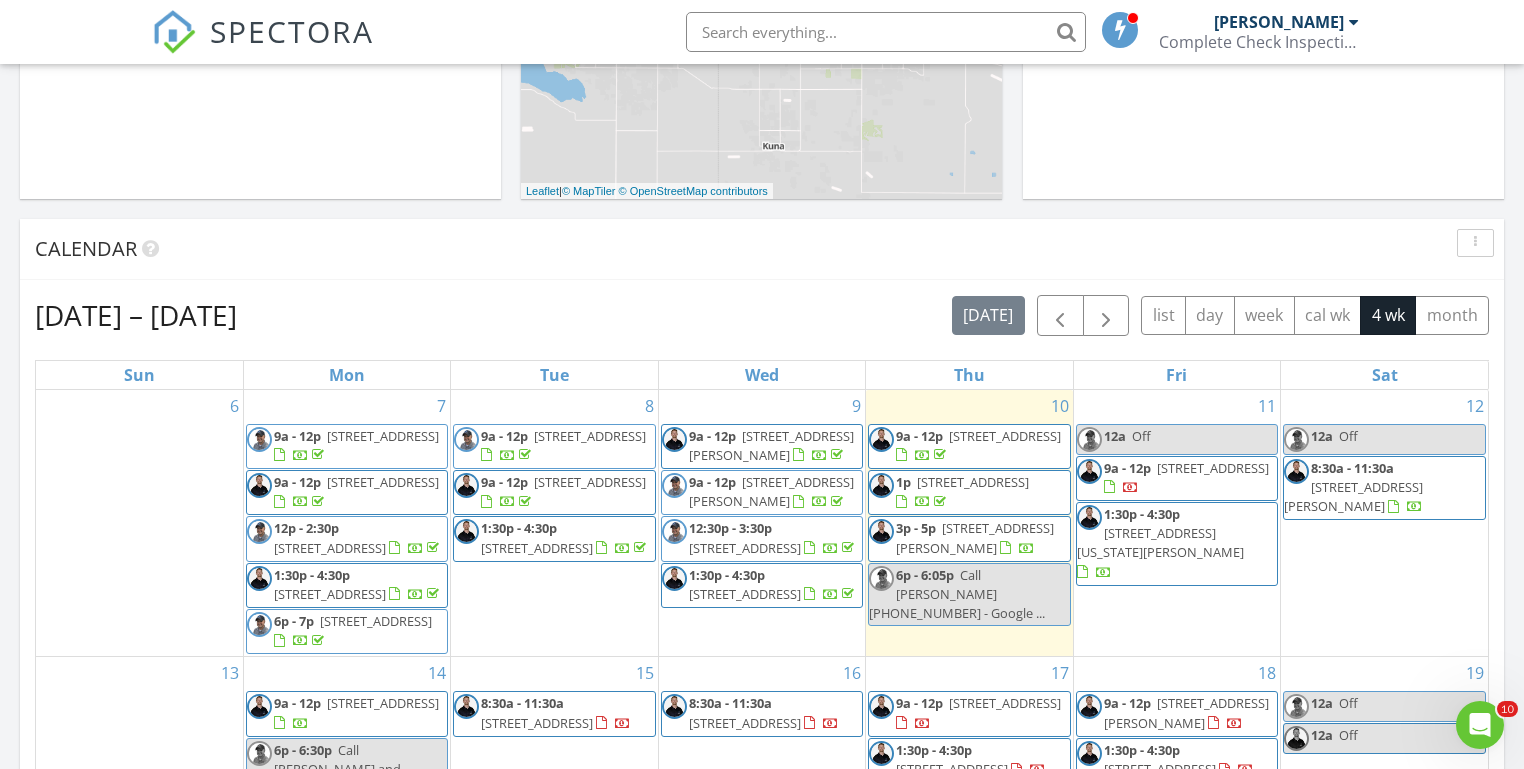 click on "[DATE]
[PERSON_NAME]
6:00 pm
Call [PERSON_NAME] [PHONE_NUMBER] - ...
[PERSON_NAME]
New Inspection     New Quote         Map               1 2 3 + − [GEOGRAPHIC_DATA] 61.9 km, 1 h 5 min Head southwest on [GEOGRAPHIC_DATA] 55 m Turn right onto [GEOGRAPHIC_DATA] 55 m Turn right onto [GEOGRAPHIC_DATA] 15 m Turn left to stay on [GEOGRAPHIC_DATA] 25 m Turn left onto [GEOGRAPHIC_DATA] 550 m Turn left onto [PERSON_NAME] 1 km Turn left onto [GEOGRAPHIC_DATA] 2 km Continue onto [GEOGRAPHIC_DATA] (ID 44) 250 m Turn right onto [GEOGRAPHIC_DATA] 15 km Turn left onto [GEOGRAPHIC_DATA][US_STATE] 600 m Turn left onto [GEOGRAPHIC_DATA] 150 m Turn left onto [GEOGRAPHIC_DATA] 150 m Turn left onto [GEOGRAPHIC_DATA] 200 m You have arrived at your 1st destination, on the right 0 m 60 m" at bounding box center [762, 509] 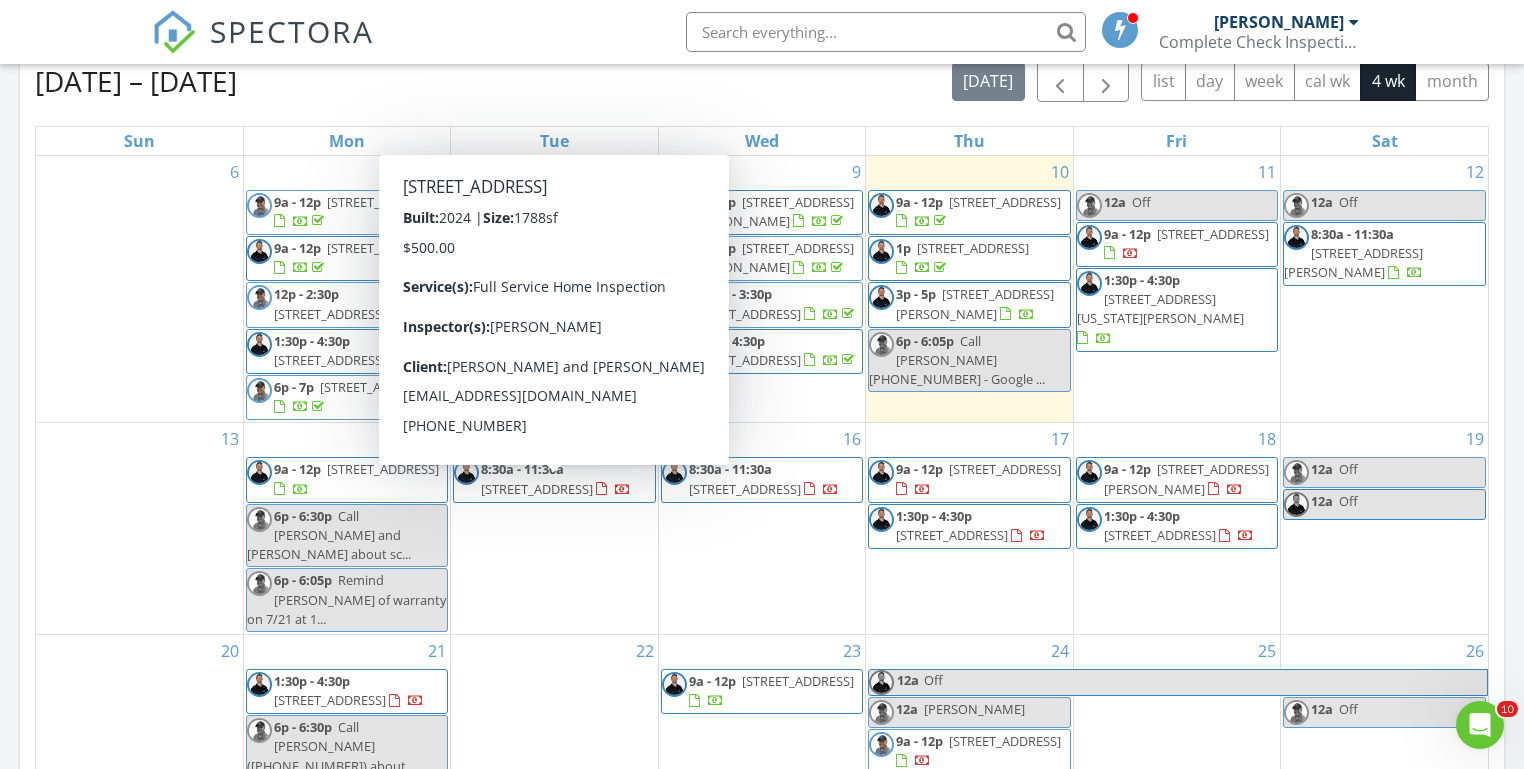 scroll, scrollTop: 890, scrollLeft: 0, axis: vertical 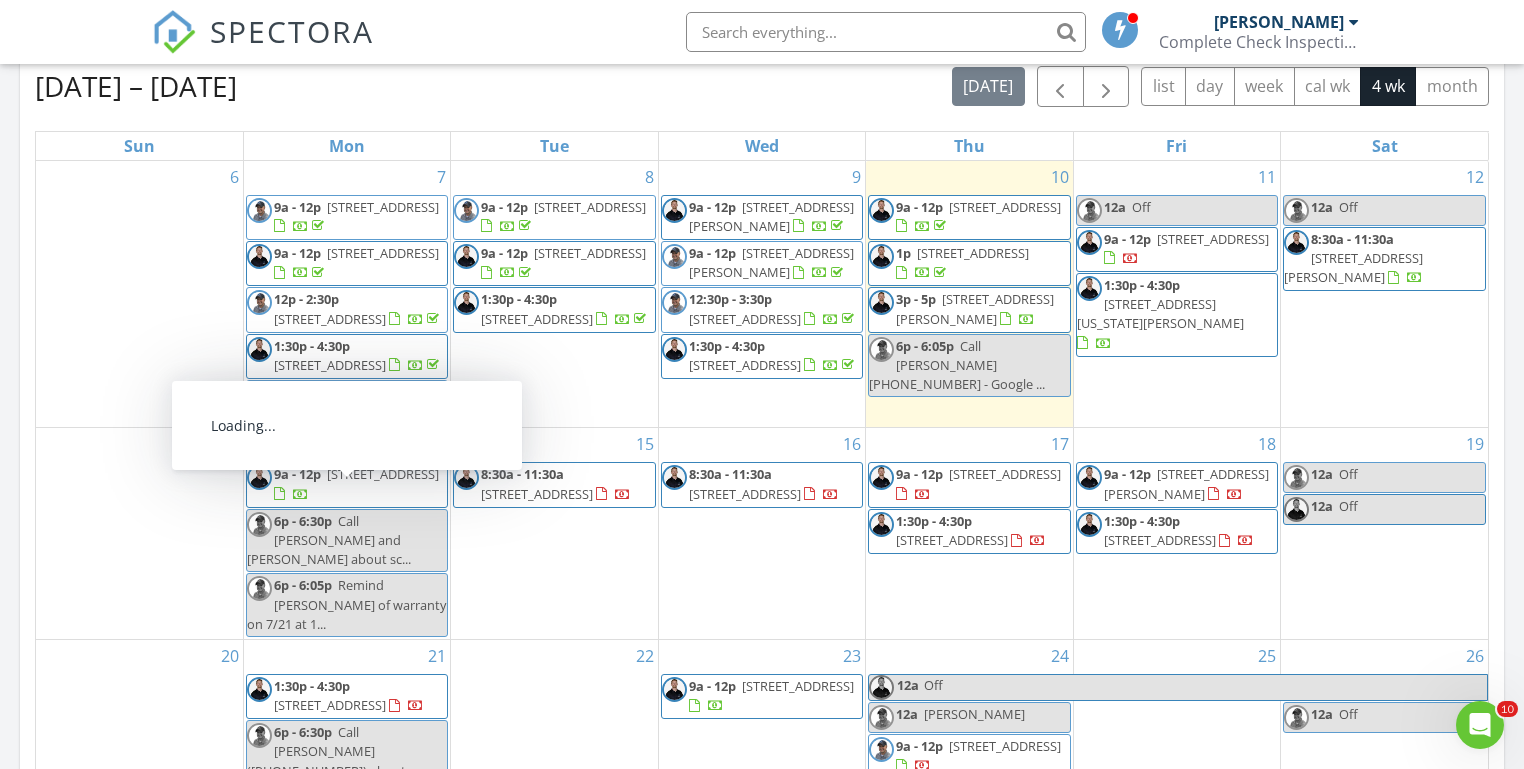 click on "Today
Michael Hasson
6:00 pm
Call Christine Buttars (208) 871-3045 - ...
Michael Hasson
New Inspection     New Quote         Map               1 2 3 + − Middleton Road, North Middleton Road, South Middleton Road, North Middleton Road, Vietnam Veterans Memorial Highway, West Overland Road 61.9 km, 1 h 5 min Head southwest on Windmill Springs Court 55 m Turn right onto Stallion Springs Way 55 m Turn right onto West Highlands Parkway 15 m Turn left to stay on West Highlands Parkway 25 m Turn left onto West Highlands Parkway 550 m Turn left onto Hartley Lane 1 km Turn left onto West Main Street 2 km Continue onto Star Boulevard (ID 44) 250 m Turn right onto South Middleton Road 15 km Turn left onto West Iowa Avenue 600 m Turn left onto South Fall River Drive 150 m Turn left onto West Aspen Creek Drive 150 m Turn left onto South Millstream Court 200 m You have arrived at your 1st destination, on the right 0 m 60 m" at bounding box center [762, 280] 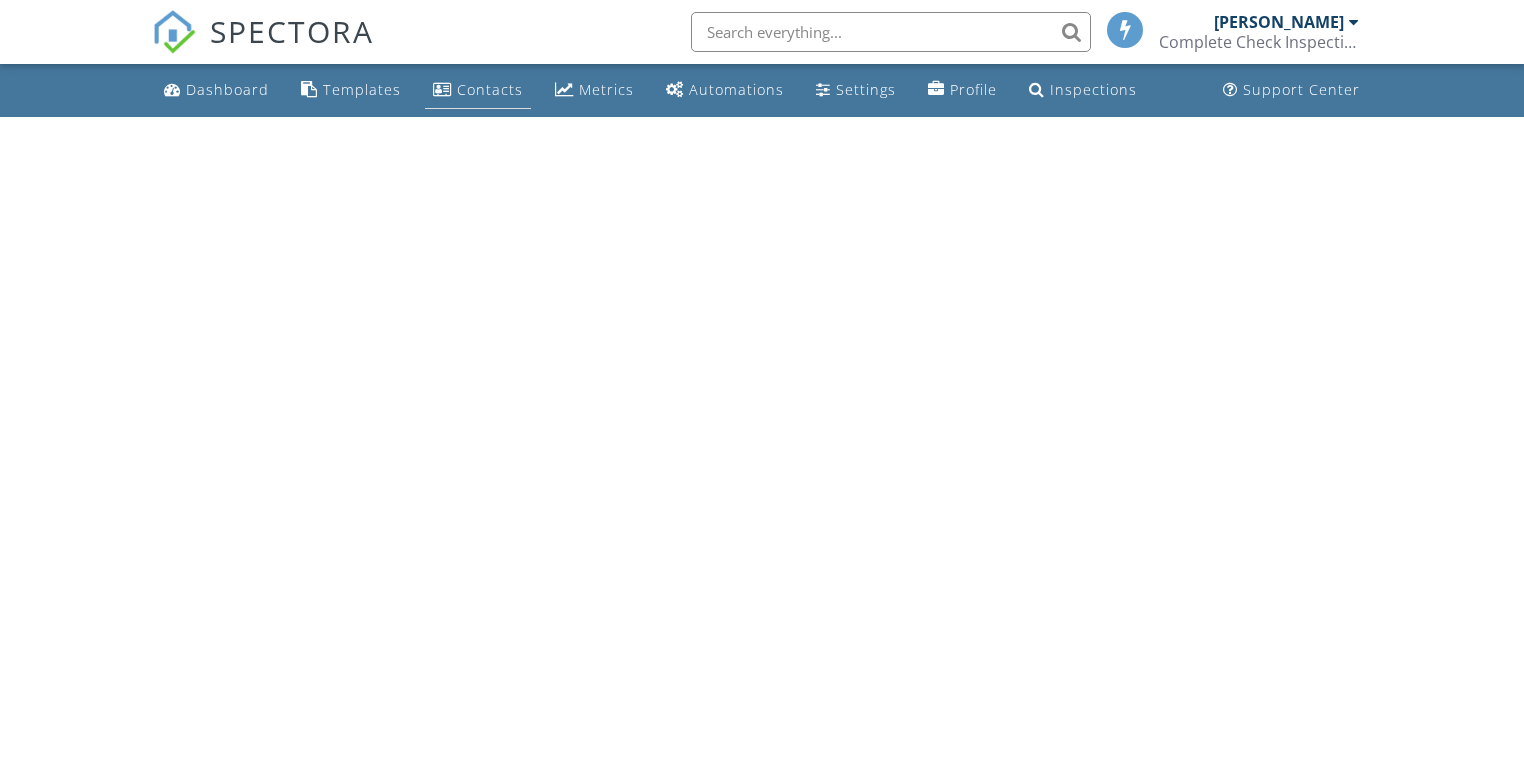 scroll, scrollTop: 0, scrollLeft: 0, axis: both 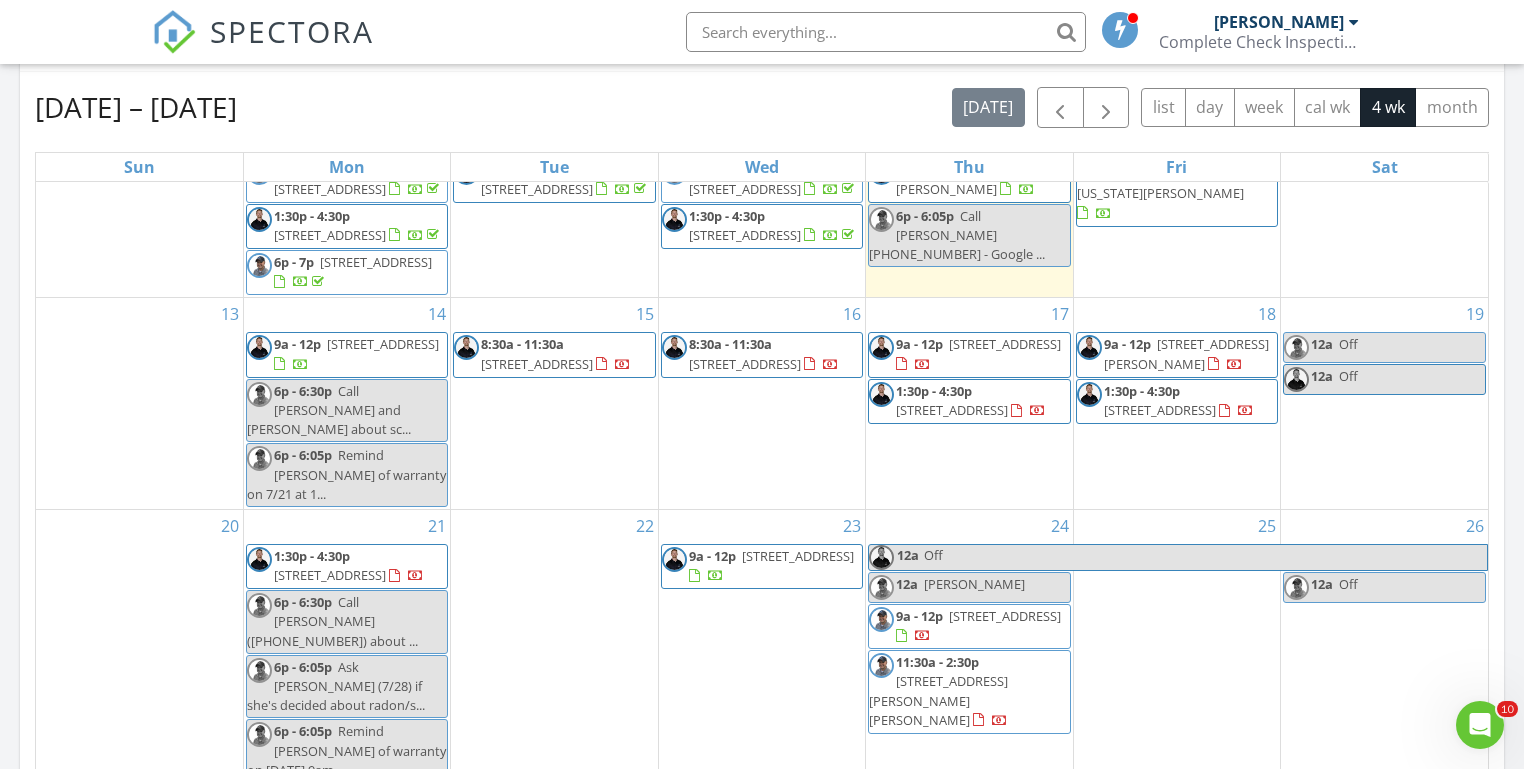 click on "[DATE]
[PERSON_NAME]
6:00 pm
Call [PERSON_NAME] [PHONE_NUMBER] - ...
[PERSON_NAME]
New Inspection     New Quote         Map               1 2 3 + − [GEOGRAPHIC_DATA] 61.9 km, 1 h 5 min Head southwest on [GEOGRAPHIC_DATA] 55 m Turn right onto [GEOGRAPHIC_DATA] 55 m Turn right onto [GEOGRAPHIC_DATA] 15 m Turn left to stay on [GEOGRAPHIC_DATA] 25 m Turn left onto [GEOGRAPHIC_DATA] 550 m Turn left onto [PERSON_NAME] 1 km Turn left onto [GEOGRAPHIC_DATA] 2 km Continue onto [GEOGRAPHIC_DATA] (ID 44) 250 m Turn right onto [GEOGRAPHIC_DATA] 15 km Turn left onto [GEOGRAPHIC_DATA][US_STATE] 600 m Turn left onto [GEOGRAPHIC_DATA] 150 m Turn left onto [GEOGRAPHIC_DATA] 150 m Turn left onto [GEOGRAPHIC_DATA] 200 m You have arrived at your 1st destination, on the right 0 m 60 m" at bounding box center (762, 301) 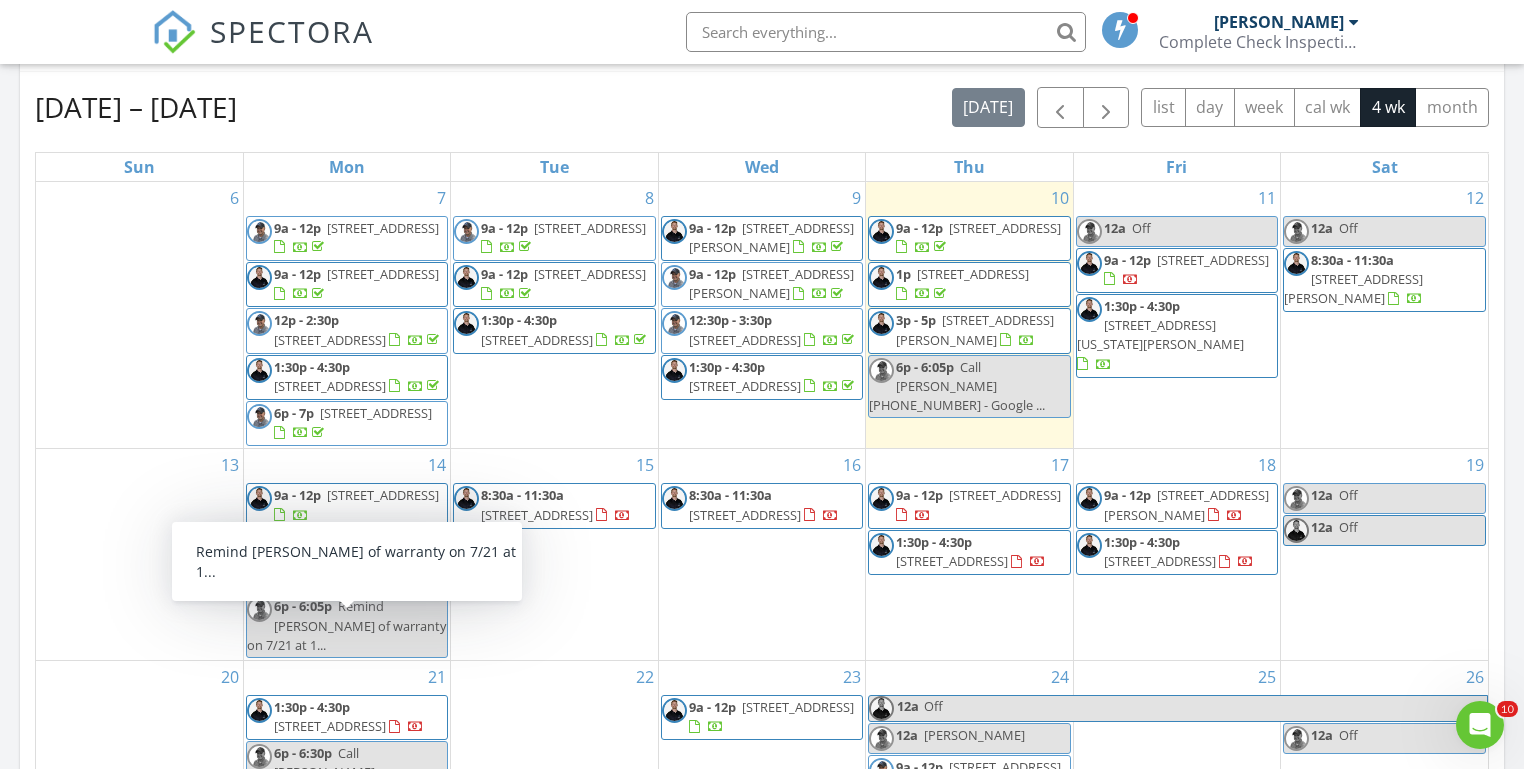 scroll, scrollTop: 0, scrollLeft: 0, axis: both 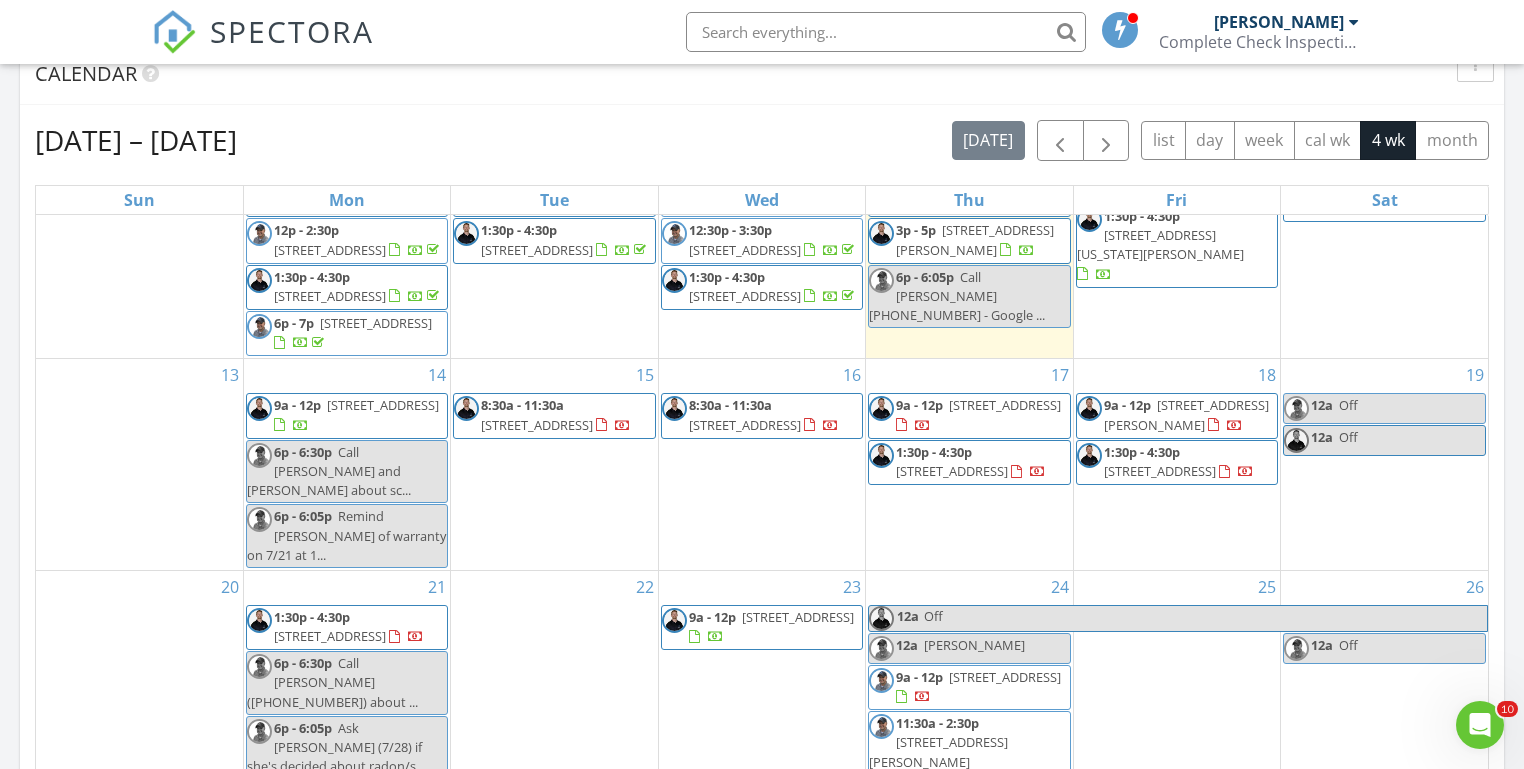 click on "[DATE]
[PERSON_NAME]
6:00 pm
Call [PERSON_NAME] [PHONE_NUMBER] - ...
[PERSON_NAME]
New Inspection     New Quote         Map               1 2 3 + − [GEOGRAPHIC_DATA] 61.9 km, 1 h 5 min Head southwest on [GEOGRAPHIC_DATA] 55 m Turn right onto [GEOGRAPHIC_DATA] 55 m Turn right onto [GEOGRAPHIC_DATA] 15 m Turn left to stay on [GEOGRAPHIC_DATA] 25 m Turn left onto [GEOGRAPHIC_DATA] 550 m Turn left onto [PERSON_NAME] 1 km Turn left onto [GEOGRAPHIC_DATA] 2 km Continue onto [GEOGRAPHIC_DATA] (ID 44) 250 m Turn right onto [GEOGRAPHIC_DATA] 15 km Turn left onto [GEOGRAPHIC_DATA][US_STATE] 600 m Turn left onto [GEOGRAPHIC_DATA] 150 m Turn left onto [GEOGRAPHIC_DATA] 150 m Turn left onto [GEOGRAPHIC_DATA] 200 m You have arrived at your 1st destination, on the right 0 m 60 m" at bounding box center (762, 334) 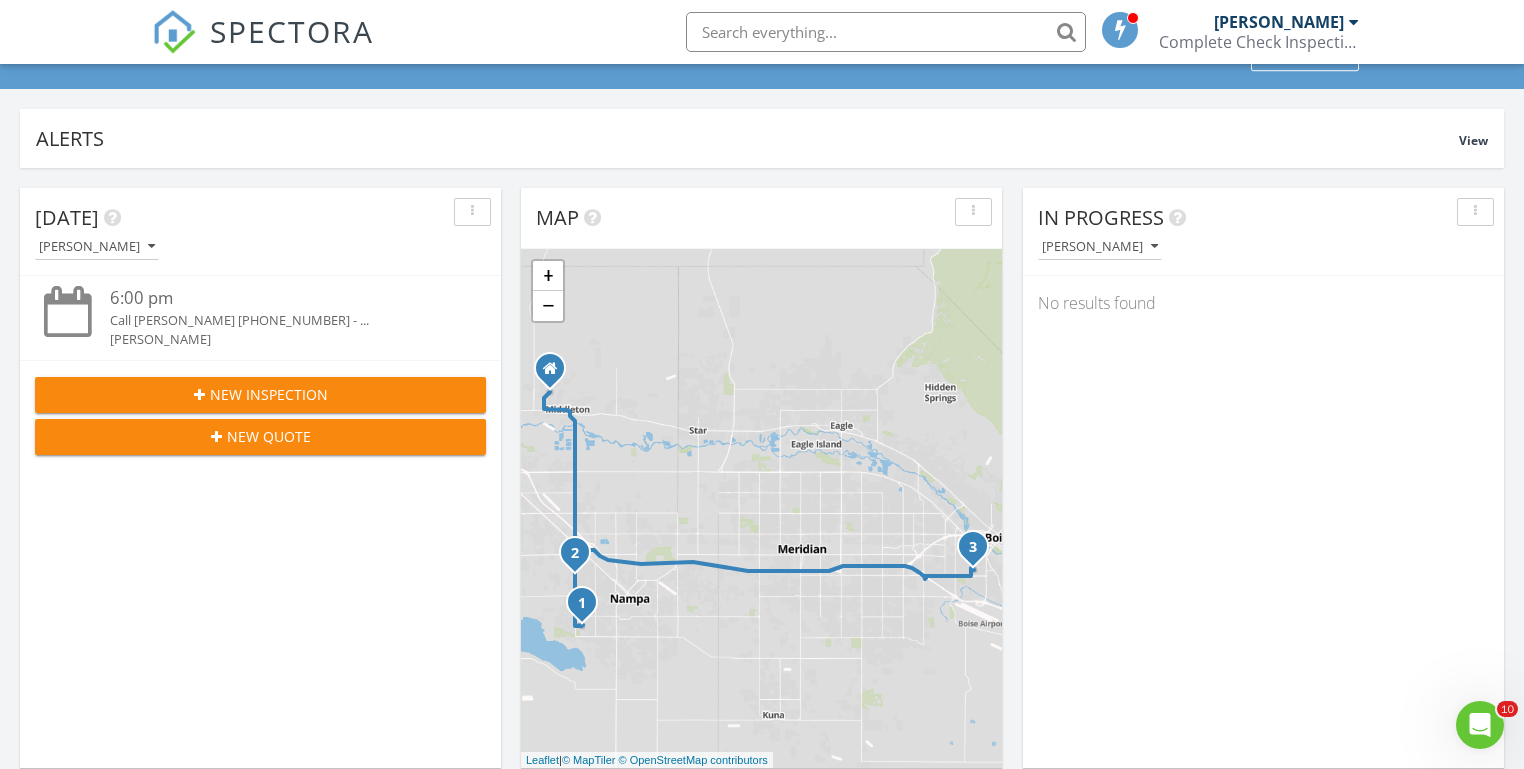scroll, scrollTop: 86, scrollLeft: 0, axis: vertical 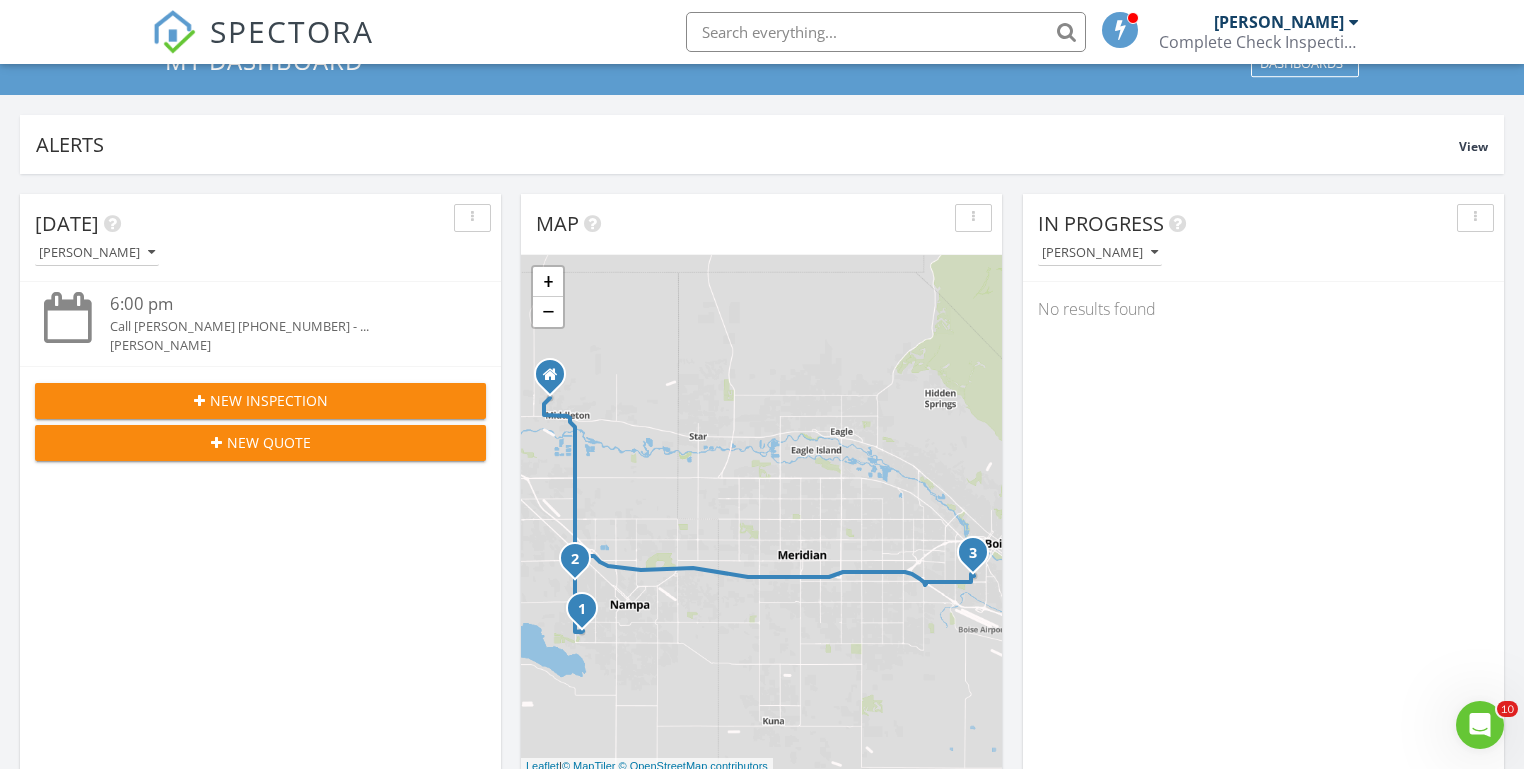 click on "New Inspection" at bounding box center [269, 400] 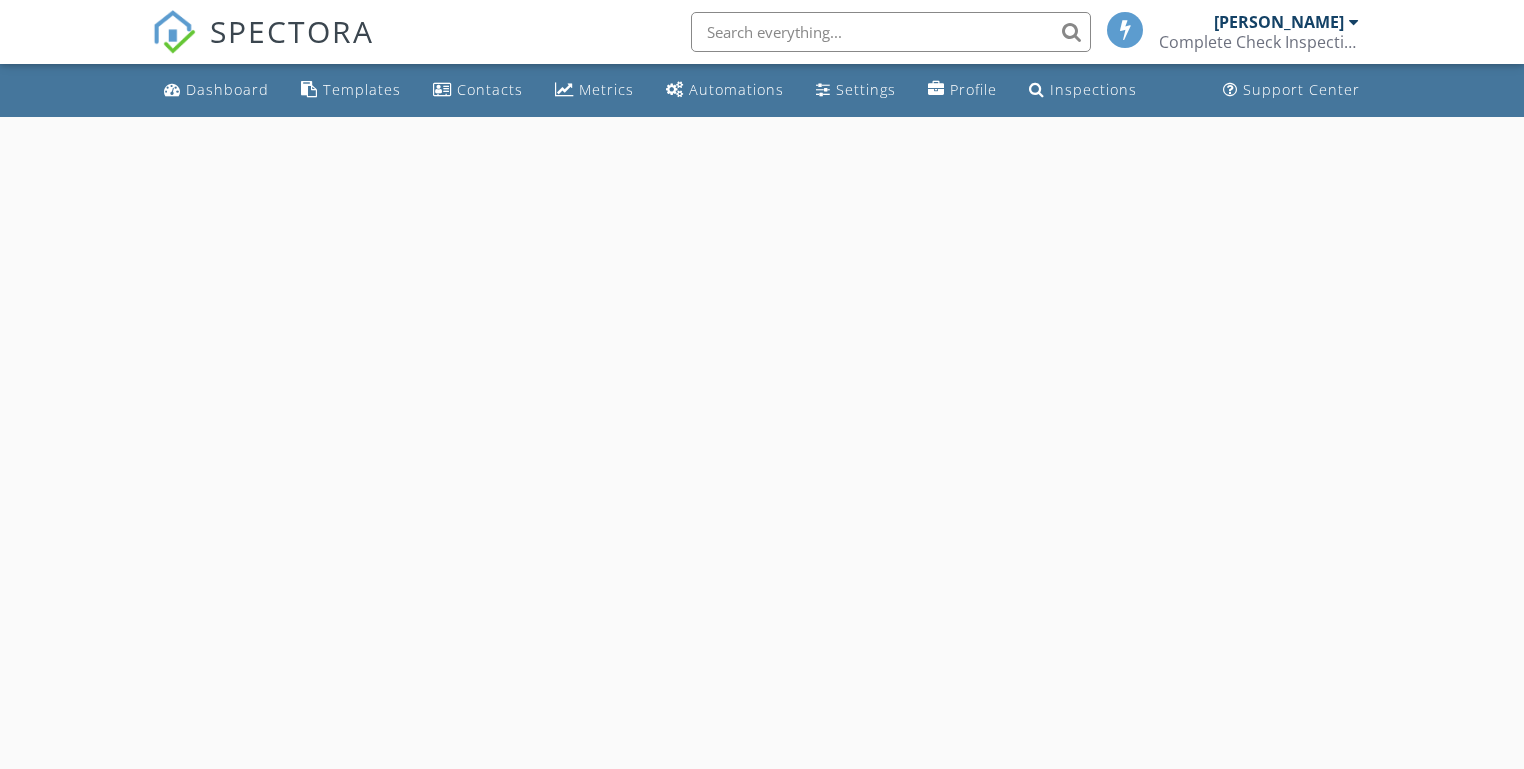 scroll, scrollTop: 0, scrollLeft: 0, axis: both 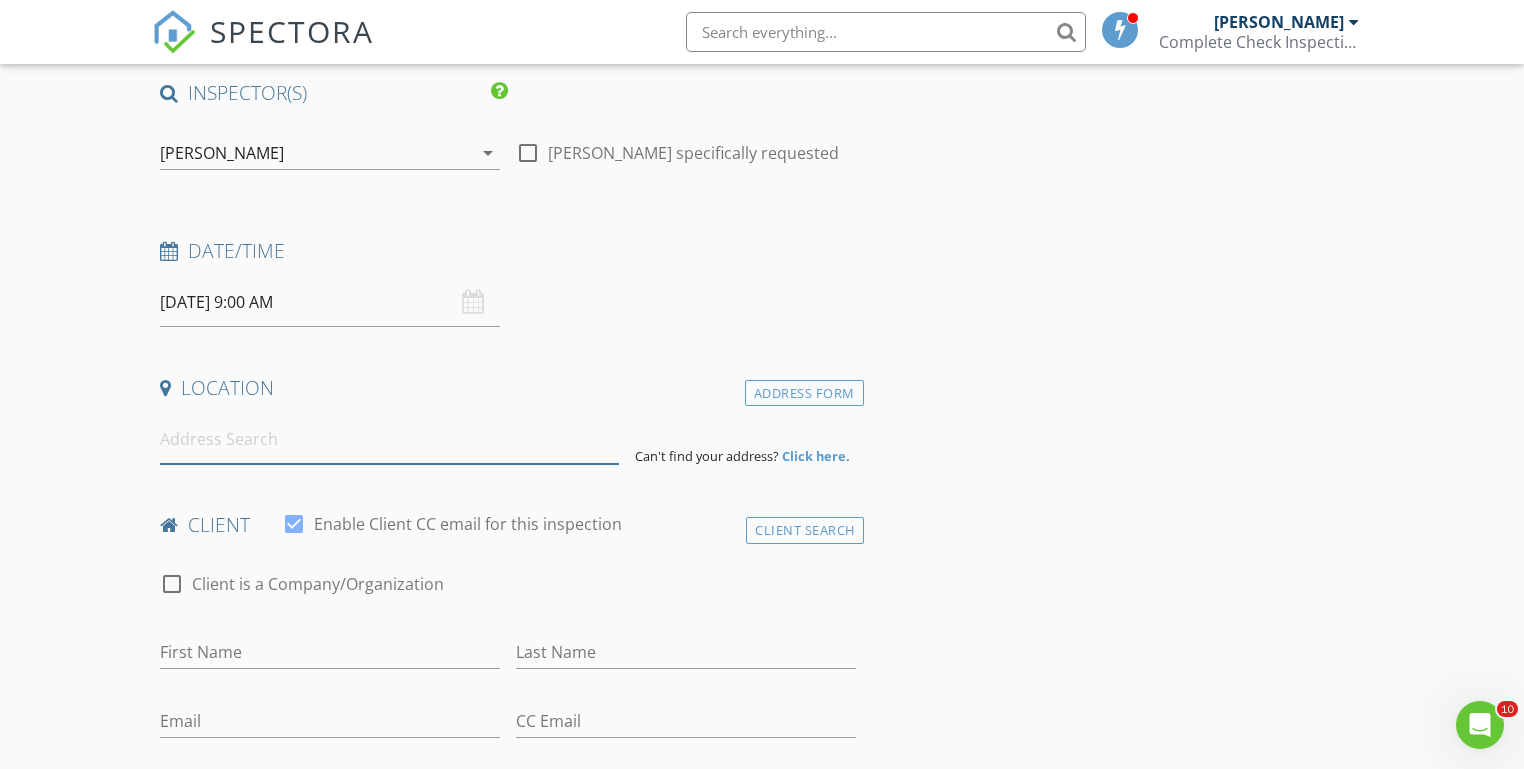 click at bounding box center (389, 439) 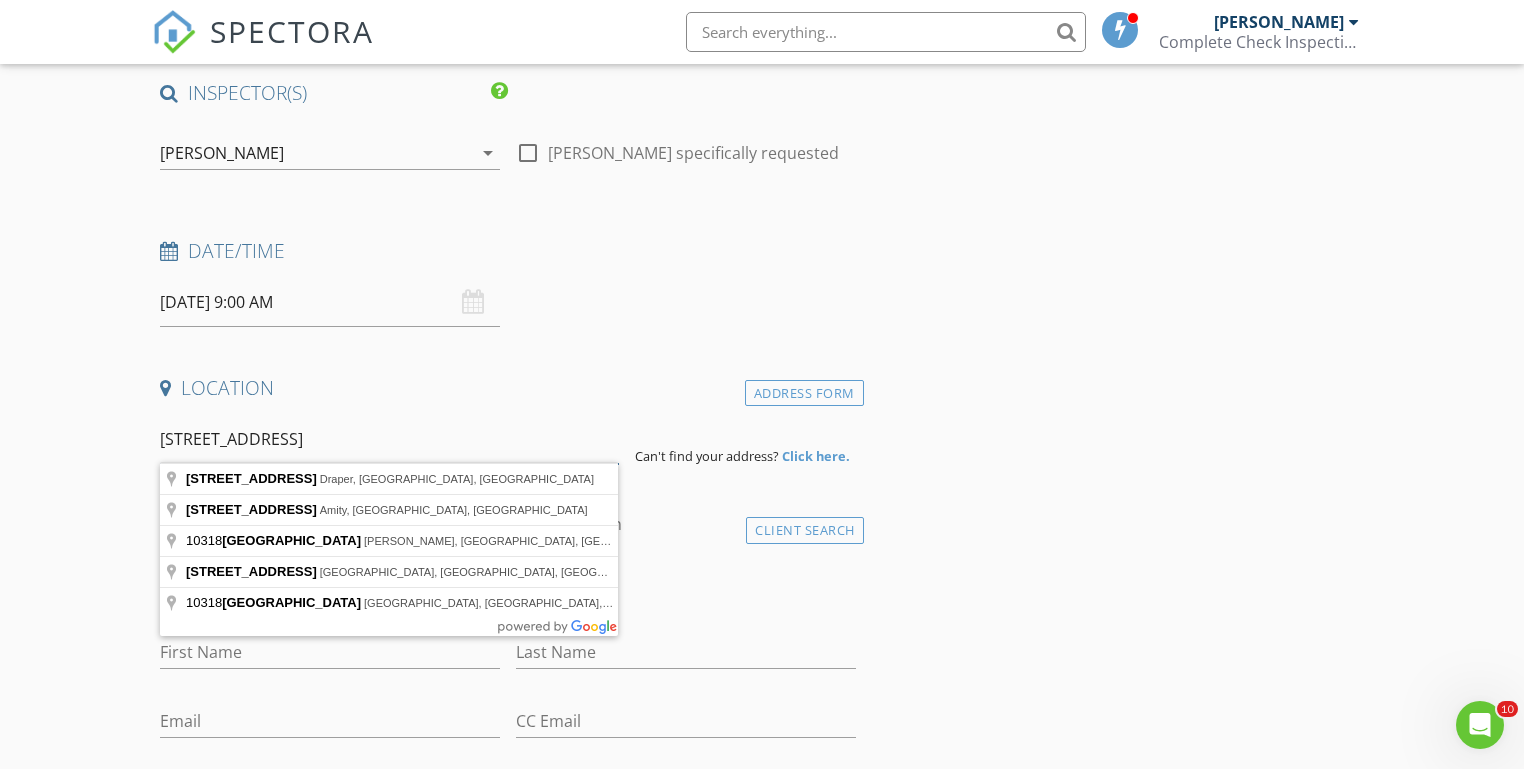 drag, startPoint x: 163, startPoint y: 435, endPoint x: 372, endPoint y: 436, distance: 209.0024 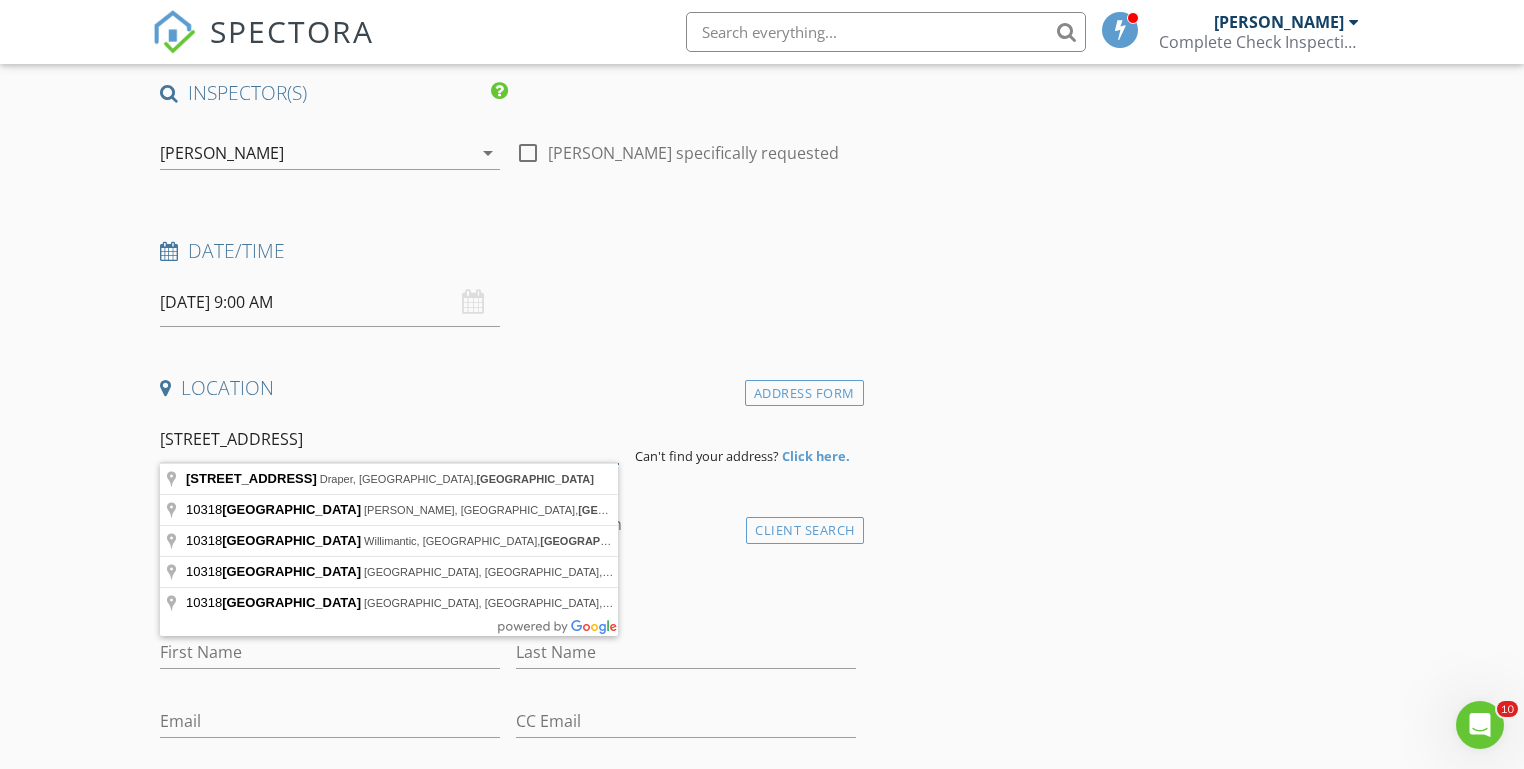 type on "10318 Bellevue Ridge St" 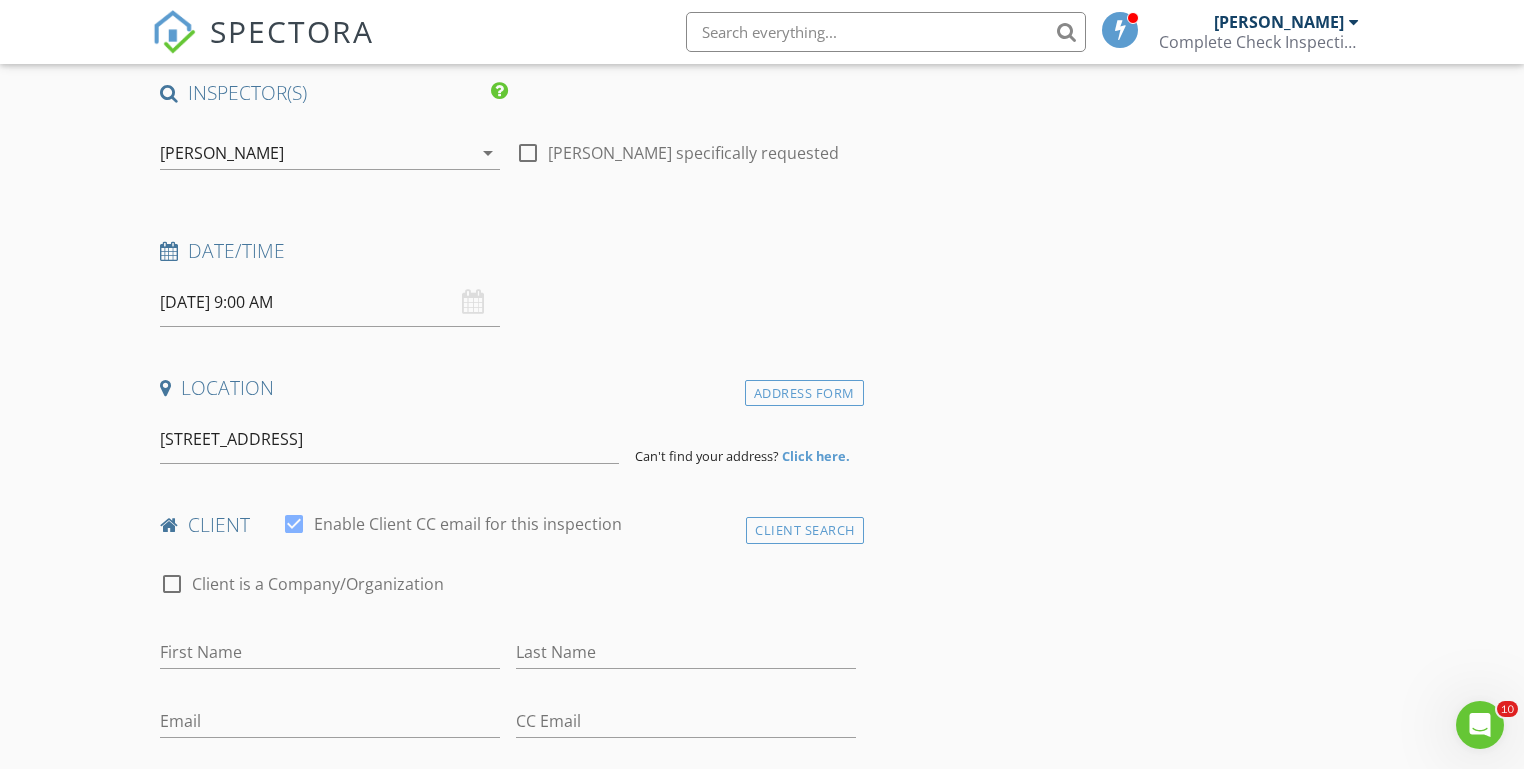 click on "Click here." at bounding box center (816, 456) 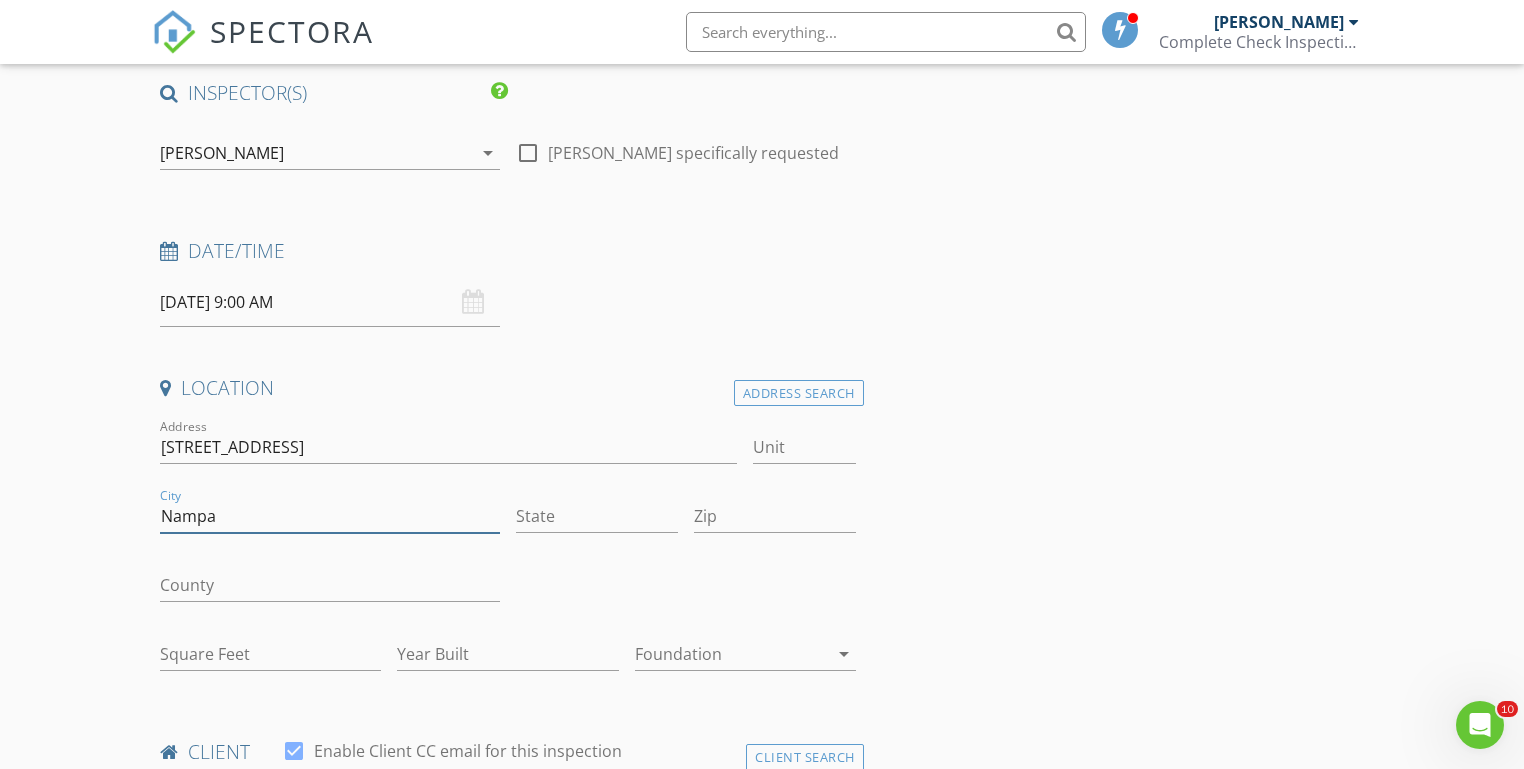 type on "Nampa" 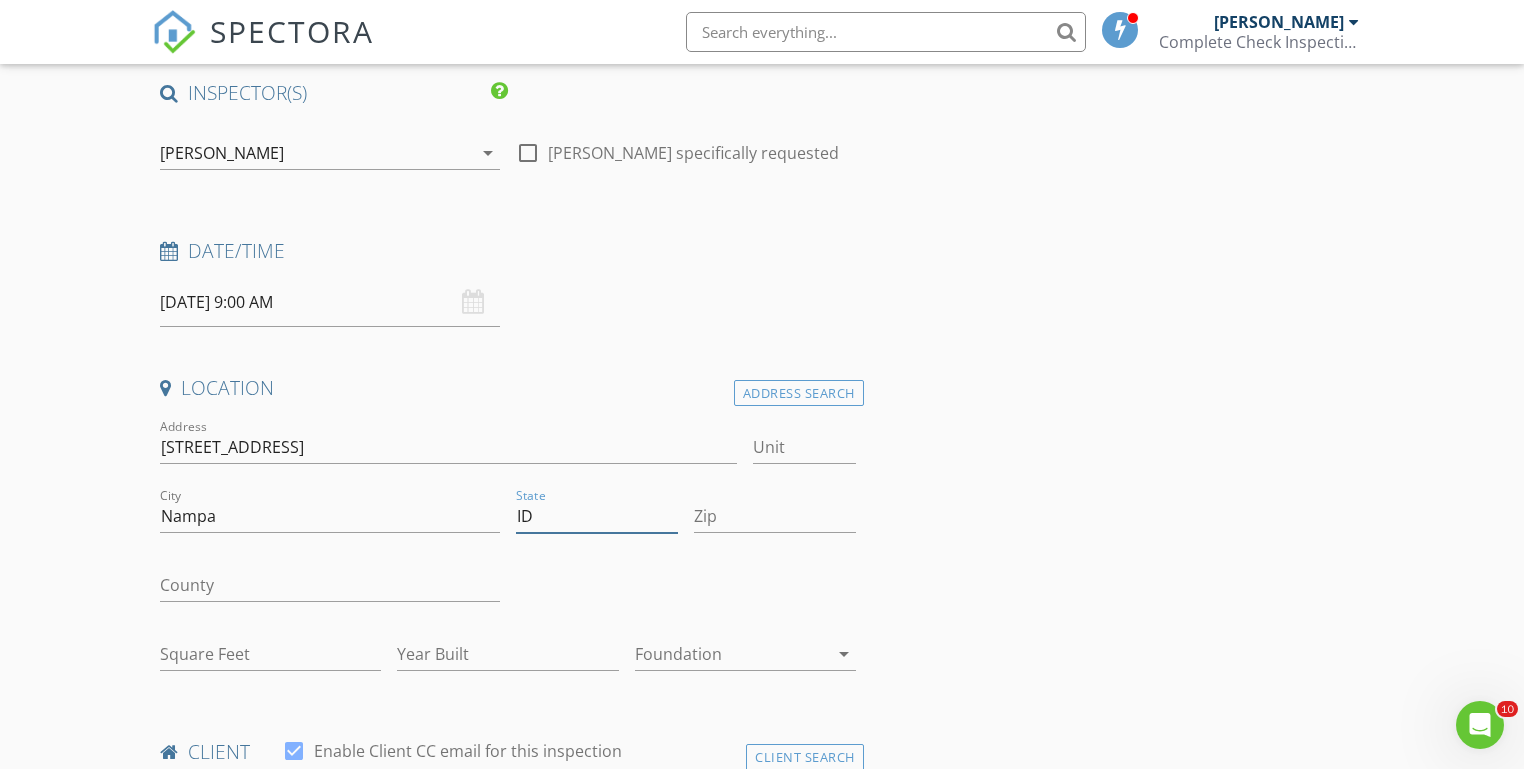 type on "ID" 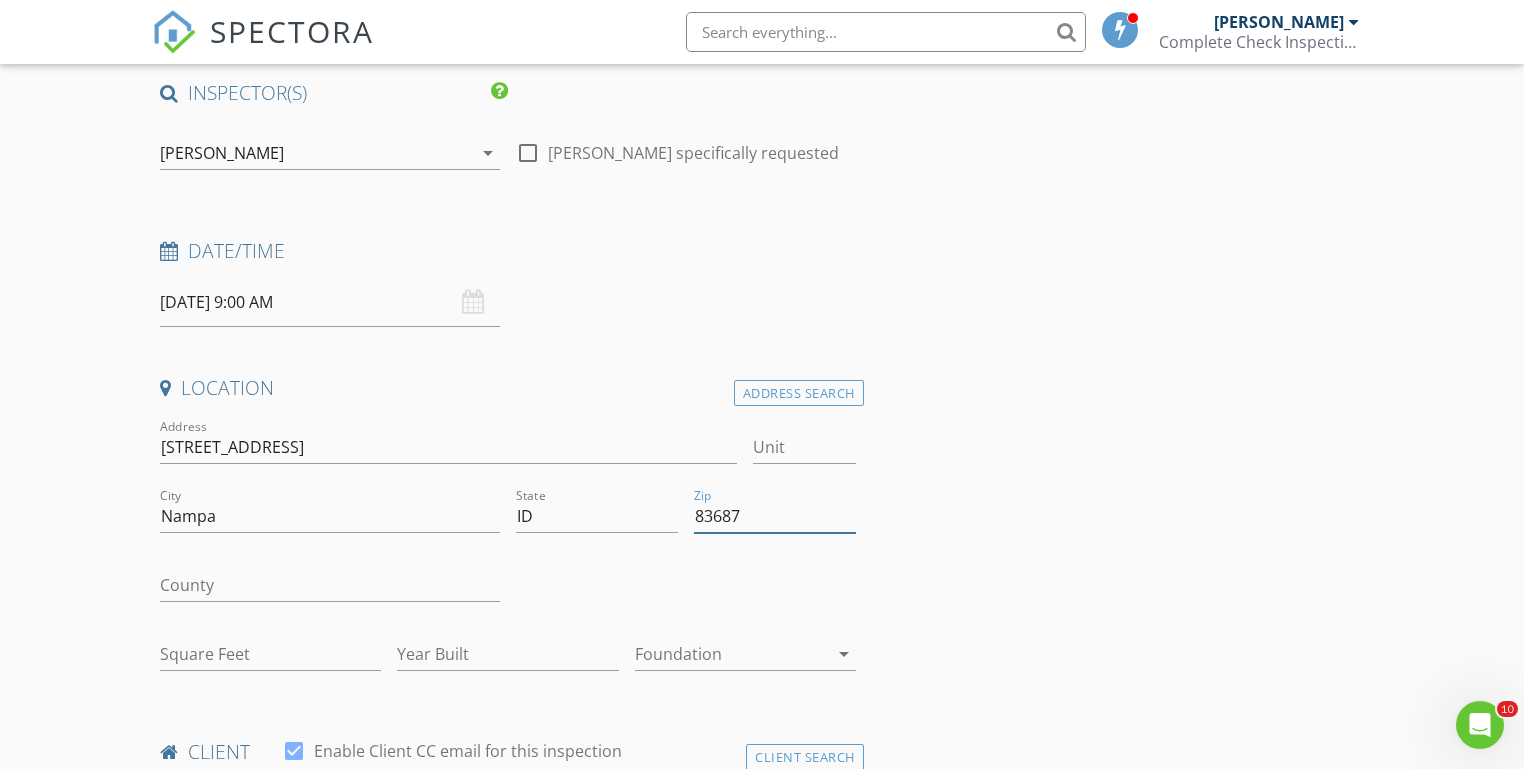 type on "83687" 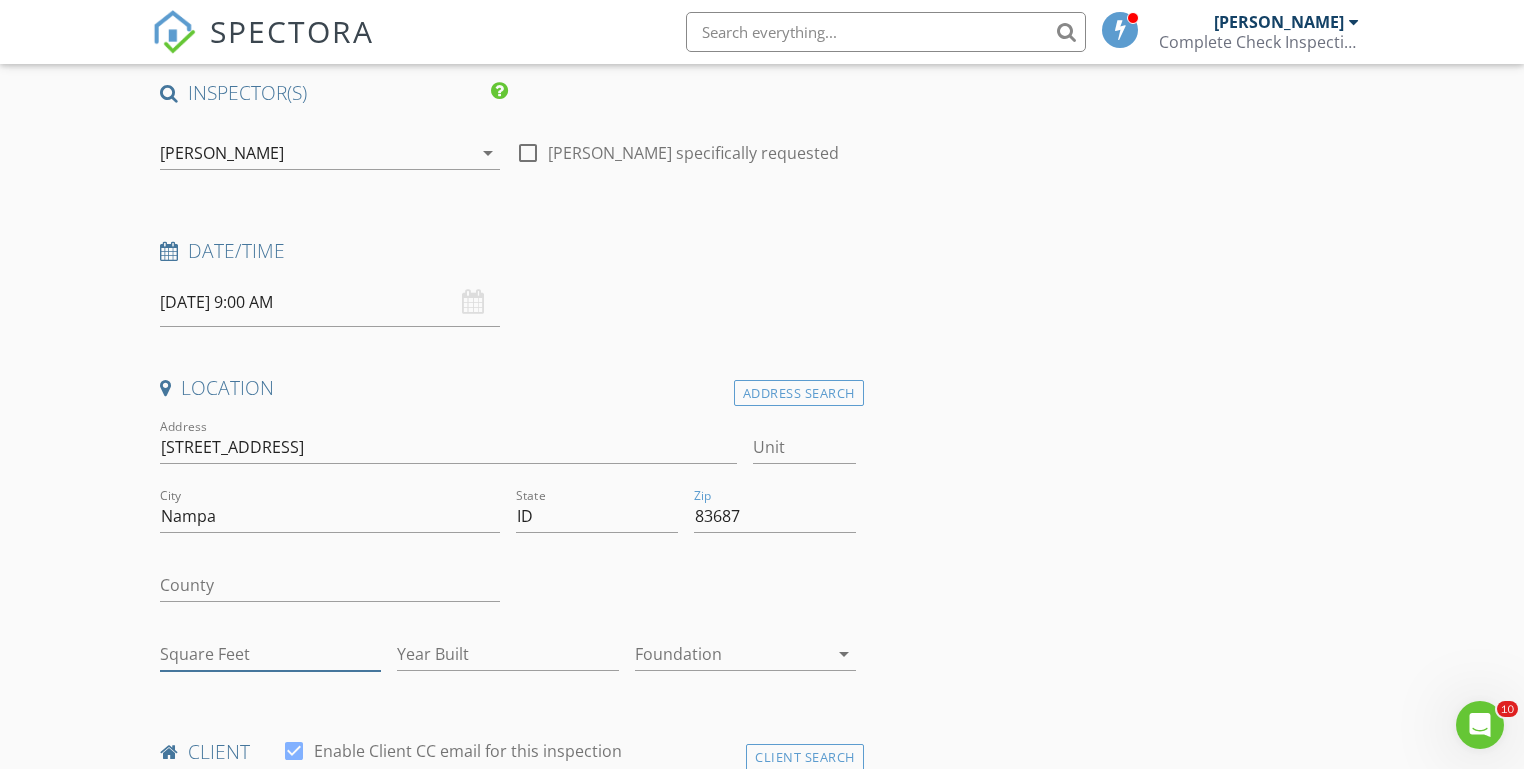 click on "Square Feet" at bounding box center (270, 654) 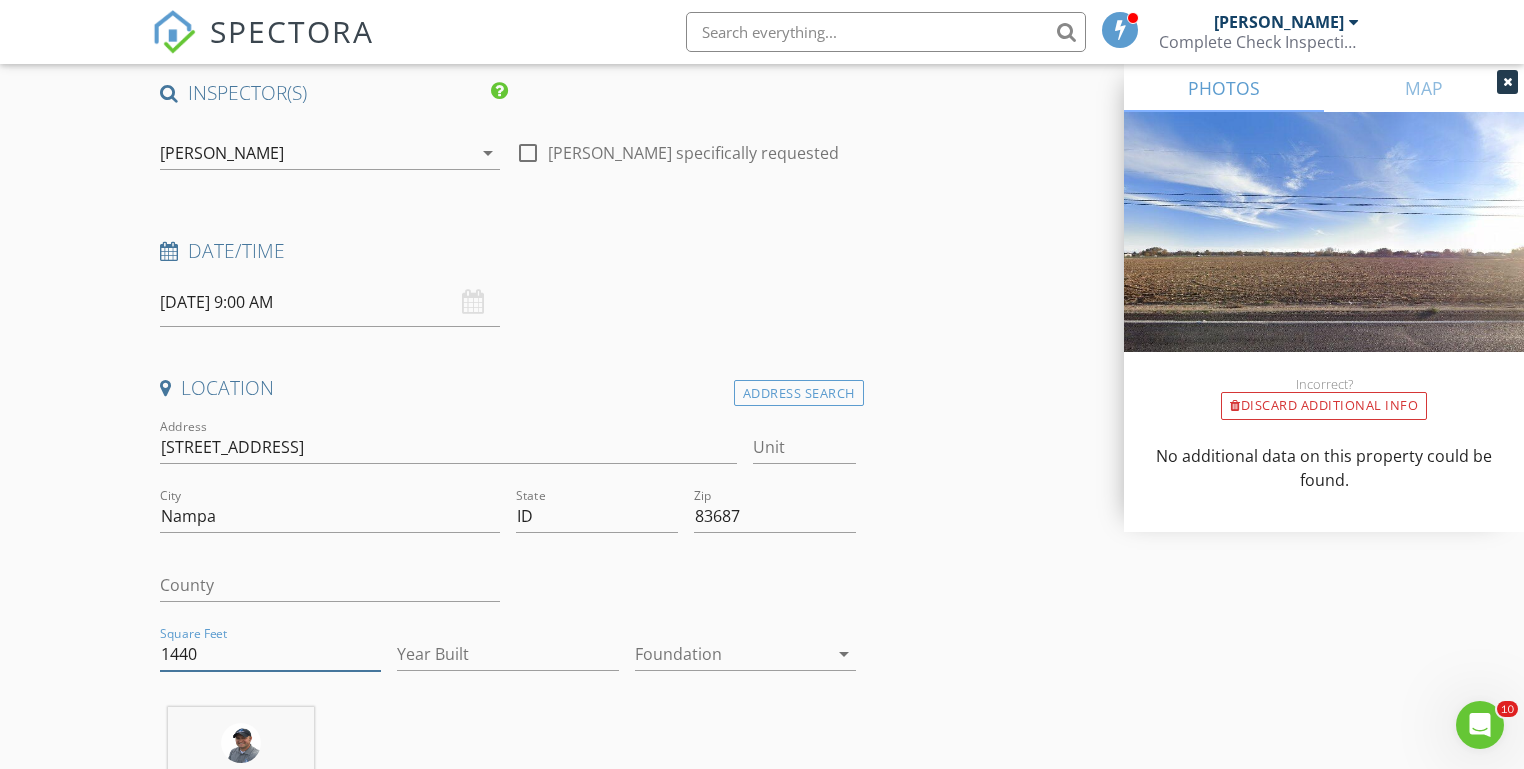 type on "1440" 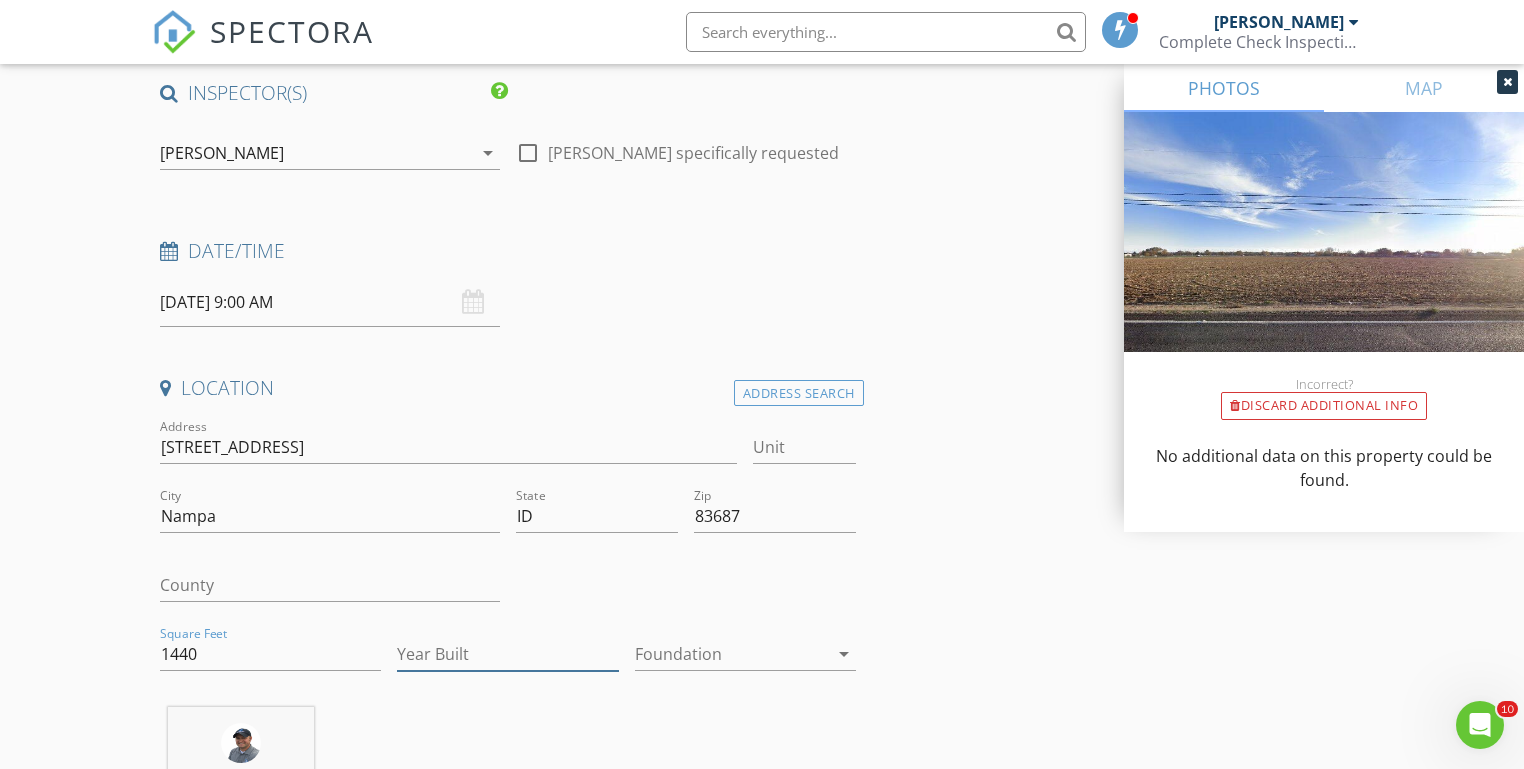 click on "Year Built" at bounding box center [507, 654] 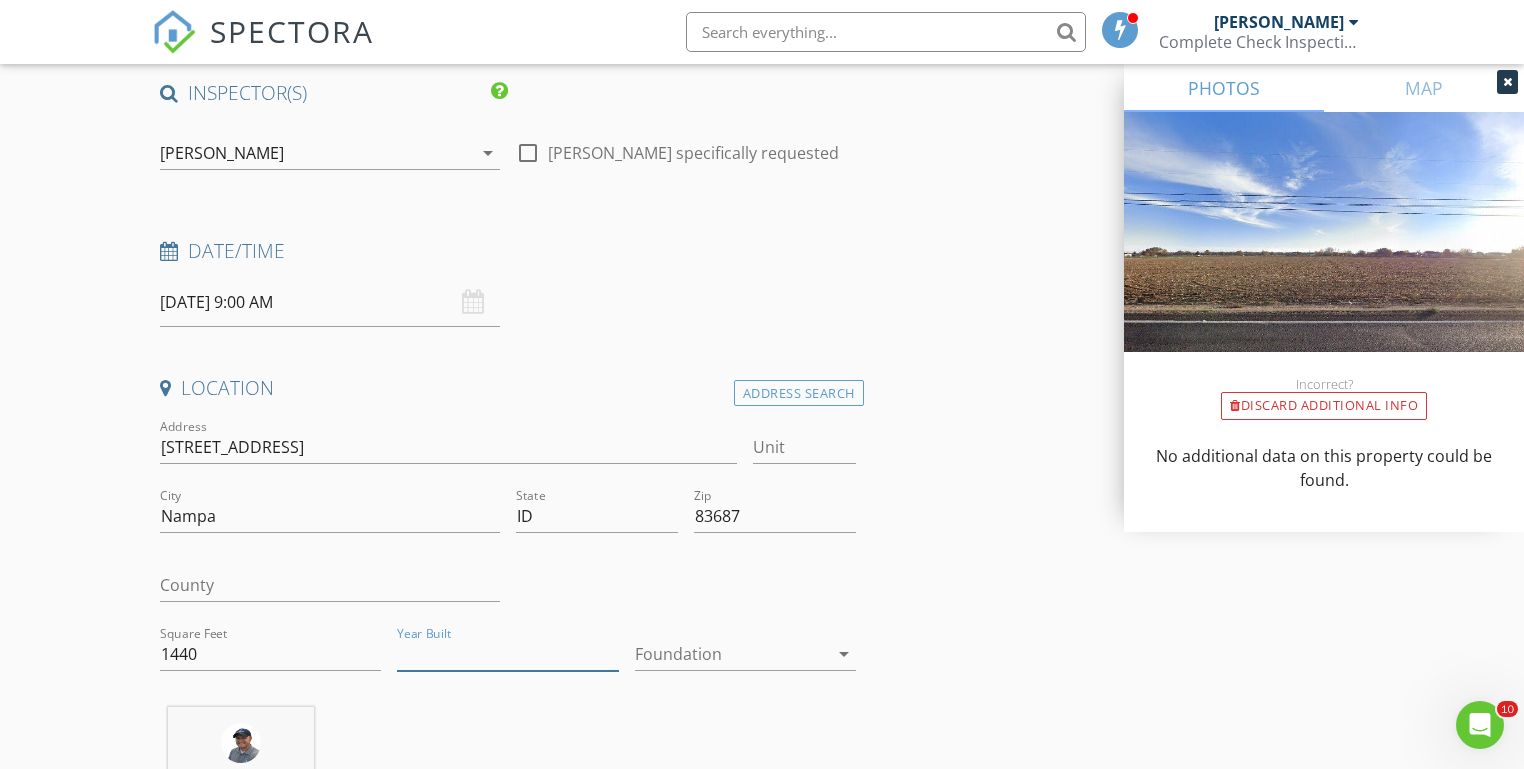 type on "2" 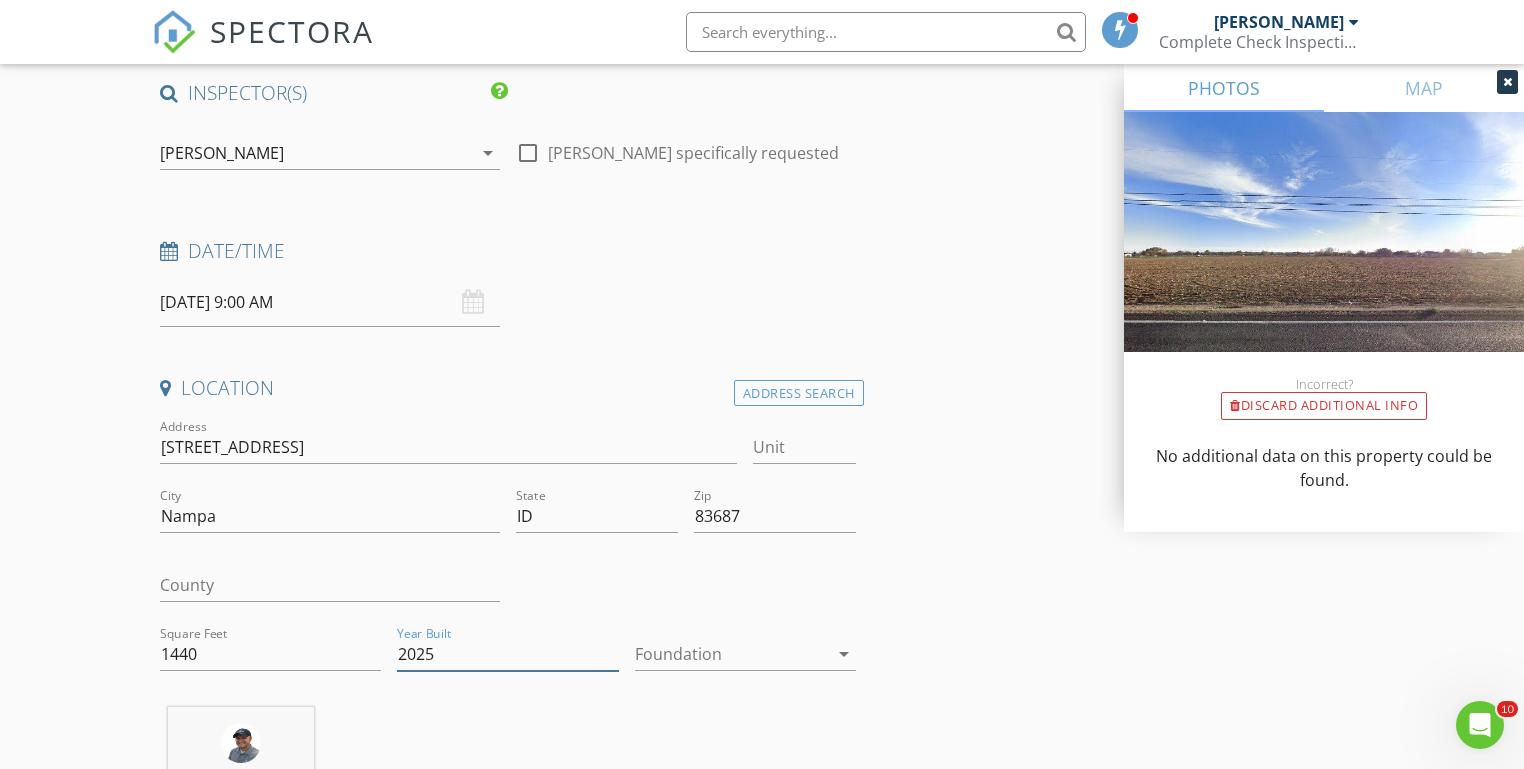 type on "2025" 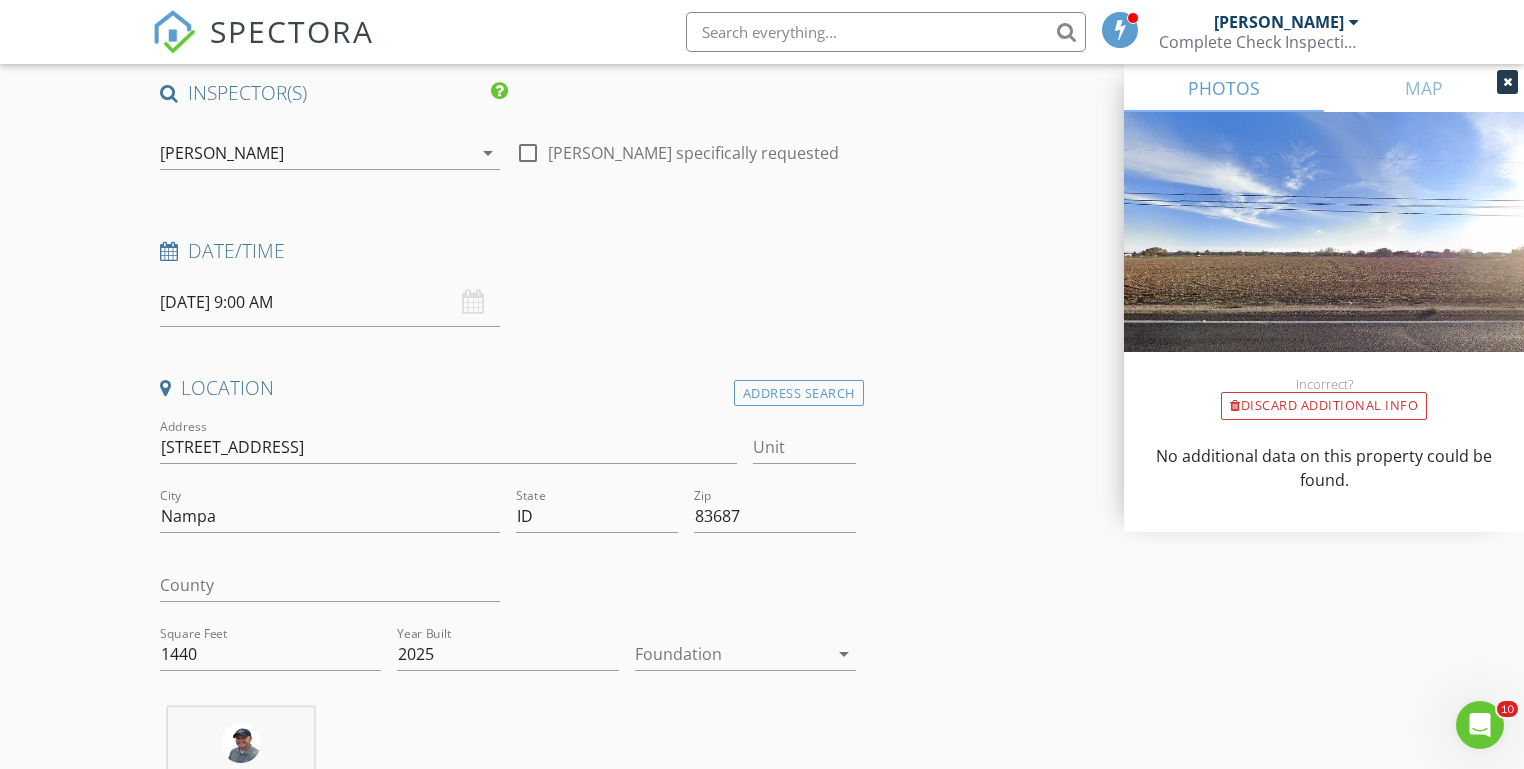 click on "New Inspection
Click here to use the New Order Form
INSPECTOR(S)
check_box   Michael Hasson   PRIMARY   check_box_outline_blank   Steve Taylor     Michael Hasson arrow_drop_down   check_box_outline_blank Michael Hasson specifically requested
Date/Time
07/11/2025 9:00 AM
Location
Address Search       Address 10318 Bellevue Ridge St   Unit   City Nampa   State ID   Zip 83687   County     Square Feet 1440   Year Built 2025   Foundation arrow_drop_down     Michael Hasson     12.2 miles     (25 minutes)
client
check_box Enable Client CC email for this inspection   Client Search     check_box_outline_blank Client is a Company/Organization     First Name   Last Name   Email   CC Email   Phone           Notes   Private Notes
ADD ADDITIONAL client
SERVICES" at bounding box center (762, 1720) 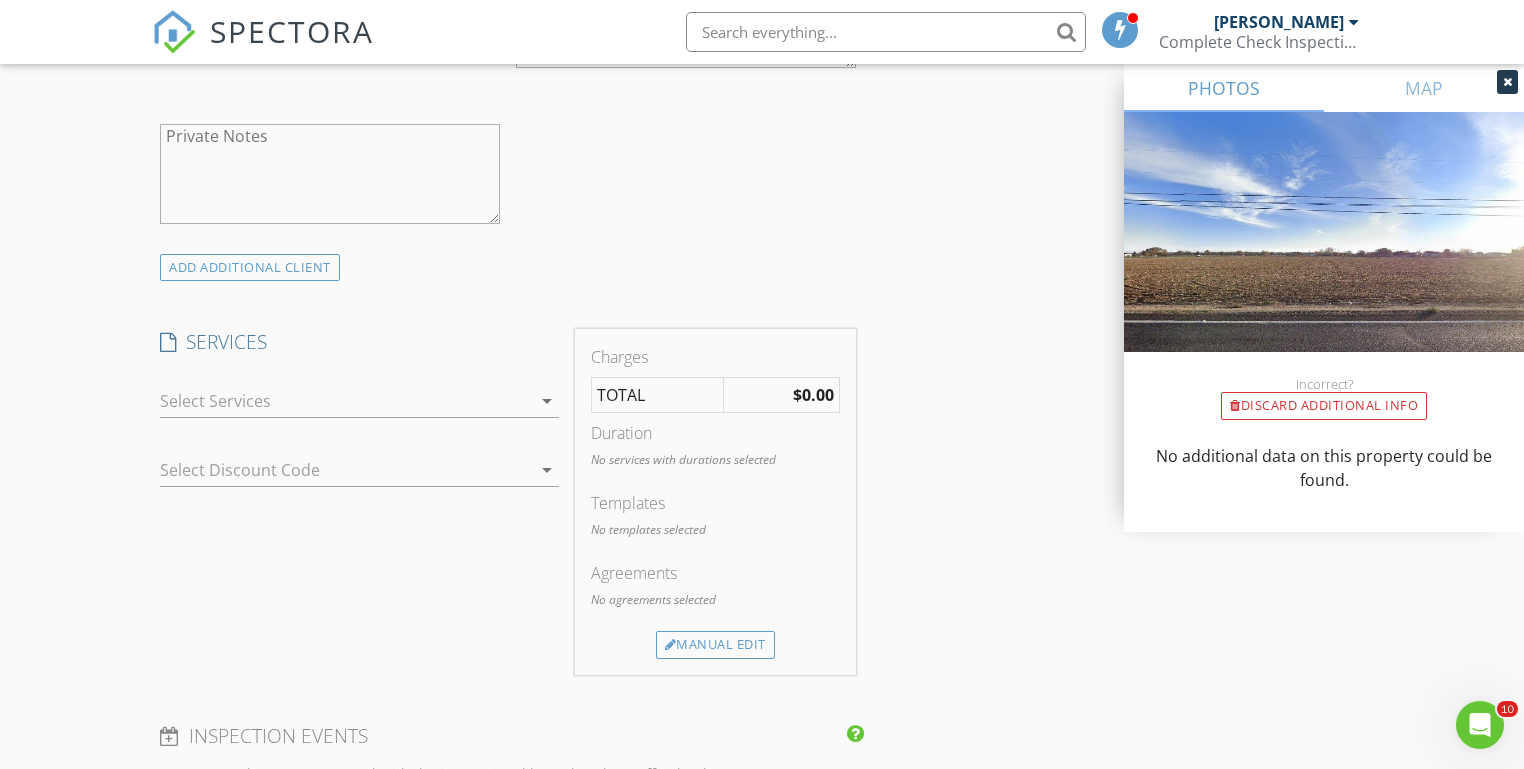 scroll, scrollTop: 1419, scrollLeft: 0, axis: vertical 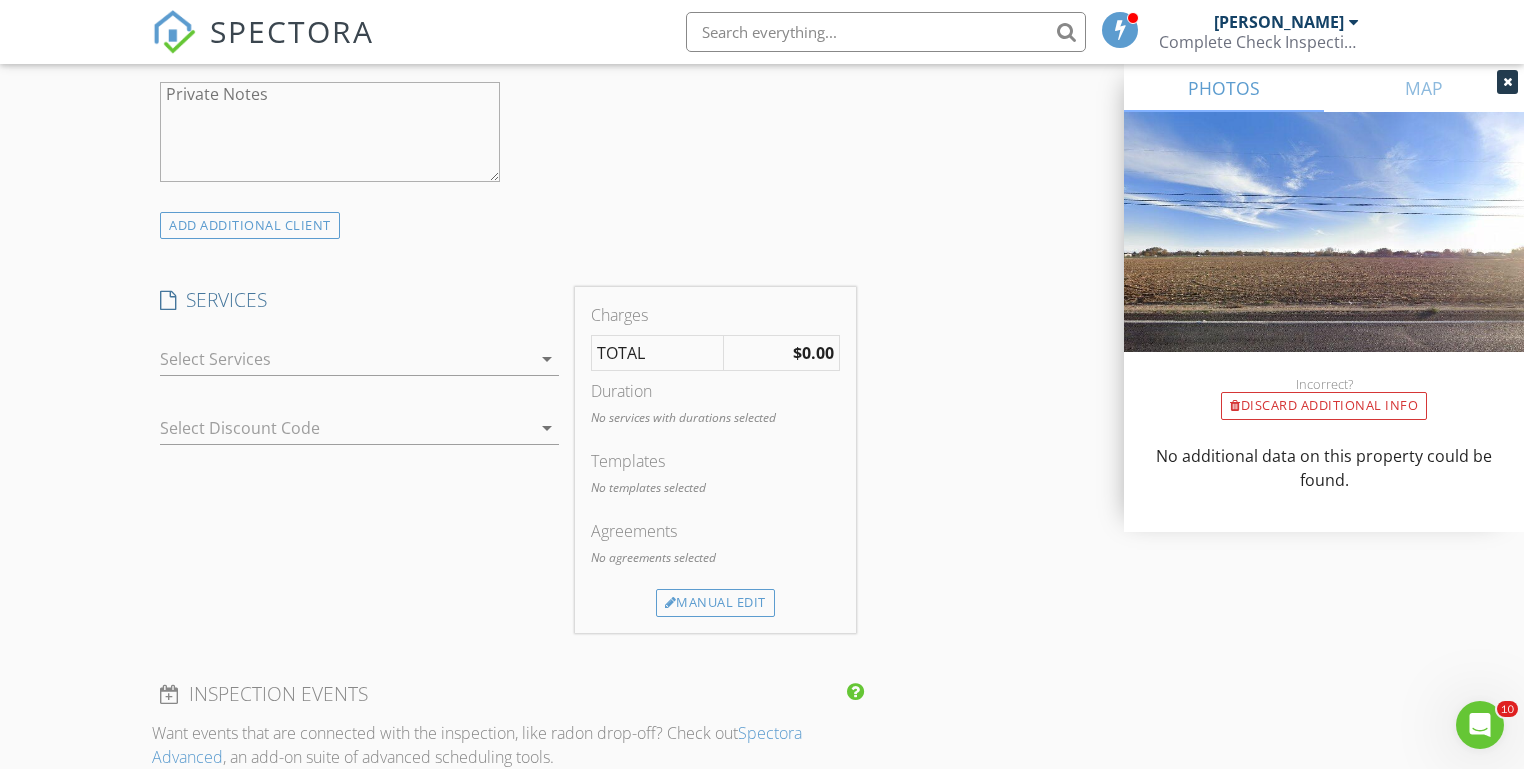 click at bounding box center [345, 359] 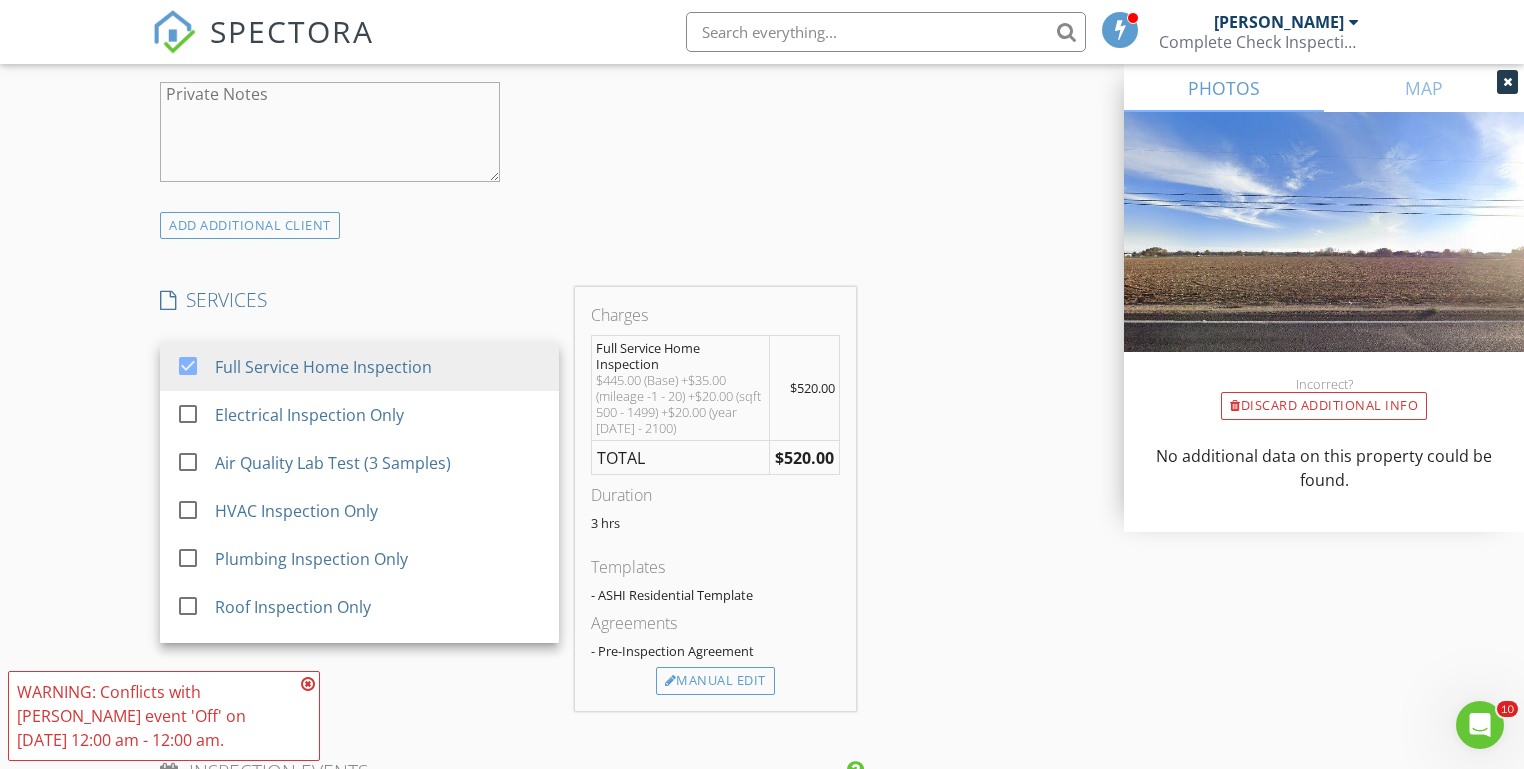 click on "New Inspection
Click here to use the New Order Form
INSPECTOR(S)
check_box   Michael Hasson   PRIMARY   check_box_outline_blank   Steve Taylor     Michael Hasson arrow_drop_down   check_box_outline_blank Michael Hasson specifically requested
Date/Time
07/11/2025 9:00 AM
Location
Address Search       Address 10318 Bellevue Ridge St   Unit   City Nampa   State ID   Zip 83687   County     Square Feet 1440   Year Built 2025   Foundation arrow_drop_down     Michael Hasson     12.2 miles     (25 minutes)
client
check_box Enable Client CC email for this inspection   Client Search     check_box_outline_blank Client is a Company/Organization     First Name   Last Name   Email   CC Email   Phone           Notes   Private Notes
ADD ADDITIONAL client
SERVICES
check_box" at bounding box center [762, 492] 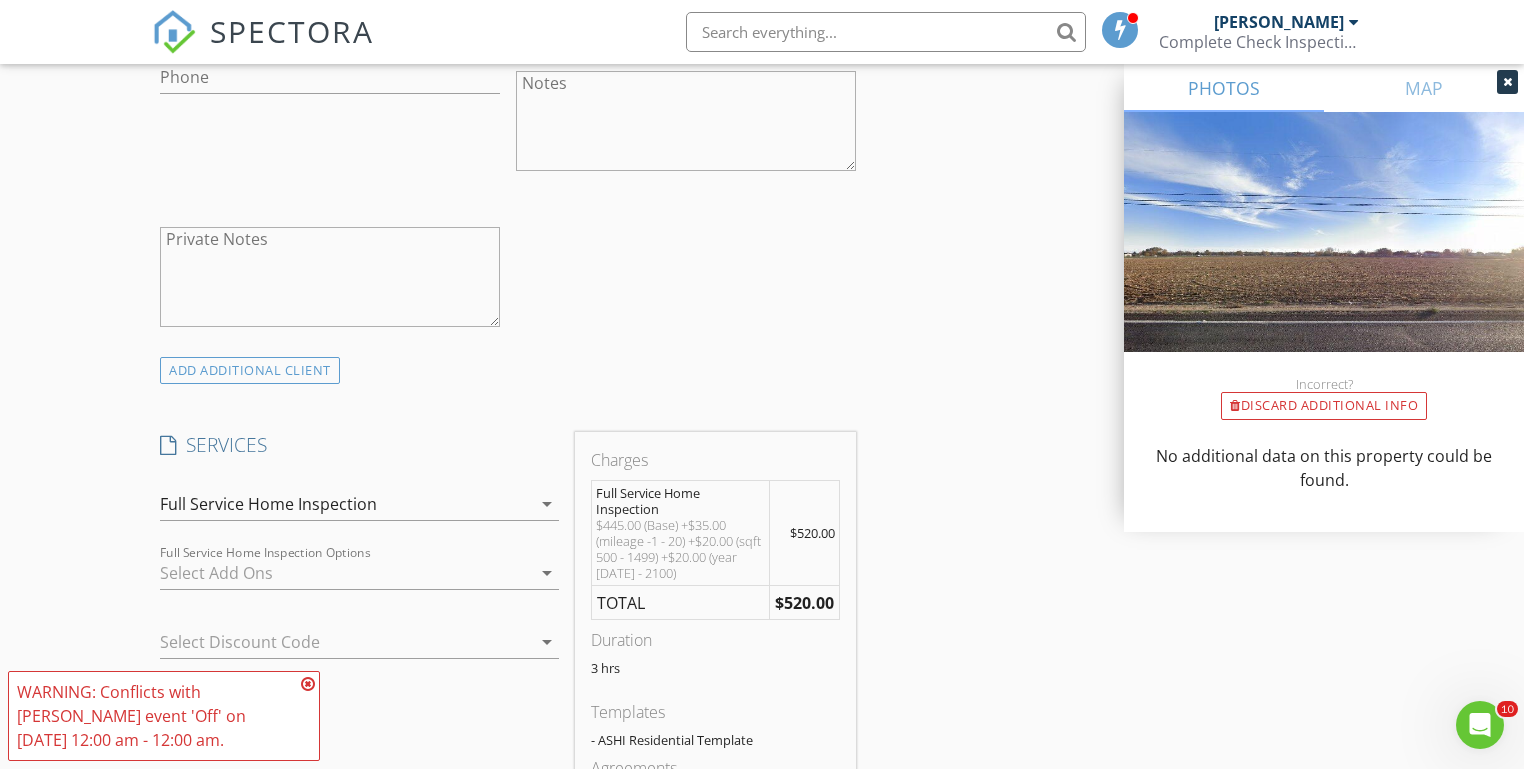scroll, scrollTop: 1279, scrollLeft: 0, axis: vertical 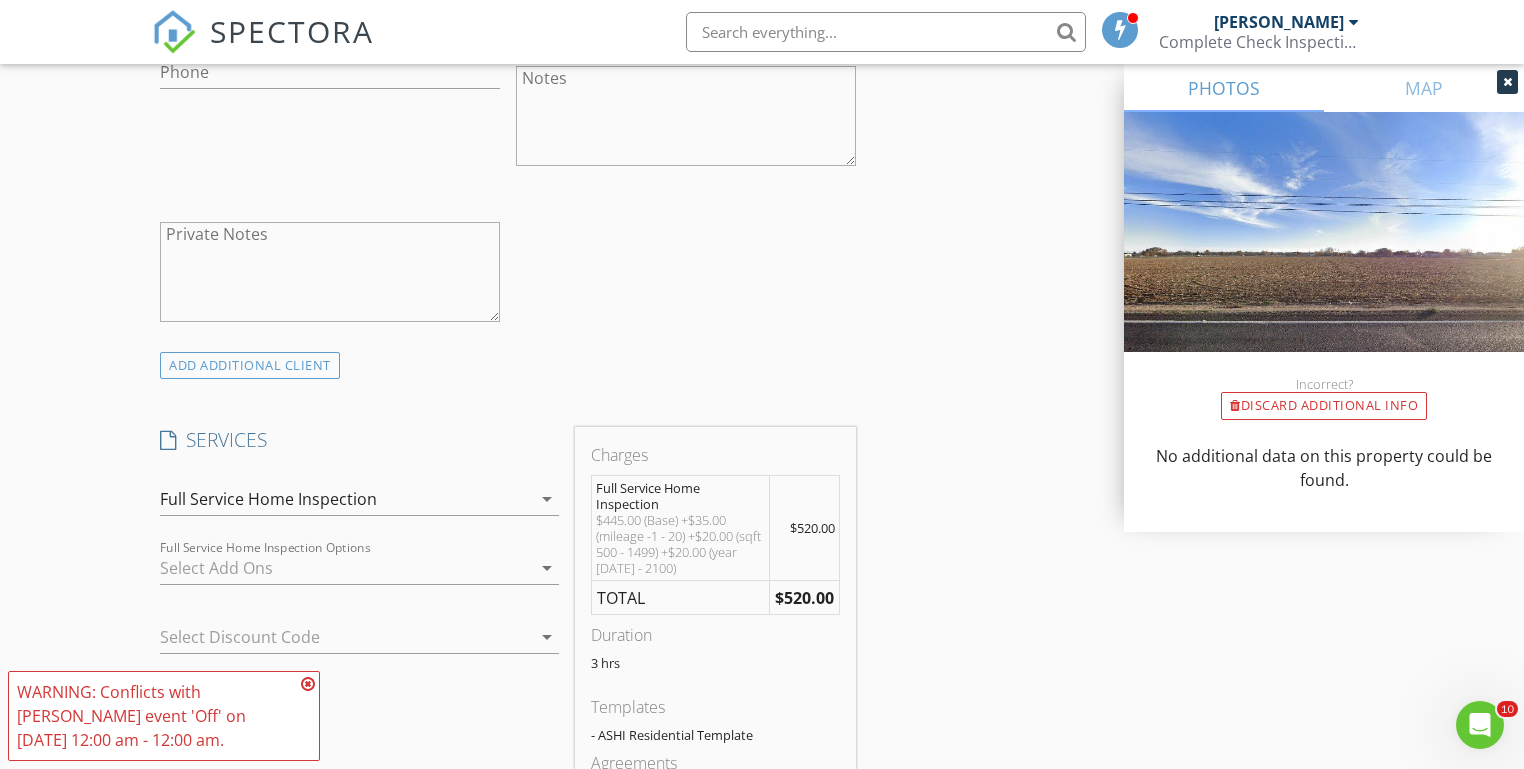 click at bounding box center [308, 684] 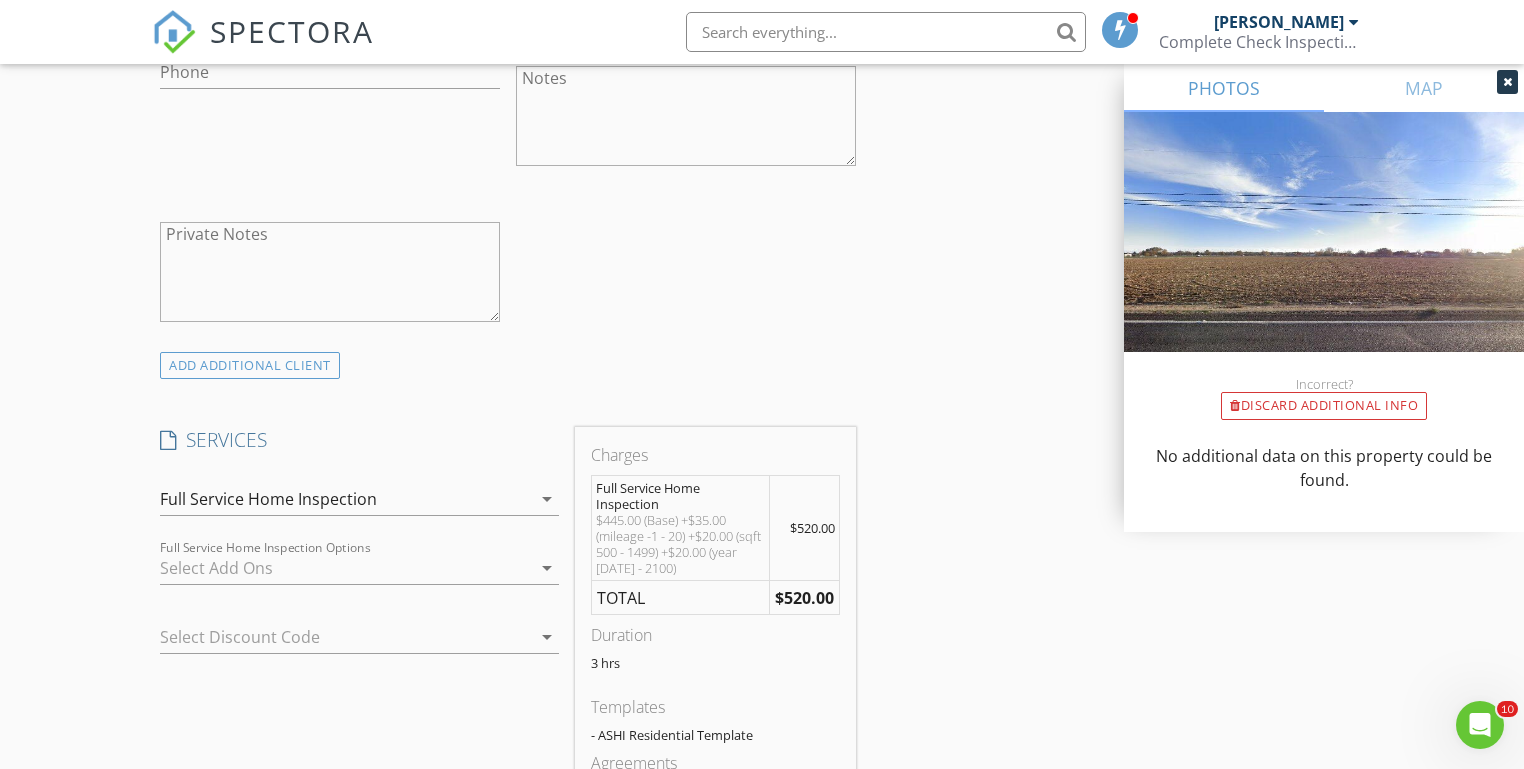 click on "New Inspection
Click here to use the New Order Form
INSPECTOR(S)
check_box   Michael Hasson   PRIMARY   check_box_outline_blank   Steve Taylor     Michael Hasson arrow_drop_down   check_box_outline_blank Michael Hasson specifically requested
Date/Time
07/11/2025 9:00 AM
Location
Address Search       Address 10318 Bellevue Ridge St   Unit   City Nampa   State ID   Zip 83687   County     Square Feet 1440   Year Built 2025   Foundation arrow_drop_down     Michael Hasson     12.2 miles     (25 minutes)
client
check_box Enable Client CC email for this inspection   Client Search     check_box_outline_blank Client is a Company/Organization     First Name   Last Name   Email   CC Email   Phone           Notes   Private Notes
ADD ADDITIONAL client
SERVICES
check_box" at bounding box center (762, 632) 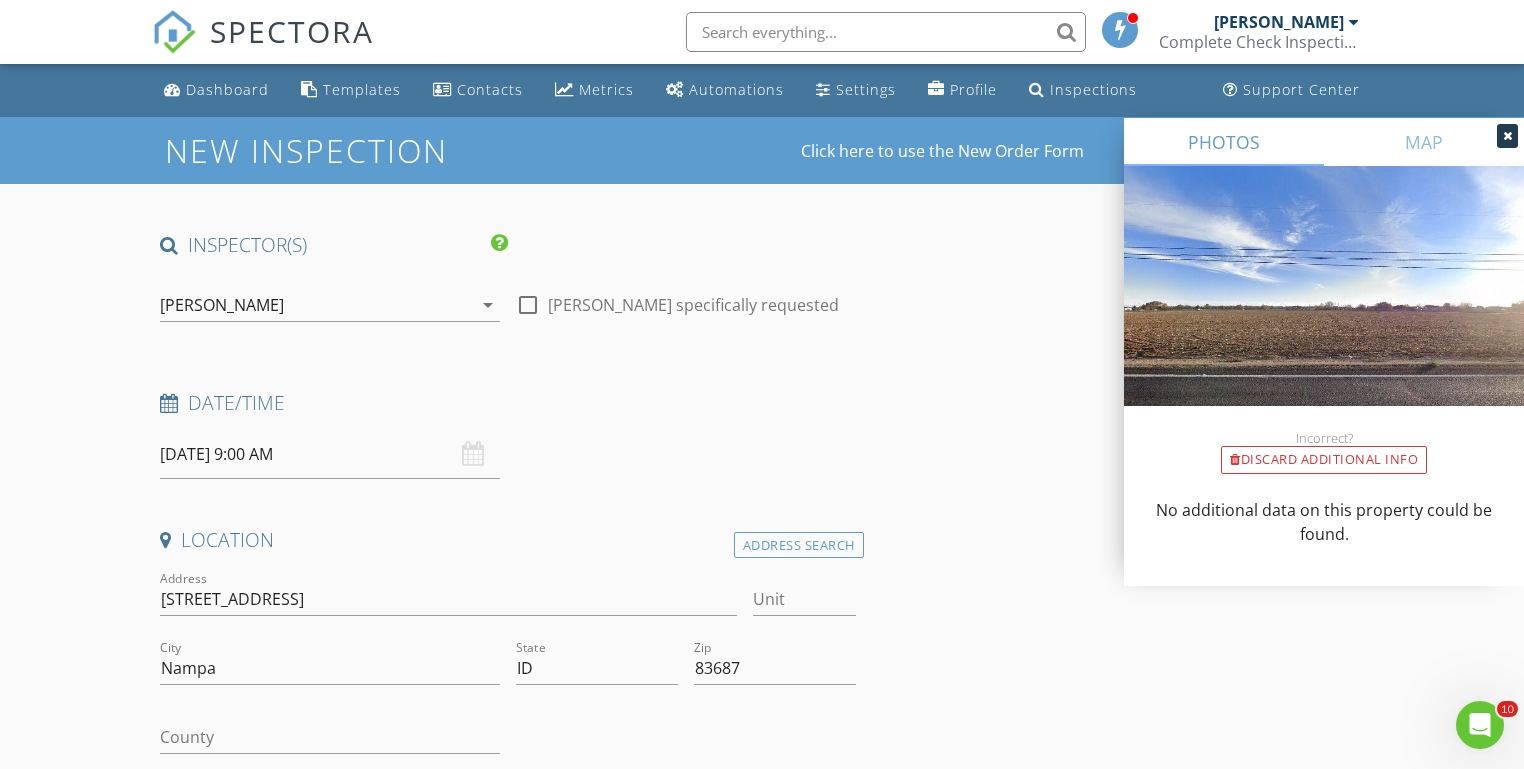 scroll, scrollTop: 0, scrollLeft: 0, axis: both 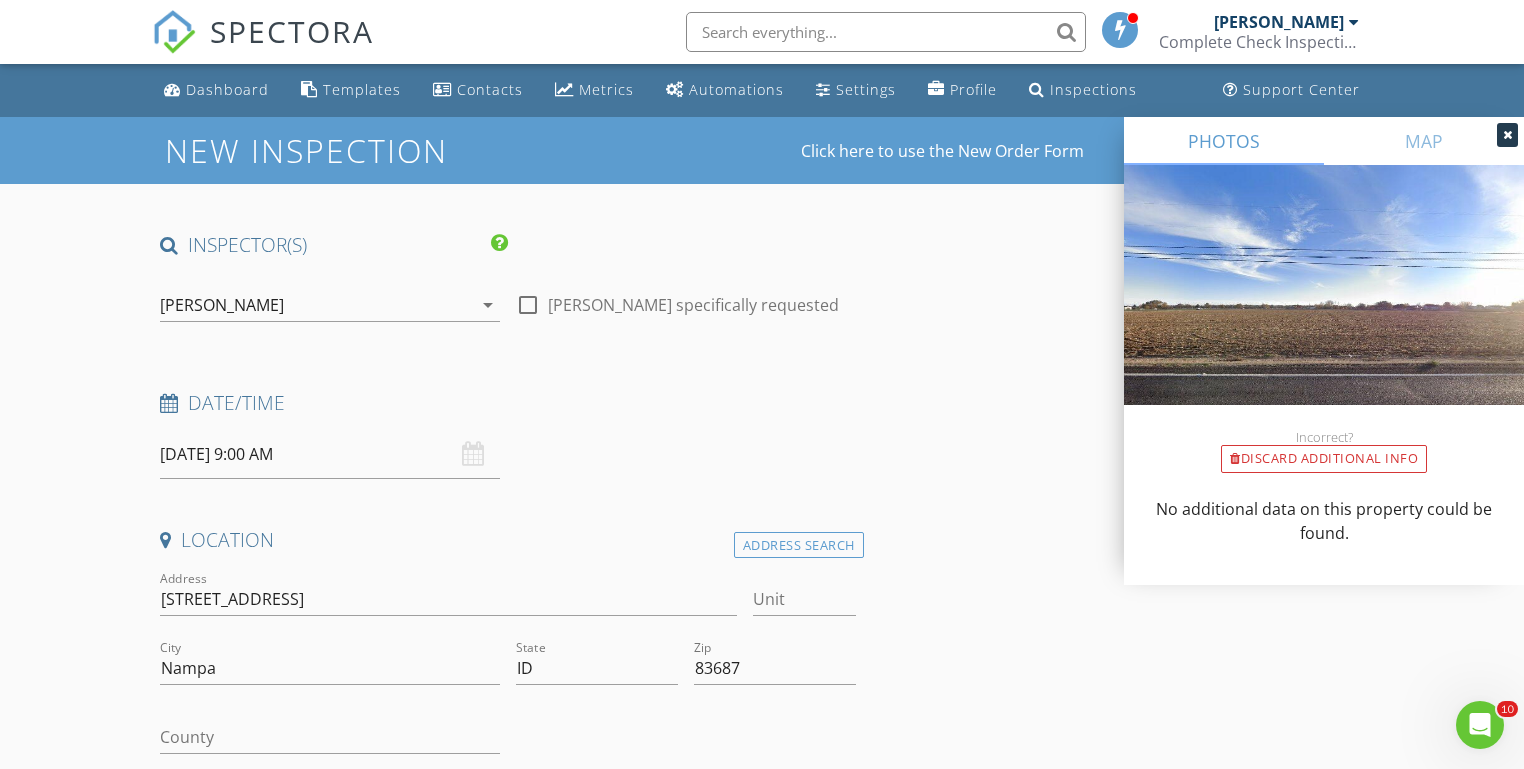 click on "07/11/2025 9:00 AM" at bounding box center (330, 454) 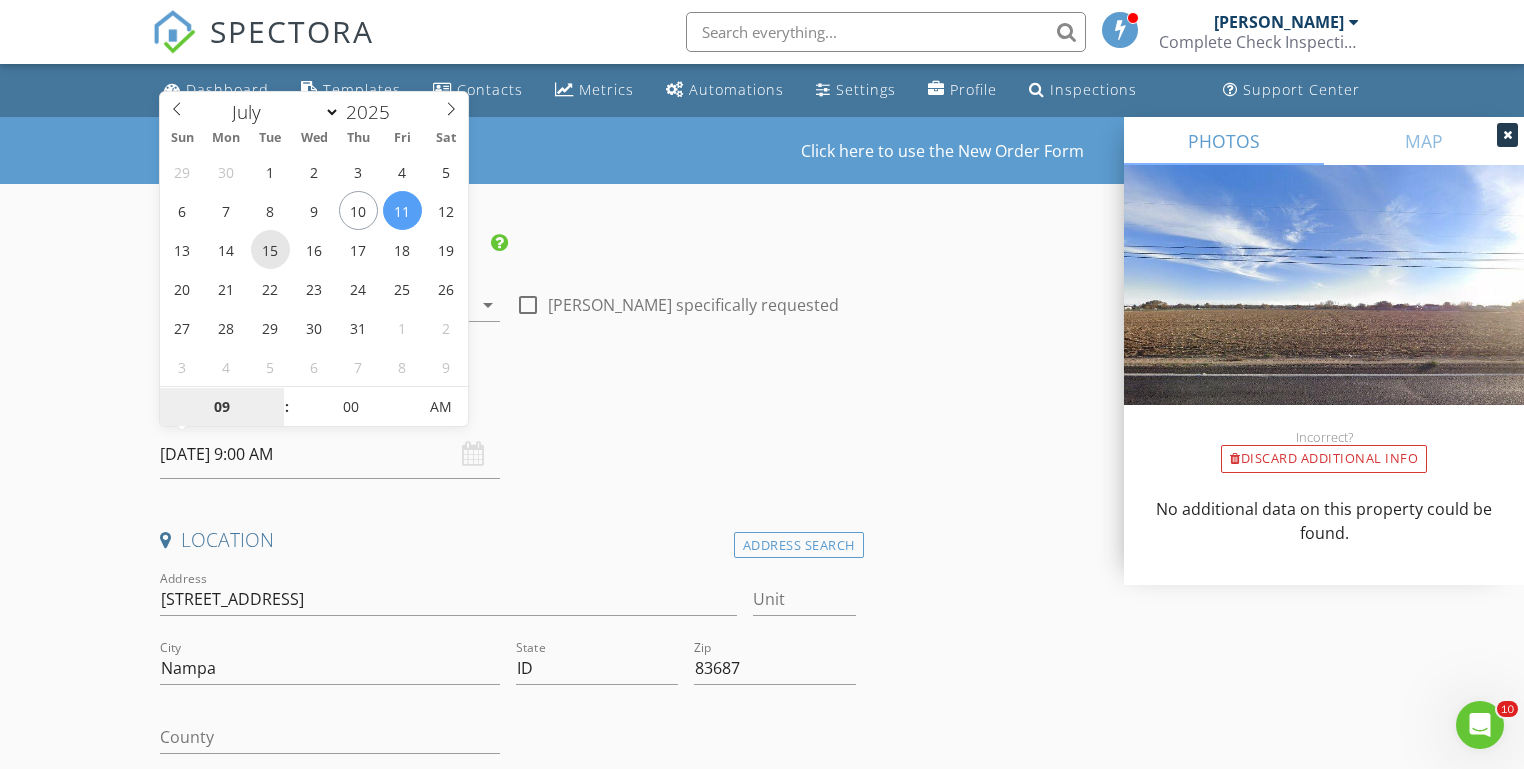 type on "07/15/2025 9:00 AM" 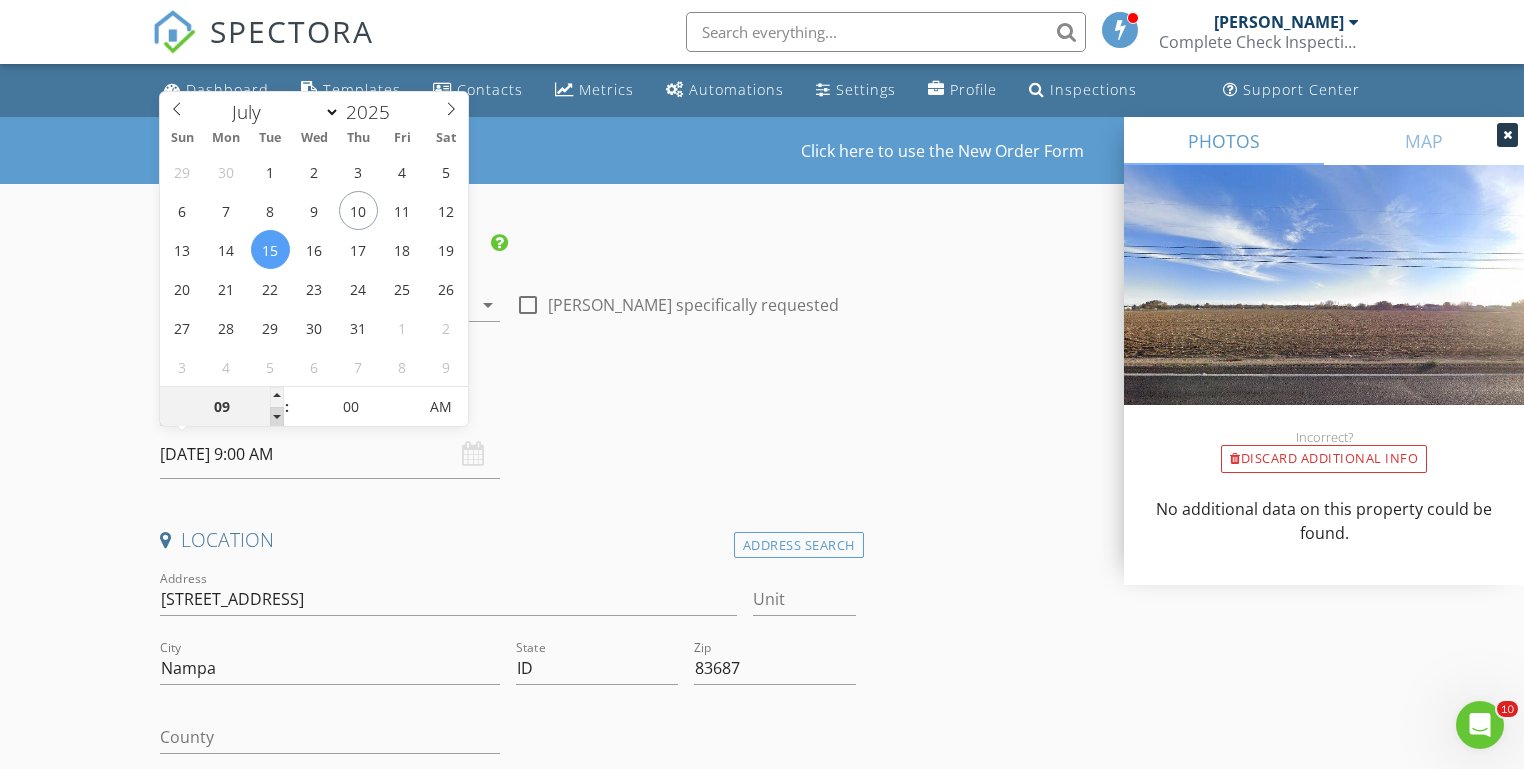 type on "08" 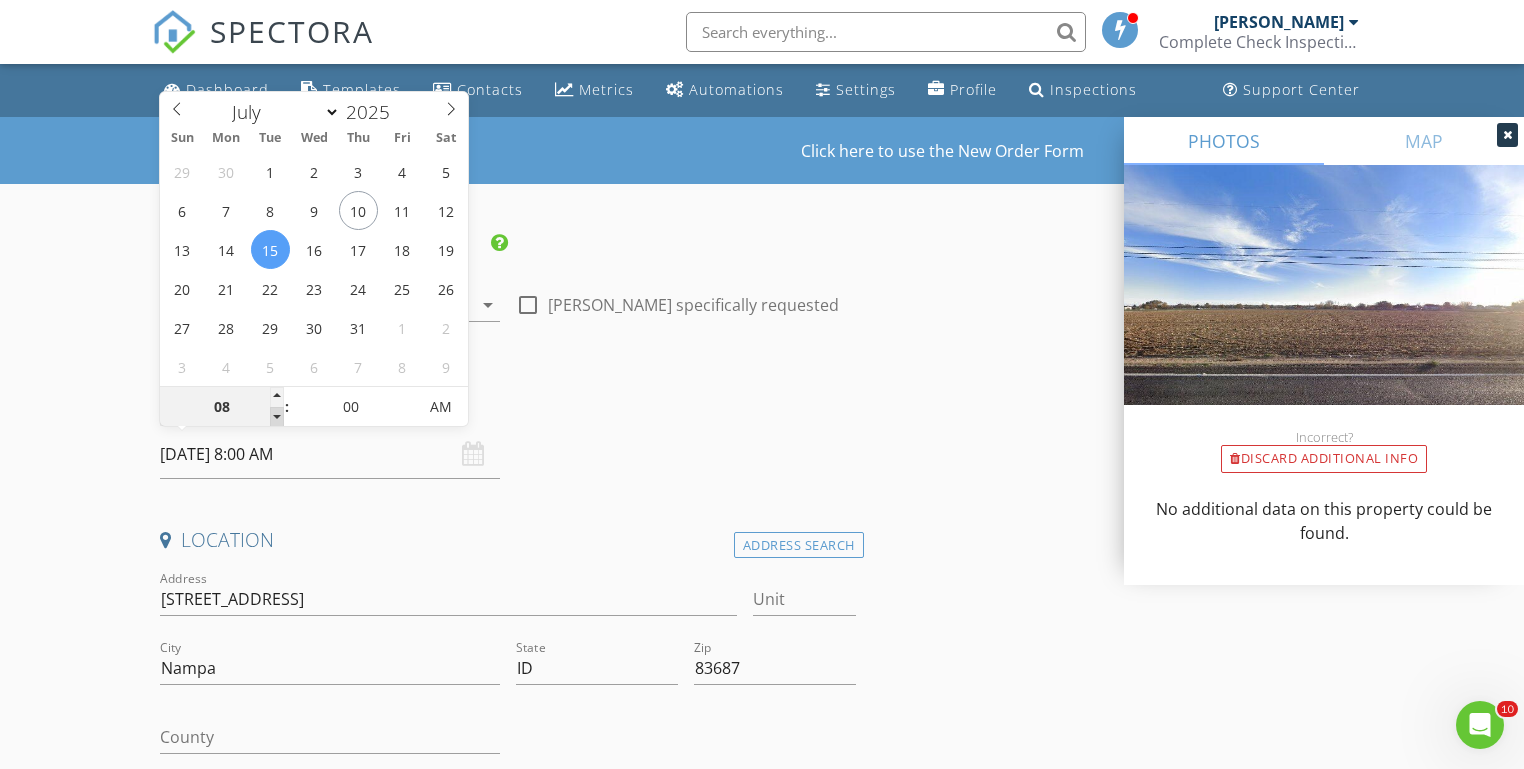 click at bounding box center [277, 417] 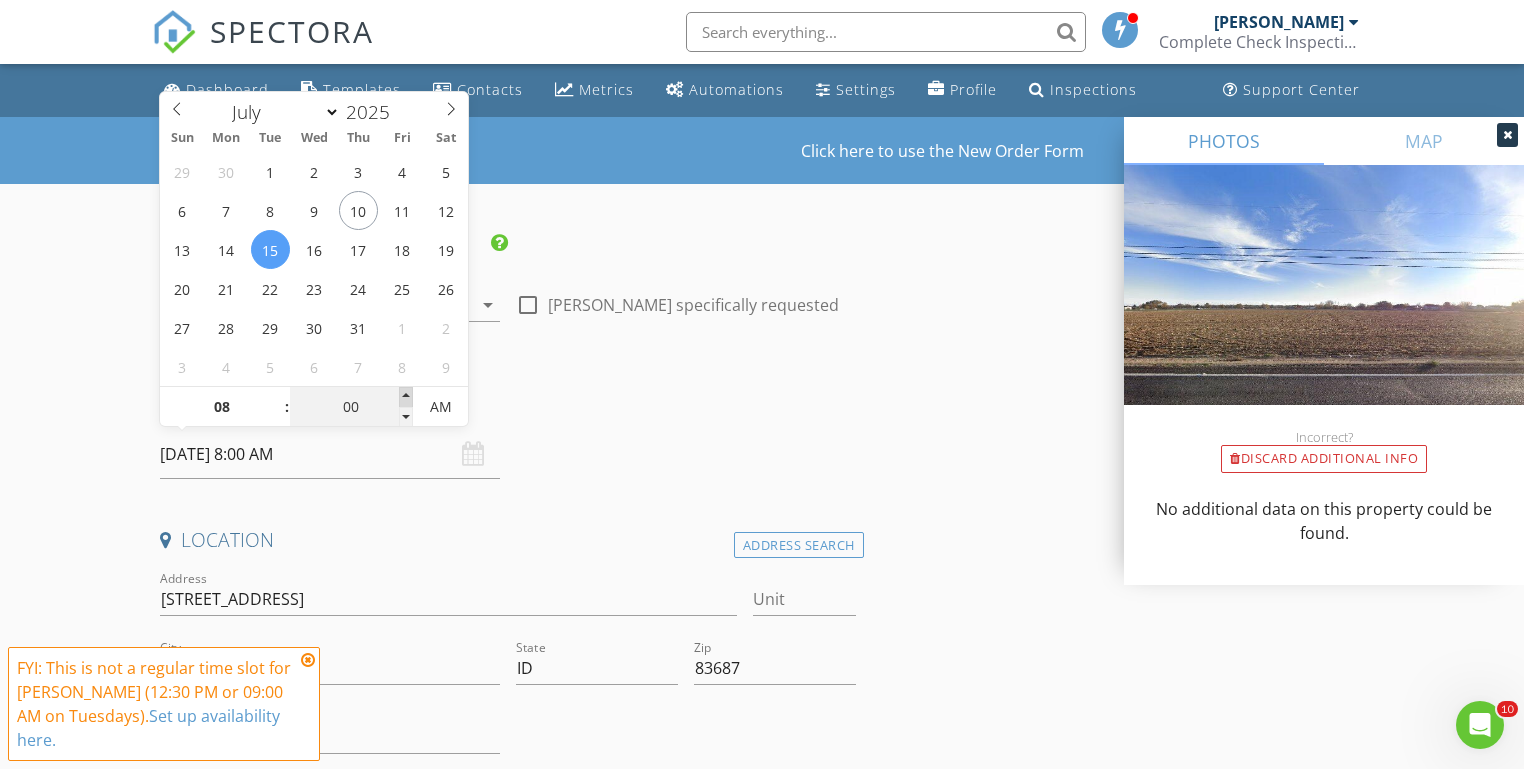 type on "05" 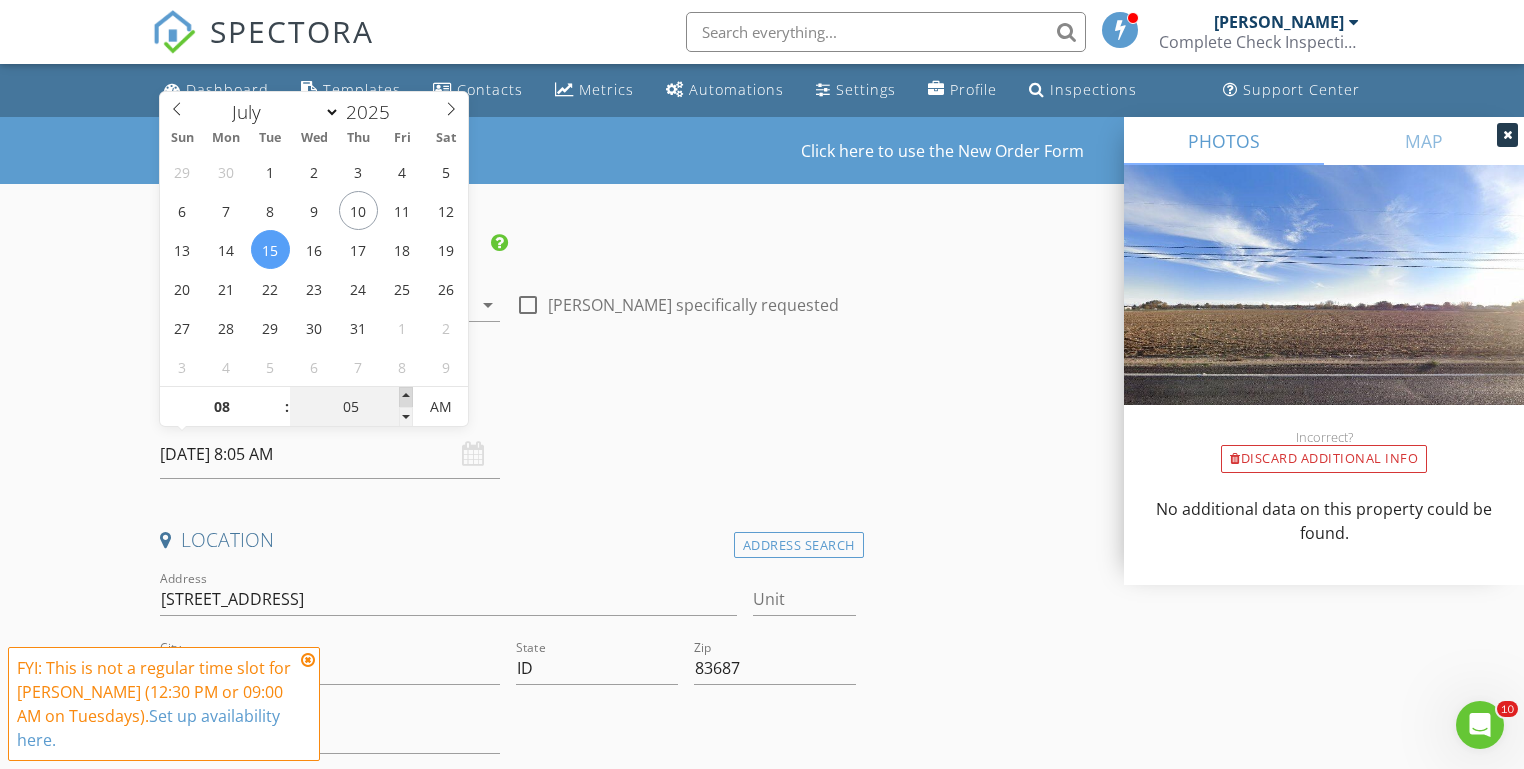 click at bounding box center (406, 397) 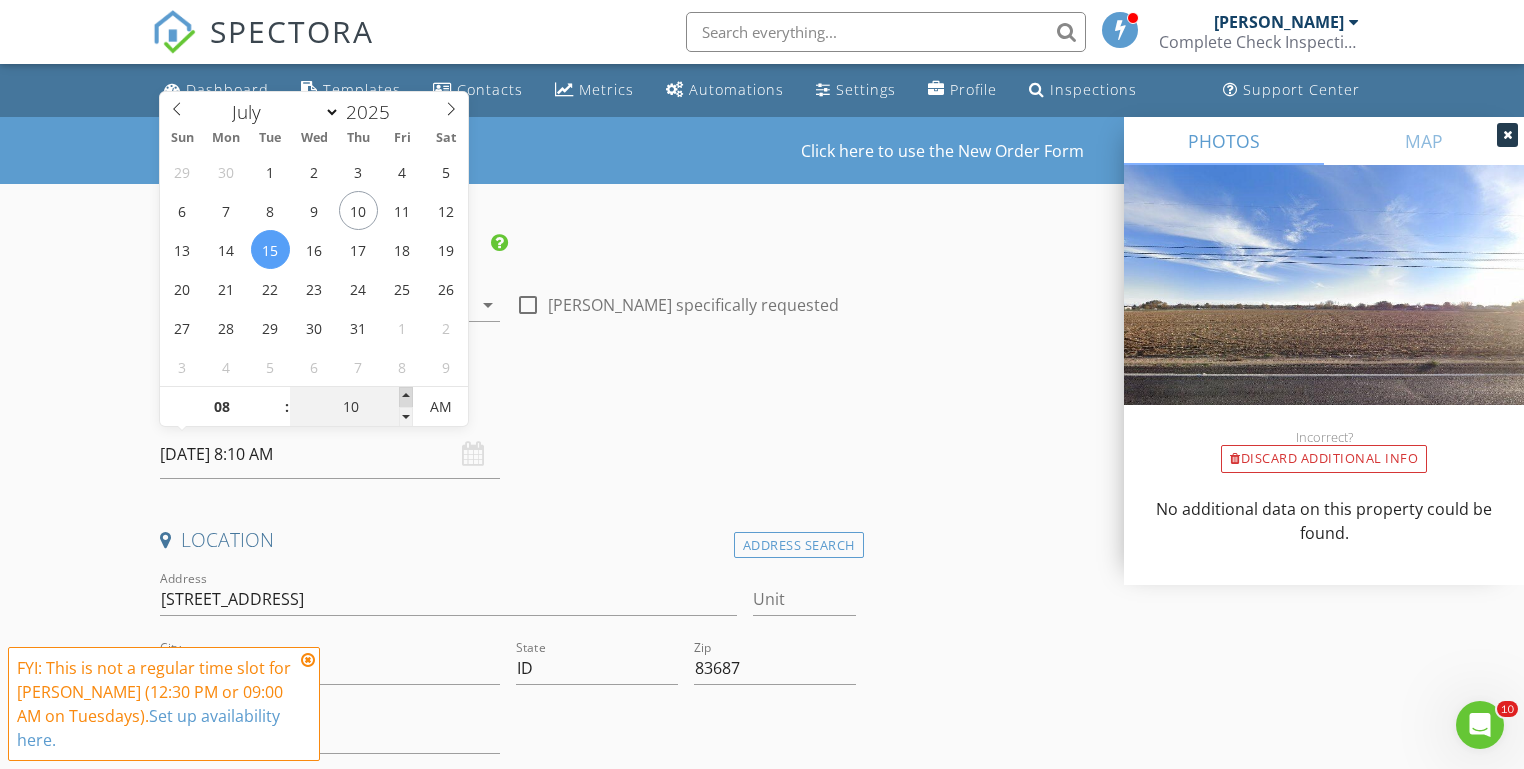 click at bounding box center (406, 397) 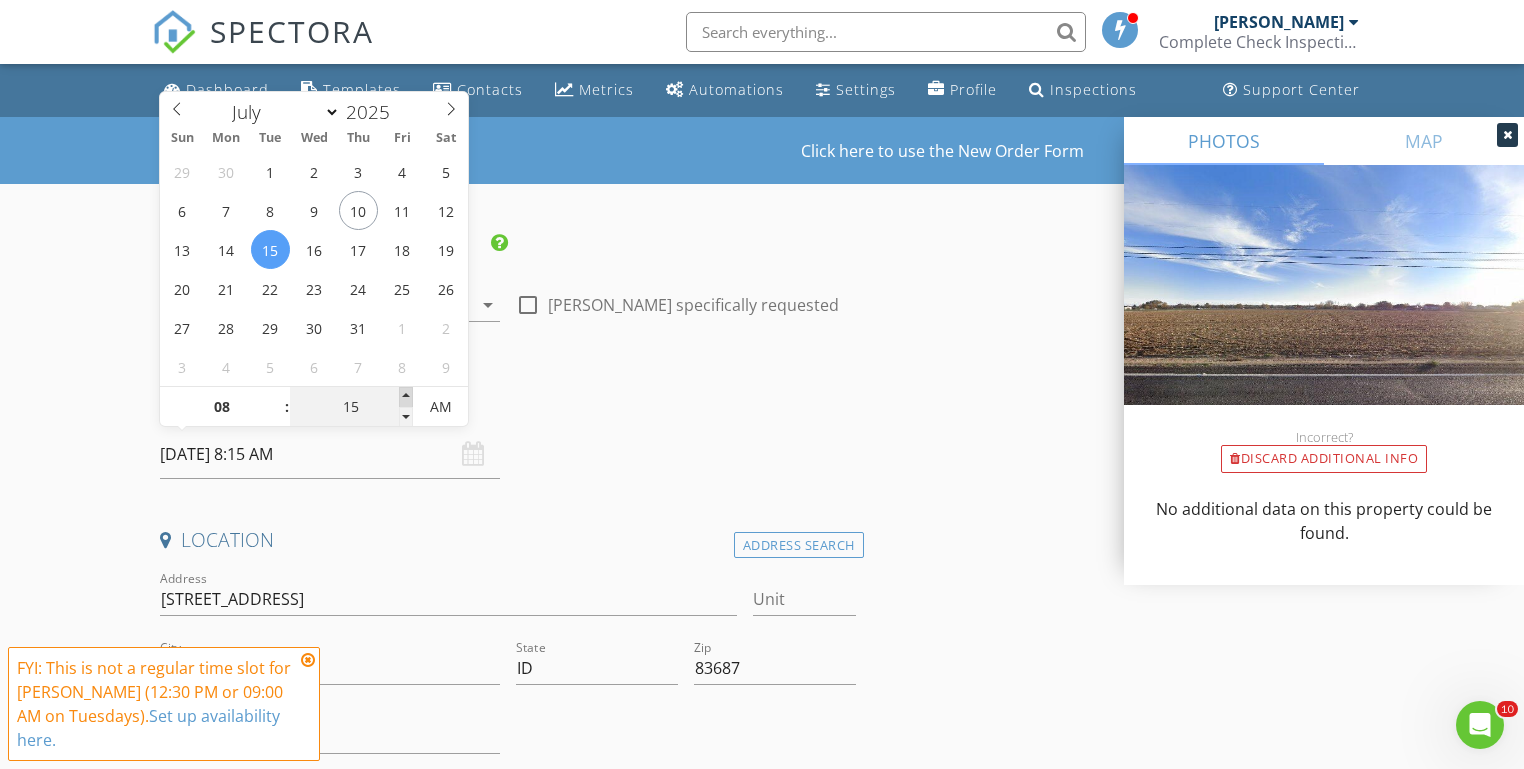 click at bounding box center [406, 397] 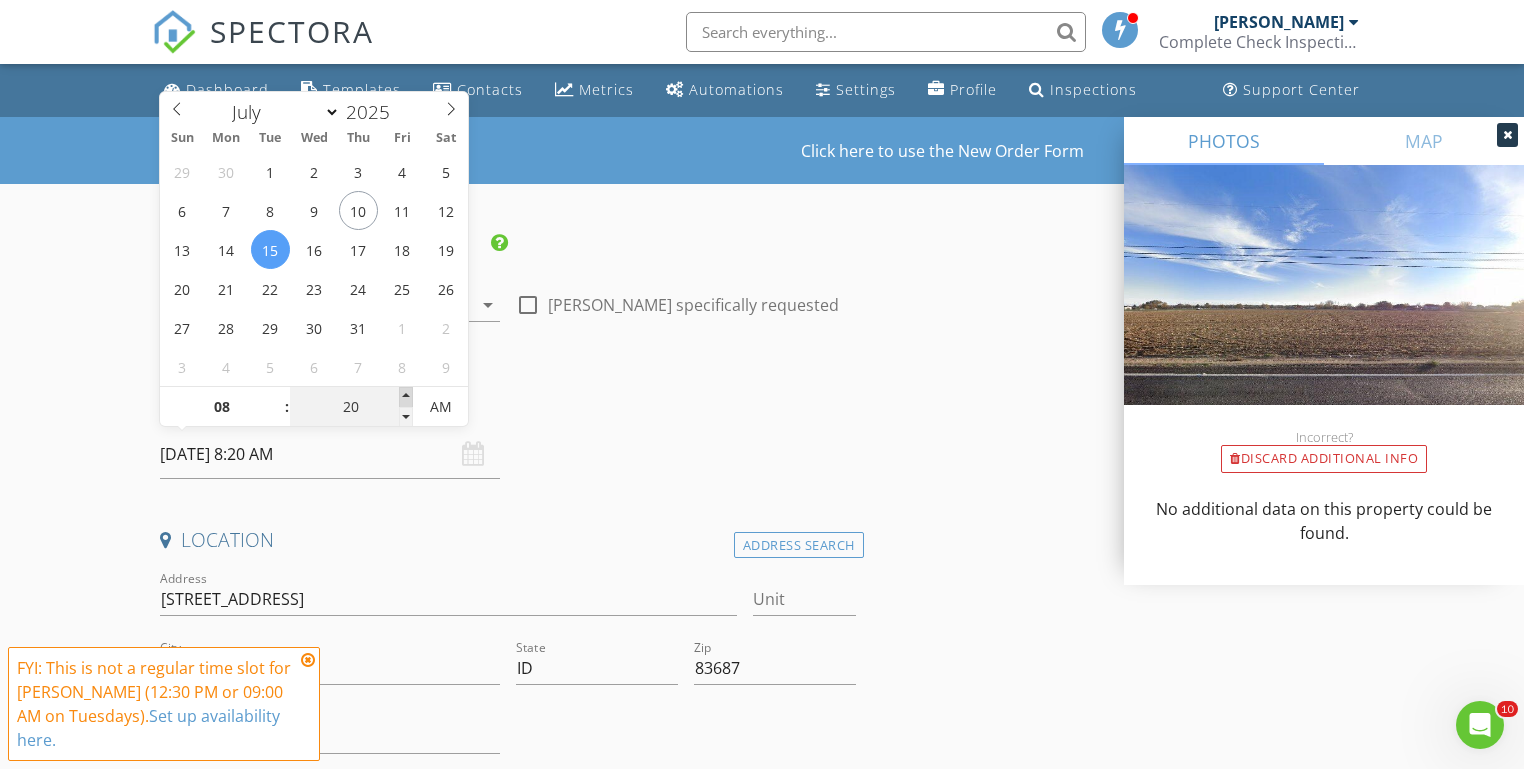 click at bounding box center [406, 397] 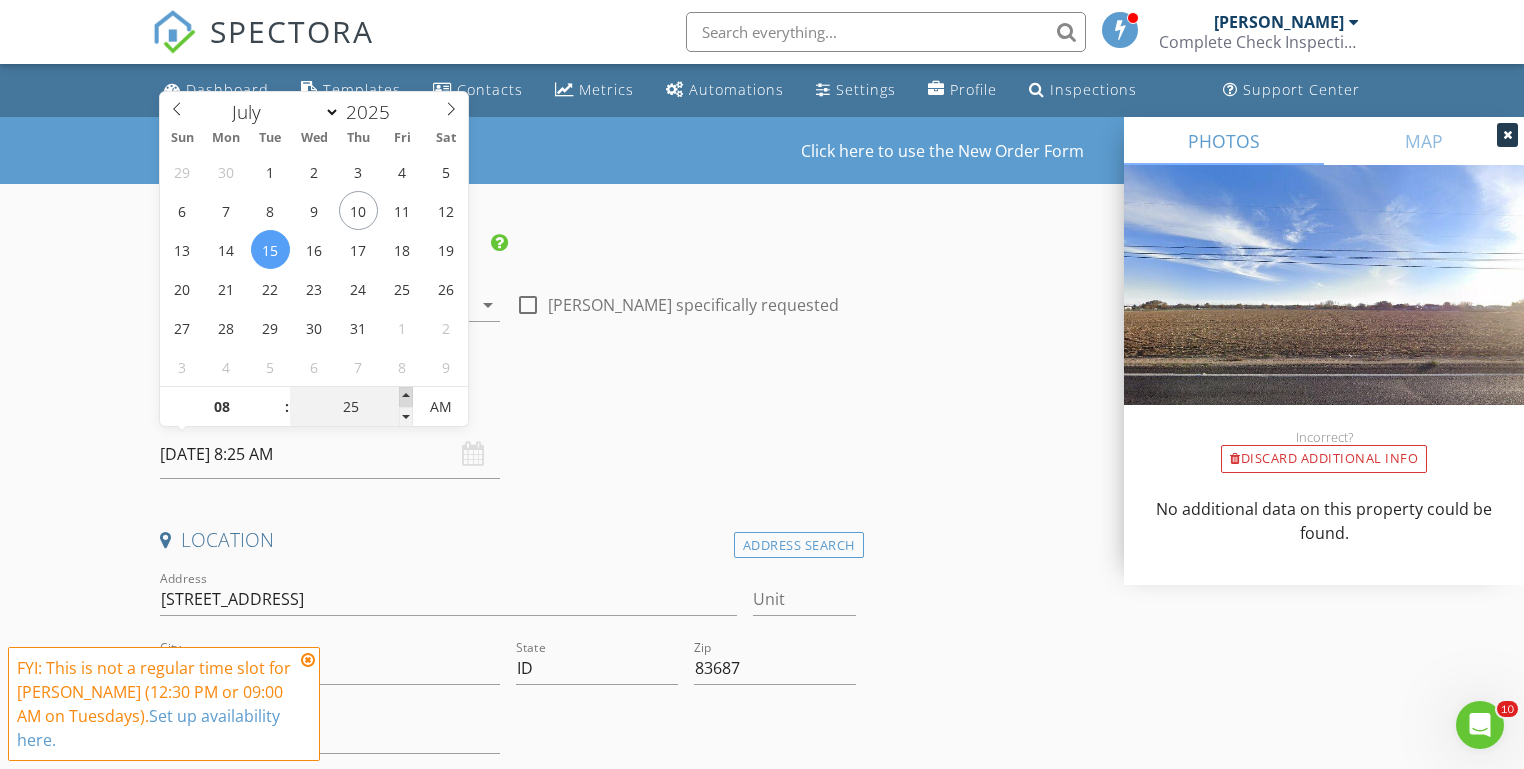 click at bounding box center (406, 397) 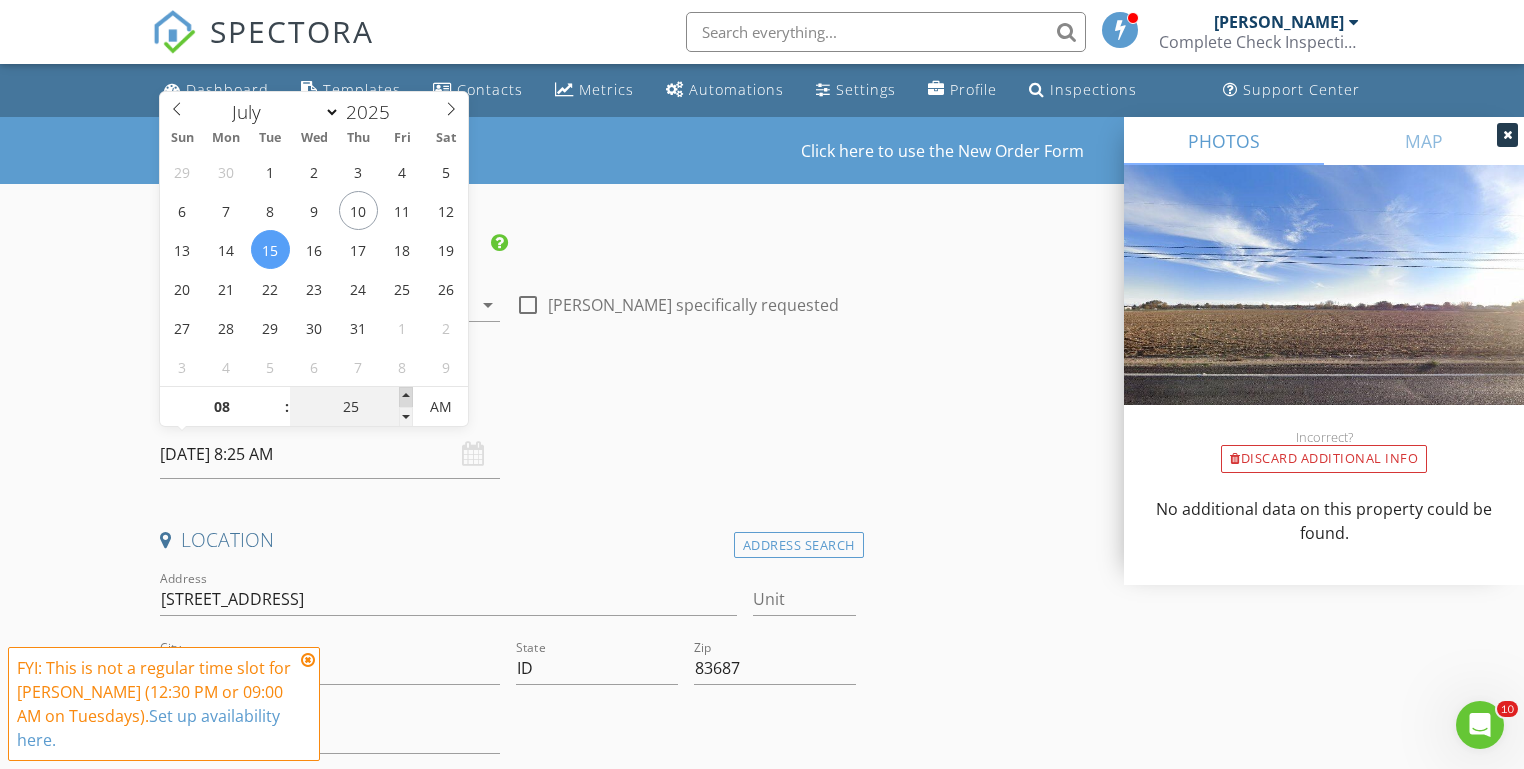 type on "30" 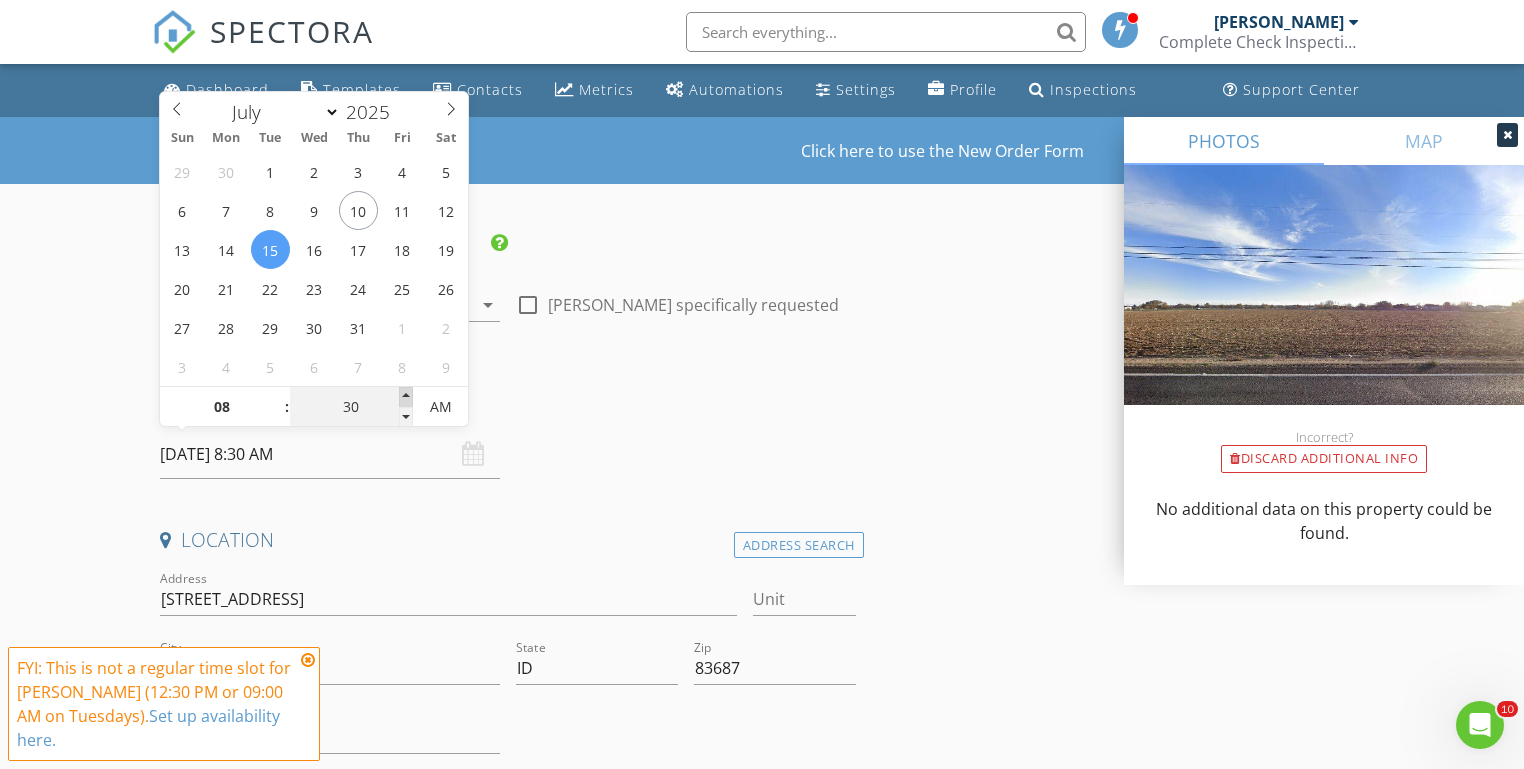 click at bounding box center [406, 397] 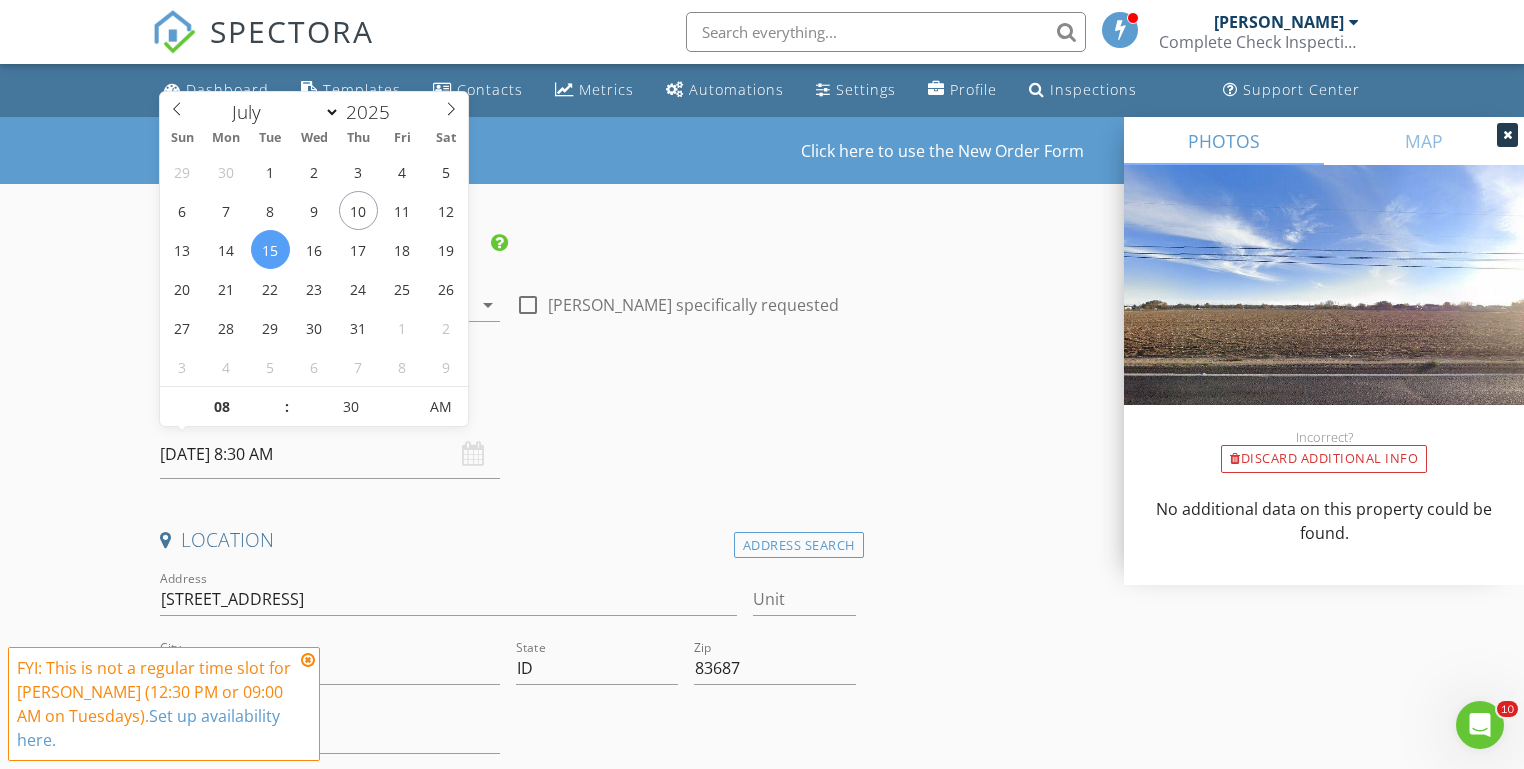 click on "New Inspection
Click here to use the New Order Form
INSPECTOR(S)
check_box   Michael Hasson   PRIMARY   check_box_outline_blank   Steve Taylor     Michael Hasson arrow_drop_down   check_box_outline_blank Michael Hasson specifically requested
Date/Time
07/15/2025 8:30 AM
Location
Address Search       Address 10318 Bellevue Ridge St   Unit   City Nampa   State ID   Zip 83687   County     Square Feet 1440   Year Built 2025   Foundation arrow_drop_down     Michael Hasson     12.2 miles     (25 minutes)
client
check_box Enable Client CC email for this inspection   Client Search     check_box_outline_blank Client is a Company/Organization     First Name   Last Name   Email   CC Email   Phone           Notes   Private Notes
ADD ADDITIONAL client
SERVICES
check_box" at bounding box center (762, 1911) 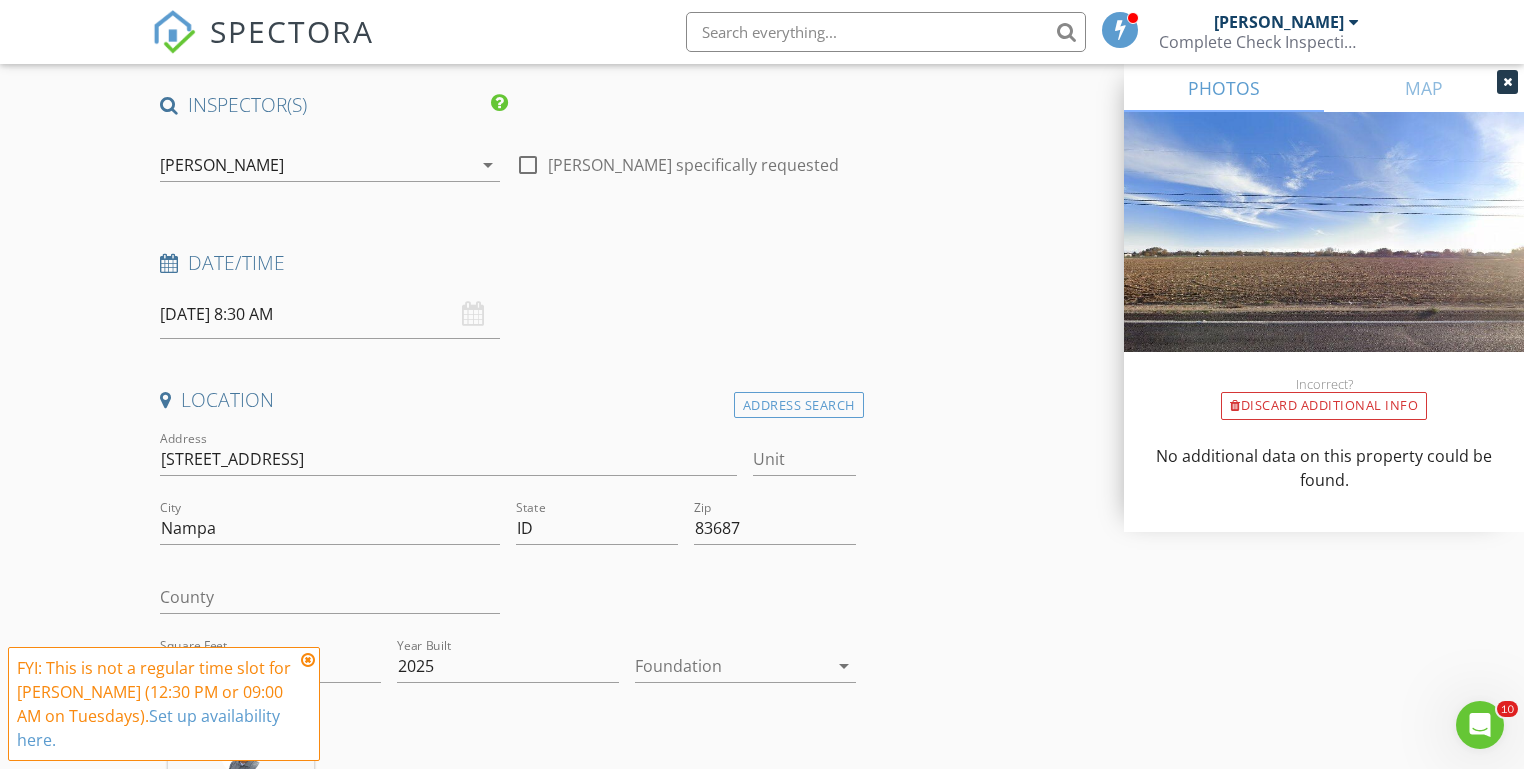scroll, scrollTop: 145, scrollLeft: 0, axis: vertical 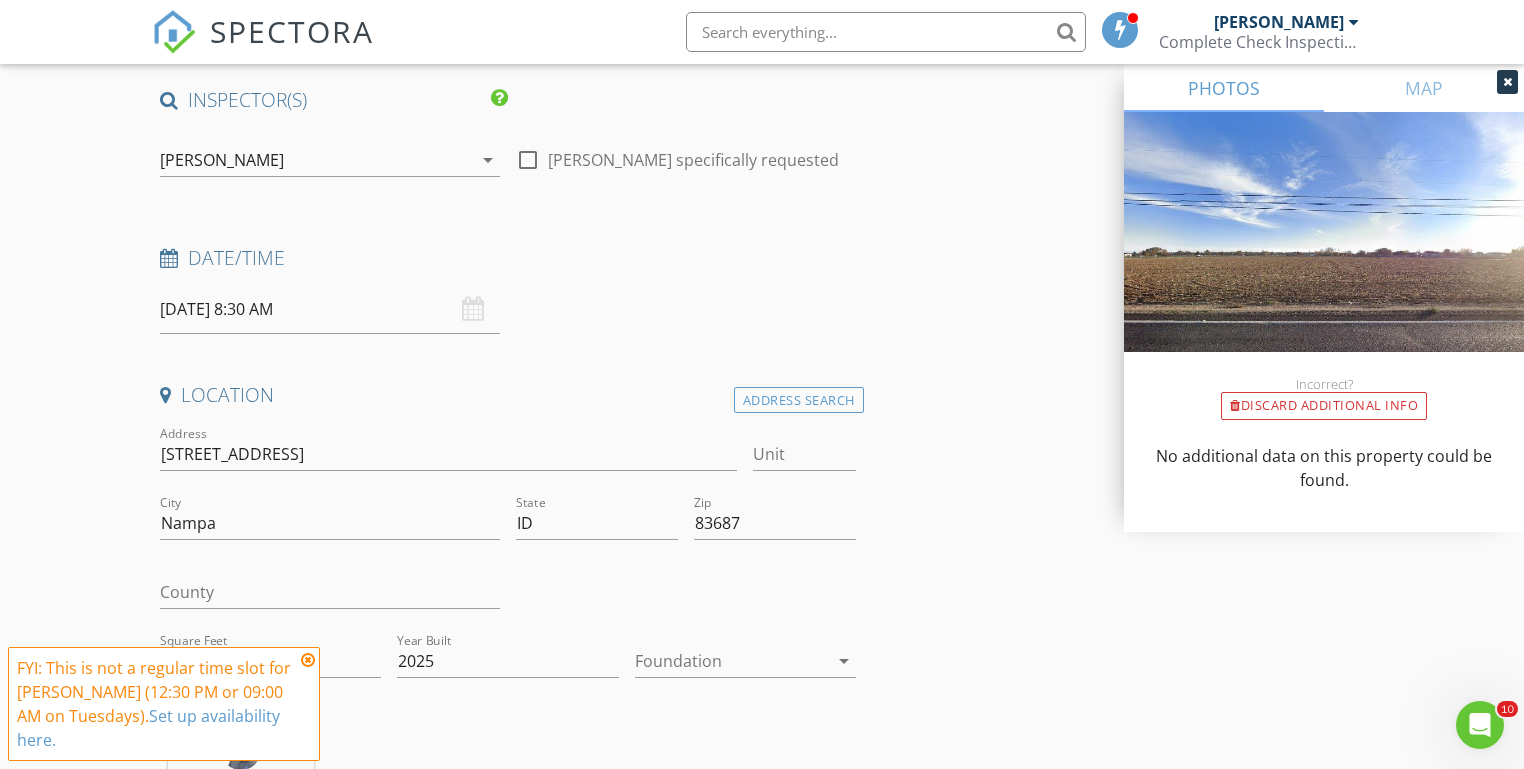 click at bounding box center (308, 660) 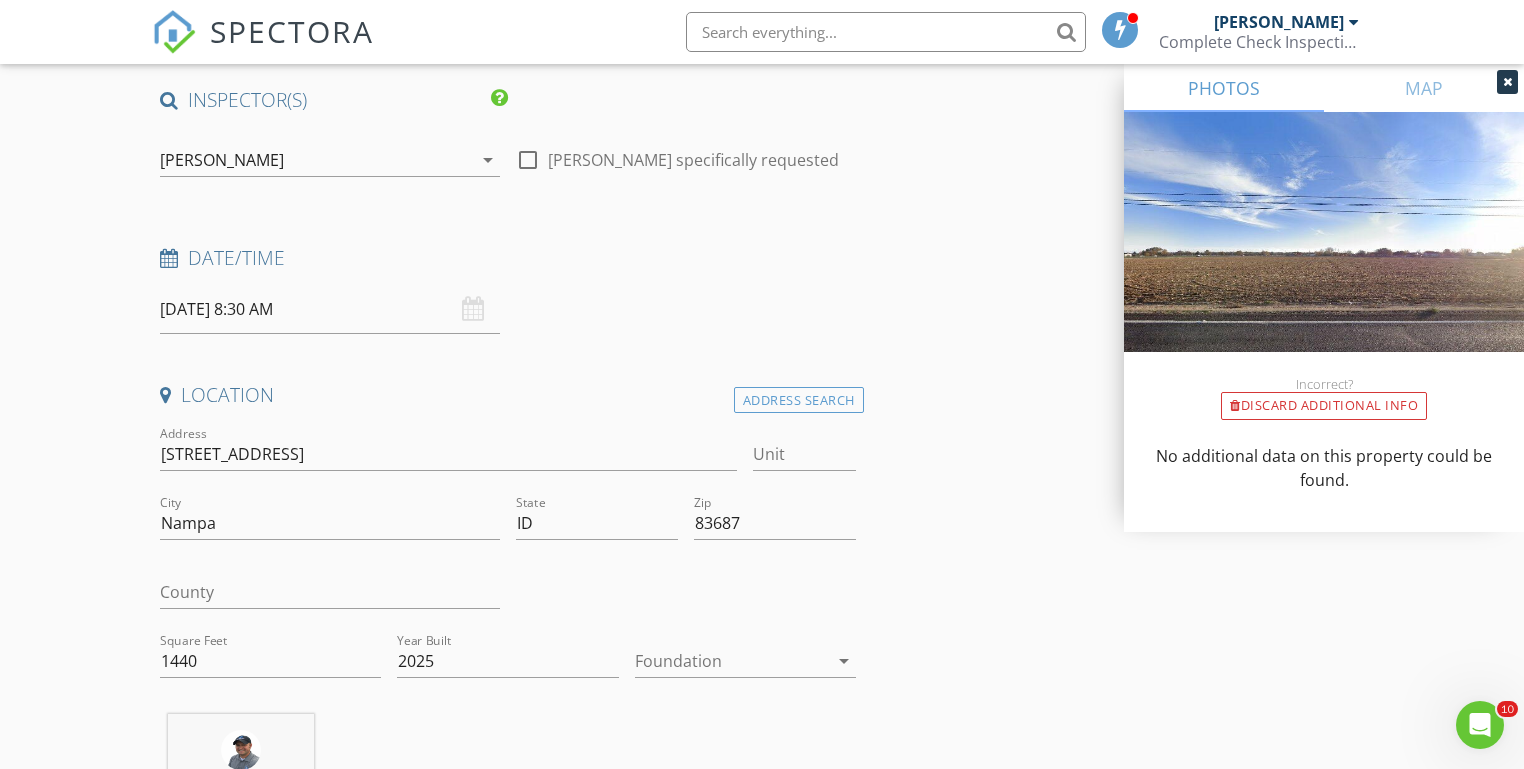 click on "New Inspection
Click here to use the New Order Form
INSPECTOR(S)
check_box   Michael Hasson   PRIMARY   check_box_outline_blank   Steve Taylor     Michael Hasson arrow_drop_down   check_box_outline_blank Michael Hasson specifically requested
Date/Time
07/15/2025 8:30 AM
Location
Address Search       Address 10318 Bellevue Ridge St   Unit   City Nampa   State ID   Zip 83687   County     Square Feet 1440   Year Built 2025   Foundation arrow_drop_down     Michael Hasson     12.2 miles     (25 minutes)
client
check_box Enable Client CC email for this inspection   Client Search     check_box_outline_blank Client is a Company/Organization     First Name   Last Name   Email   CC Email   Phone           Notes   Private Notes
ADD ADDITIONAL client
SERVICES
check_box" at bounding box center (762, 1766) 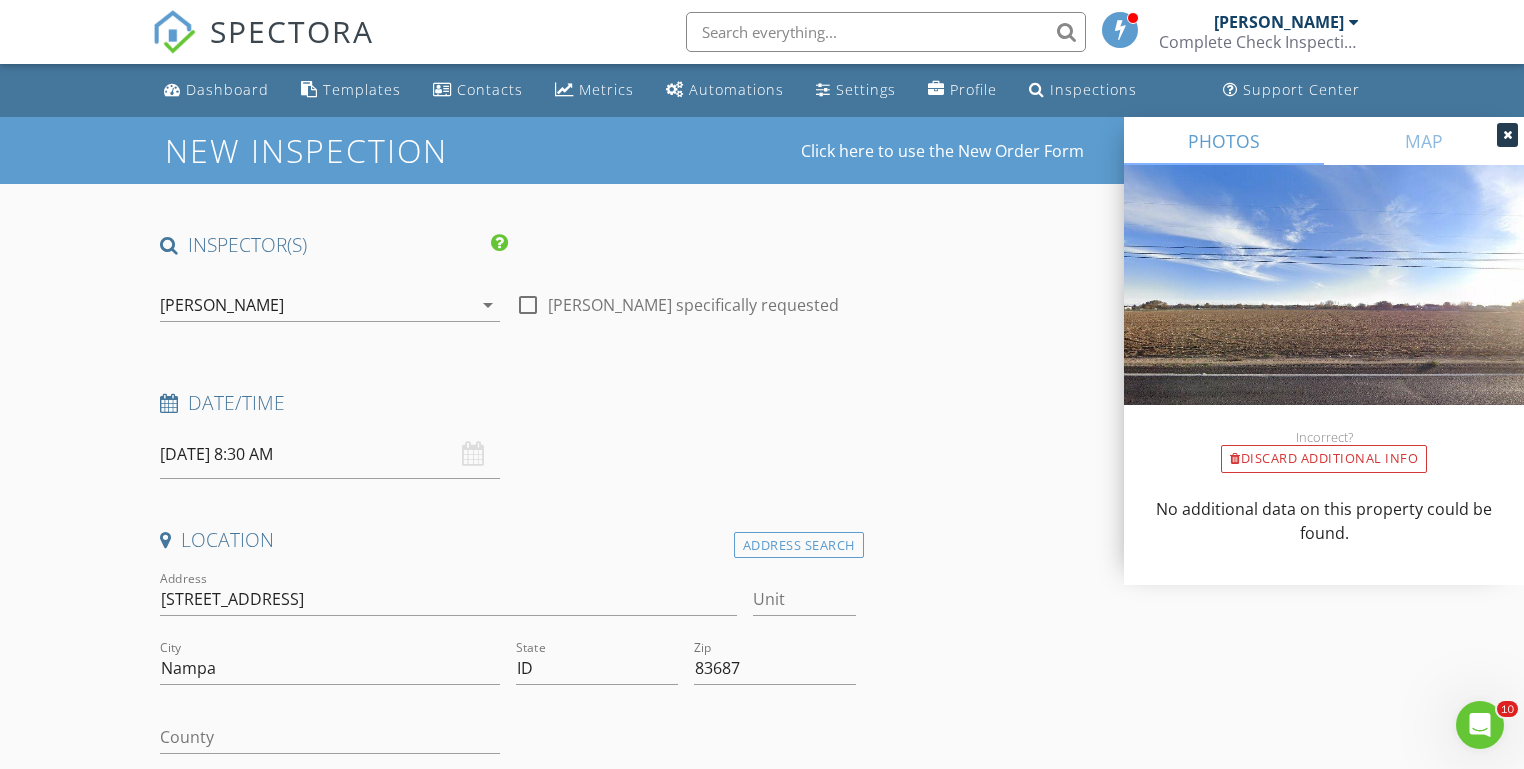 scroll, scrollTop: 0, scrollLeft: 0, axis: both 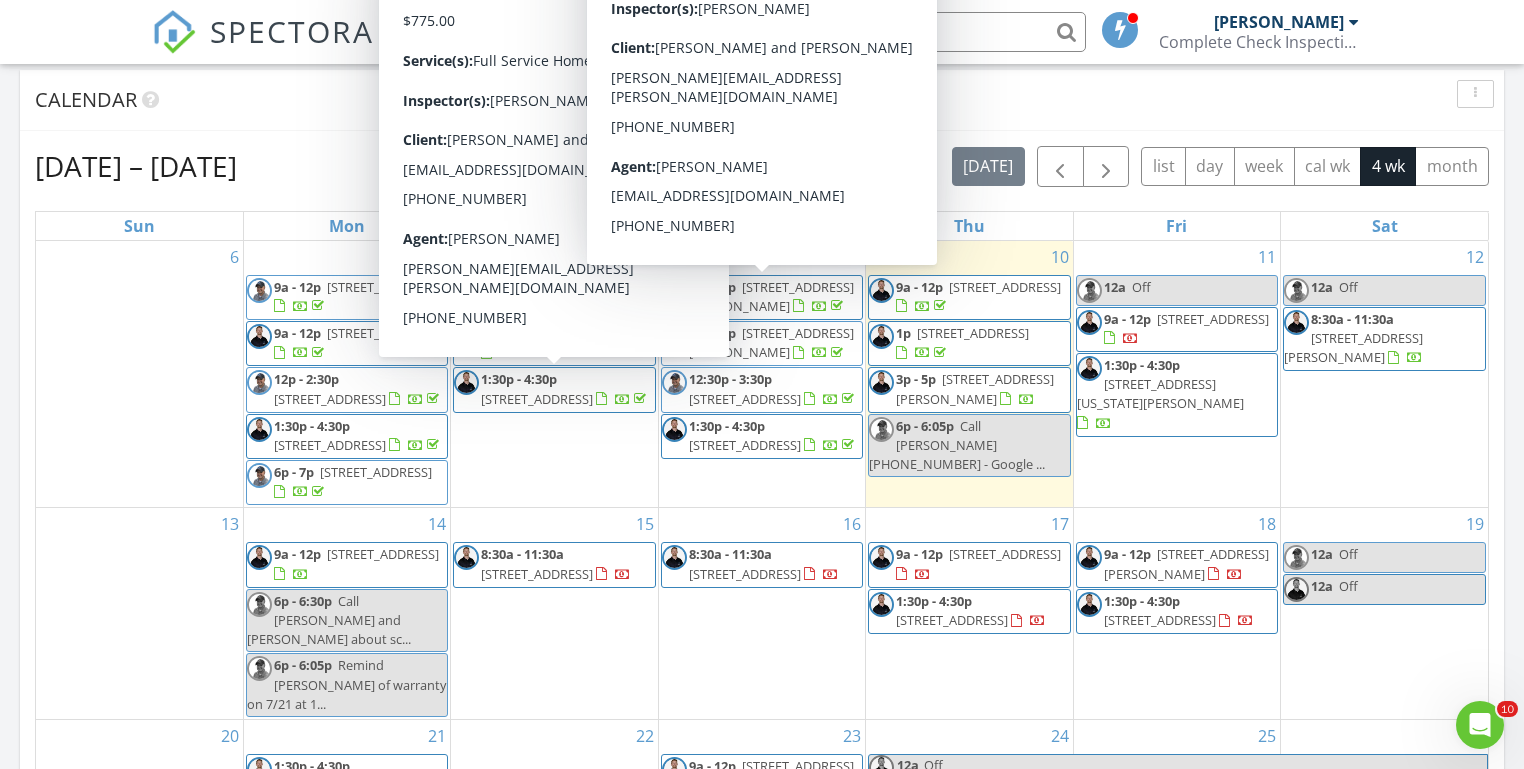 click on "Today
Michael Hasson
6:00 pm
Call Christine Buttars (208) 871-3045 - ...
Michael Hasson
New Inspection     New Quote         Map               1 2 3 + − Middleton Road, North Middleton Road, South Middleton Road, North Middleton Road, Vietnam Veterans Memorial Highway, West Overland Road 61.9 km, 1 h 5 min Head southwest on Windmill Springs Court 55 m Turn right onto Stallion Springs Way 55 m Turn right onto West Highlands Parkway 15 m Turn left to stay on West Highlands Parkway 25 m Turn left onto West Highlands Parkway 550 m Turn left onto Hartley Lane 1 km Turn left onto West Main Street 2 km Continue onto Star Boulevard (ID 44) 250 m Turn right onto South Middleton Road 15 km Turn left onto West Iowa Avenue 600 m Turn left onto South Fall River Drive 150 m Turn left onto West Aspen Creek Drive 150 m Turn left onto South Millstream Court 200 m You have arrived at your 1st destination, on the right 0 m 60 m" at bounding box center [762, 360] 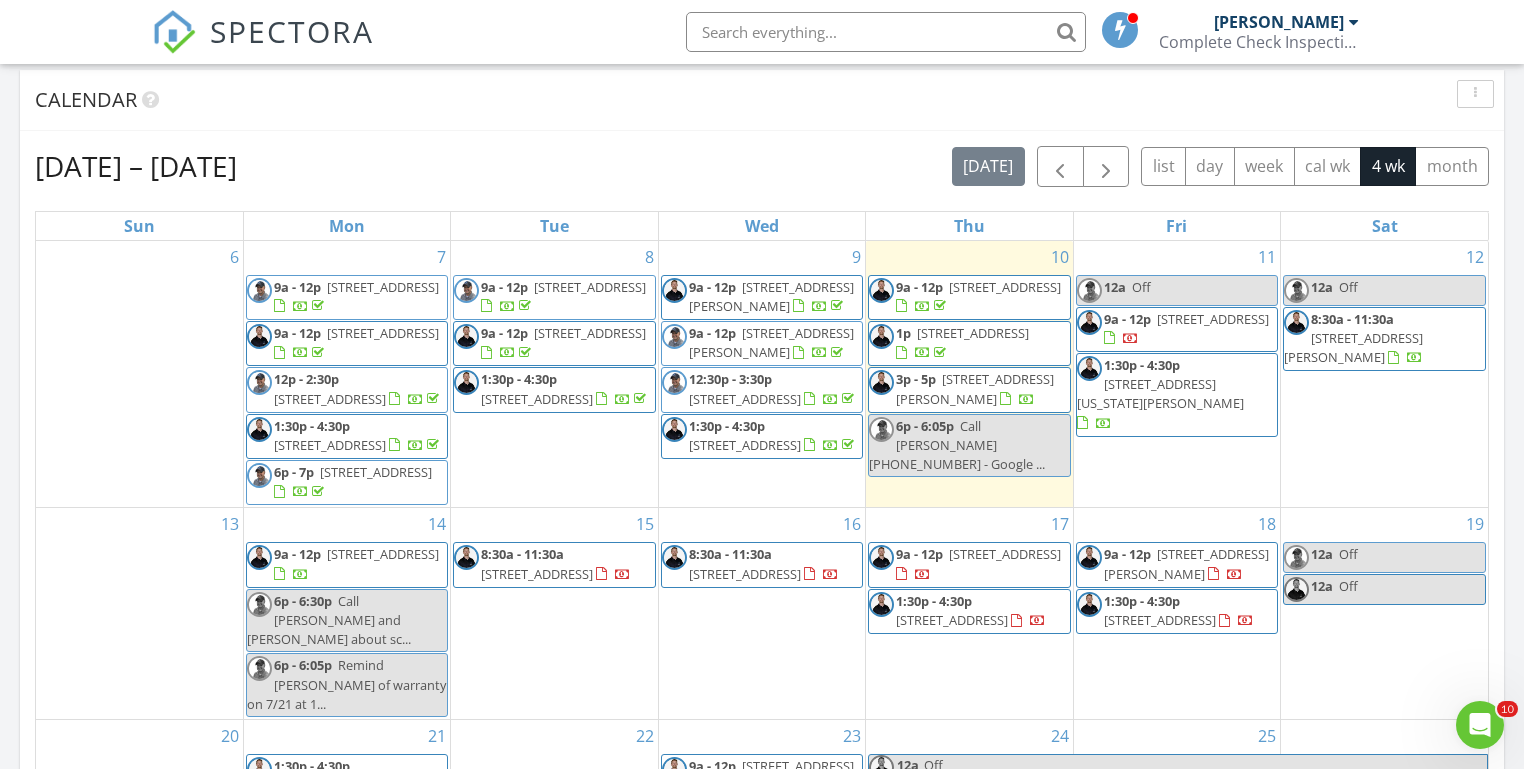 click on "Today
Michael Hasson
6:00 pm
Call Christine Buttars (208) 871-3045 - ...
Michael Hasson
New Inspection     New Quote         Map               1 2 3 + − Middleton Road, North Middleton Road, South Middleton Road, North Middleton Road, Vietnam Veterans Memorial Highway, West Overland Road 61.9 km, 1 h 5 min Head southwest on Windmill Springs Court 55 m Turn right onto Stallion Springs Way 55 m Turn right onto West Highlands Parkway 15 m Turn left to stay on West Highlands Parkway 25 m Turn left onto West Highlands Parkway 550 m Turn left onto Hartley Lane 1 km Turn left onto West Main Street 2 km Continue onto Star Boulevard (ID 44) 250 m Turn right onto South Middleton Road 15 km Turn left onto West Iowa Avenue 600 m Turn left onto South Fall River Drive 150 m Turn left onto West Aspen Creek Drive 150 m Turn left onto South Millstream Court 200 m You have arrived at your 1st destination, on the right 0 m 60 m" at bounding box center (762, 360) 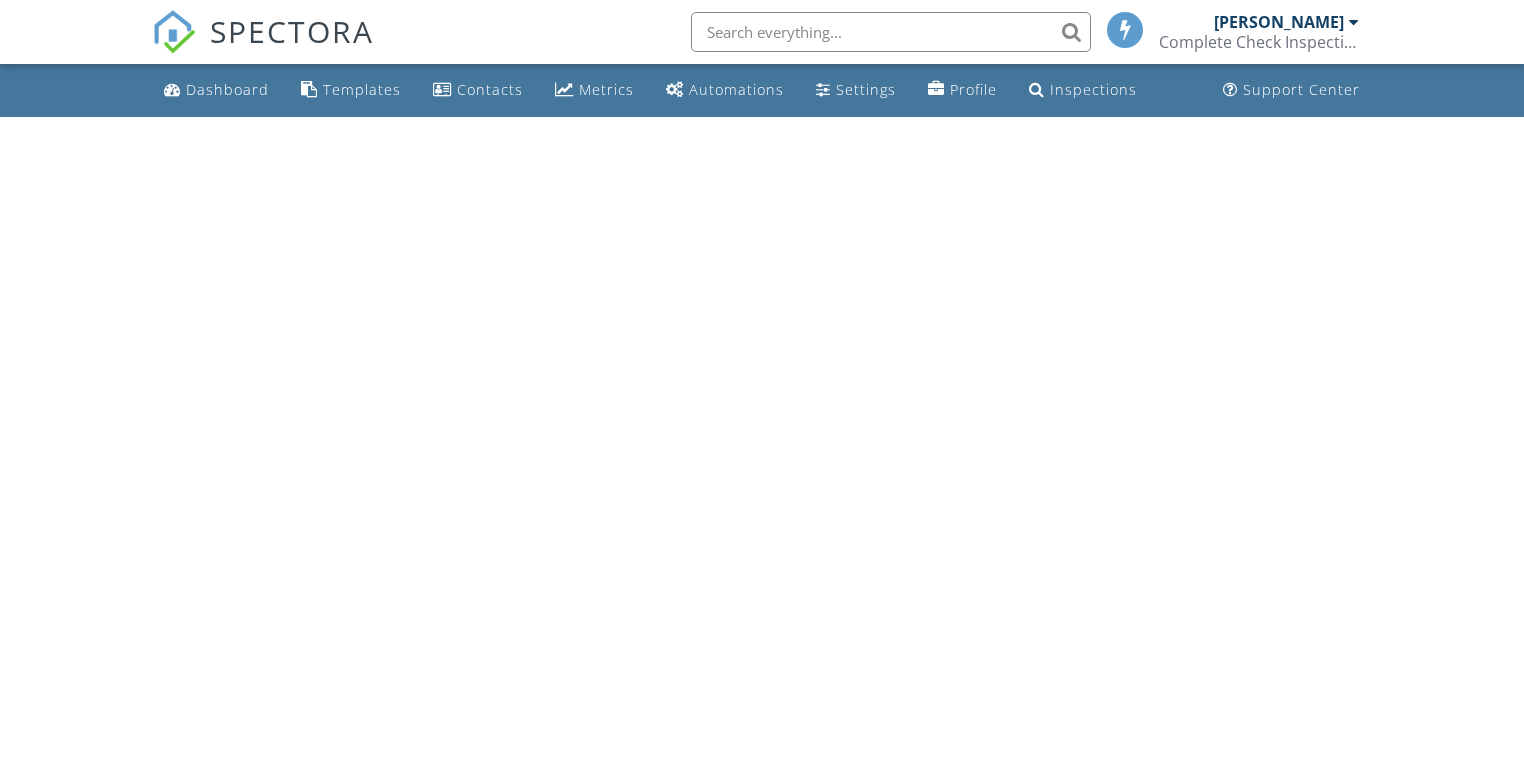scroll, scrollTop: 0, scrollLeft: 0, axis: both 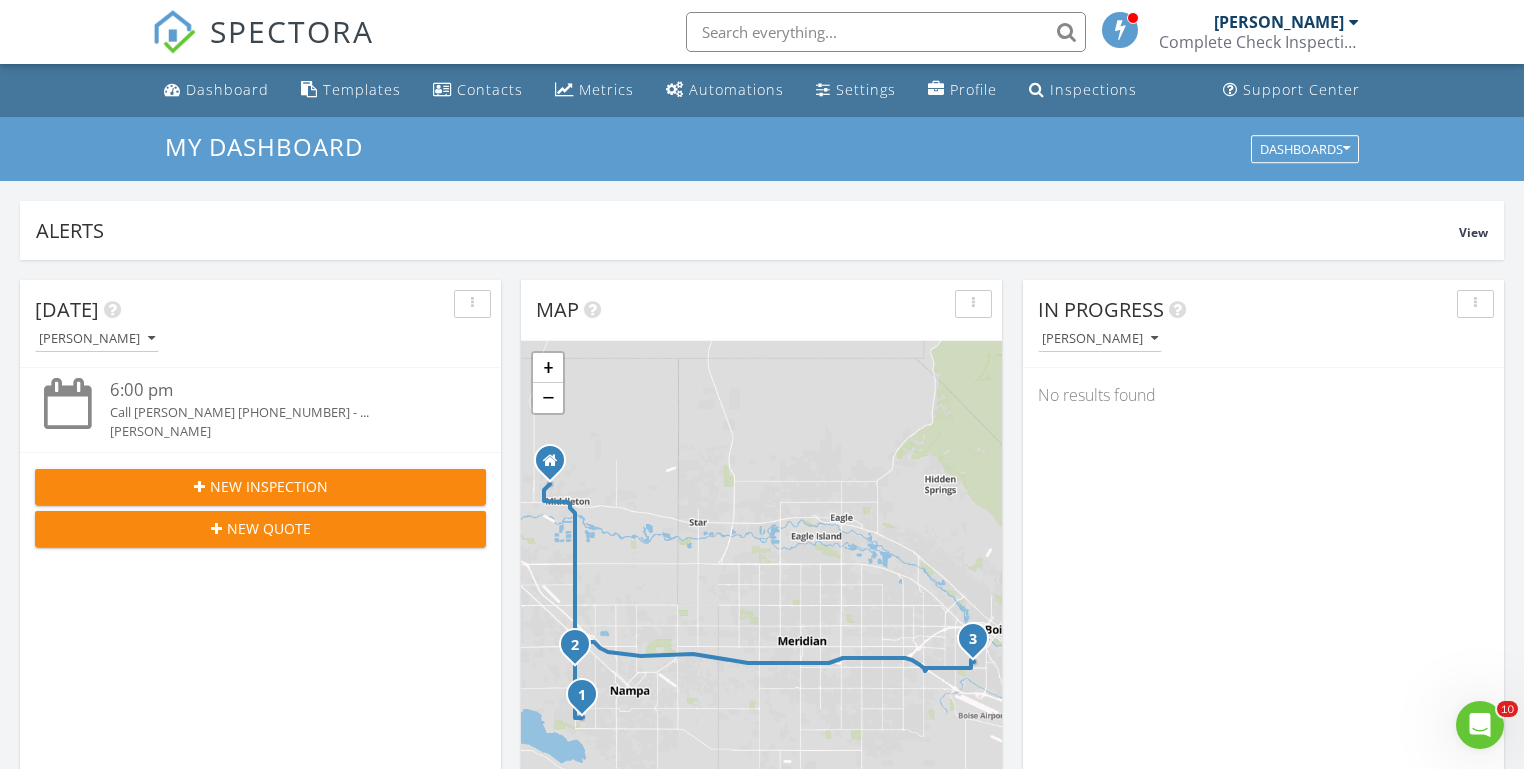 click on "Today
Michael Hasson
6:00 pm
Call Christine Buttars (208) 871-3045 - ...
Michael Hasson
New Inspection     New Quote         Map               1 2 3 + − Middleton Road, North Middleton Road, South Middleton Road, North Middleton Road, Vietnam Veterans Memorial Highway, West Overland Road 61.9 km, 1 h 5 min Head southwest on Windmill Springs Court 55 m Turn right onto Stallion Springs Way 55 m Turn right onto West Highlands Parkway 15 m Turn left to stay on West Highlands Parkway 25 m Turn left onto West Highlands Parkway 550 m Turn left onto Hartley Lane 1 km Turn left onto West Main Street 2 km Continue onto Star Boulevard (ID 44) 250 m Turn right onto South Middleton Road 15 km Turn left onto West Iowa Avenue 600 m Turn left onto South Fall River Drive 150 m Turn left onto West Aspen Creek Drive 150 m Turn left onto South Millstream Court 200 m You have arrived at your 1st destination, on the right 0 m 60 m" at bounding box center (762, 1170) 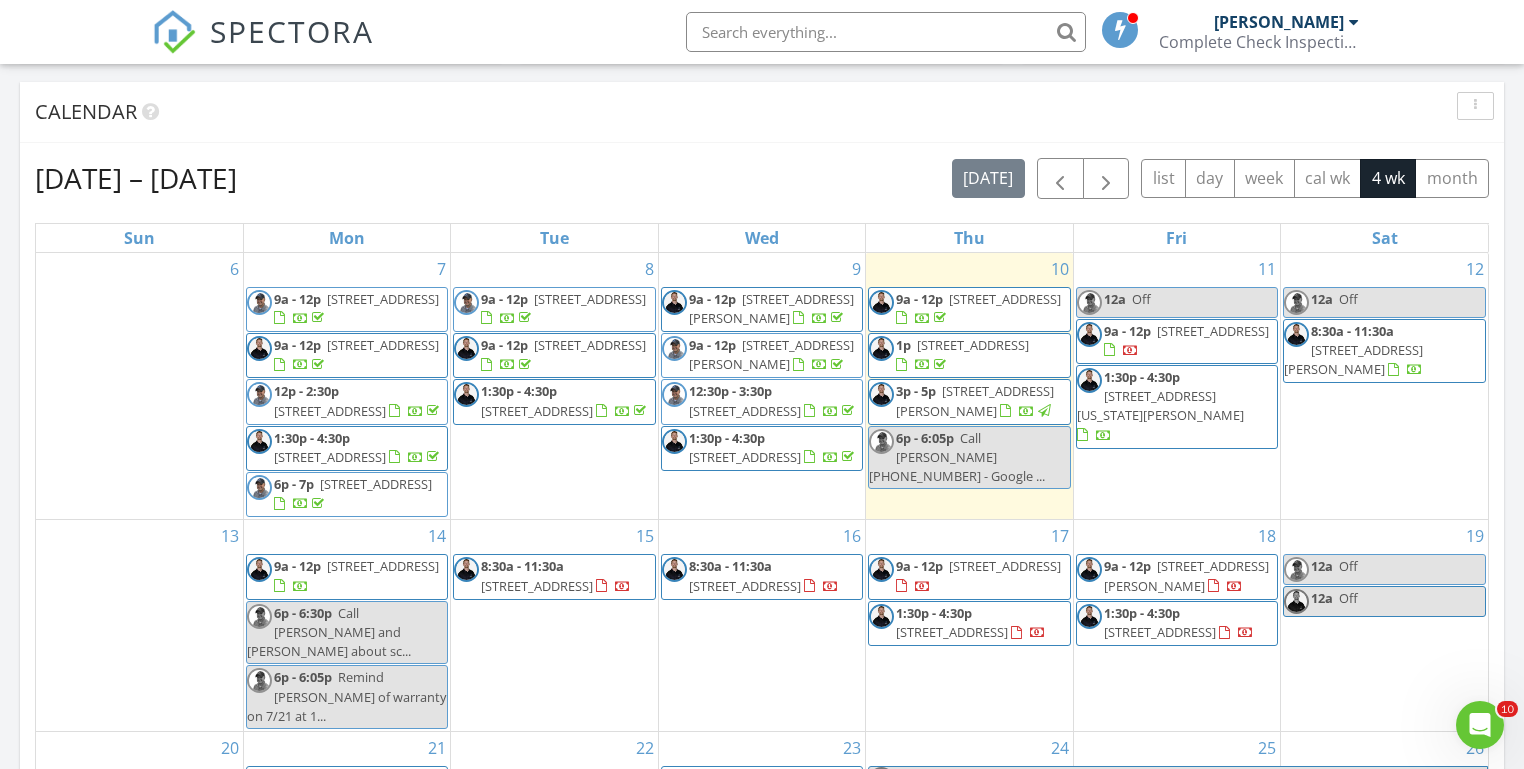 scroll, scrollTop: 806, scrollLeft: 0, axis: vertical 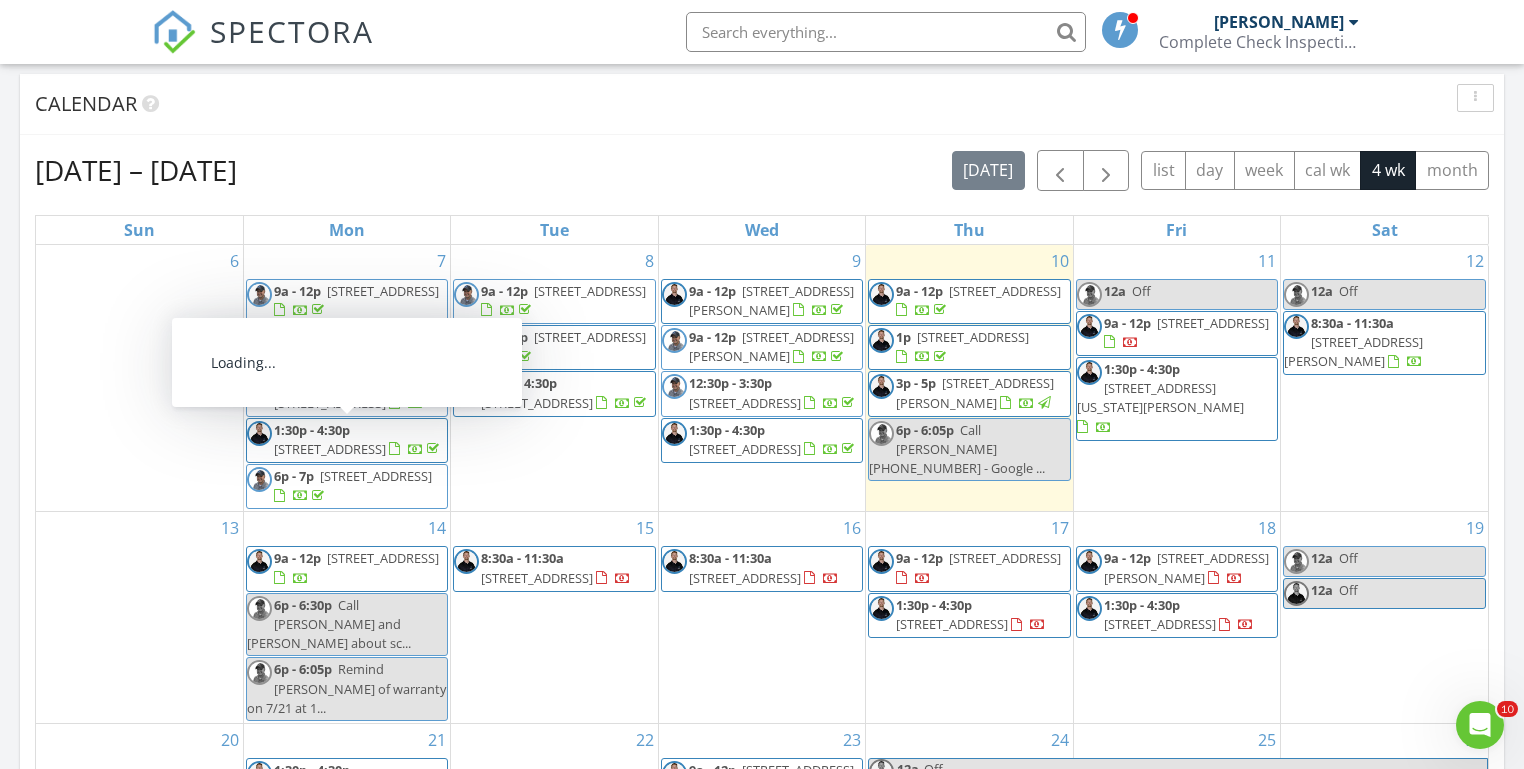click on "Today
Michael Hasson
6:00 pm
Call Christine Buttars (208) 871-3045 - ...
Michael Hasson
New Inspection     New Quote         Map               1 2 3 + − Middleton Road, North Middleton Road, South Middleton Road, North Middleton Road, Vietnam Veterans Memorial Highway, West Overland Road 61.9 km, 1 h 5 min Head southwest on Windmill Springs Court 55 m Turn right onto Stallion Springs Way 55 m Turn right onto West Highlands Parkway 15 m Turn left to stay on West Highlands Parkway 25 m Turn left onto West Highlands Parkway 550 m Turn left onto Hartley Lane 1 km Turn left onto West Main Street 2 km Continue onto Star Boulevard (ID 44) 250 m Turn right onto South Middleton Road 15 km Turn left onto West Iowa Avenue 600 m Turn left onto South Fall River Drive 150 m Turn left onto West Aspen Creek Drive 150 m Turn left onto South Millstream Court 200 m You have arrived at your 1st destination, on the right 0 m 60 m" at bounding box center (762, 364) 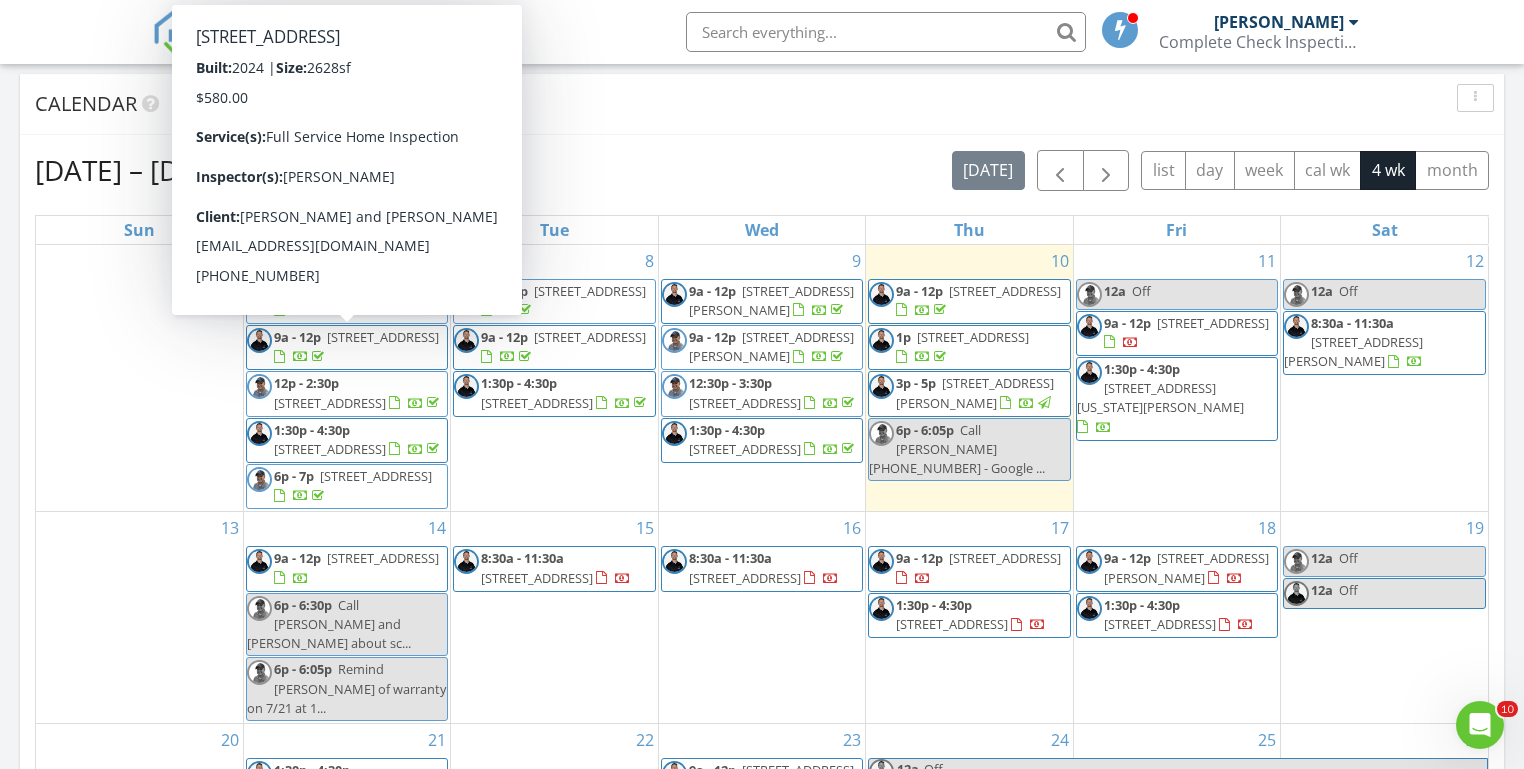 click on "Today
Michael Hasson
6:00 pm
Call Christine Buttars (208) 871-3045 - ...
Michael Hasson
New Inspection     New Quote         Map               1 2 3 + − Middleton Road, North Middleton Road, South Middleton Road, North Middleton Road, Vietnam Veterans Memorial Highway, West Overland Road 61.9 km, 1 h 5 min Head southwest on Windmill Springs Court 55 m Turn right onto Stallion Springs Way 55 m Turn right onto West Highlands Parkway 15 m Turn left to stay on West Highlands Parkway 25 m Turn left onto West Highlands Parkway 550 m Turn left onto Hartley Lane 1 km Turn left onto West Main Street 2 km Continue onto Star Boulevard (ID 44) 250 m Turn right onto South Middleton Road 15 km Turn left onto West Iowa Avenue 600 m Turn left onto South Fall River Drive 150 m Turn left onto West Aspen Creek Drive 150 m Turn left onto South Millstream Court 200 m You have arrived at your 1st destination, on the right 0 m 60 m" at bounding box center (762, 364) 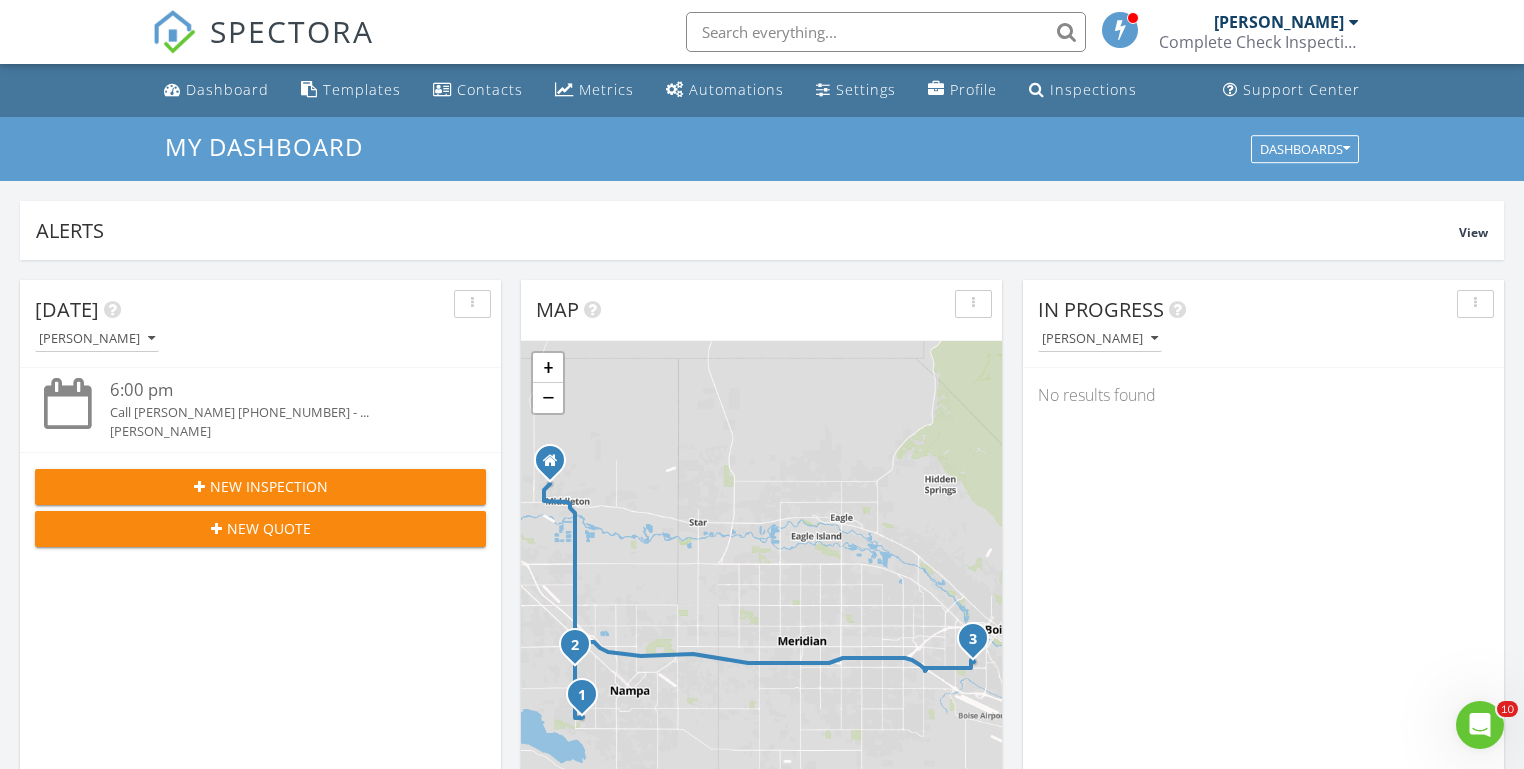 scroll, scrollTop: 0, scrollLeft: 0, axis: both 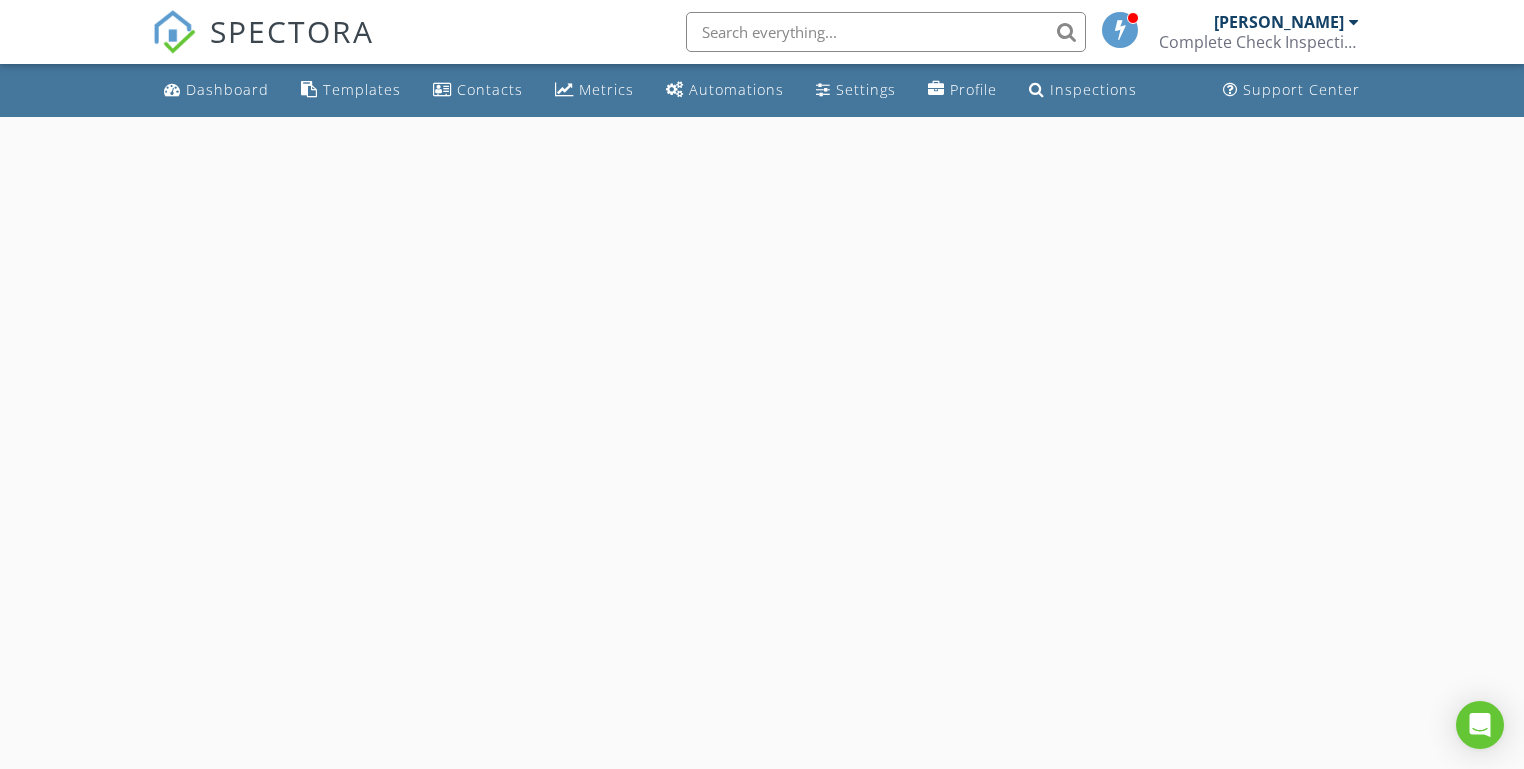 select on "6" 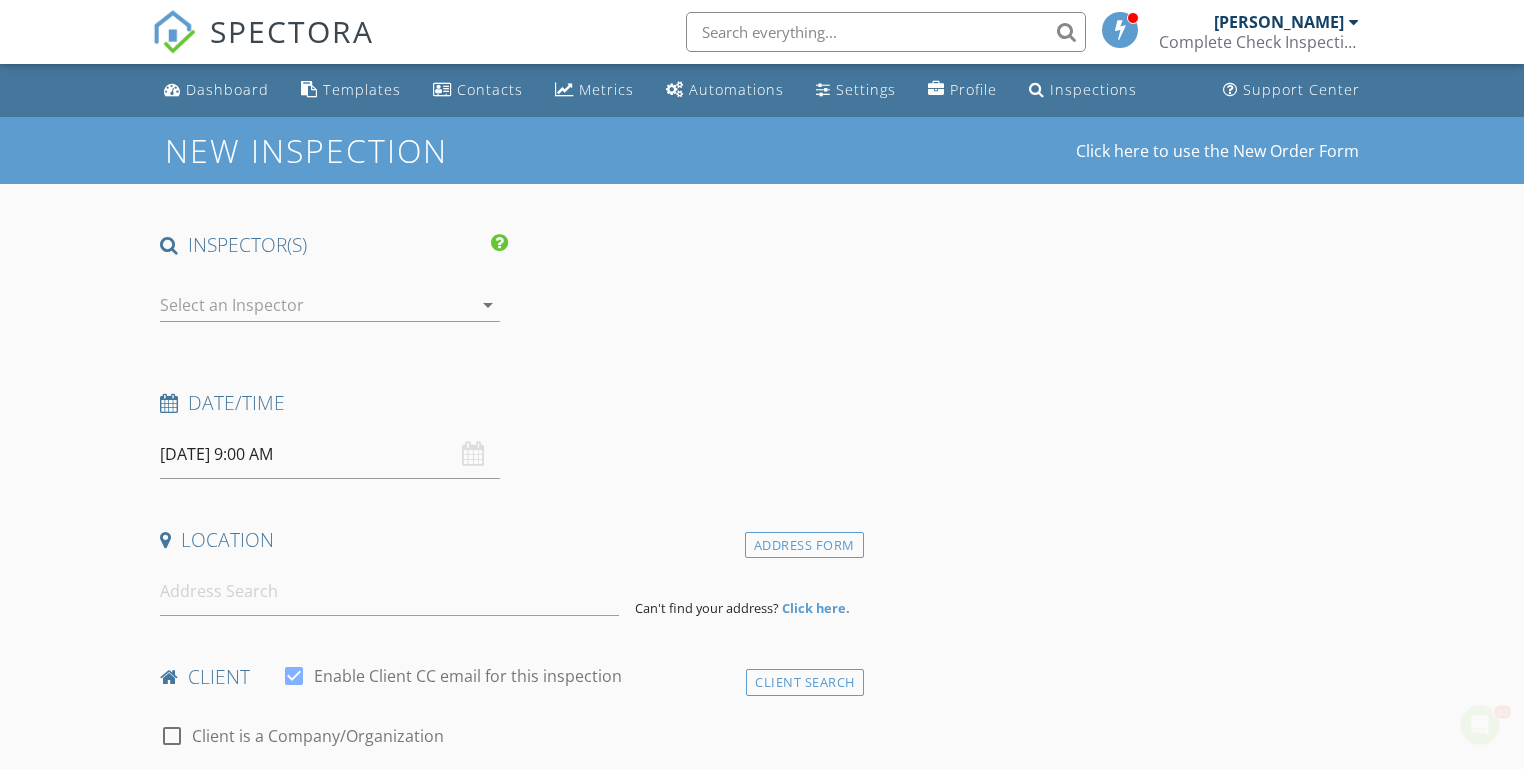 scroll, scrollTop: 0, scrollLeft: 0, axis: both 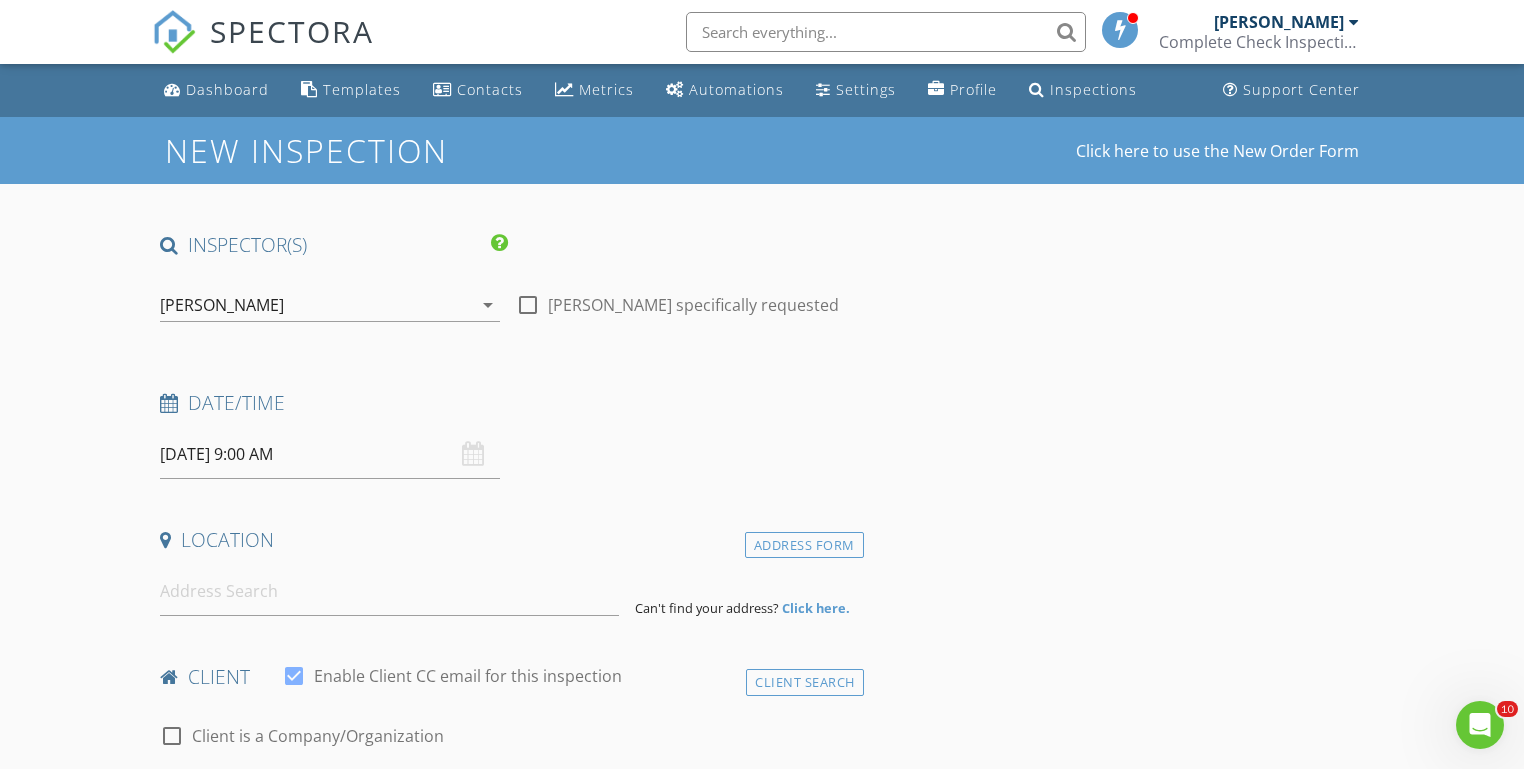click on "[DATE] 9:00 AM" at bounding box center [330, 454] 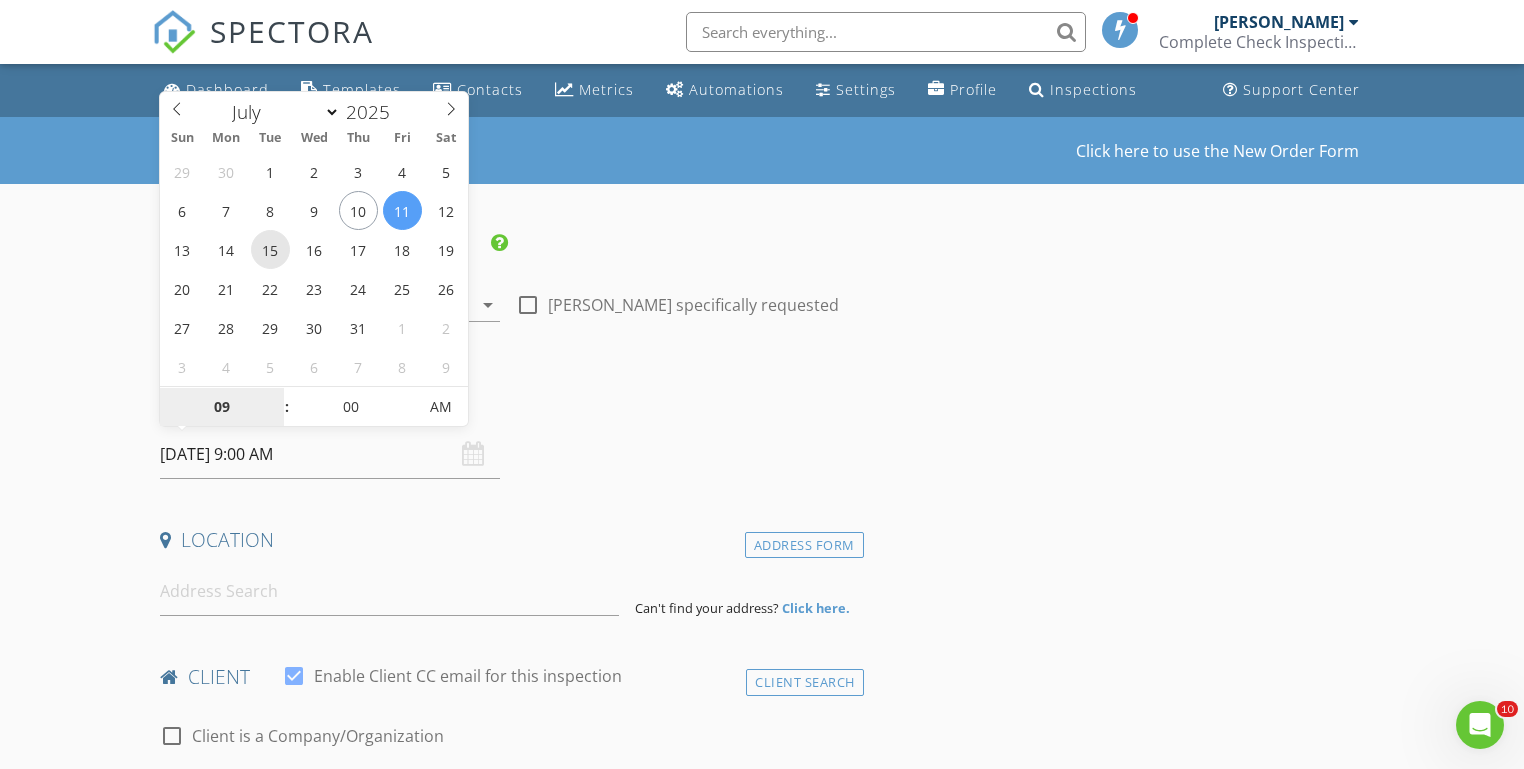 type on "[DATE] 9:00 AM" 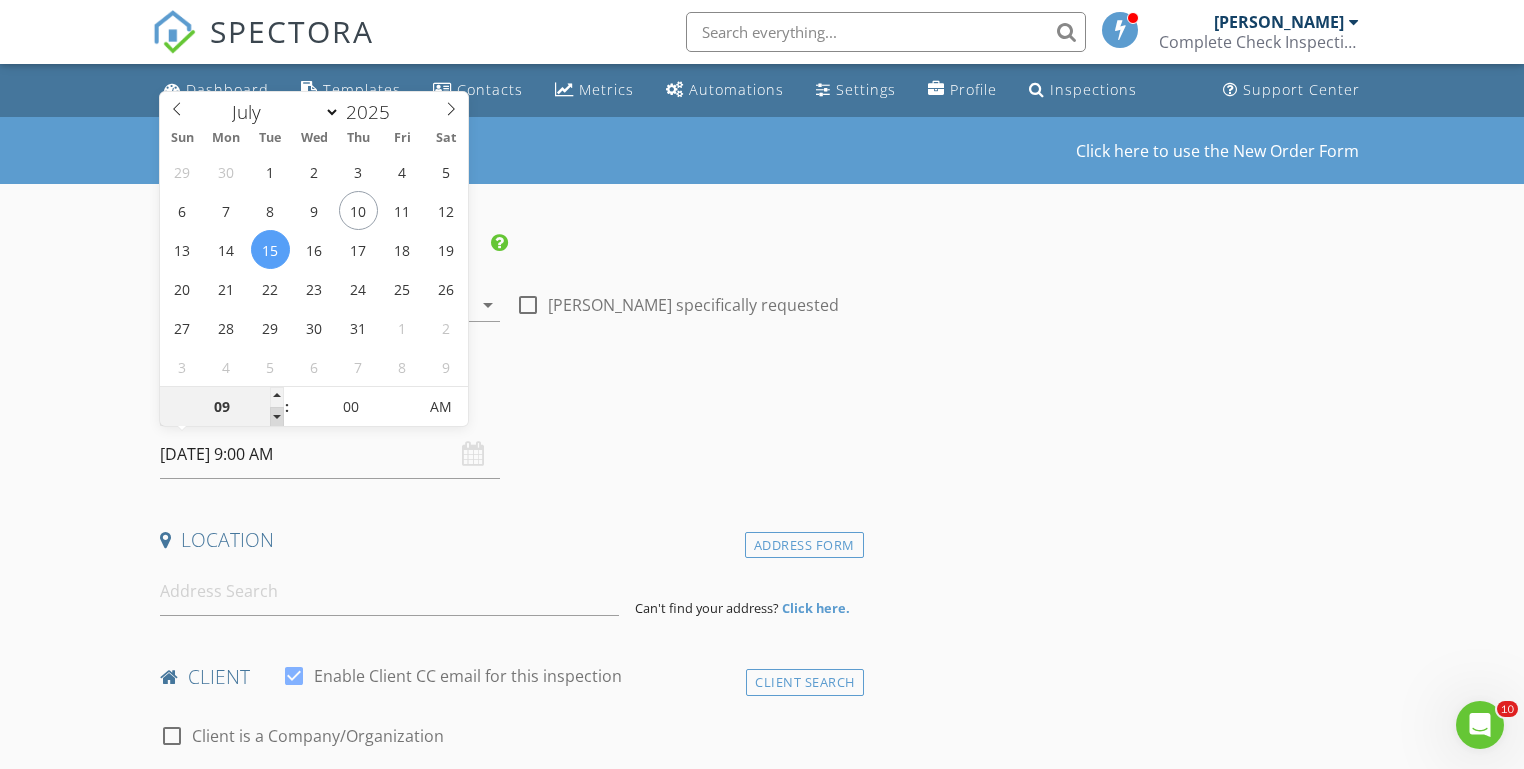type on "08" 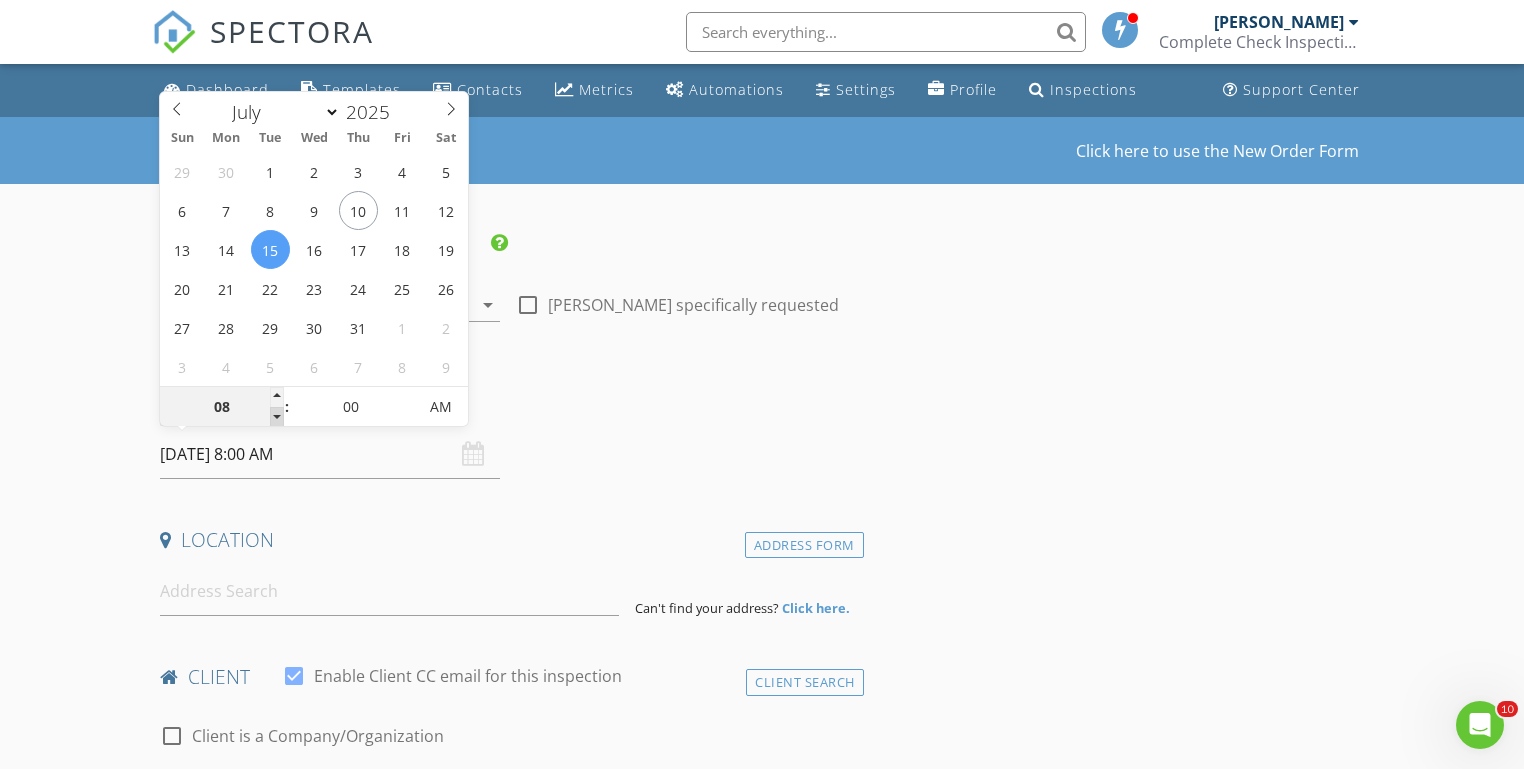 click at bounding box center (277, 417) 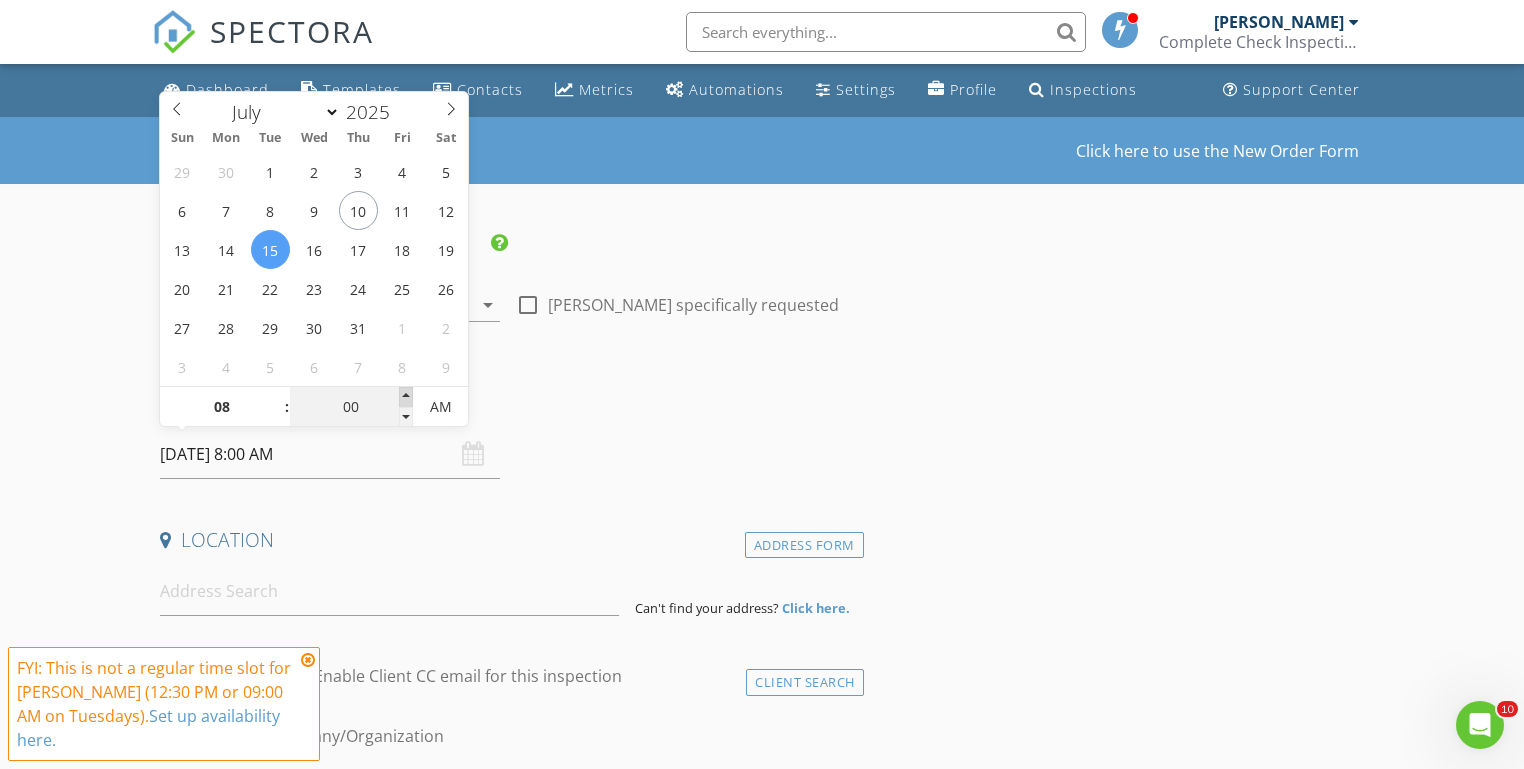 type on "05" 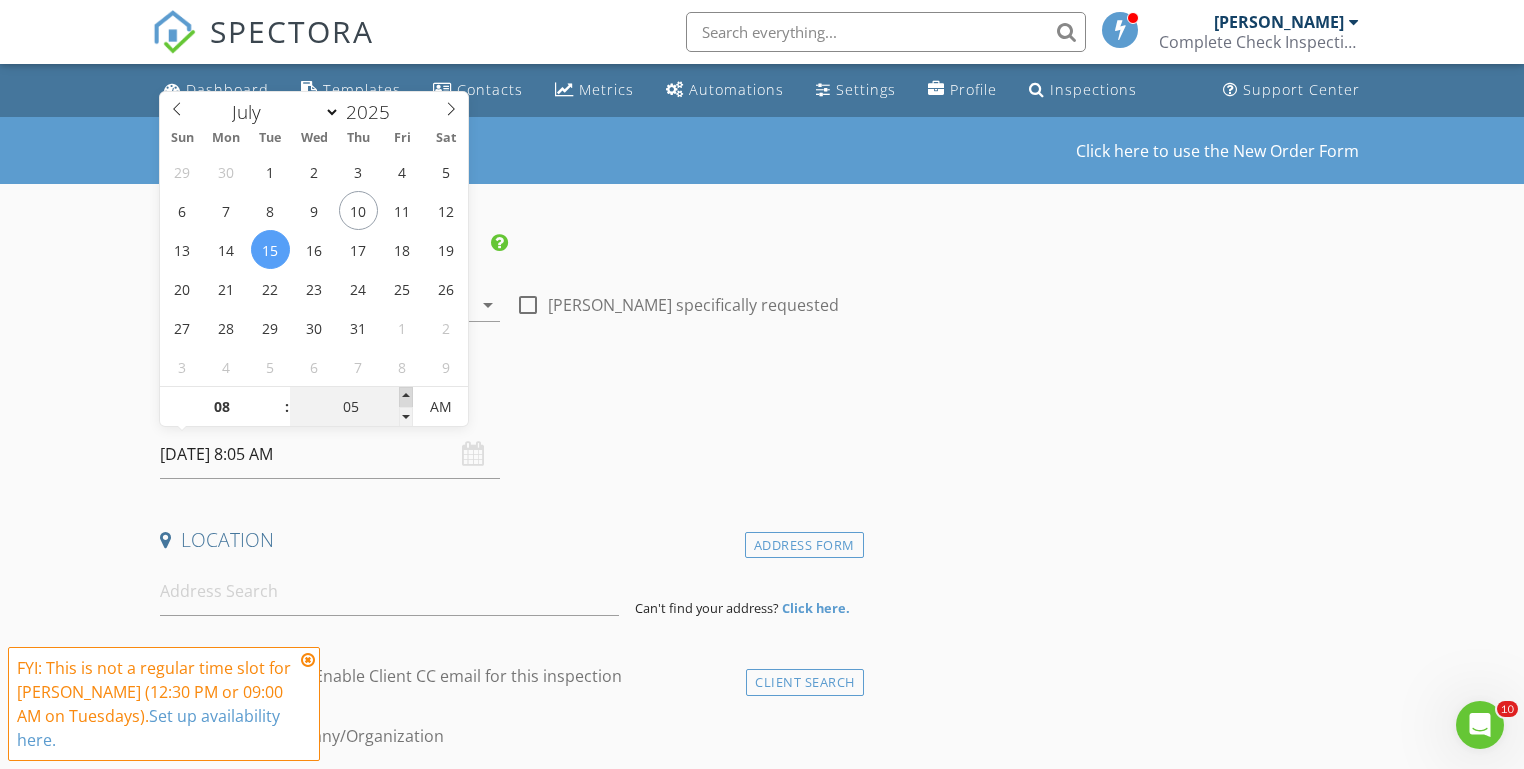 click at bounding box center (406, 397) 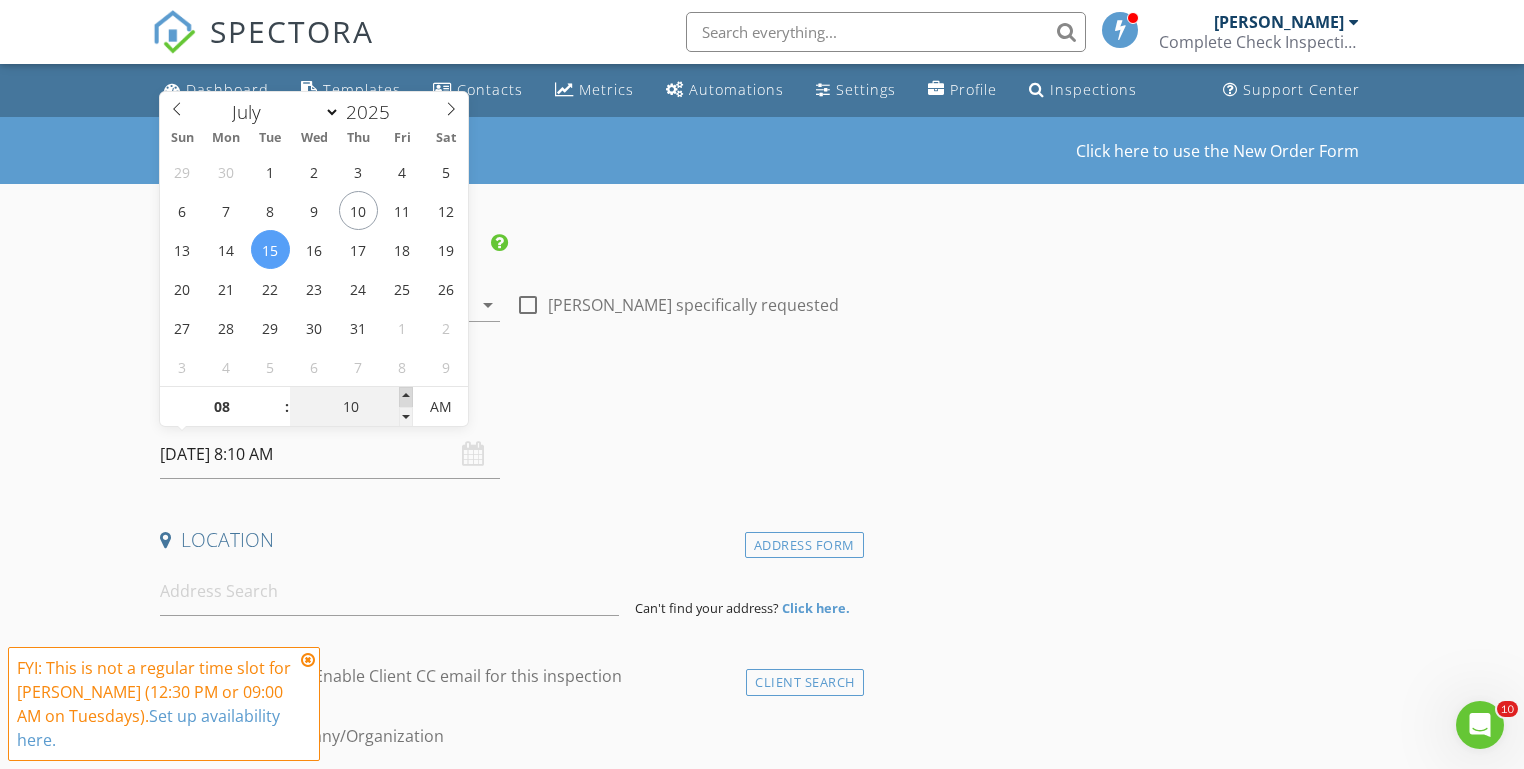 click at bounding box center [406, 397] 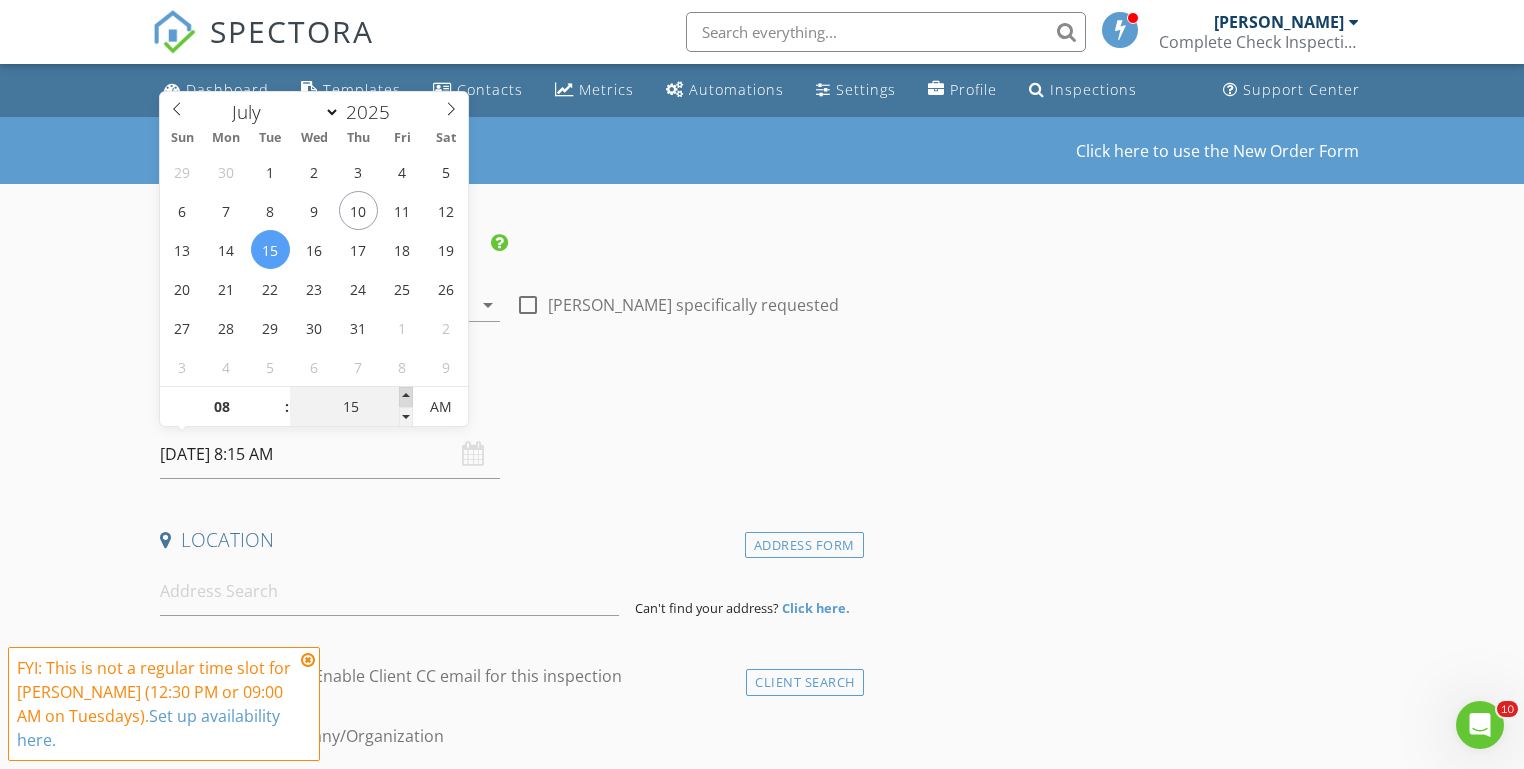 click at bounding box center (406, 397) 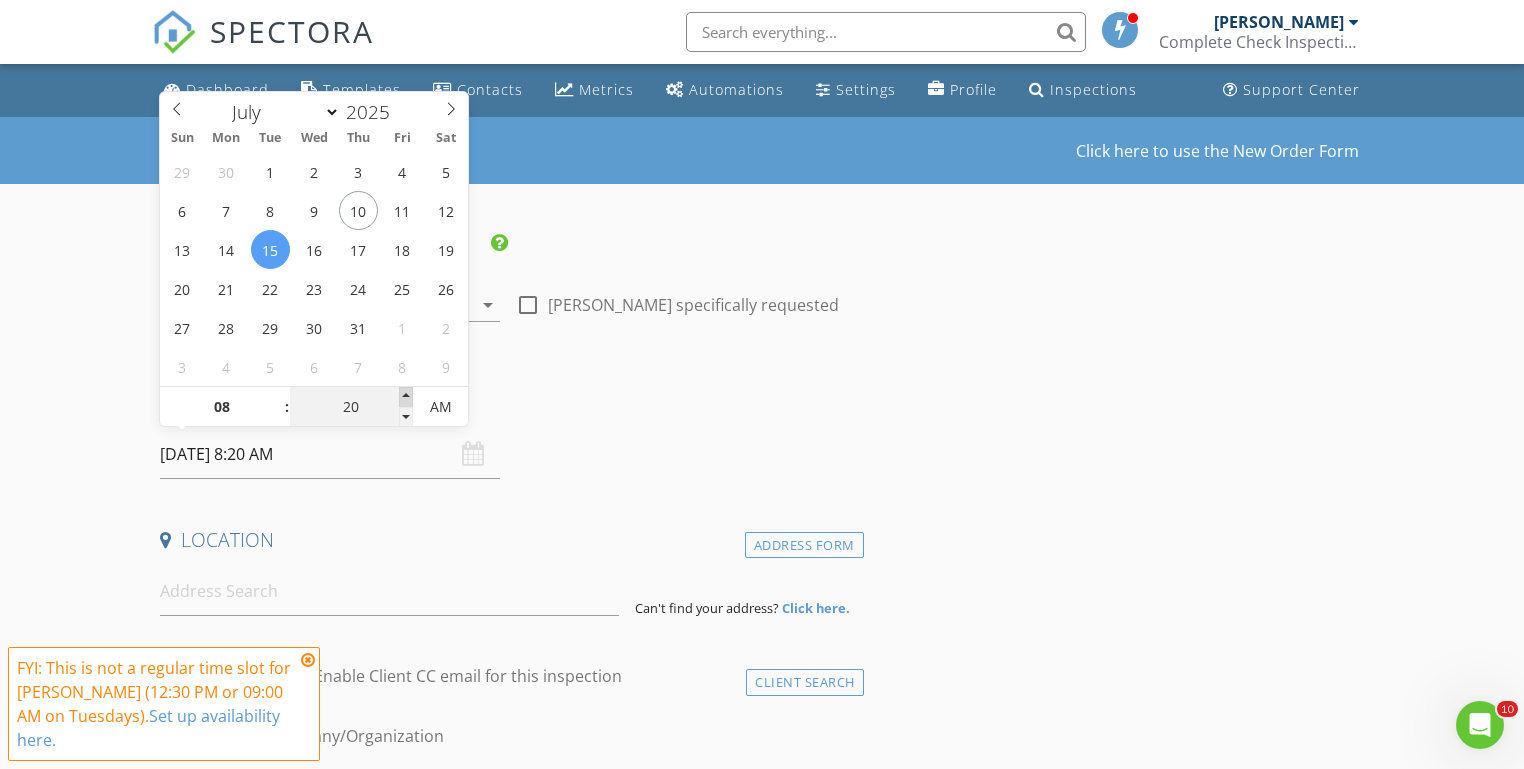 click at bounding box center [406, 397] 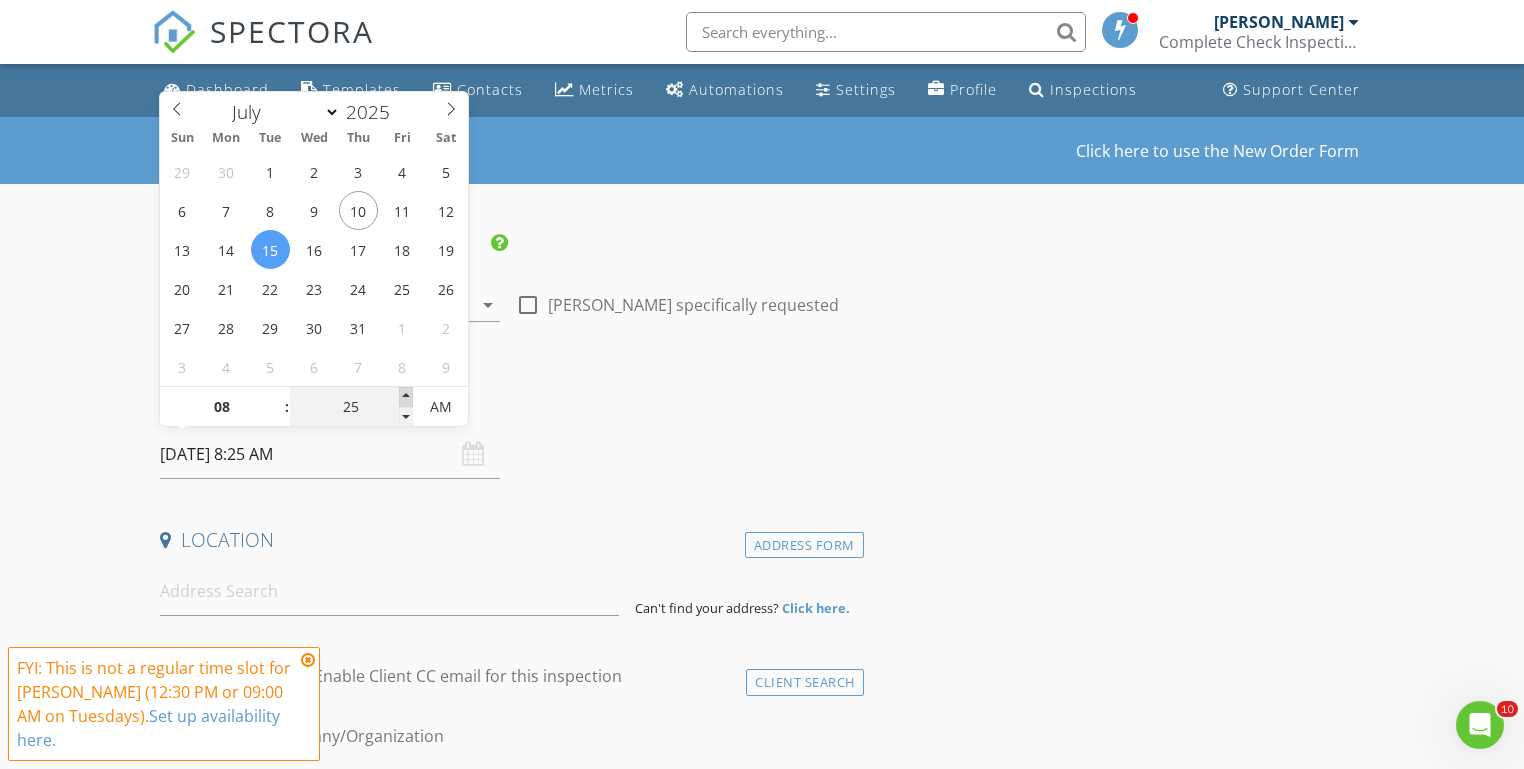 type on "30" 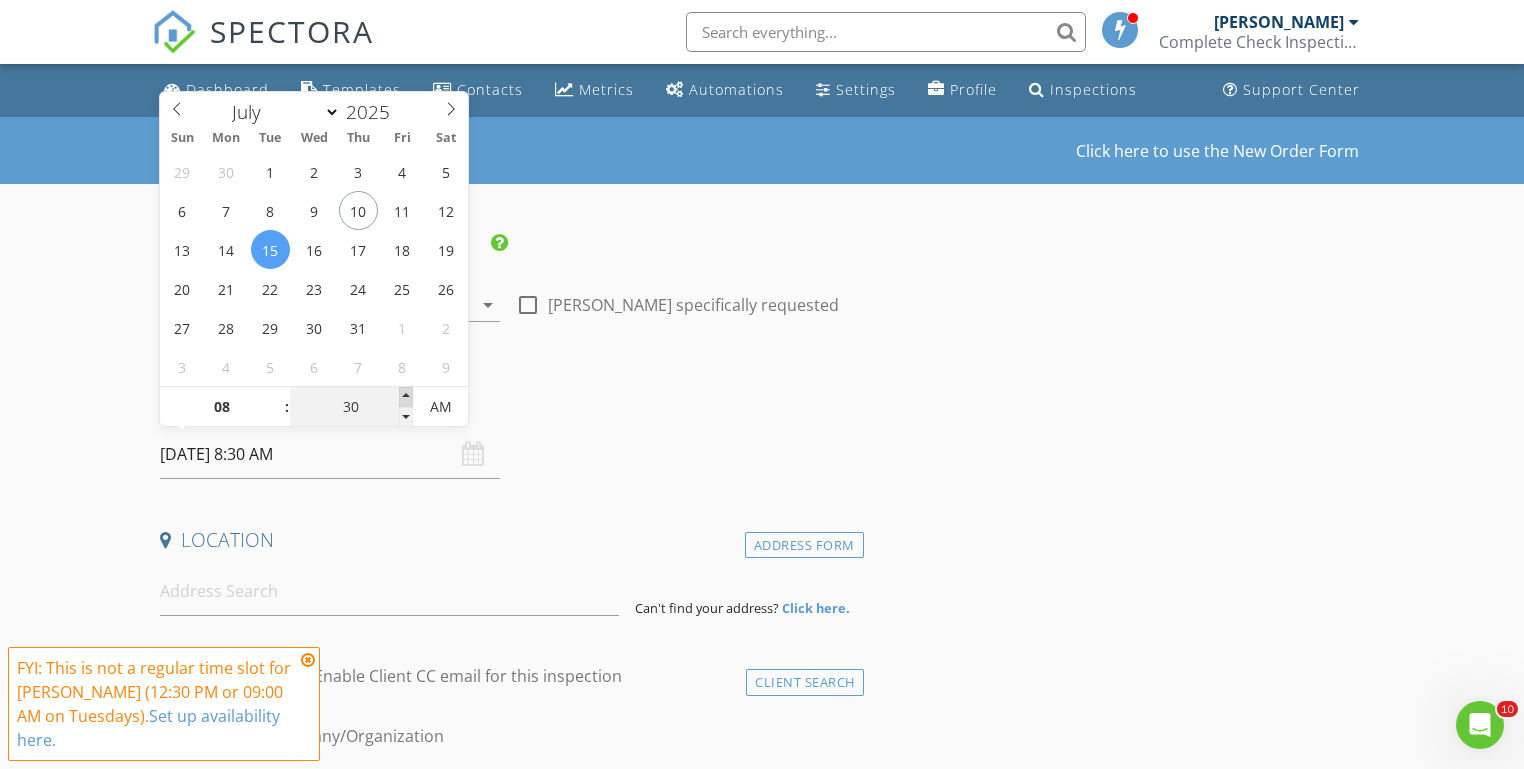 click at bounding box center [406, 397] 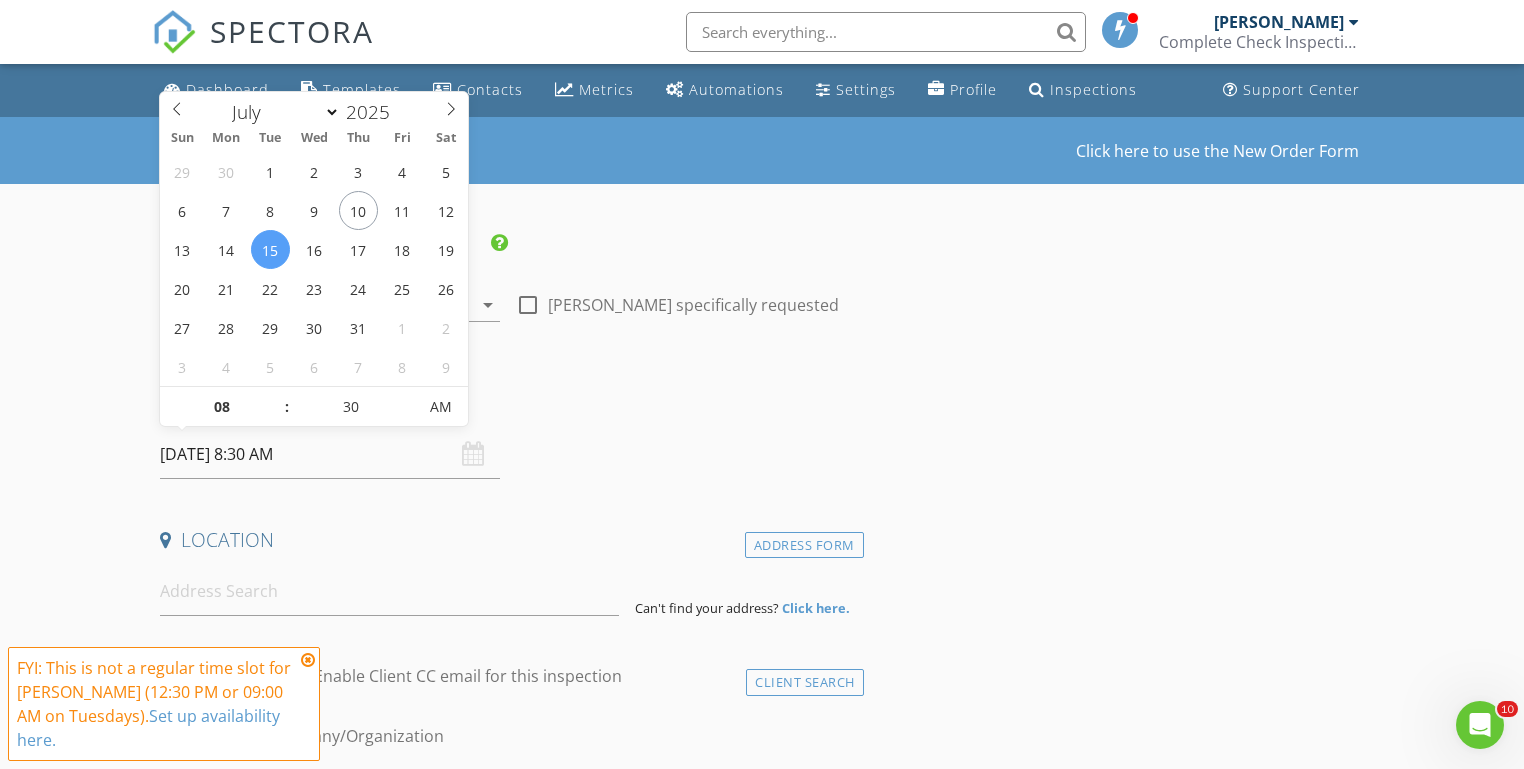 click at bounding box center [308, 660] 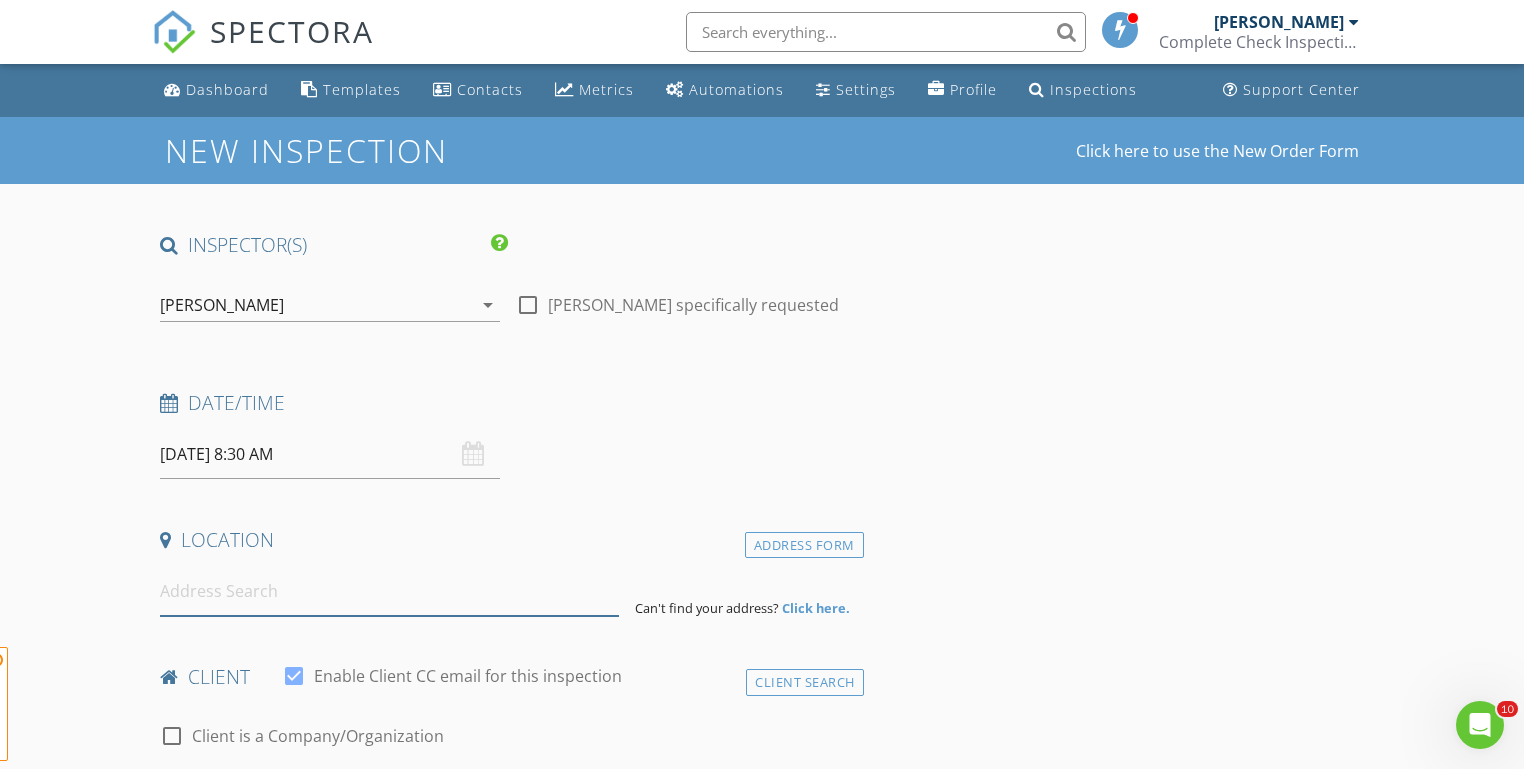 click at bounding box center (389, 591) 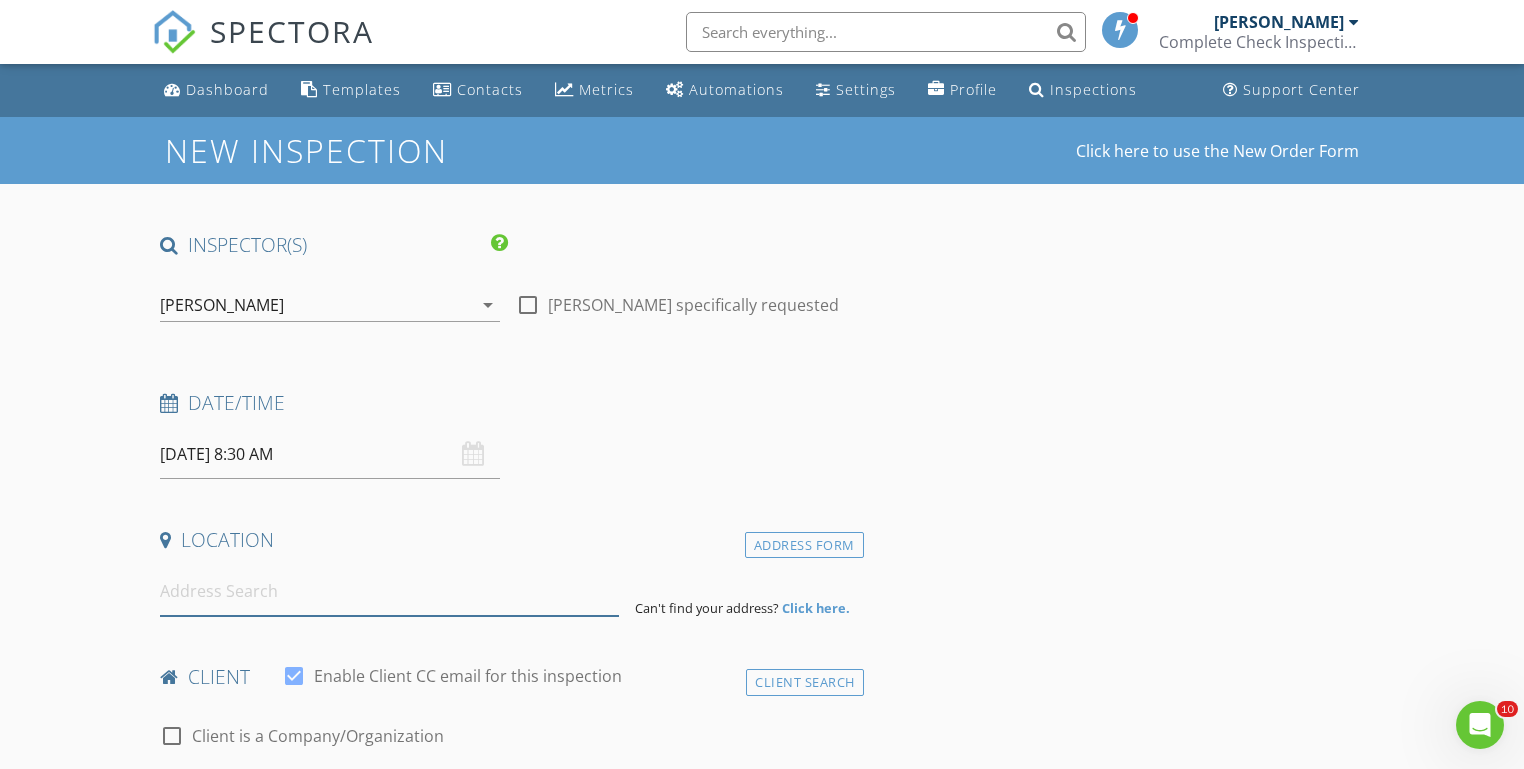 paste on "10318 Bellevue Ridge St in Nampa" 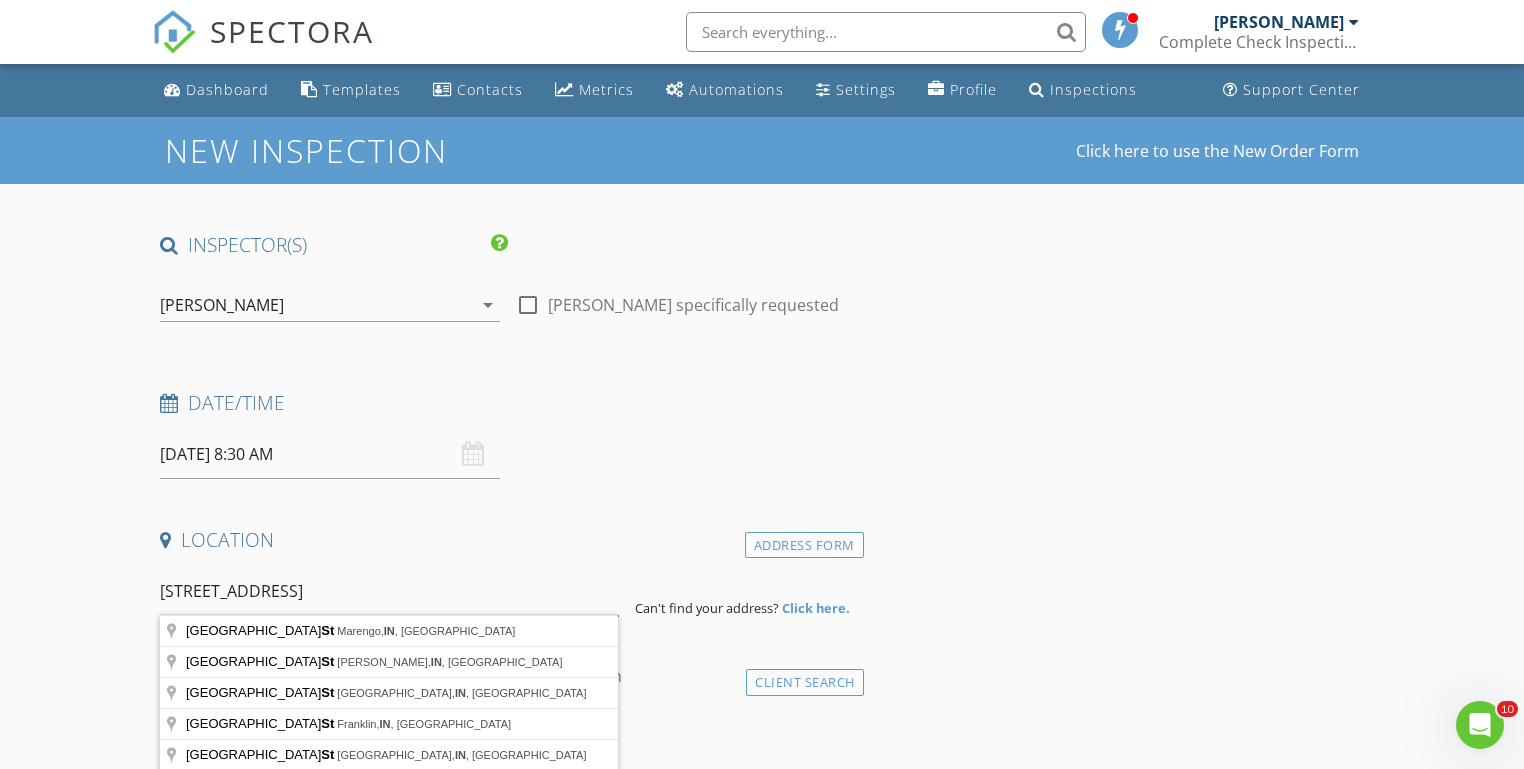 type on "10318 Bellevue Ridge St in Nampa" 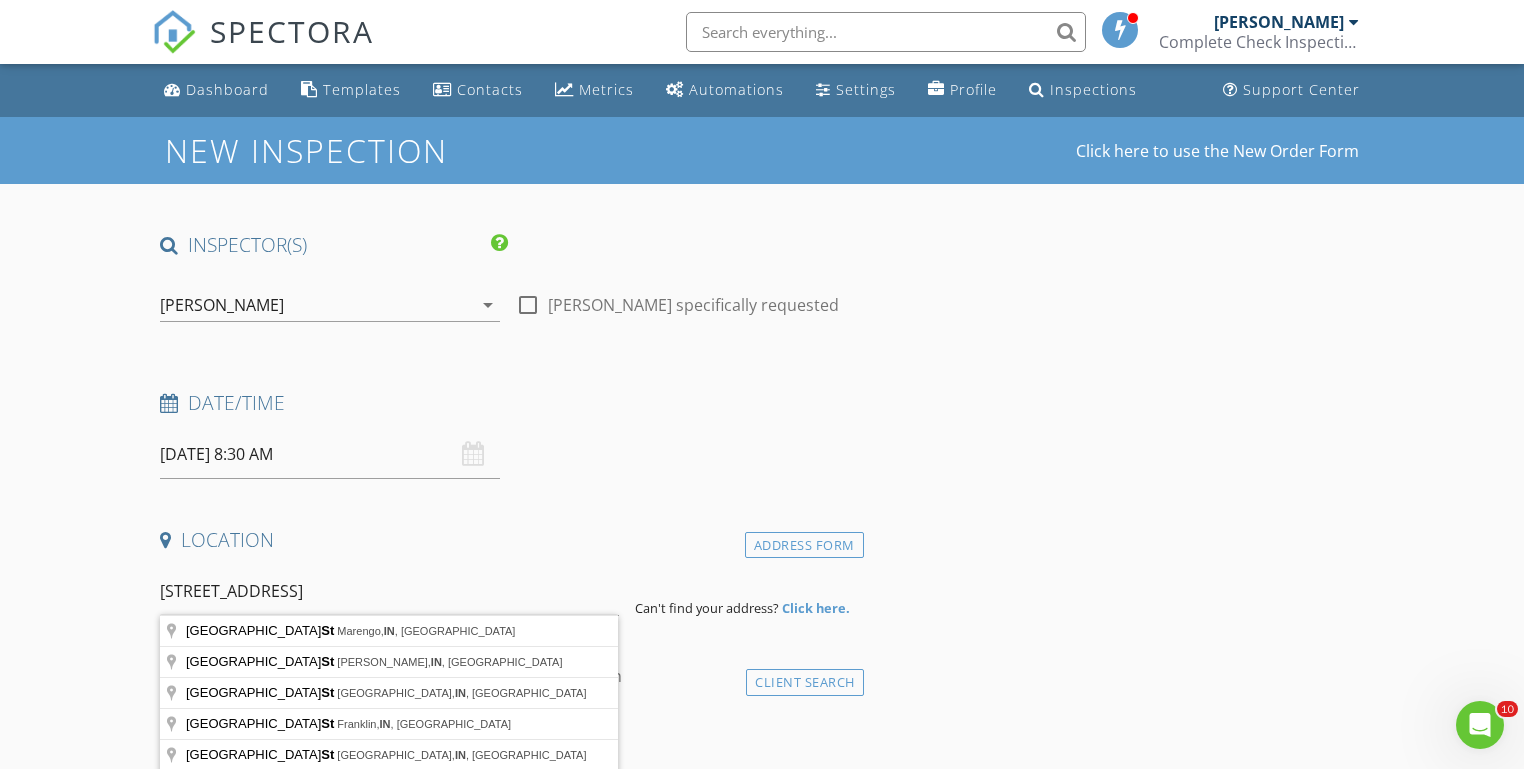 click on "Click here." at bounding box center [816, 608] 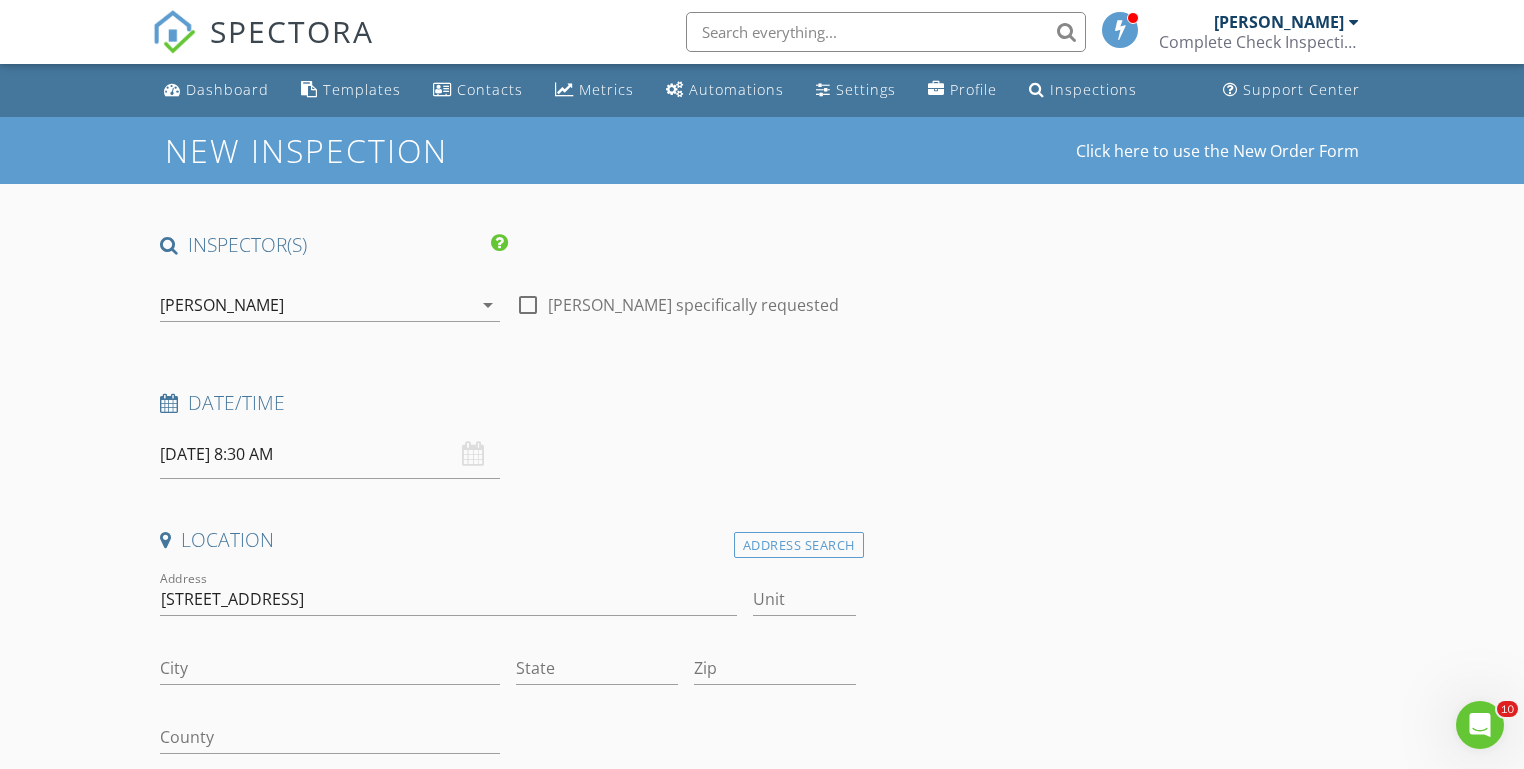 scroll, scrollTop: 67, scrollLeft: 0, axis: vertical 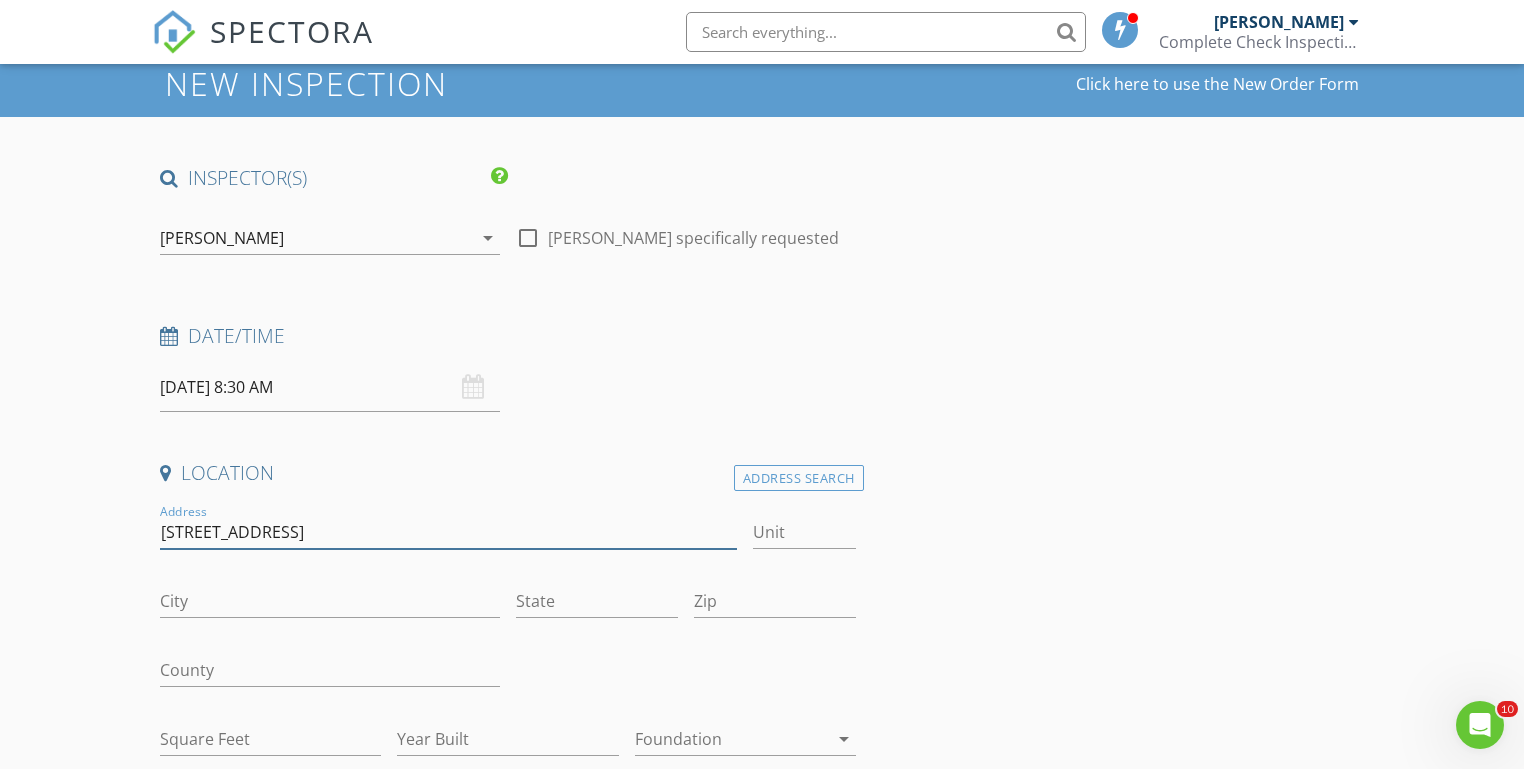 click on "10318 Bellevue Ridge St in Nampa" at bounding box center (448, 532) 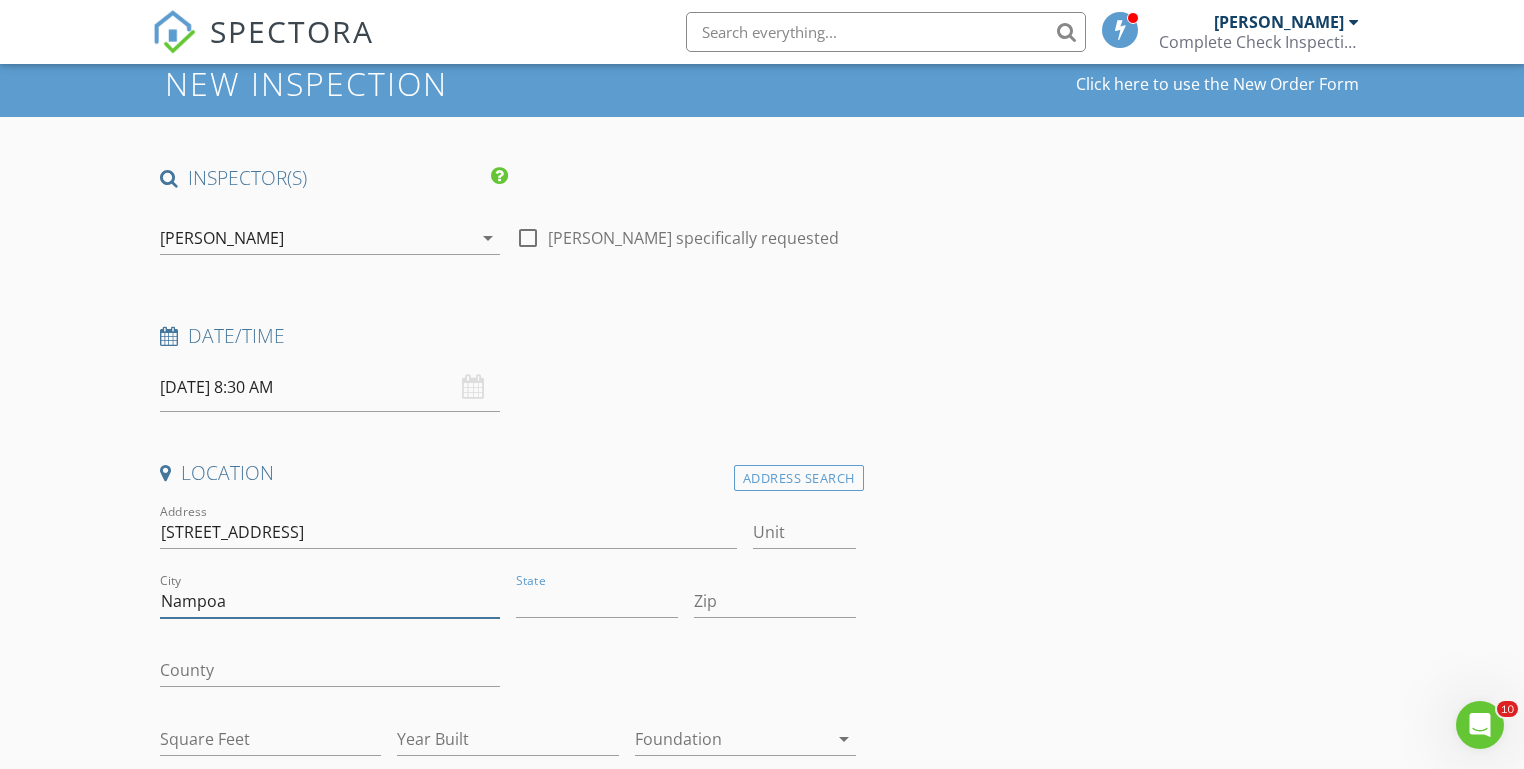click on "Nampoa" at bounding box center [330, 601] 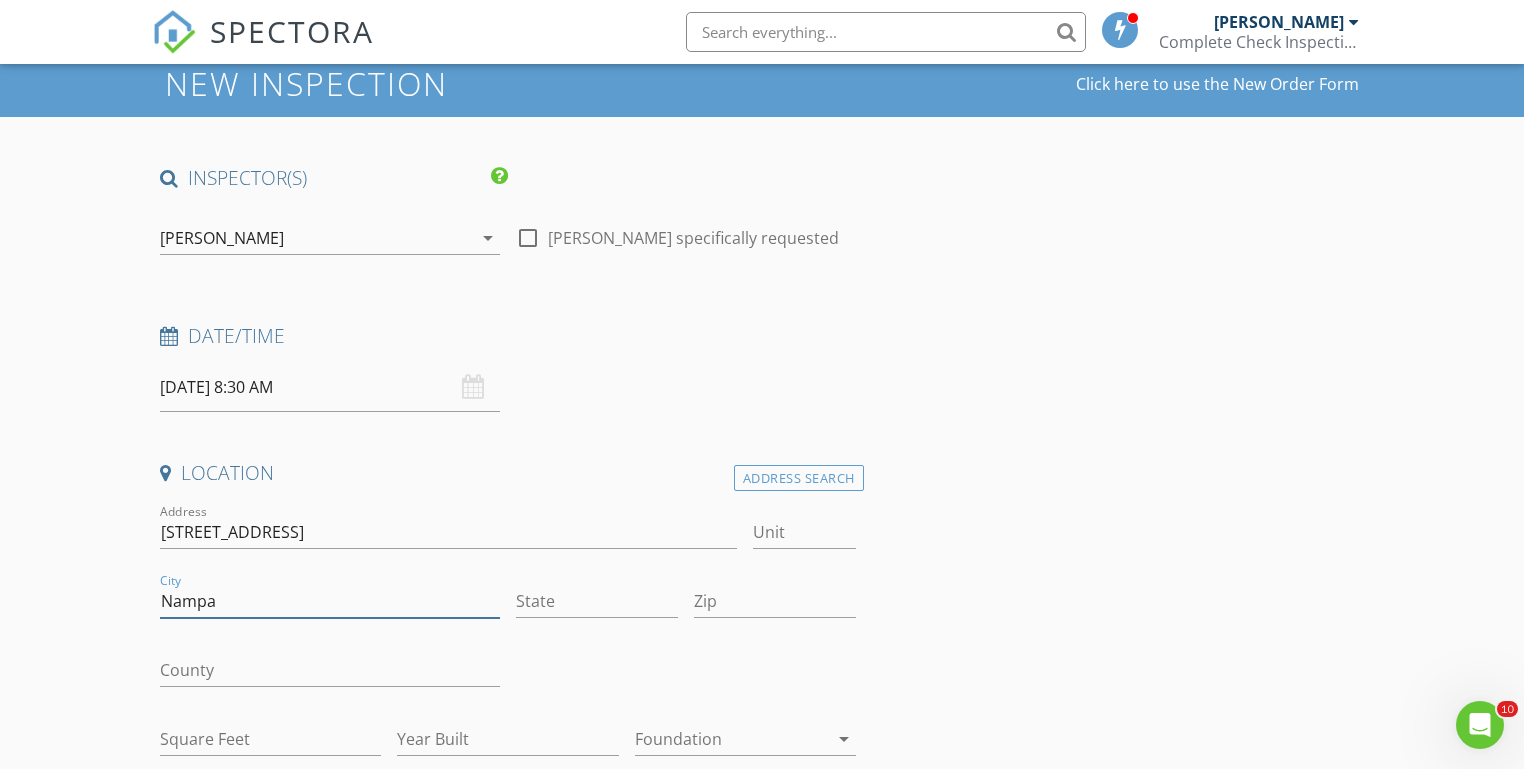 type on "Nampa" 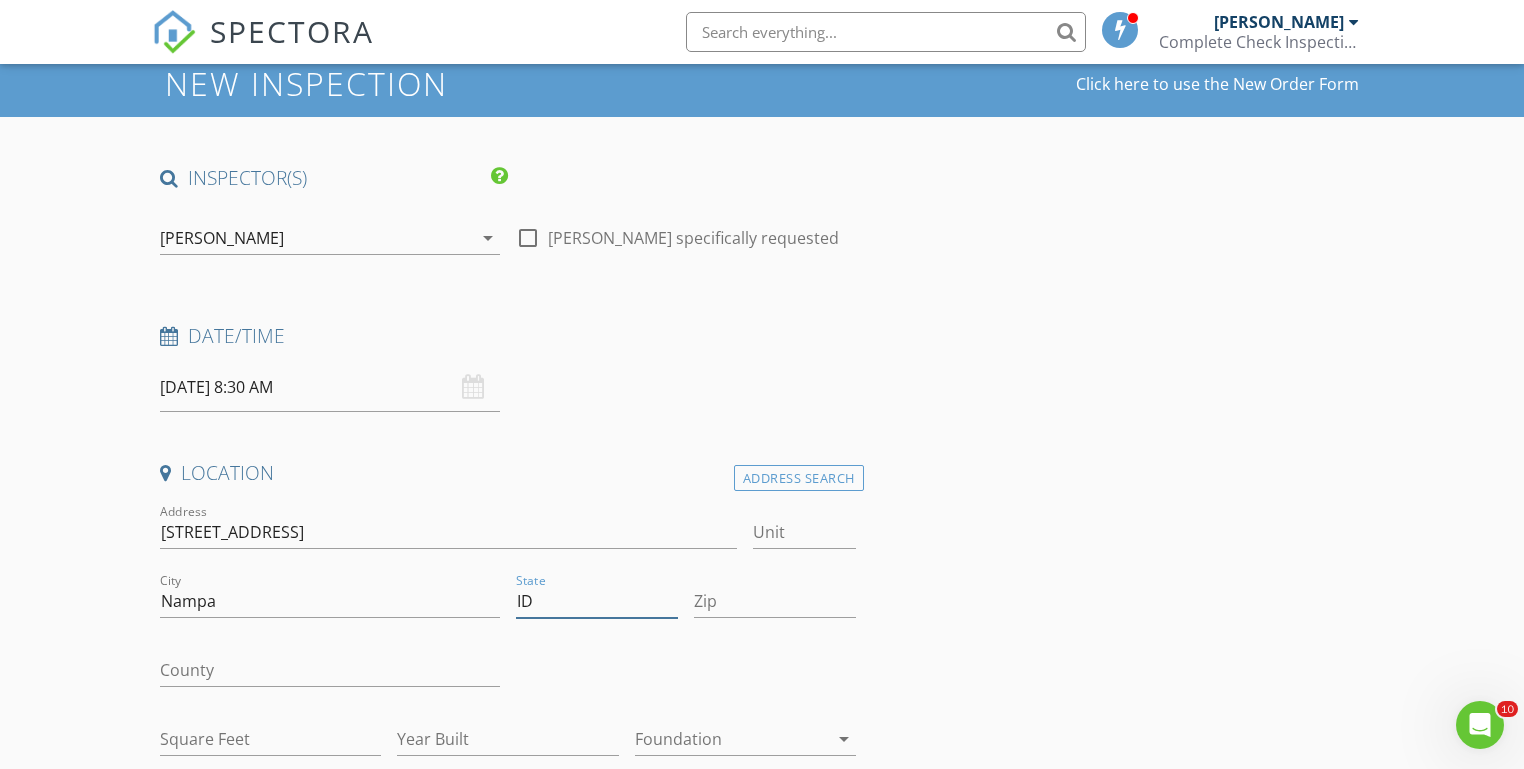 type on "ID" 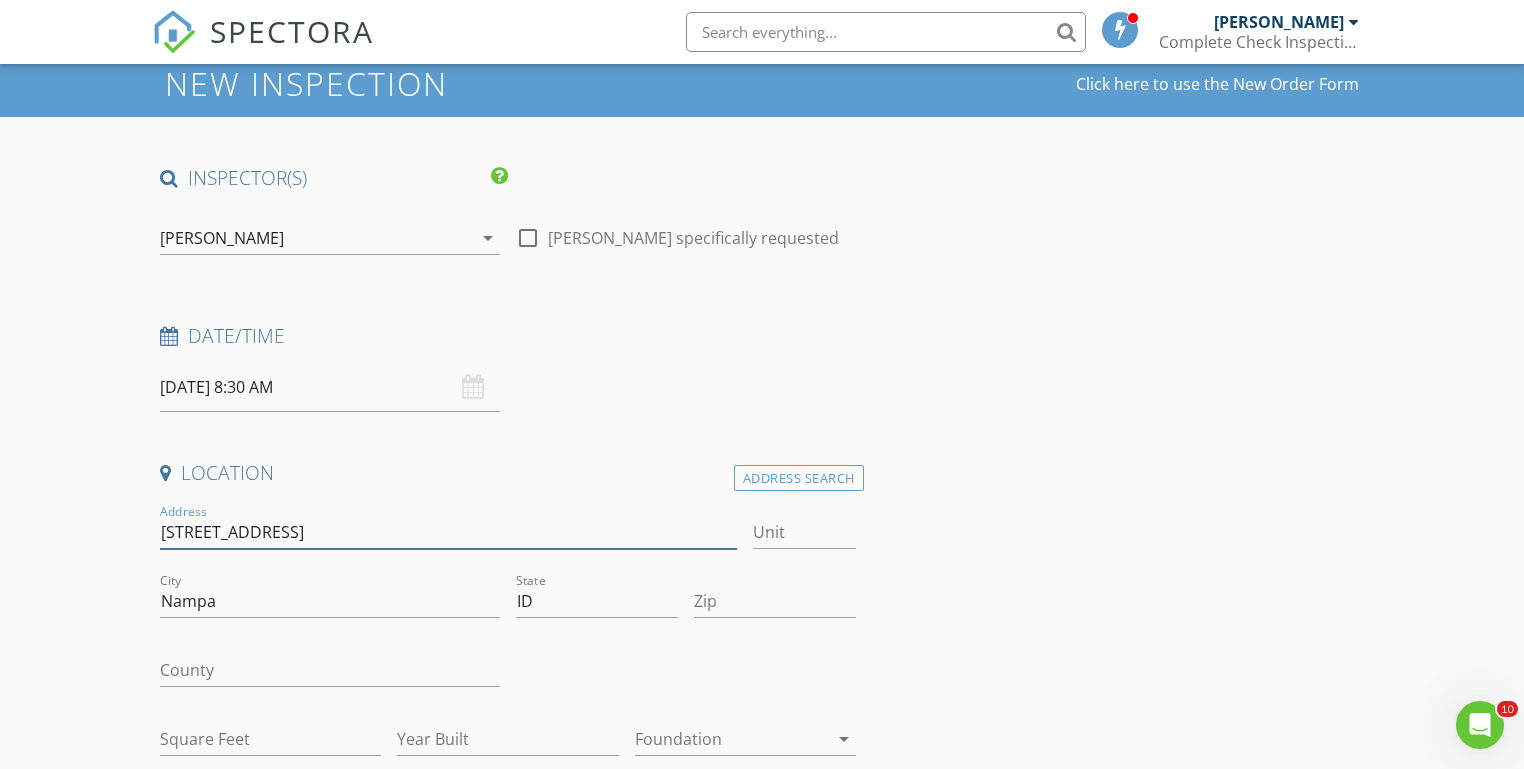 drag, startPoint x: 161, startPoint y: 530, endPoint x: 394, endPoint y: 530, distance: 233 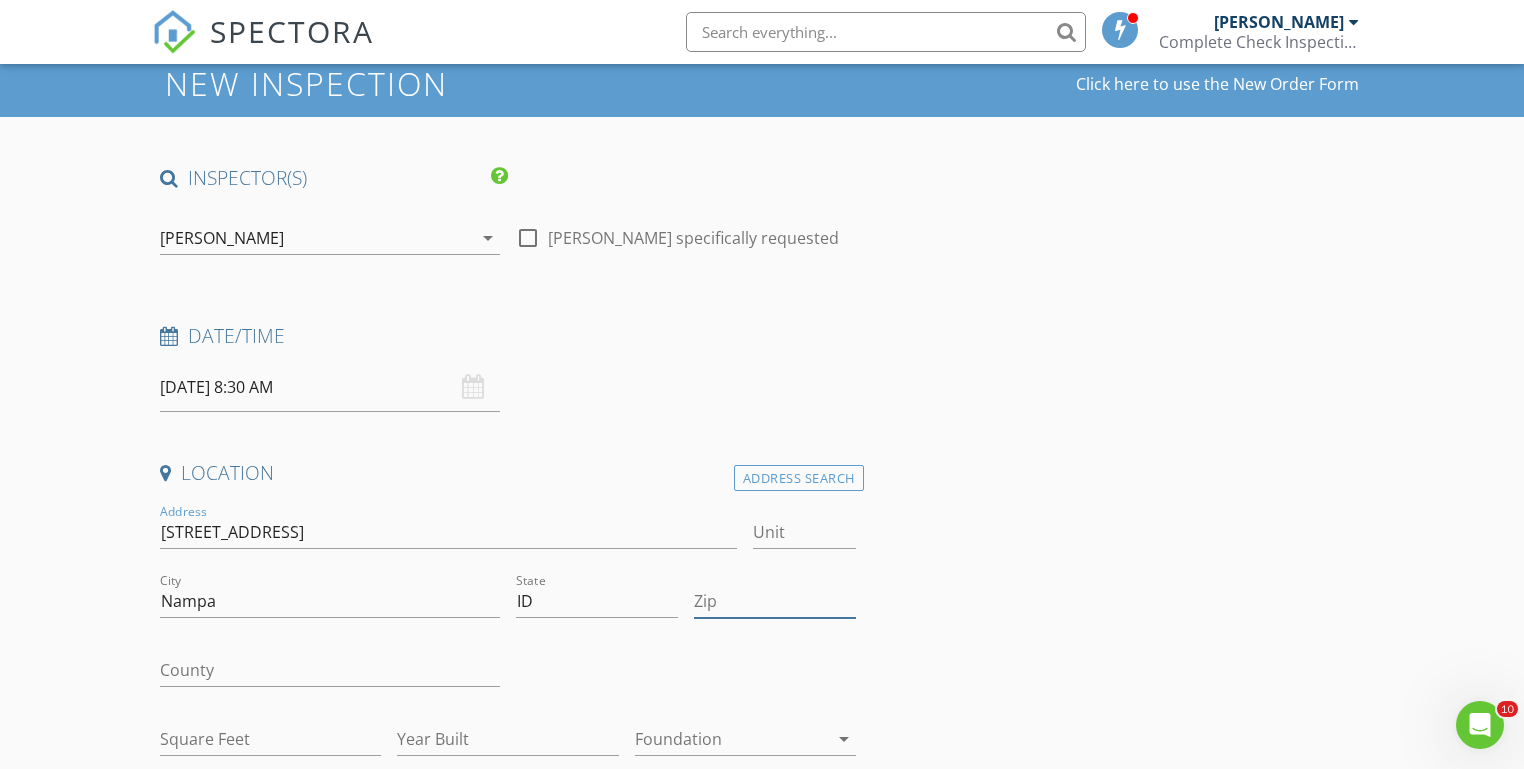 click on "Zip" at bounding box center [775, 601] 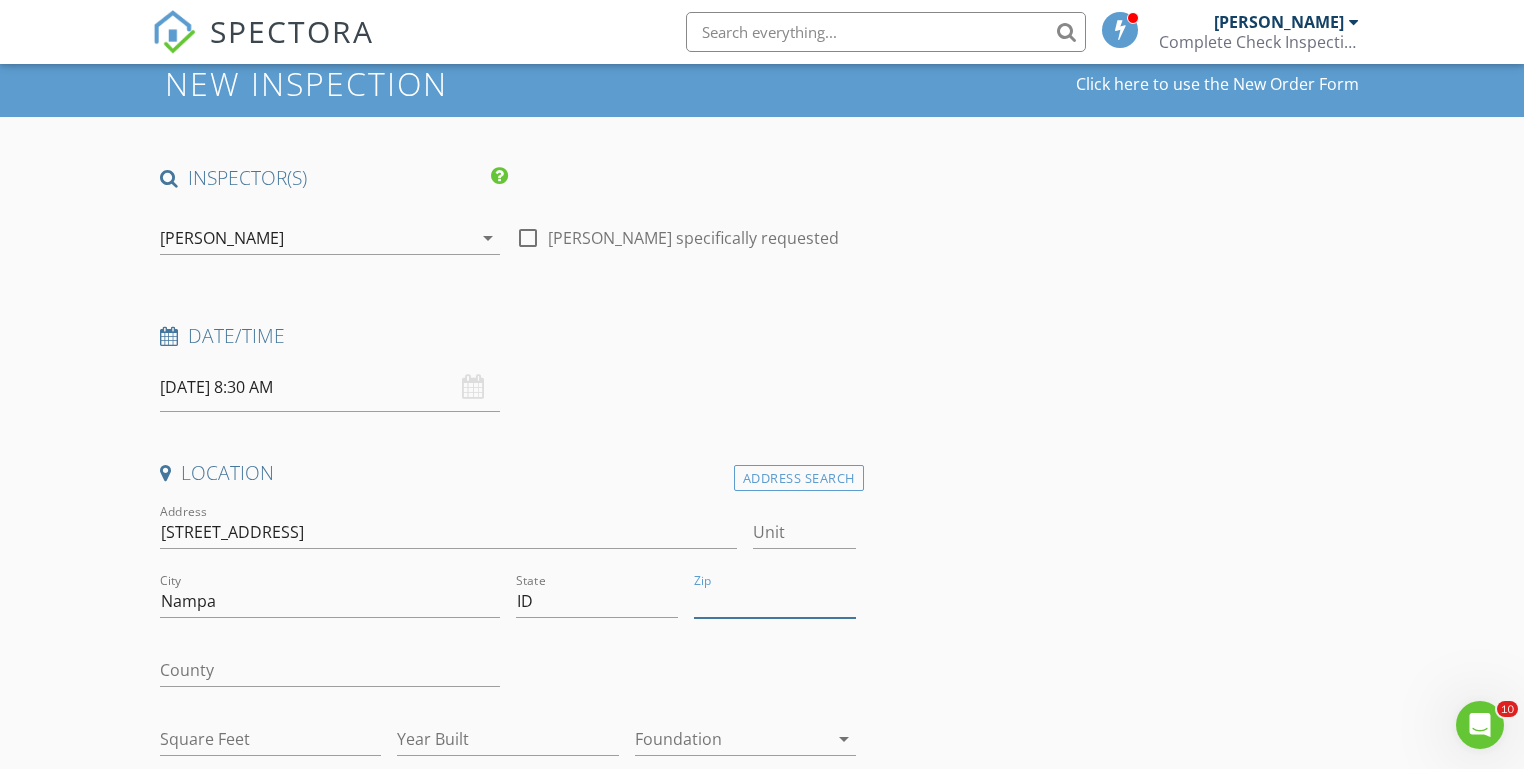 paste on "83687" 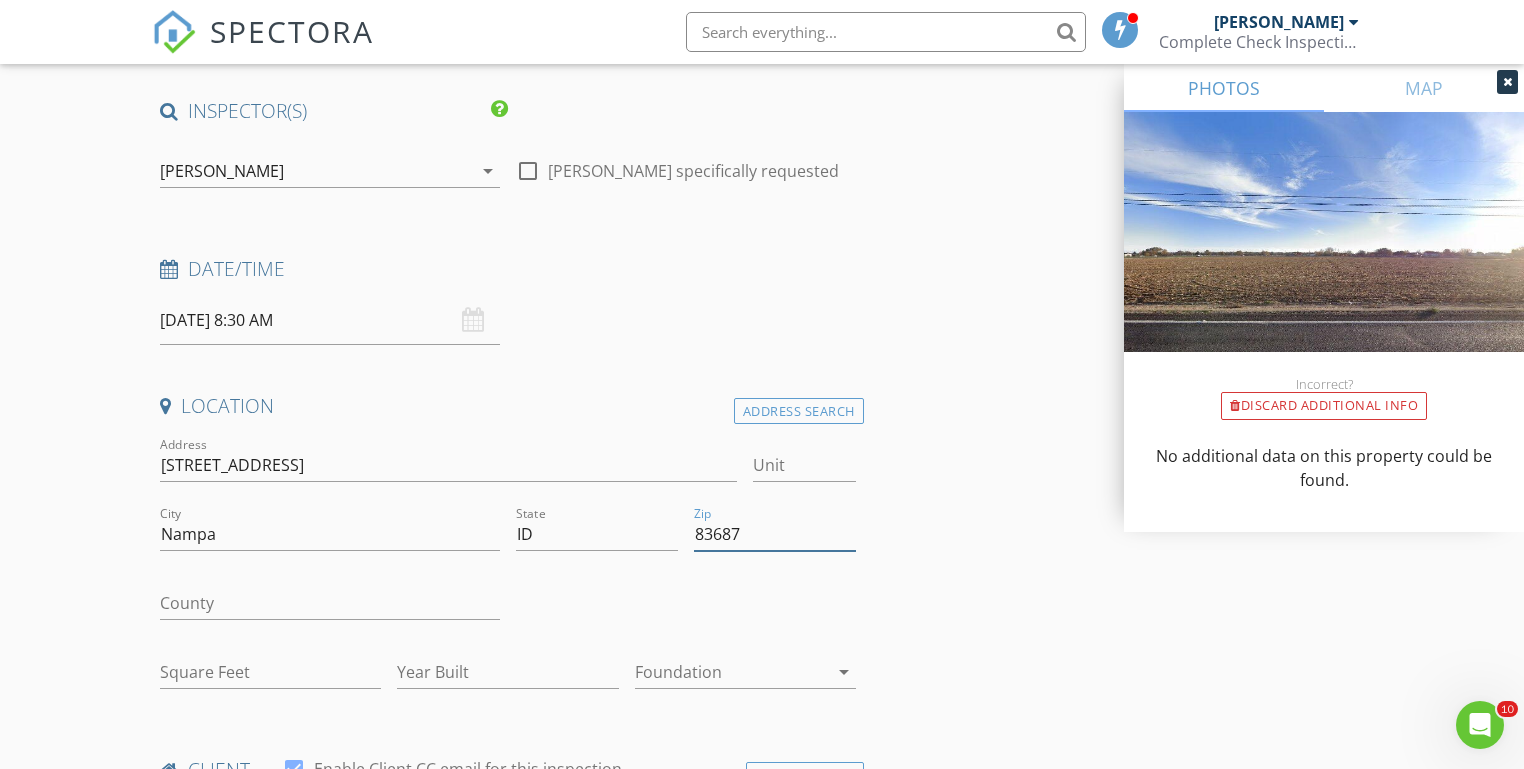 scroll, scrollTop: 143, scrollLeft: 0, axis: vertical 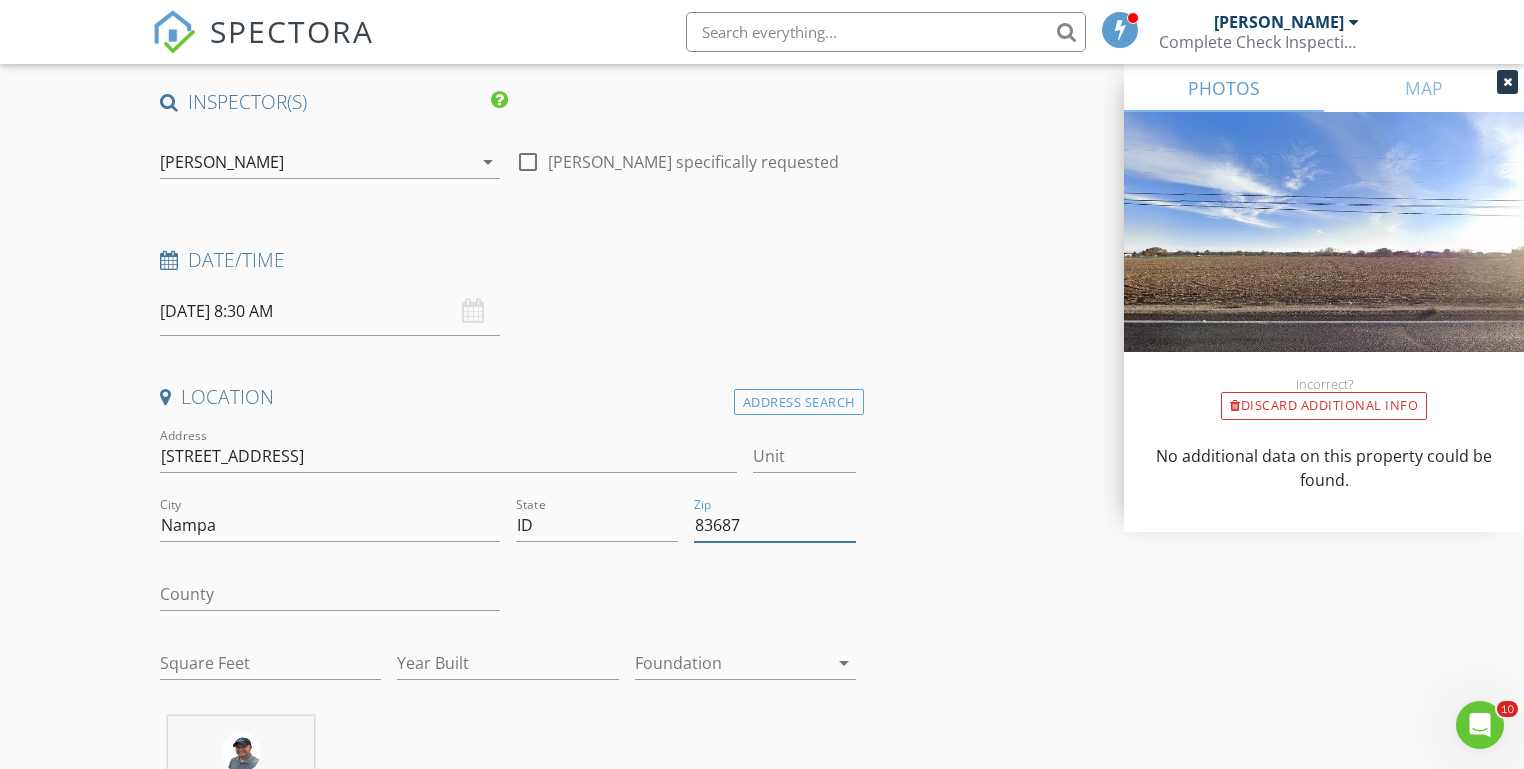 type on "83687" 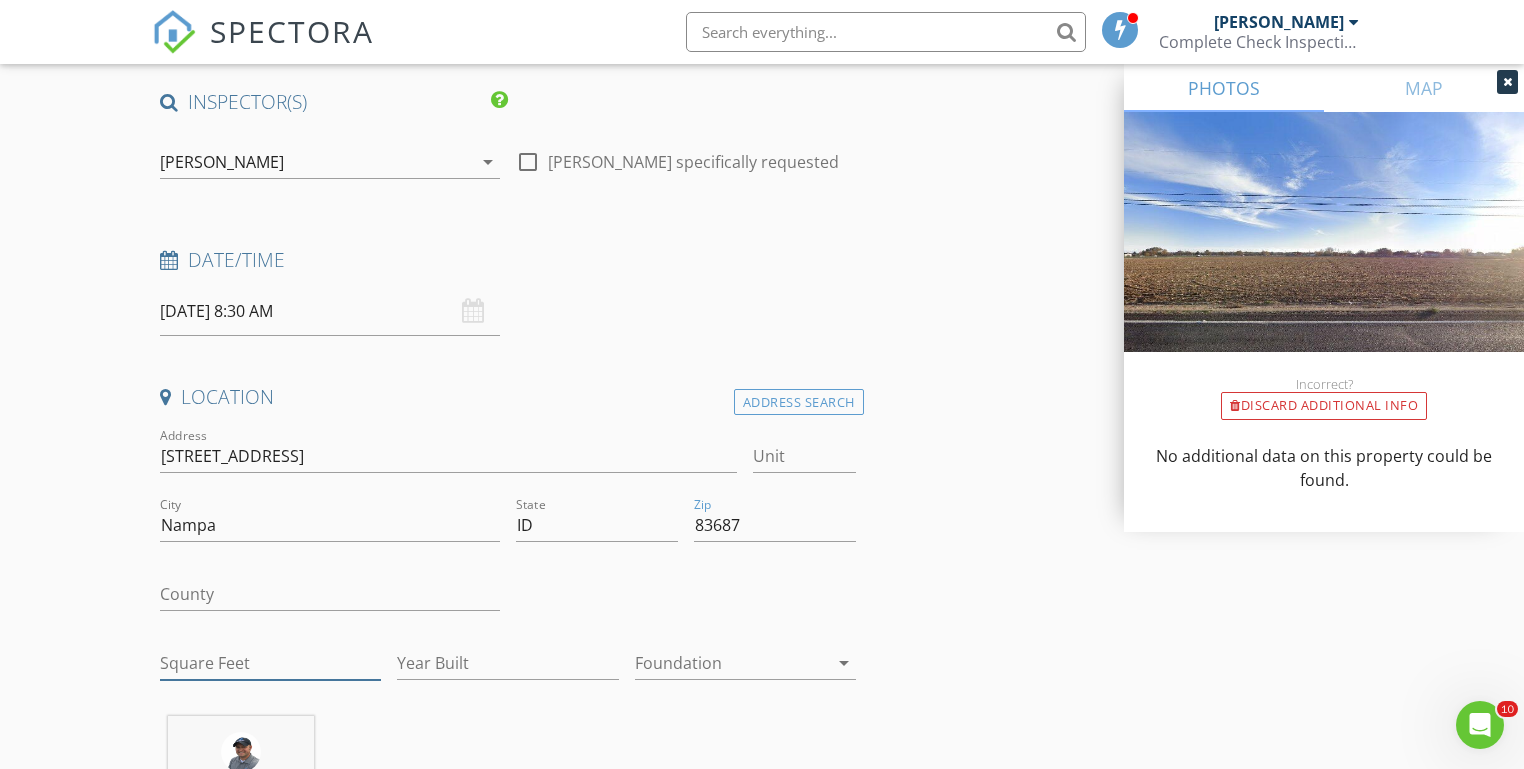 click on "Square Feet" at bounding box center (270, 663) 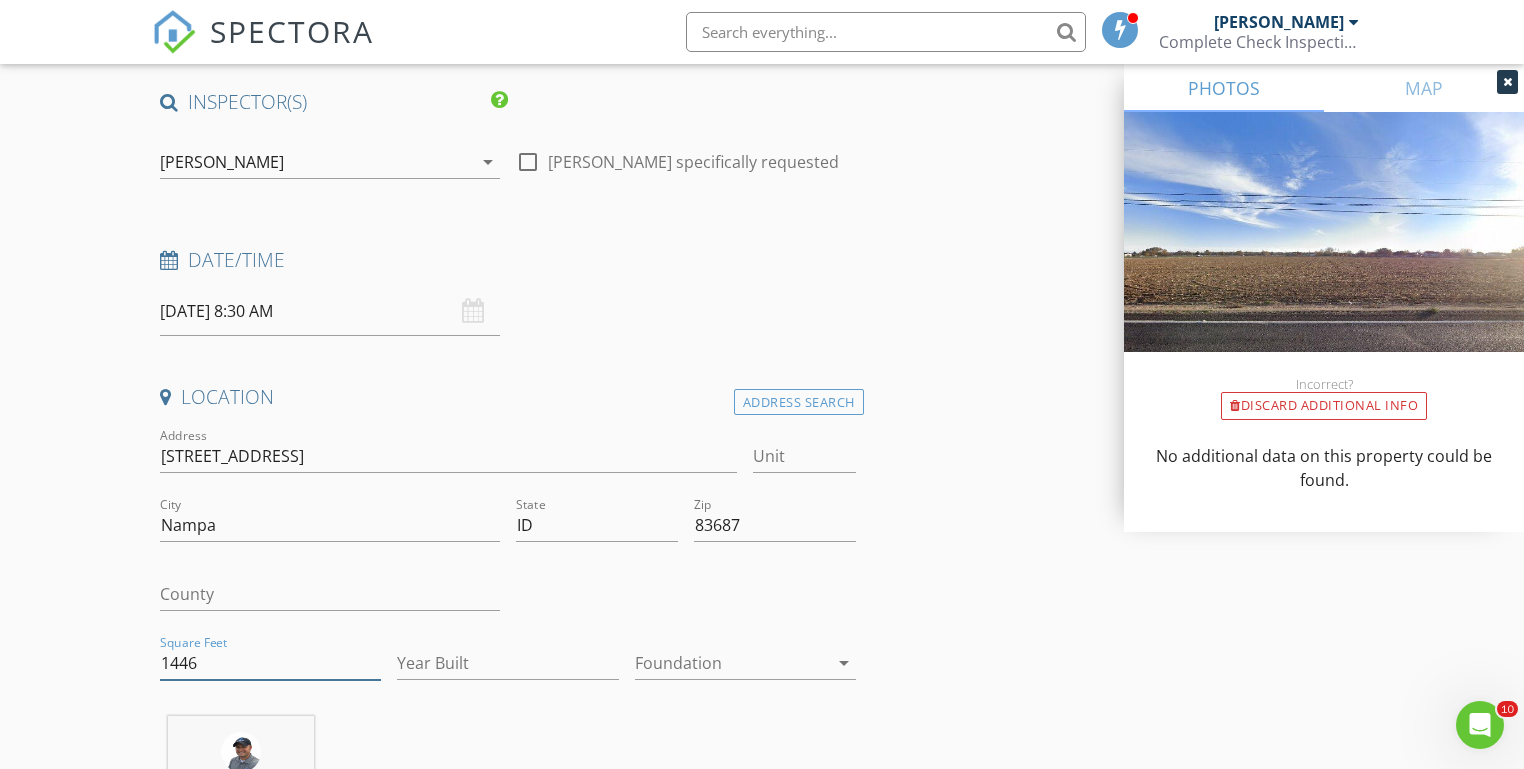 type on "1446" 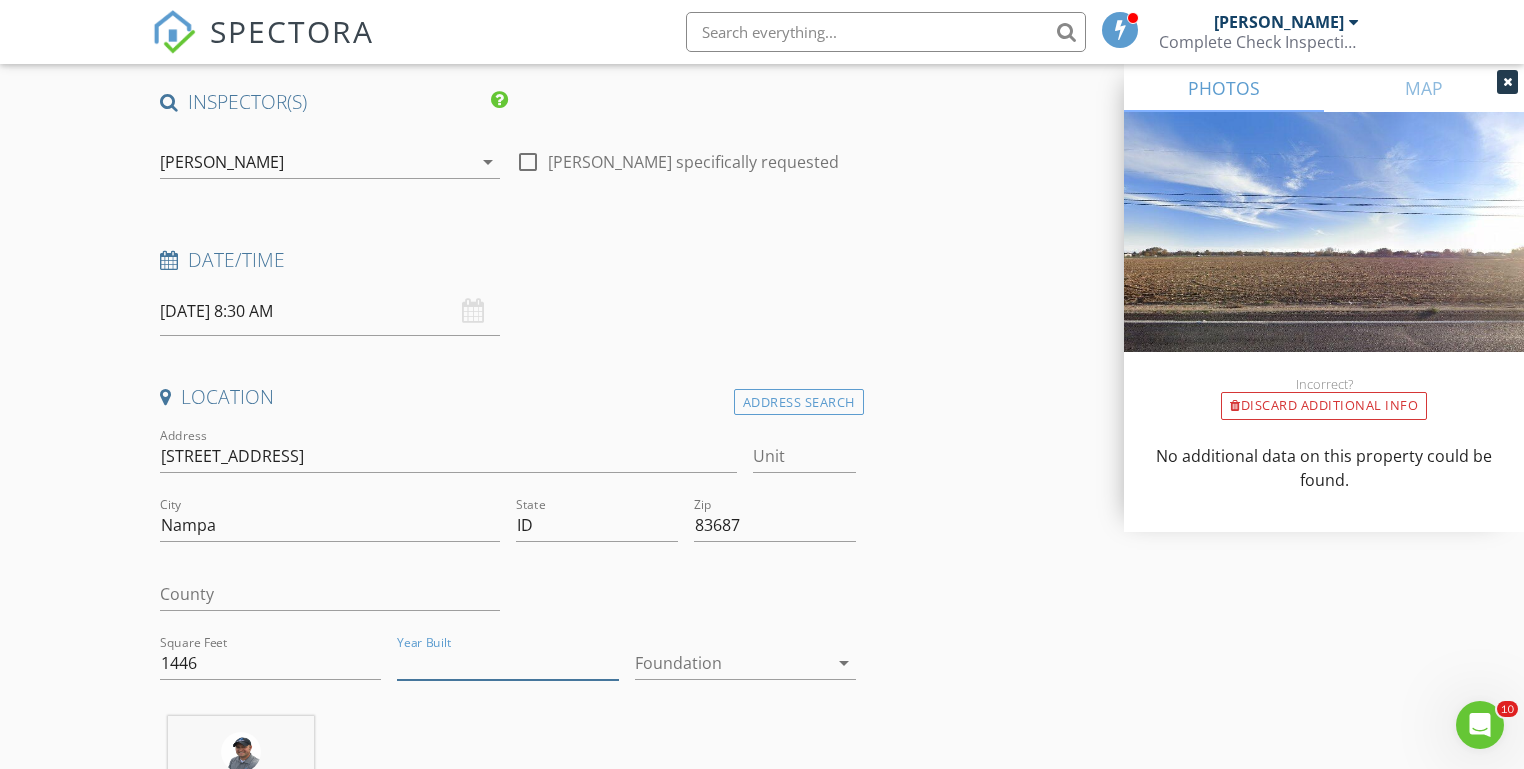 click on "Year Built" at bounding box center (507, 663) 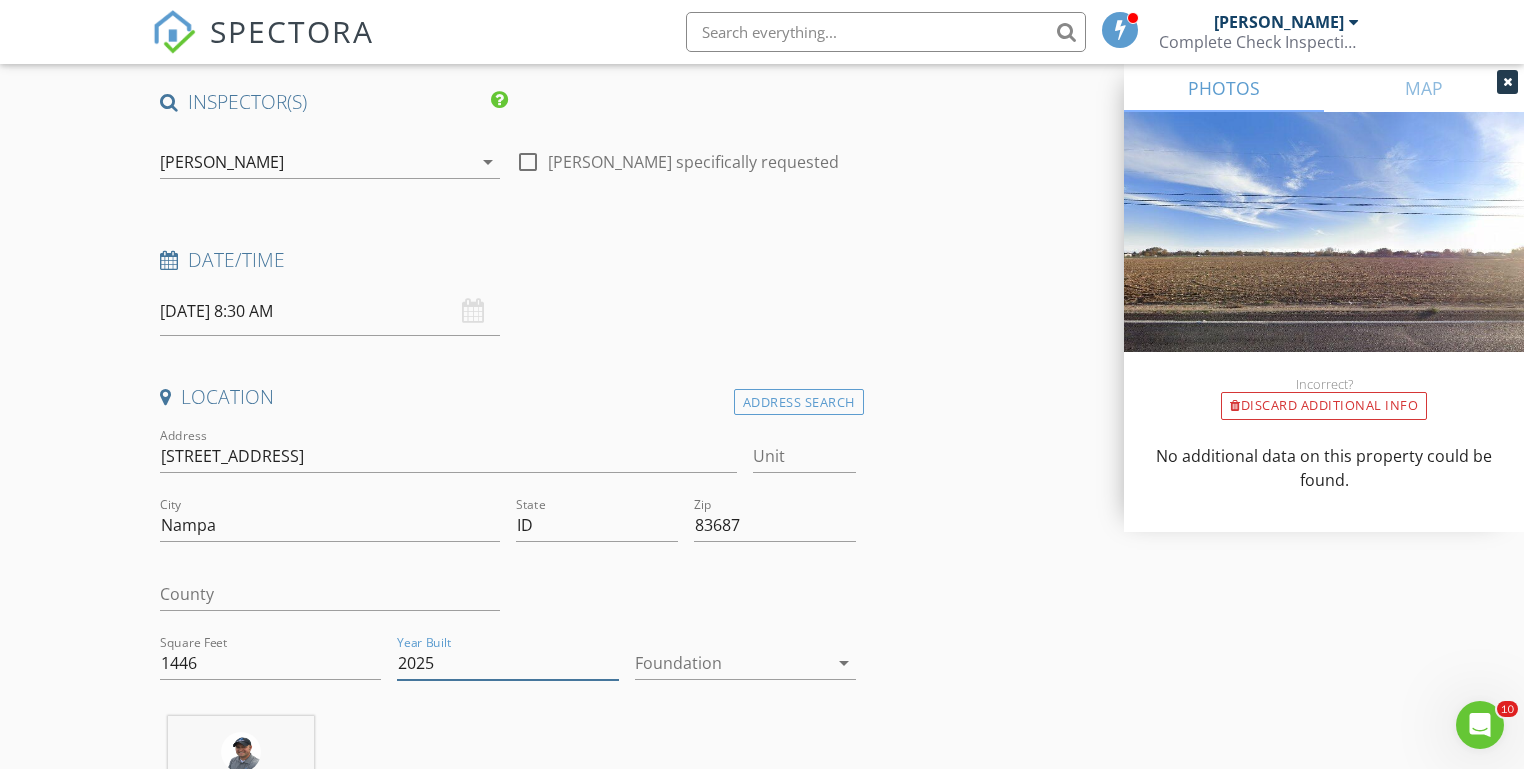 type on "2025" 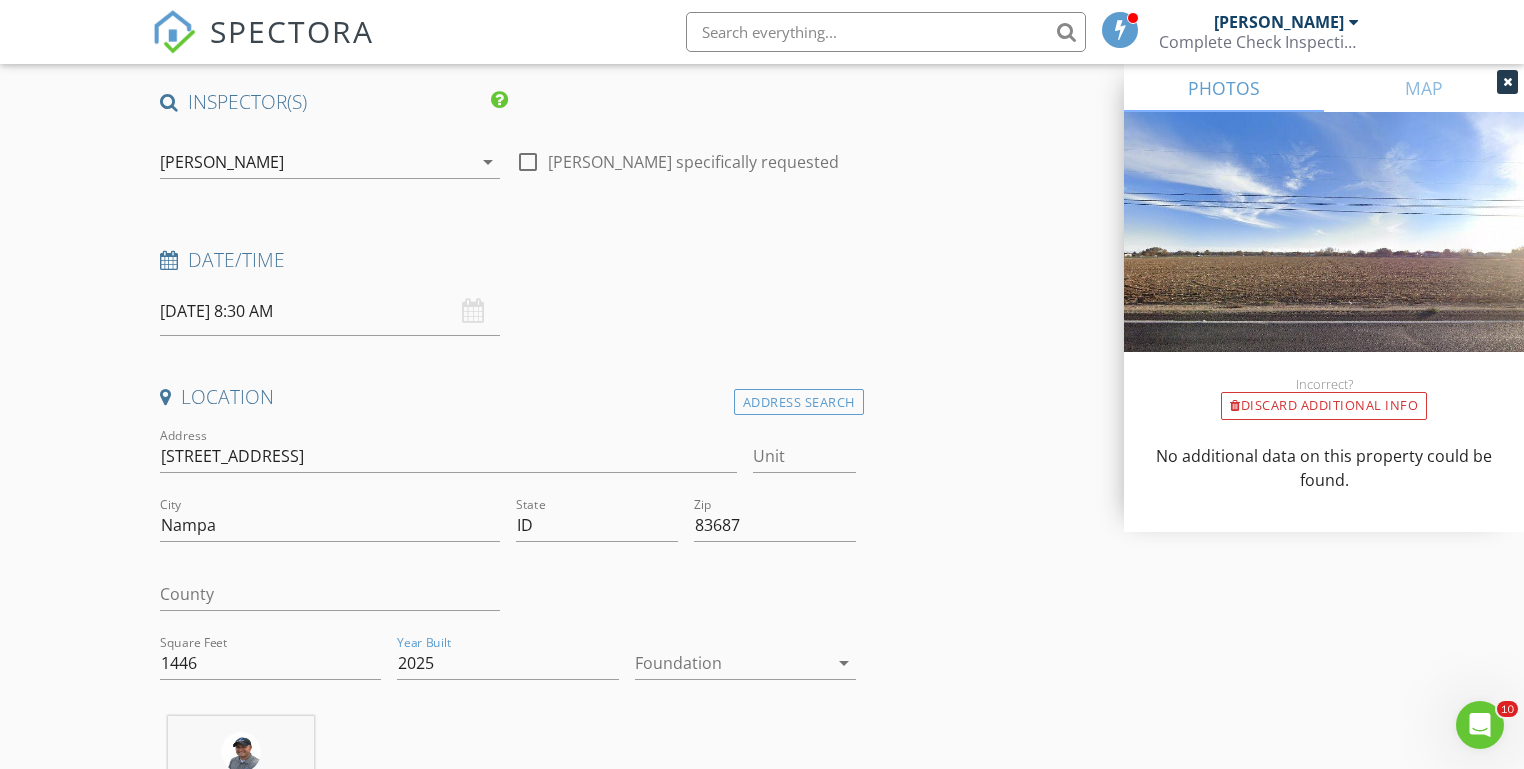 click on "New Inspection
Click here to use the New Order Form
INSPECTOR(S)
check_box   Michael Hasson   PRIMARY   check_box_outline_blank   Steve Taylor     Michael Hasson arrow_drop_down   check_box_outline_blank Michael Hasson specifically requested
Date/Time
07/15/2025 8:30 AM
Location
Address Search       Address 10318 Bellevue Ridge St   Unit   City Nampa   State ID   Zip 83687   County     Square Feet 1446   Year Built 2025   Foundation arrow_drop_down     Michael Hasson     12.2 miles     (25 minutes)
client
check_box Enable Client CC email for this inspection   Client Search     check_box_outline_blank Client is a Company/Organization     First Name   Last Name   Email   CC Email   Phone           Notes   Private Notes
ADD ADDITIONAL client
SERVICES" at bounding box center (762, 1729) 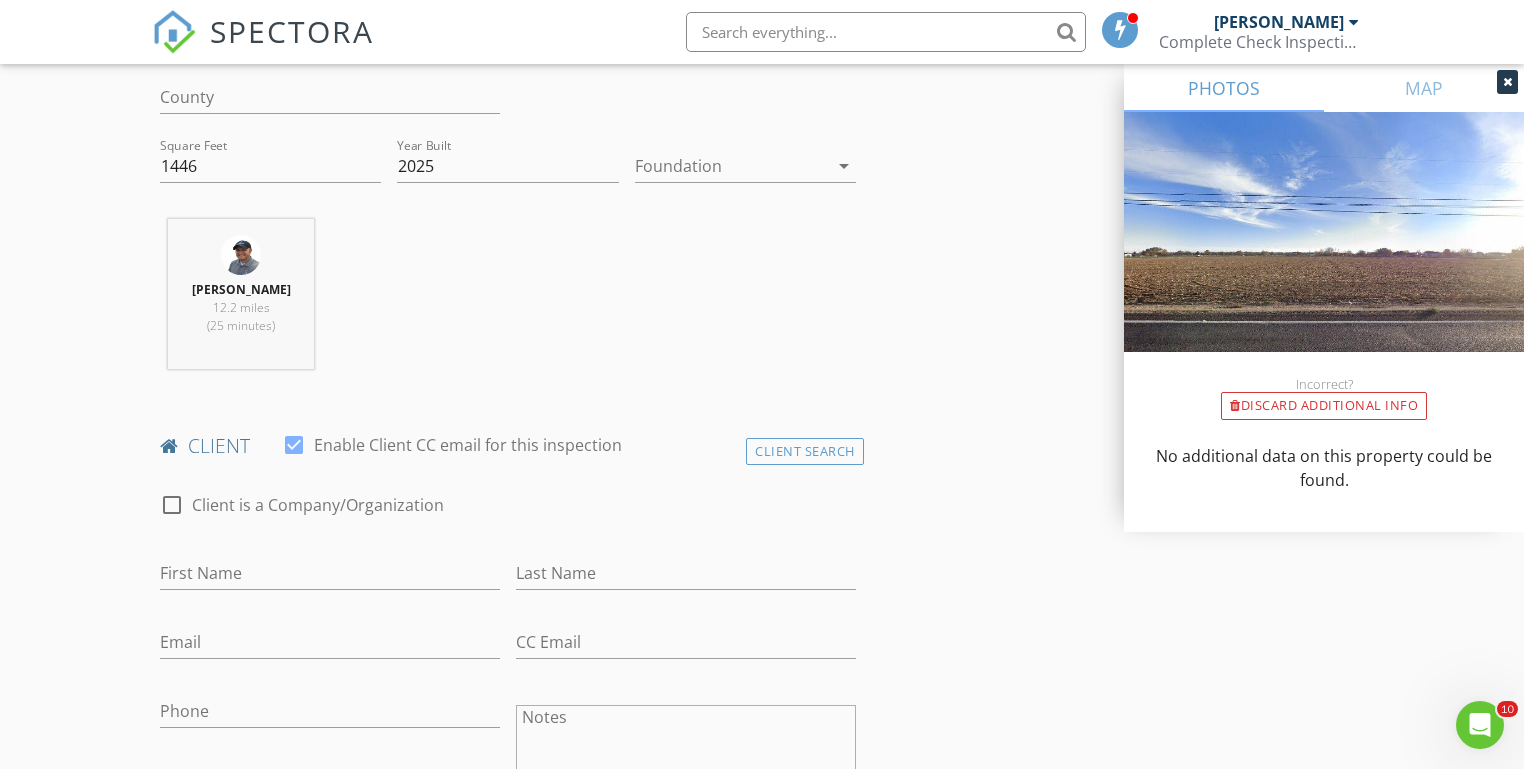 scroll, scrollTop: 715, scrollLeft: 0, axis: vertical 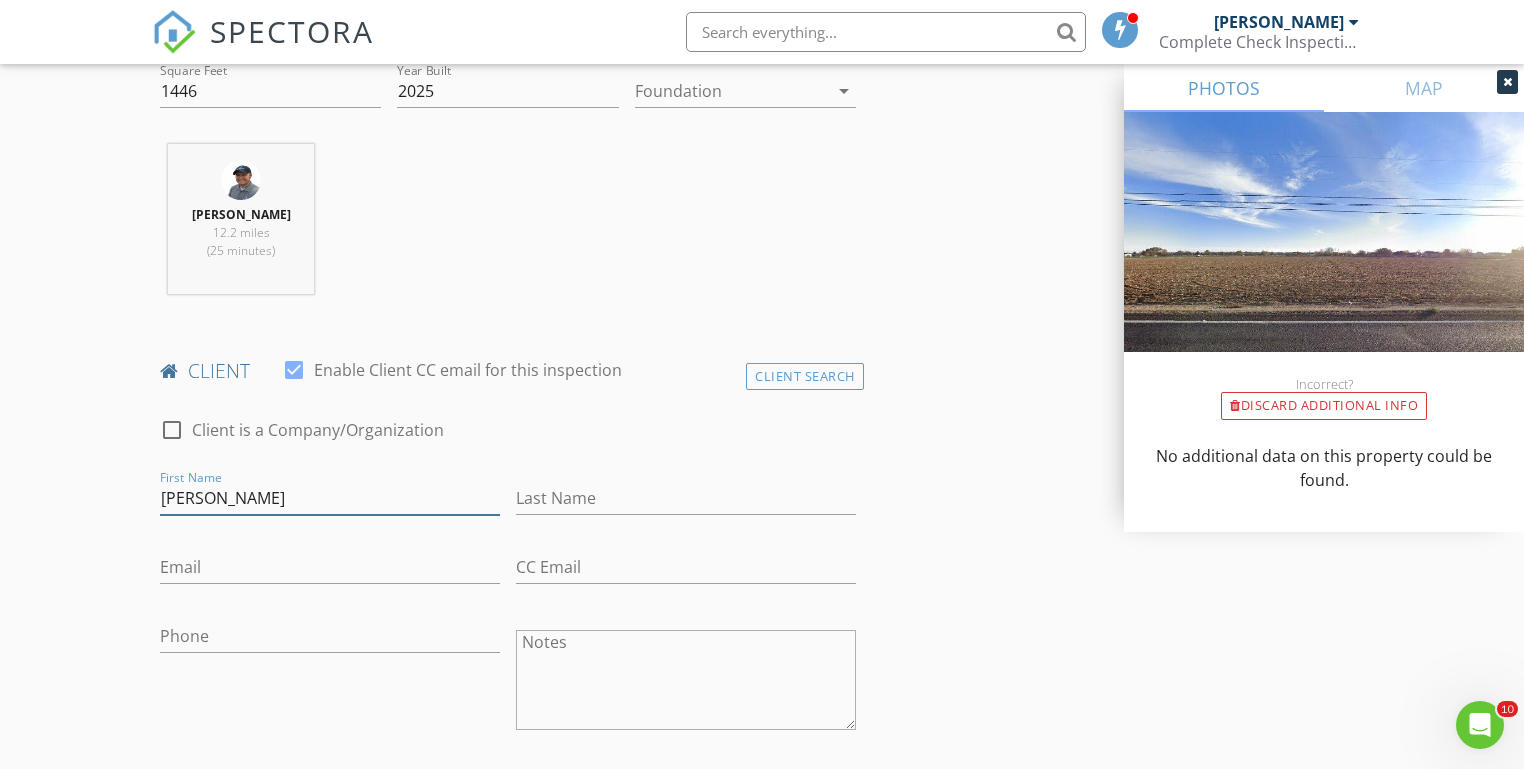 type on "Alex" 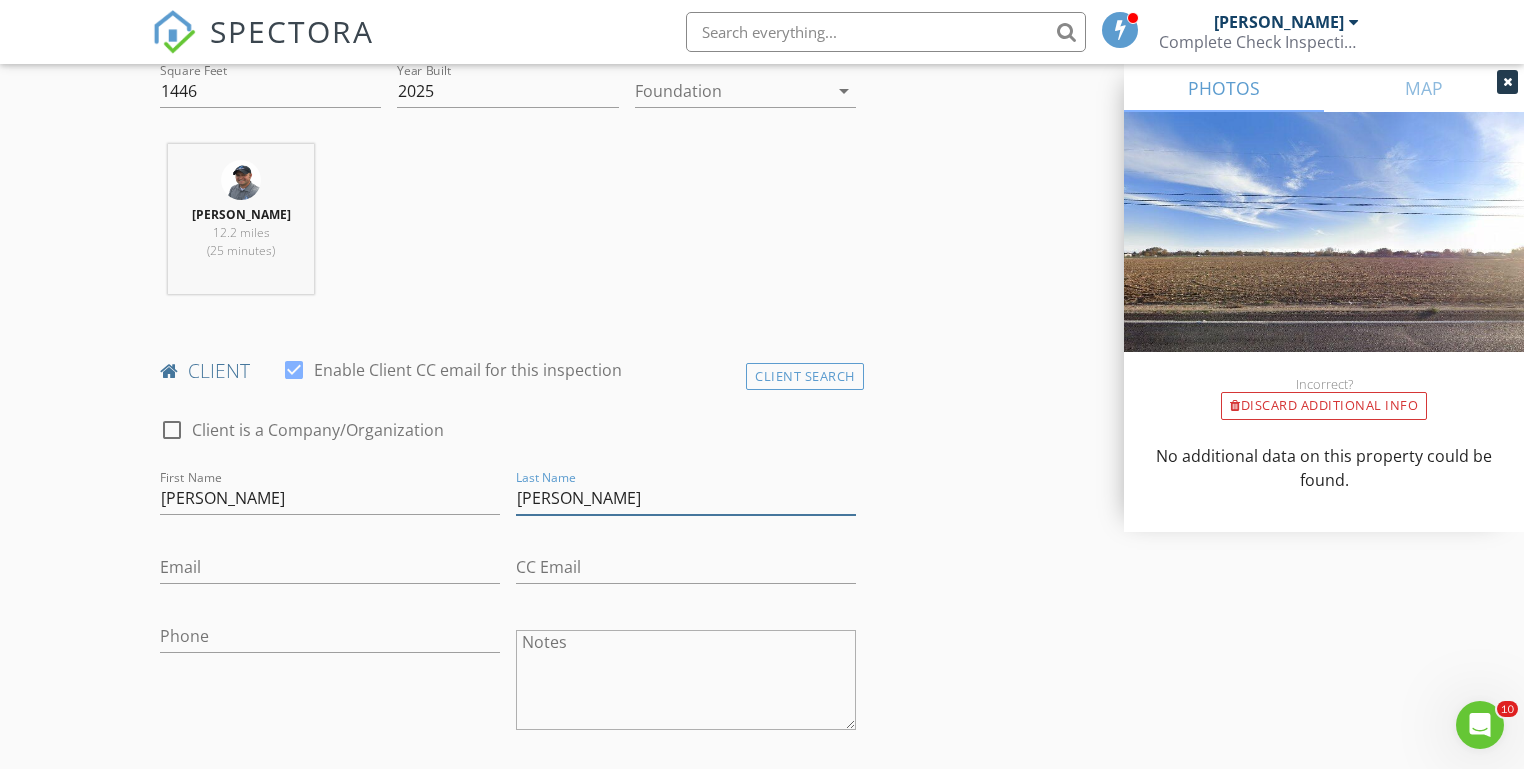 type on "Vartanian" 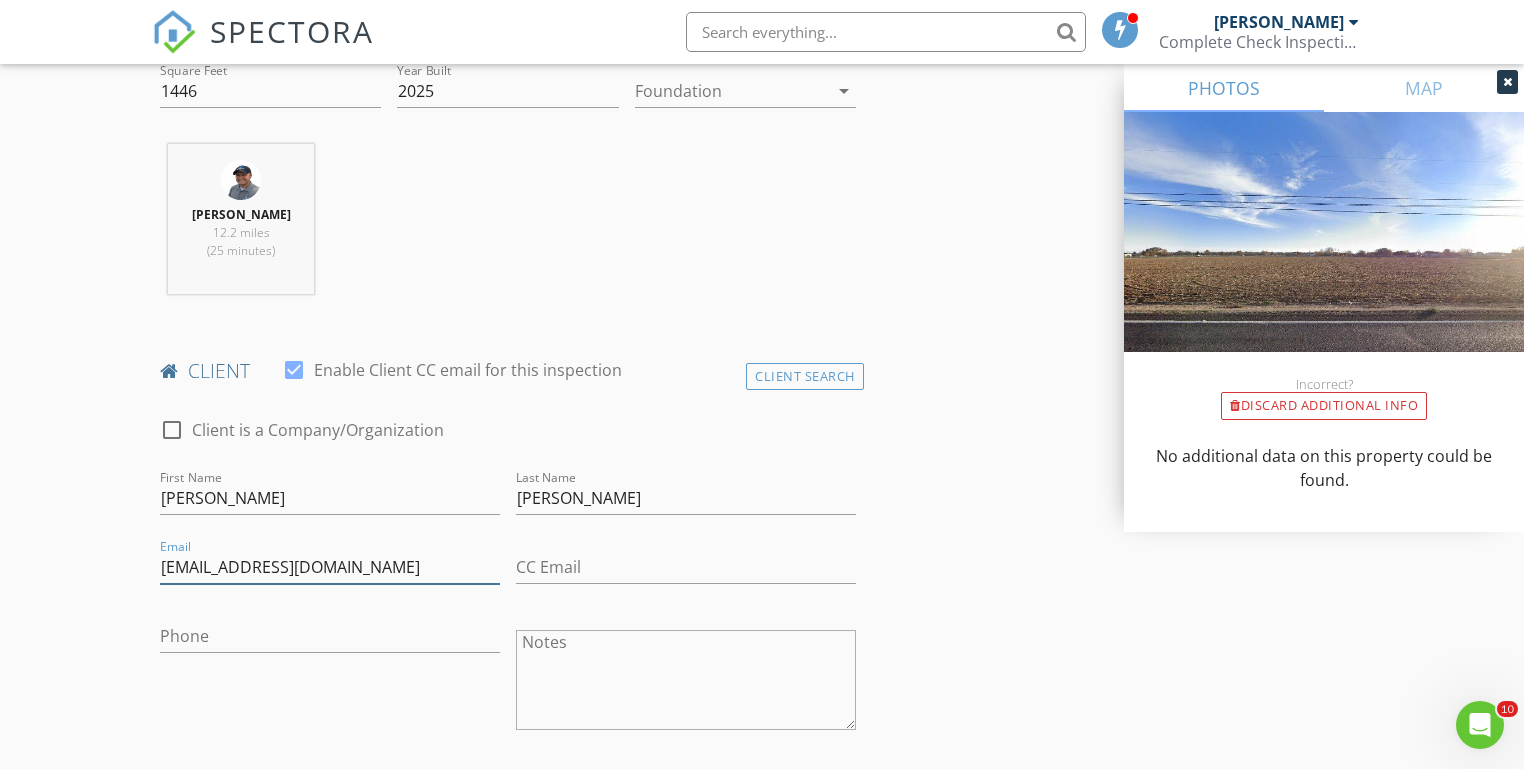 type on "vartanian0088@gmail.com" 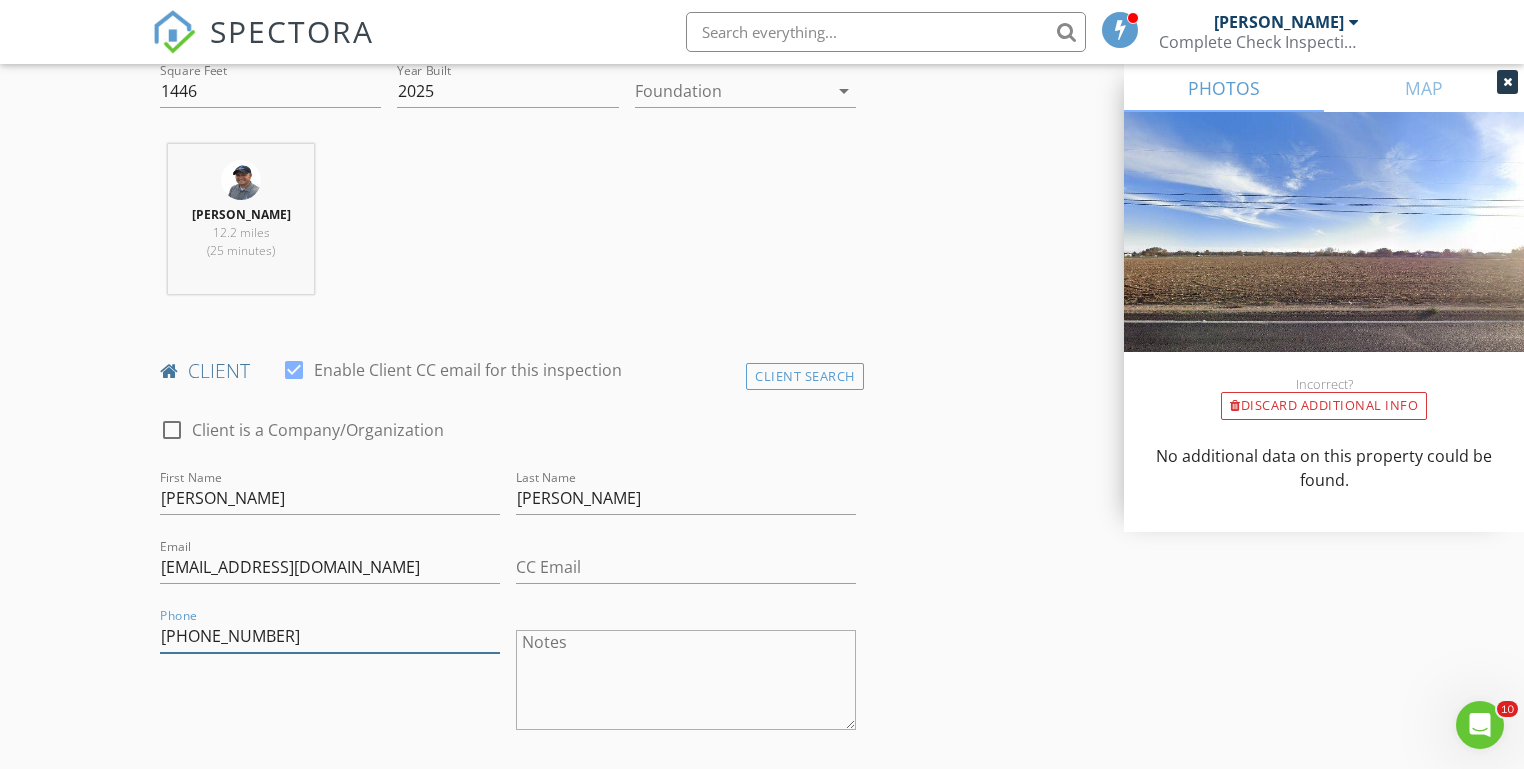 type on "208-982-6942" 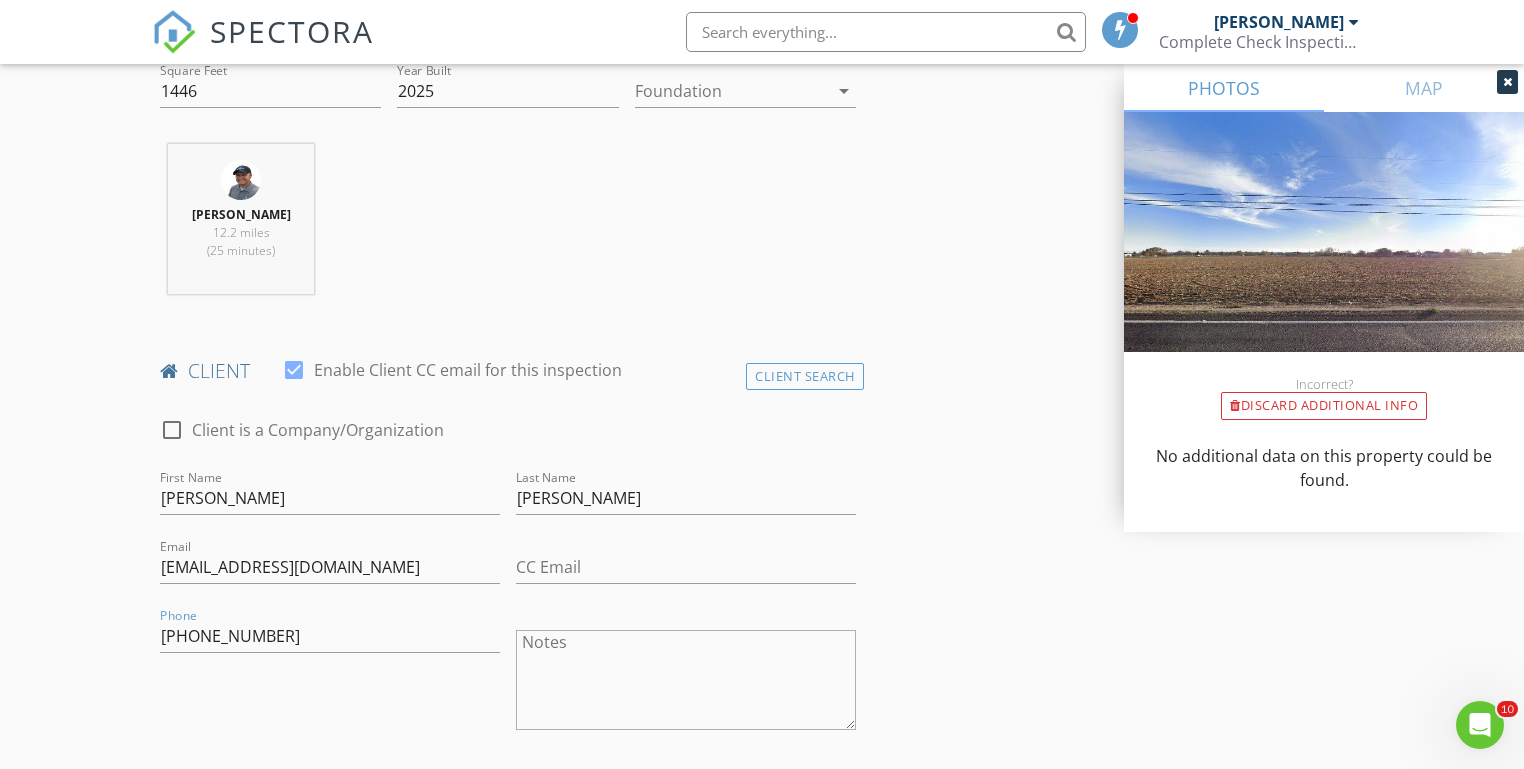 click on "New Inspection
Click here to use the New Order Form
INSPECTOR(S)
check_box   Michael Hasson   PRIMARY   check_box_outline_blank   Steve Taylor     Michael Hasson arrow_drop_down   check_box_outline_blank Michael Hasson specifically requested
Date/Time
07/15/2025 8:30 AM
Location
Address Search       Address 10318 Bellevue Ridge St   Unit   City Nampa   State ID   Zip 83687   County     Square Feet 1446   Year Built 2025   Foundation arrow_drop_down     Michael Hasson     12.2 miles     (25 minutes)
client
check_box Enable Client CC email for this inspection   Client Search     check_box_outline_blank Client is a Company/Organization     First Name Alex   Last Name Vartanian   Email vartanian0088@gmail.com   CC Email   Phone 208-982-6942           Notes   Private Notes
ADD ADDITIONAL client" at bounding box center [762, 1157] 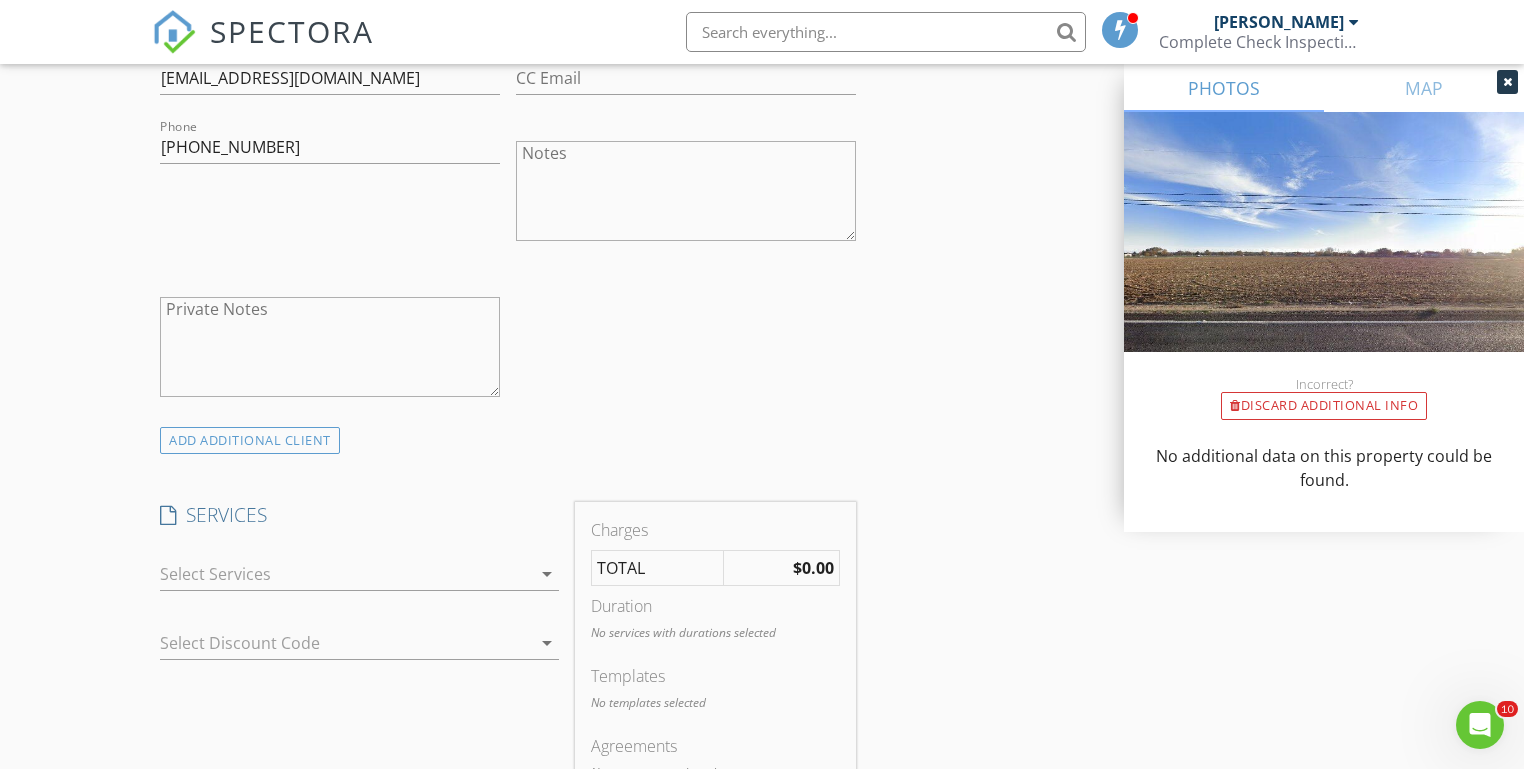 scroll, scrollTop: 1216, scrollLeft: 0, axis: vertical 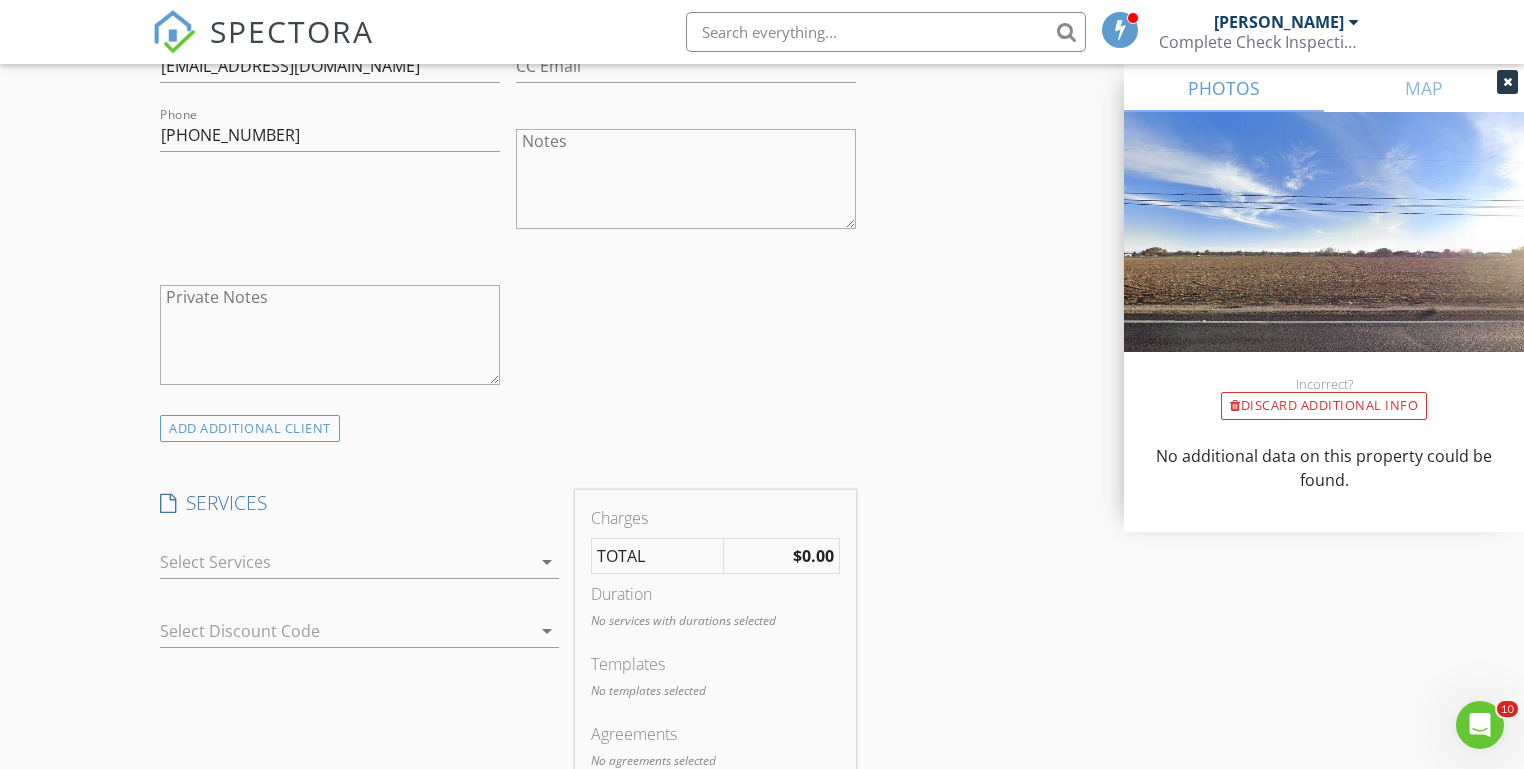 click at bounding box center [345, 562] 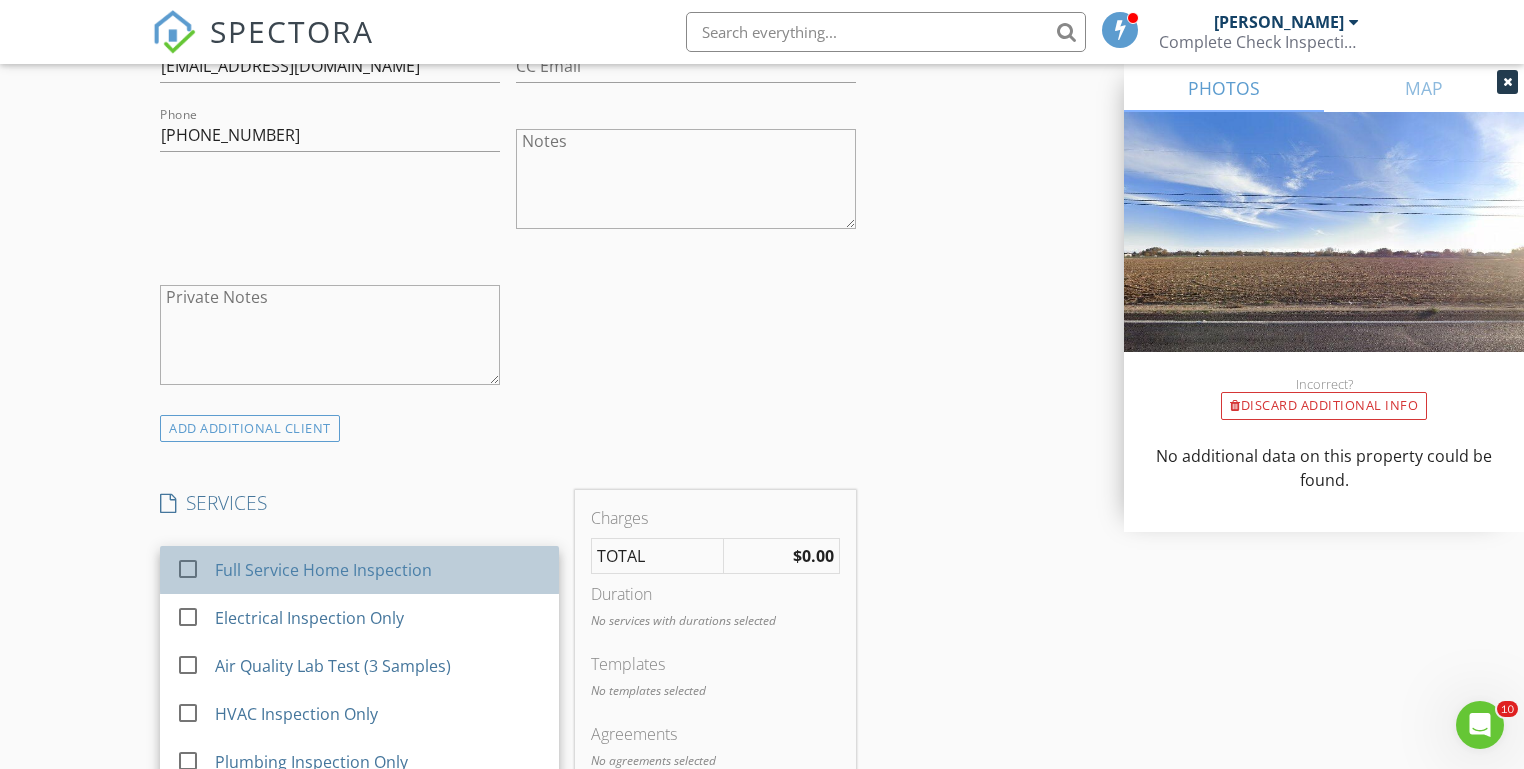 click on "Full Service Home Inspection" at bounding box center [323, 570] 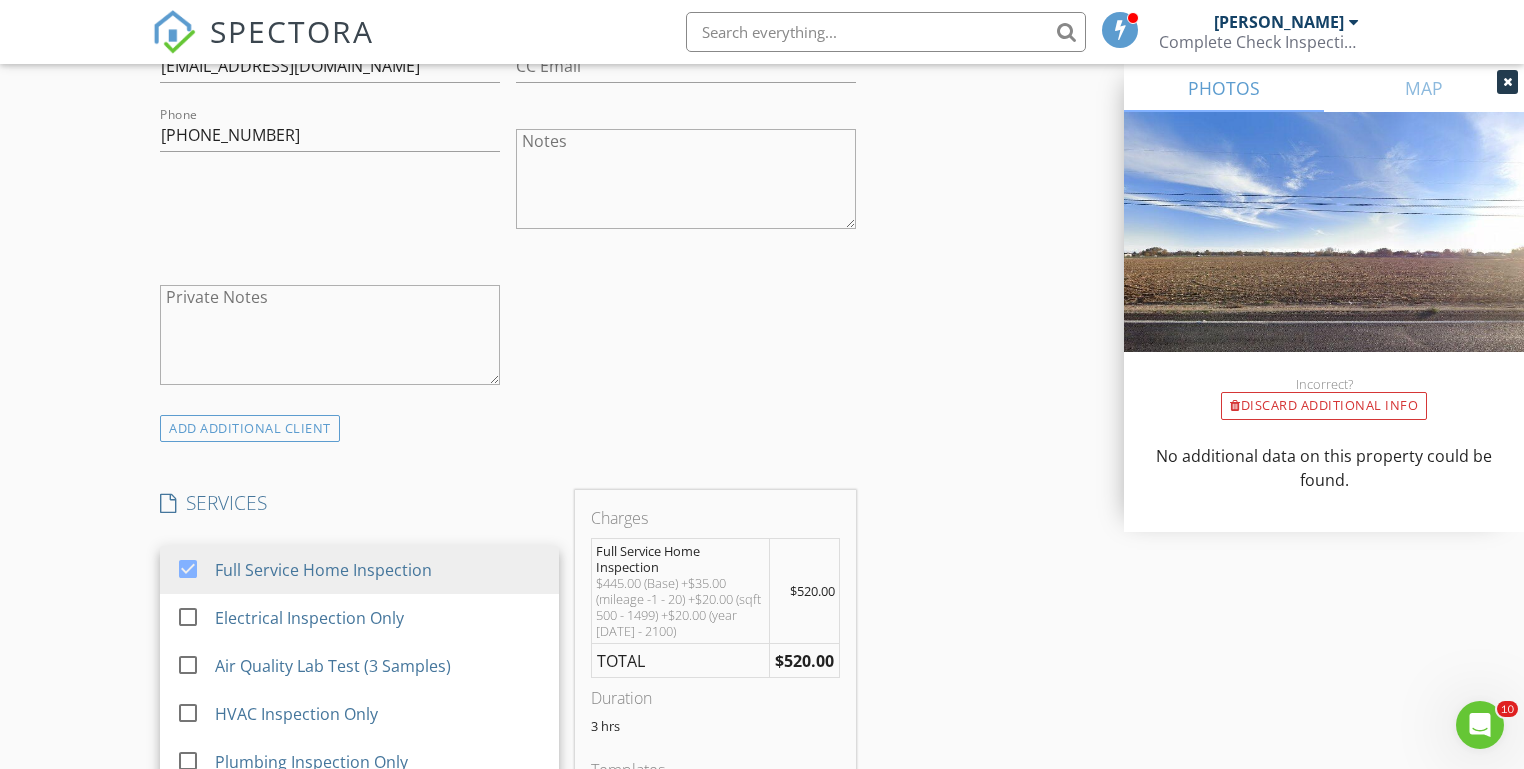 click on "New Inspection
Click here to use the New Order Form
INSPECTOR(S)
check_box   Michael Hasson   PRIMARY   check_box_outline_blank   Steve Taylor     Michael Hasson arrow_drop_down   check_box_outline_blank Michael Hasson specifically requested
Date/Time
07/15/2025 8:30 AM
Location
Address Search       Address 10318 Bellevue Ridge St   Unit   City Nampa   State ID   Zip 83687   County     Square Feet 1446   Year Built 2025   Foundation arrow_drop_down     Michael Hasson     12.2 miles     (25 minutes)
client
check_box Enable Client CC email for this inspection   Client Search     check_box_outline_blank Client is a Company/Organization     First Name Alex   Last Name Vartanian   Email vartanian0088@gmail.com   CC Email   Phone 208-982-6942           Notes   Private Notes
ADD ADDITIONAL client" at bounding box center [762, 695] 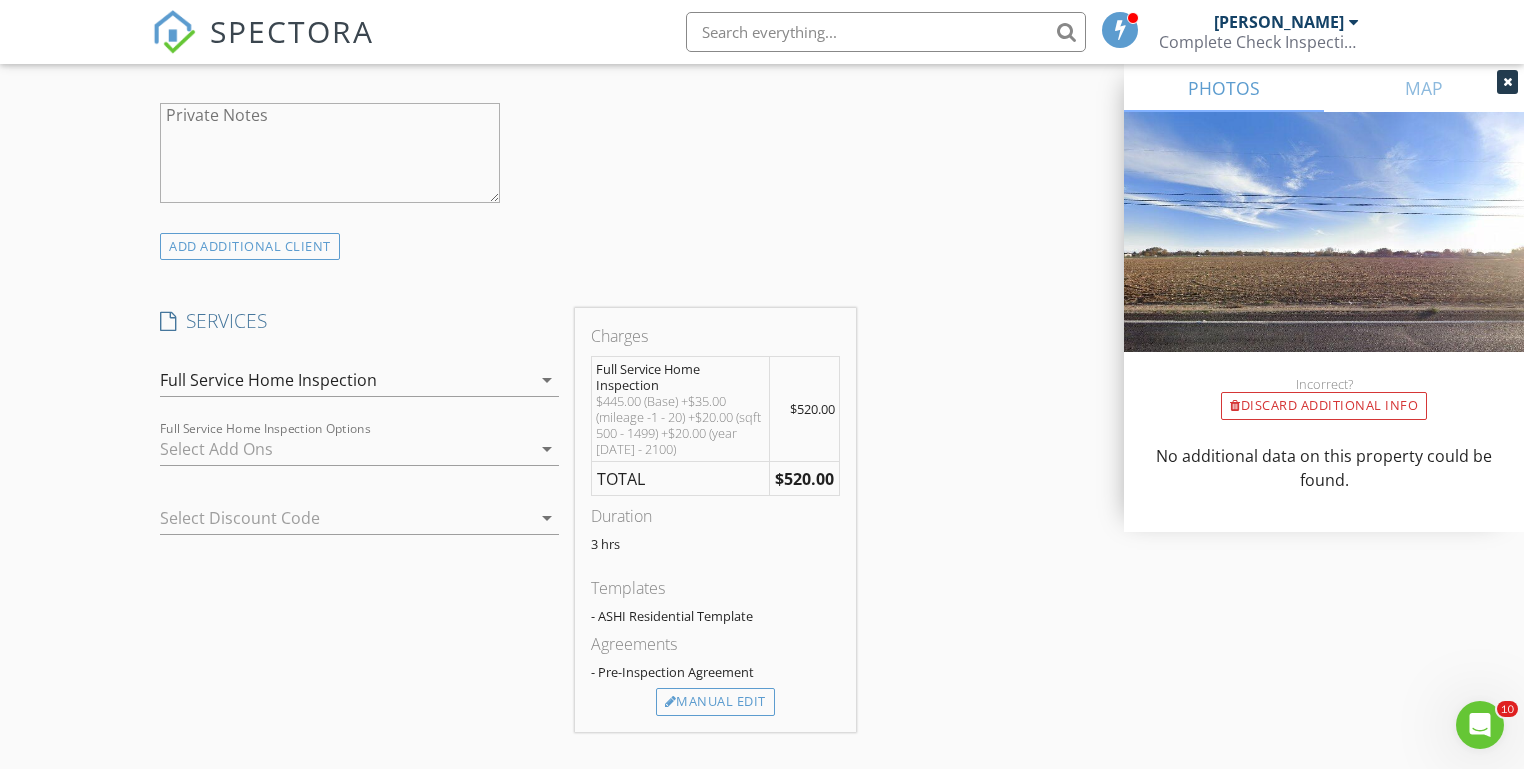 scroll, scrollTop: 1503, scrollLeft: 0, axis: vertical 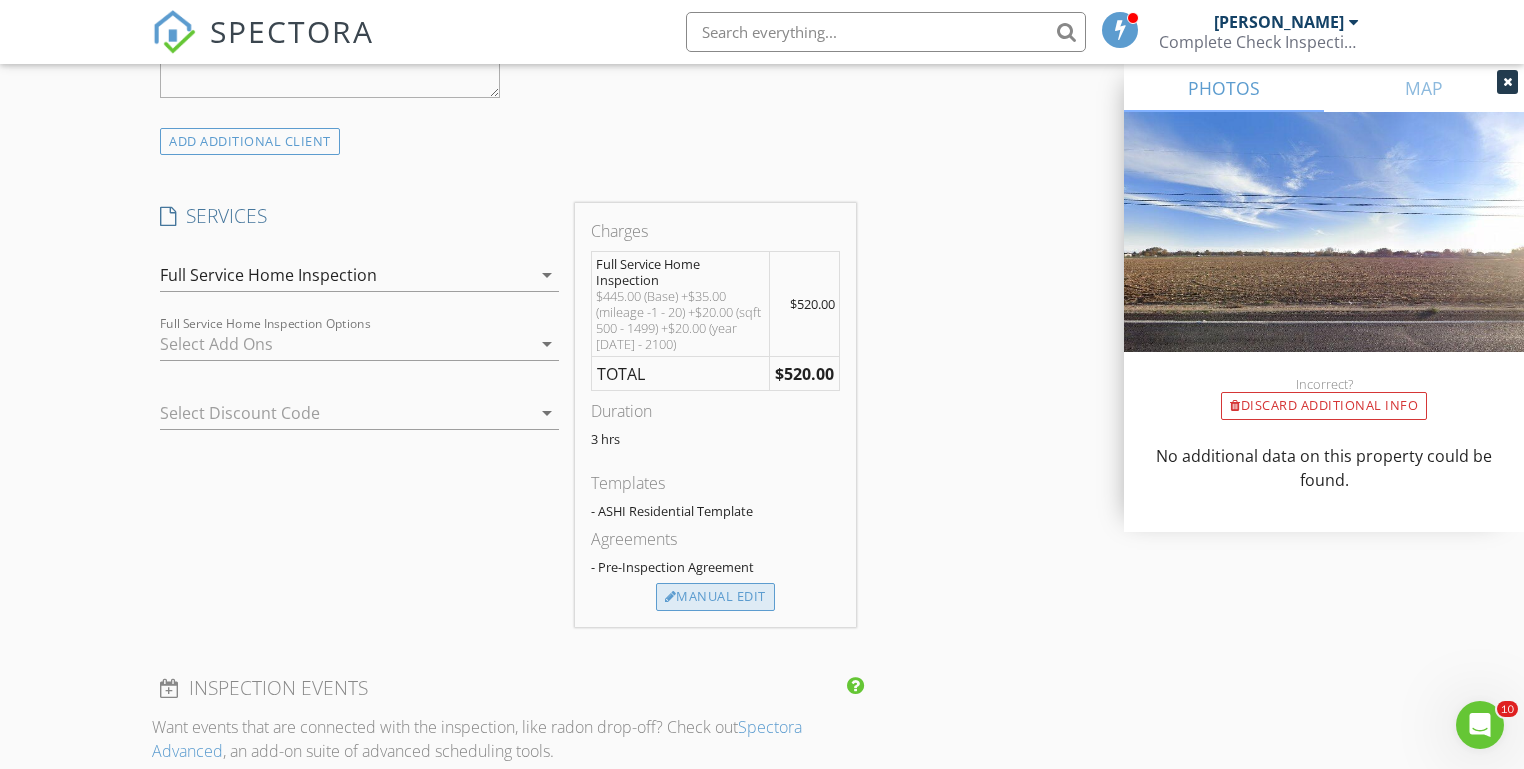 click on "Manual Edit" at bounding box center (715, 597) 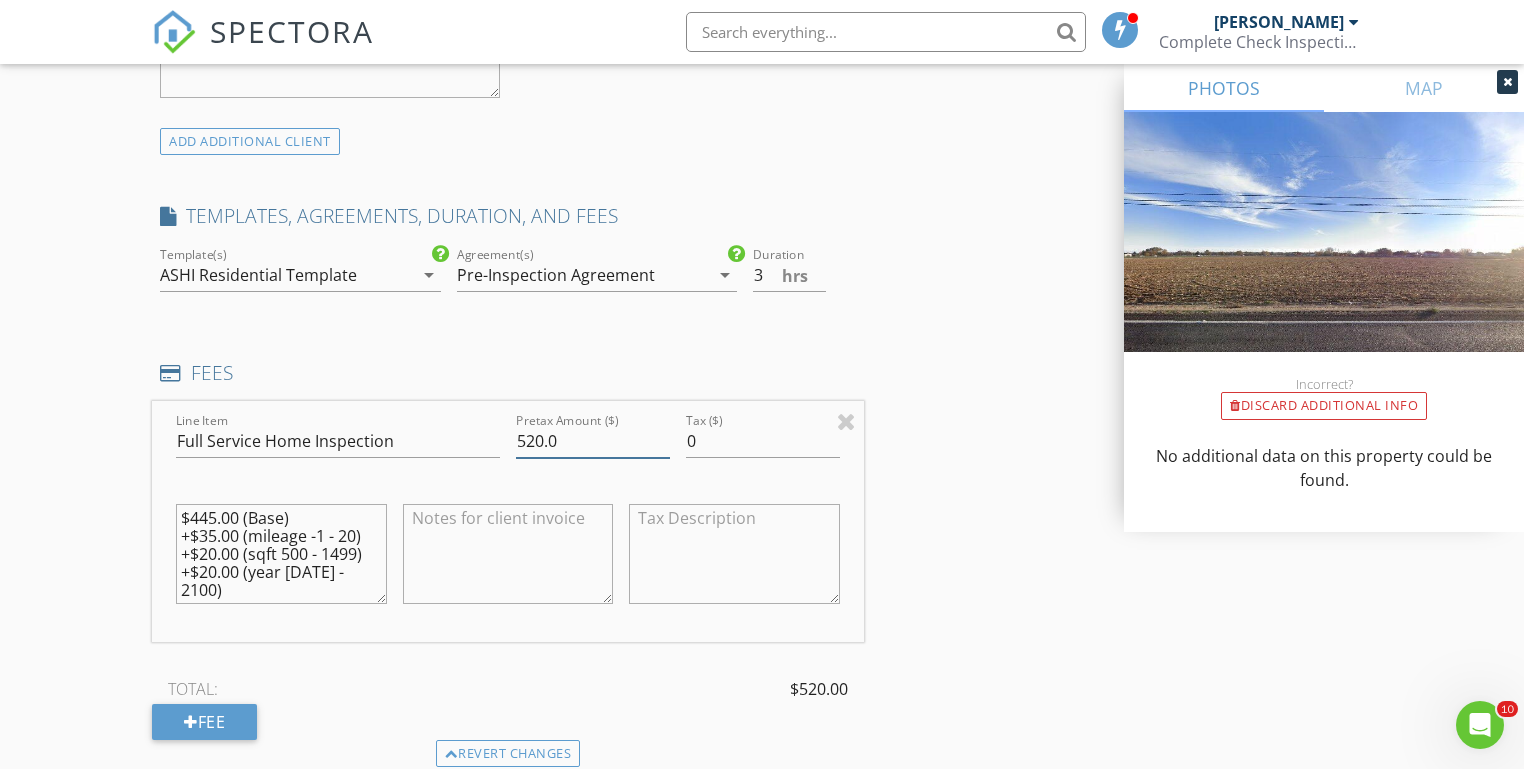 click on "520.0" at bounding box center (593, 441) 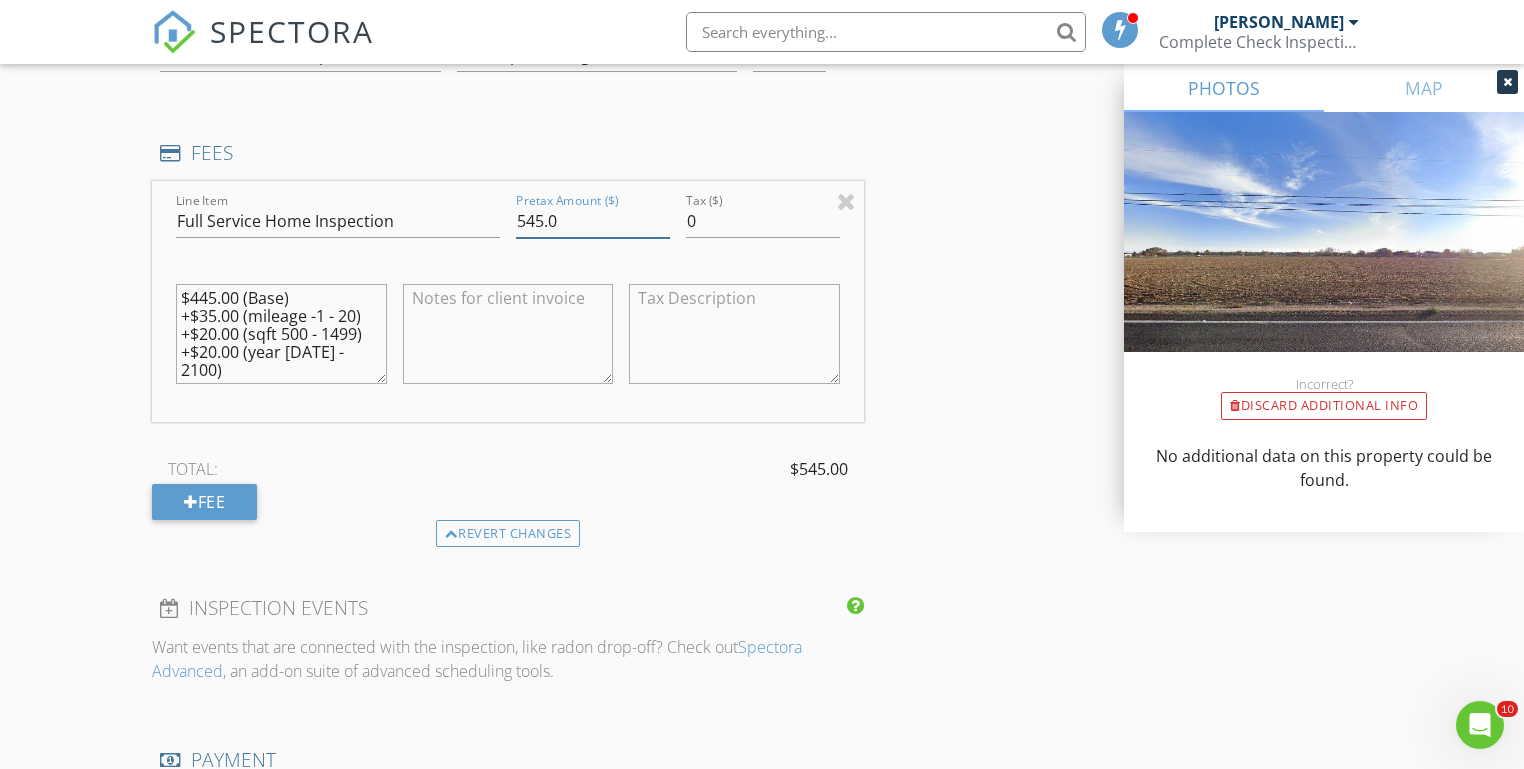 scroll, scrollTop: 1724, scrollLeft: 0, axis: vertical 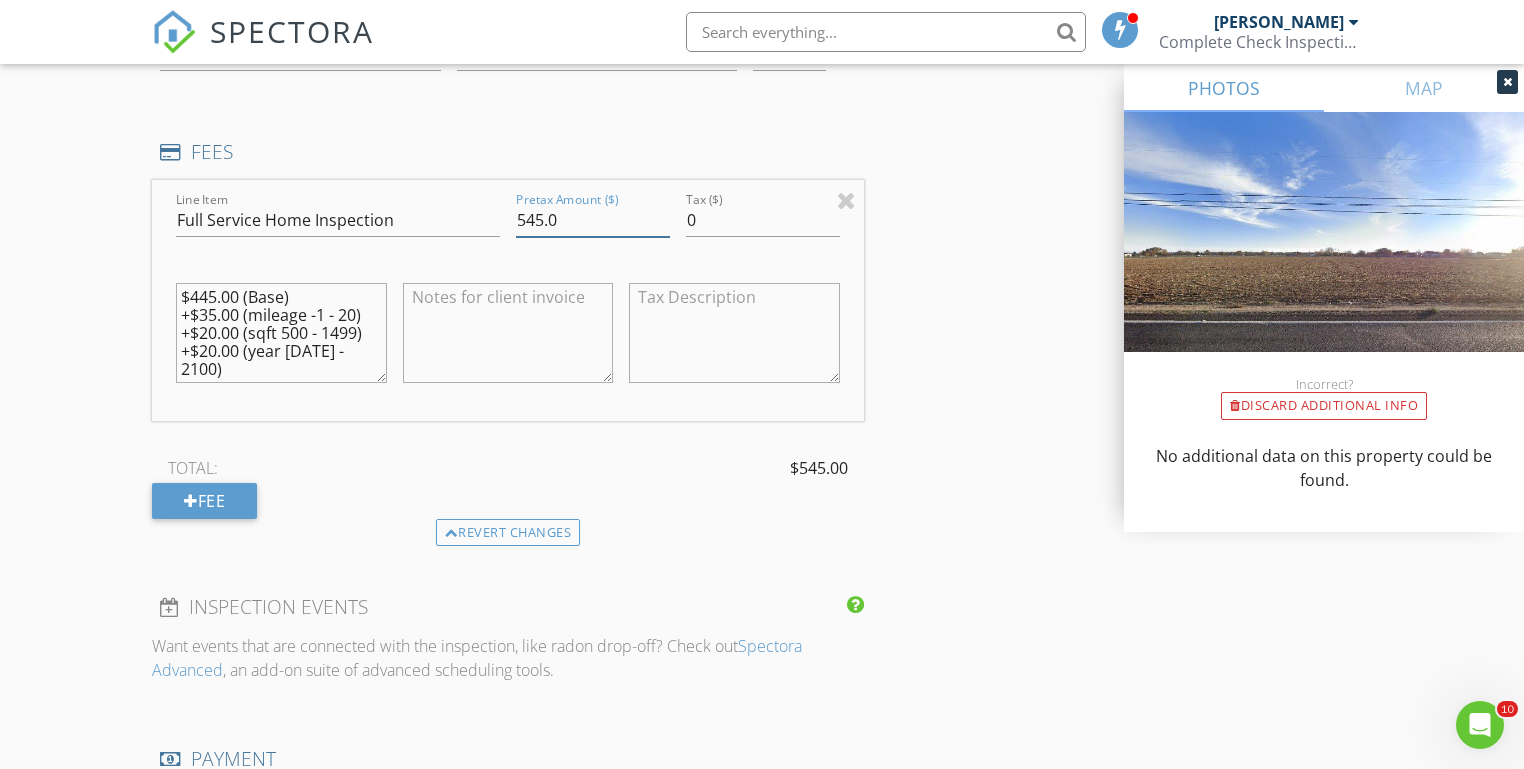 type on "545.0" 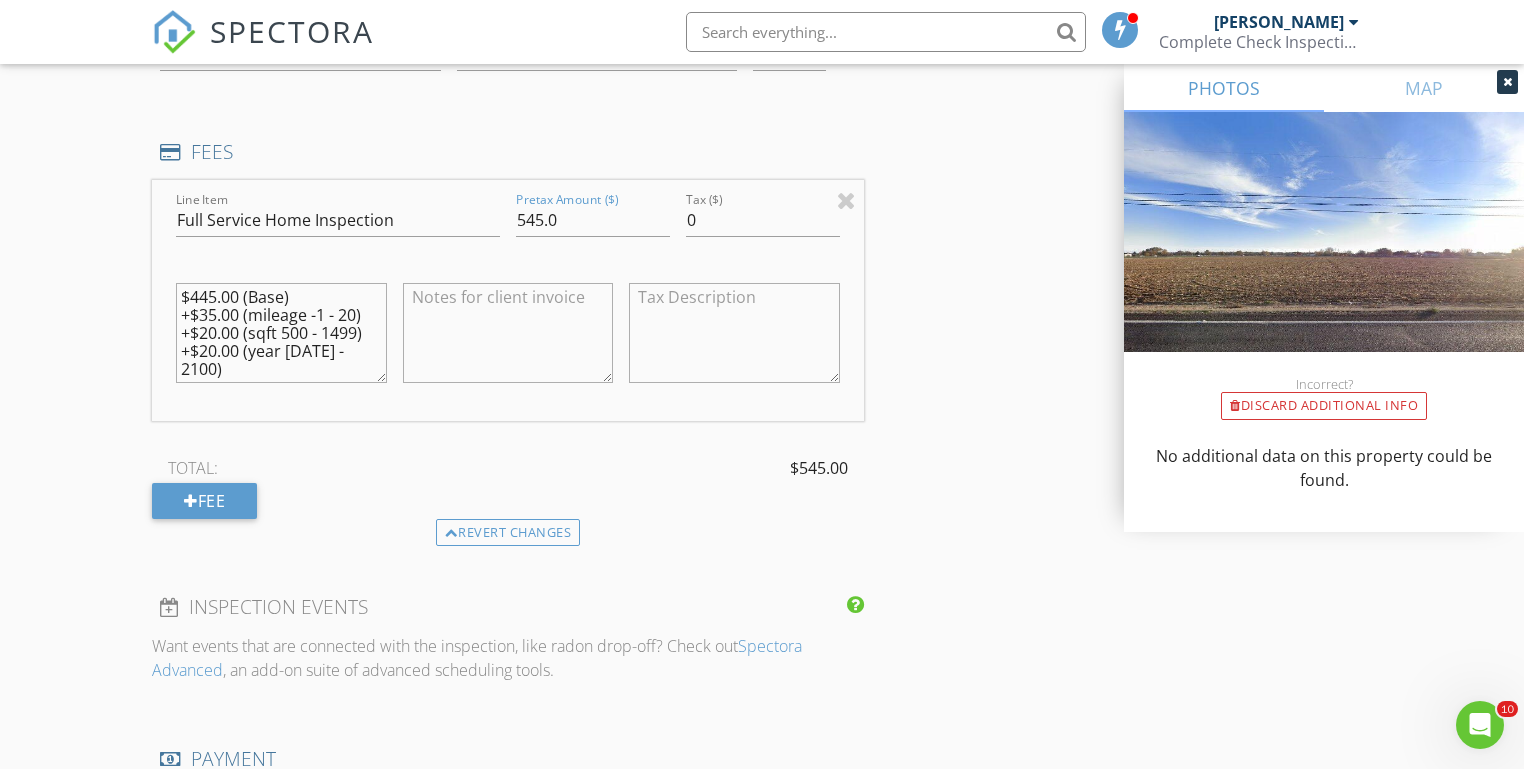 click on "$445.00 (Base)
+$35.00 (mileage -1 - 20)
+$20.00 (sqft 500 - 1499)
+$20.00 (year 2017 - 2100)" at bounding box center [281, 333] 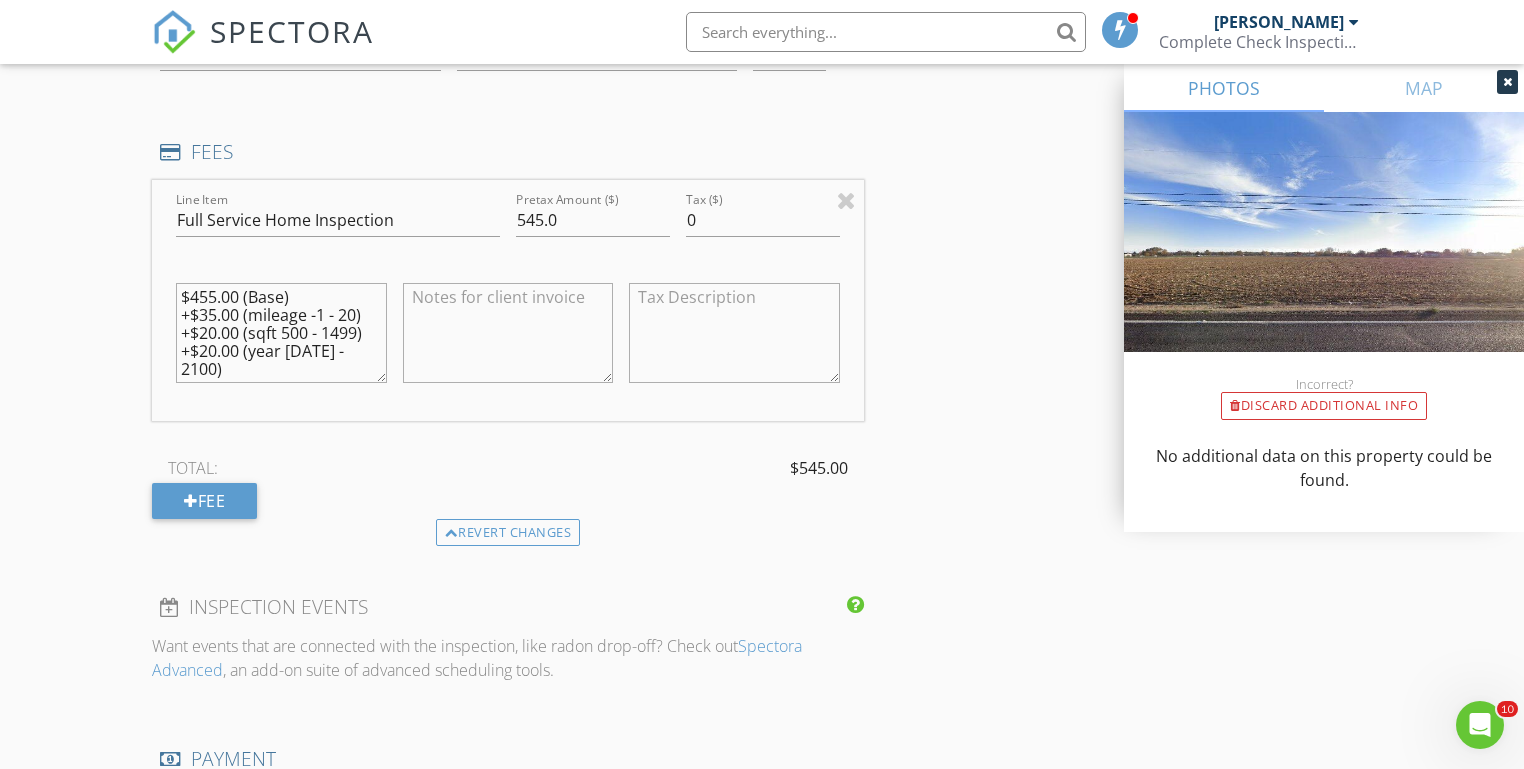 click on "$455.00 (Base)
+$35.00 (mileage -1 - 20)
+$20.00 (sqft 500 - 1499)
+$20.00 (year 2017 - 2100)" at bounding box center (281, 333) 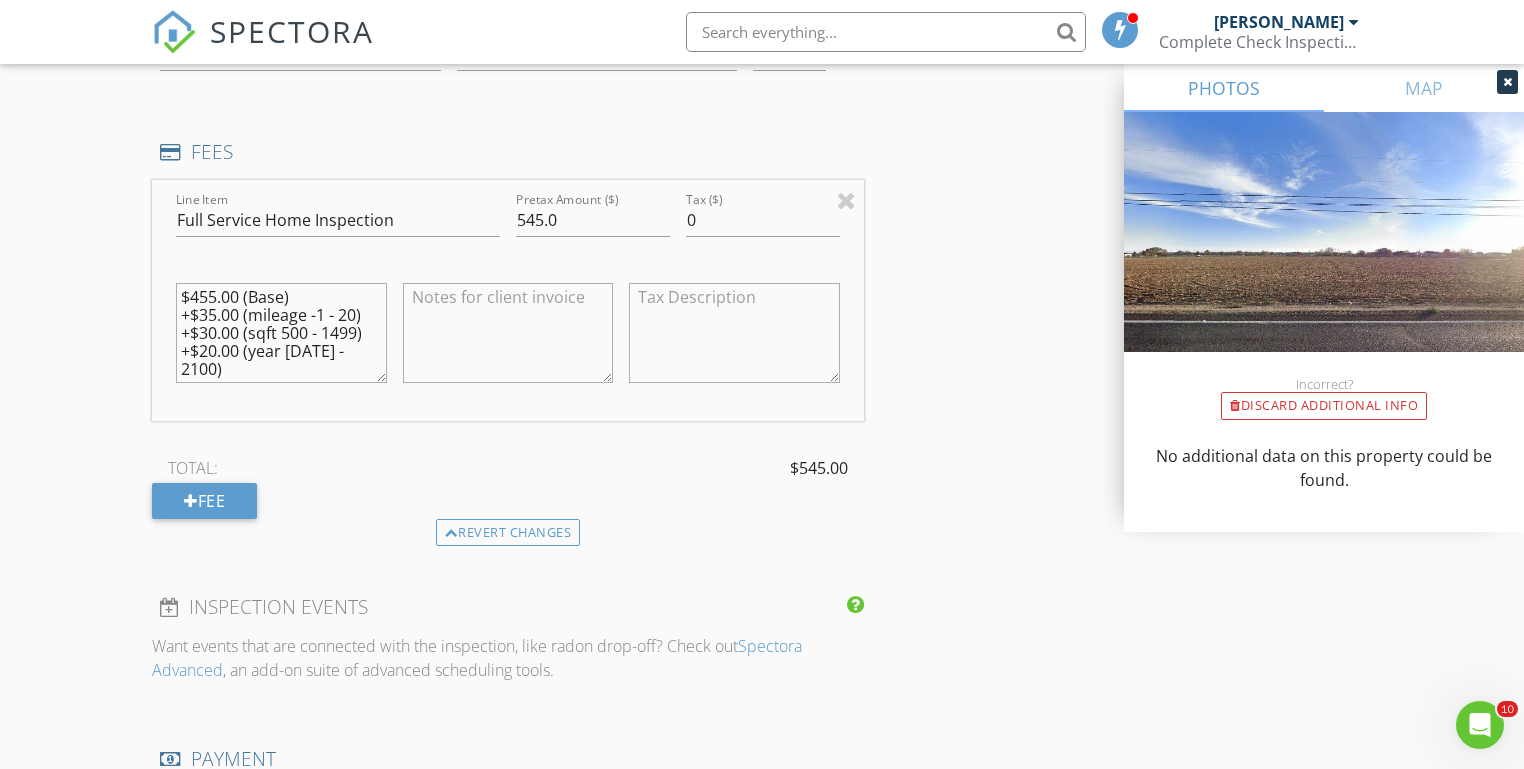 type on "$455.00 (Base)
+$35.00 (mileage -1 - 20)
+$30.00 (sqft 500 - 1499)
+$20.00 (year 2017 - 2100)" 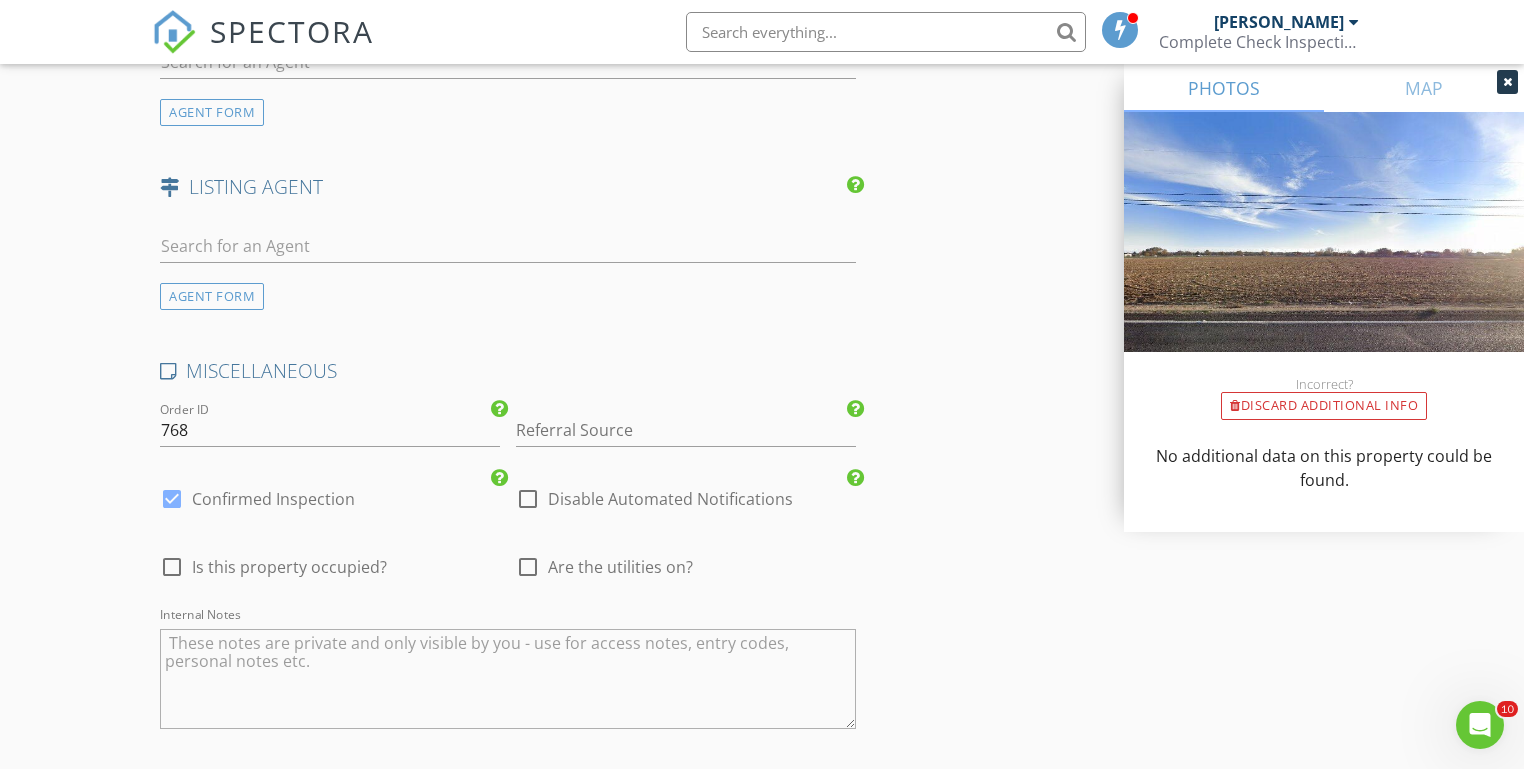scroll, scrollTop: 2746, scrollLeft: 0, axis: vertical 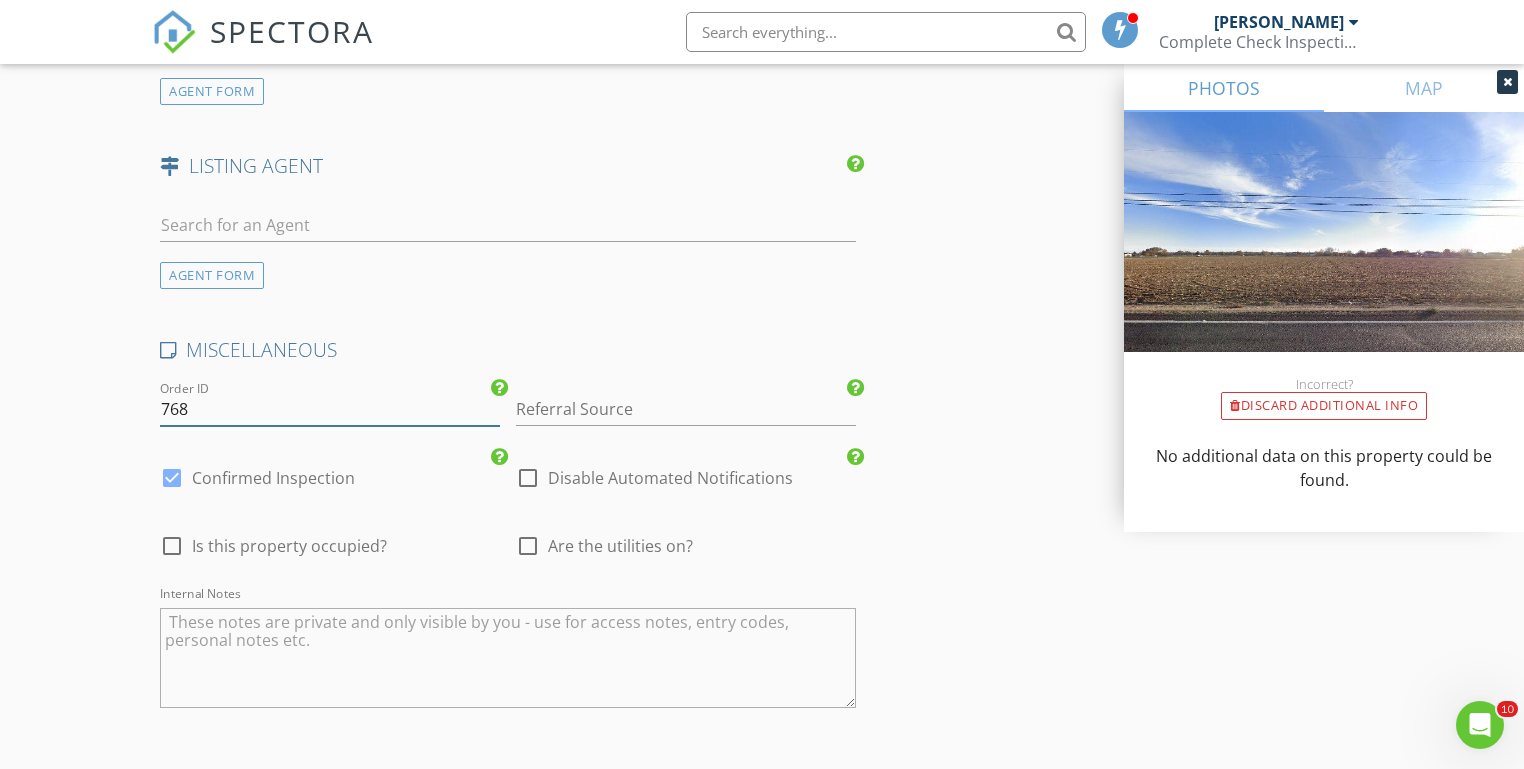 click on "768" at bounding box center [330, 409] 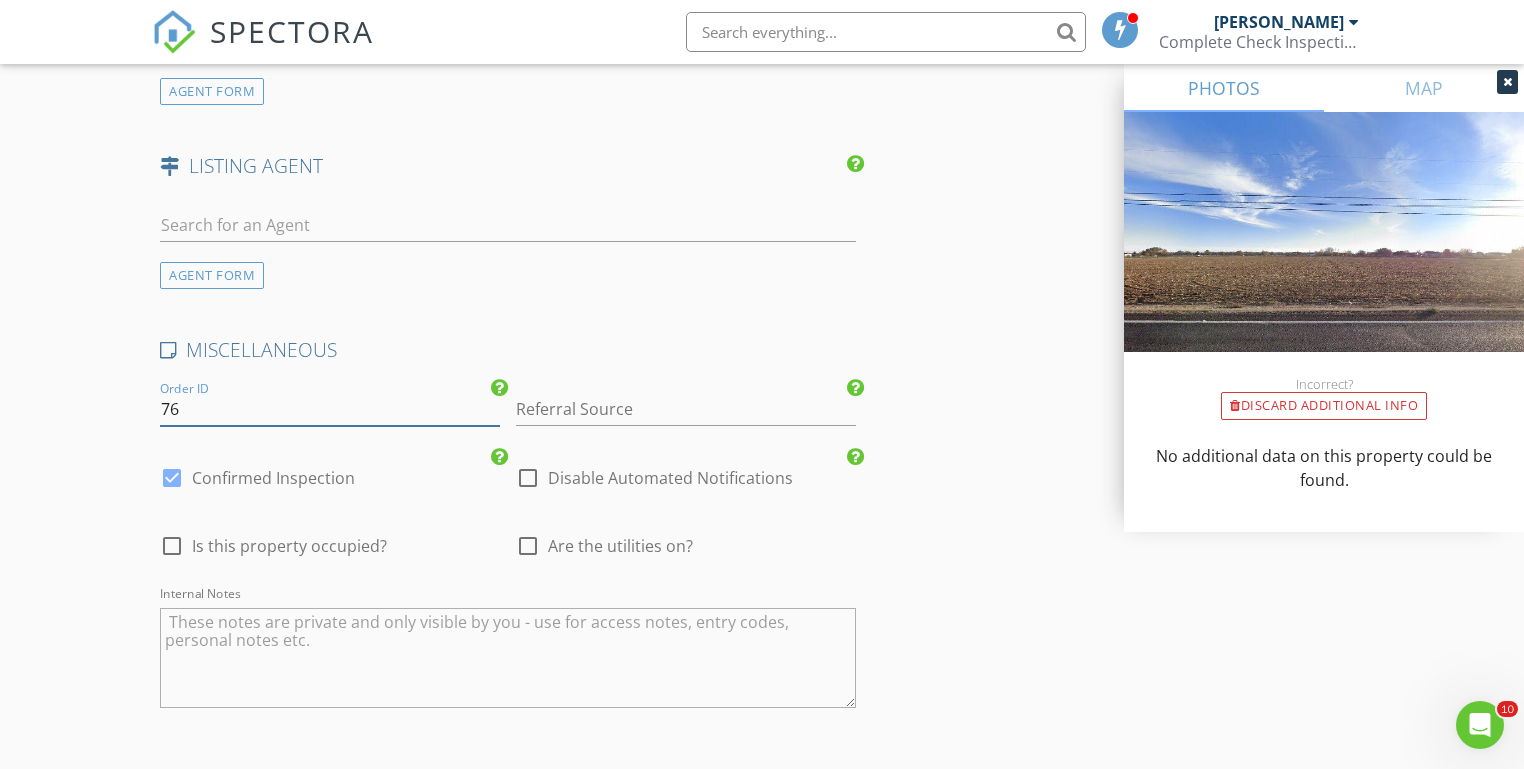 type on "7" 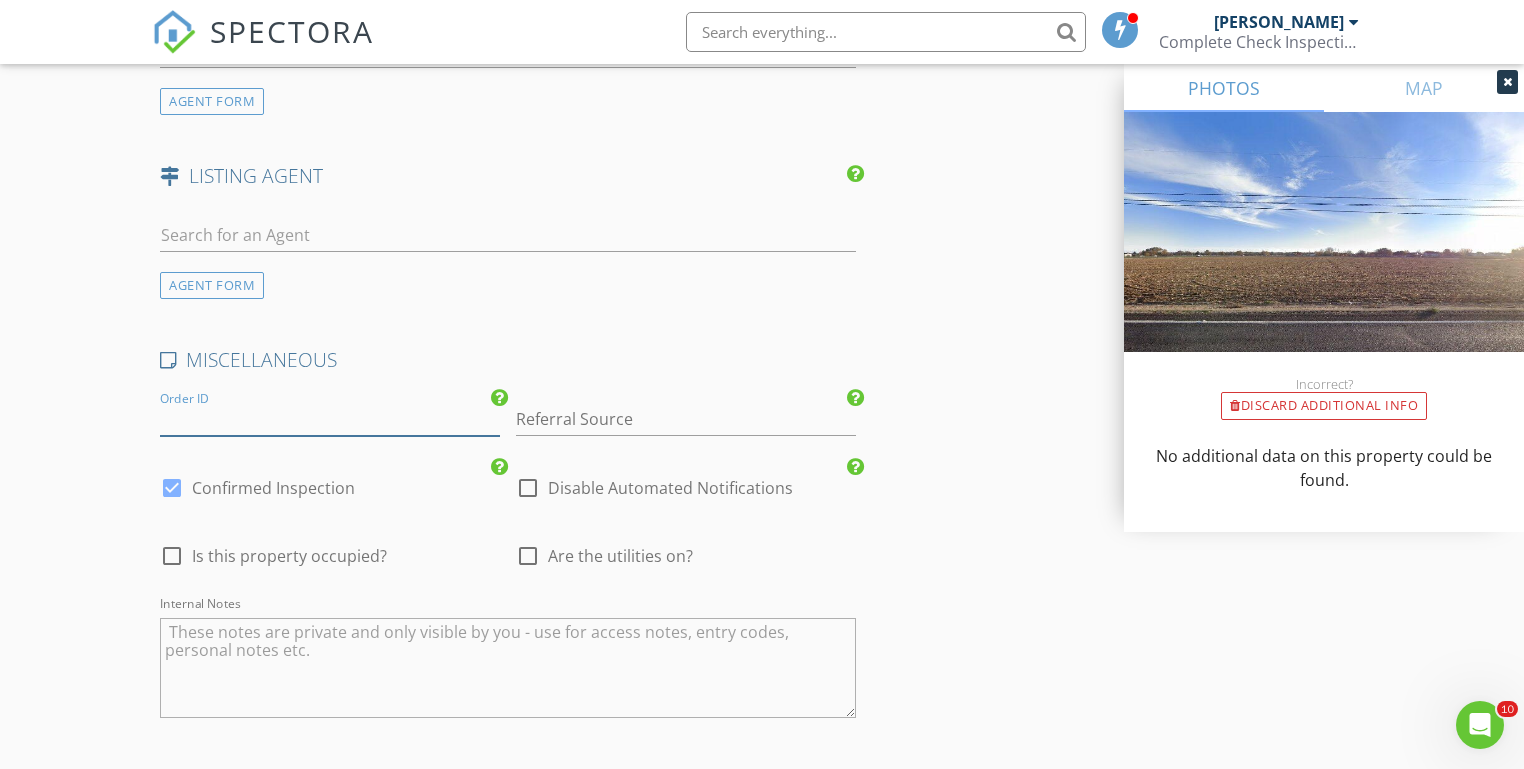 type 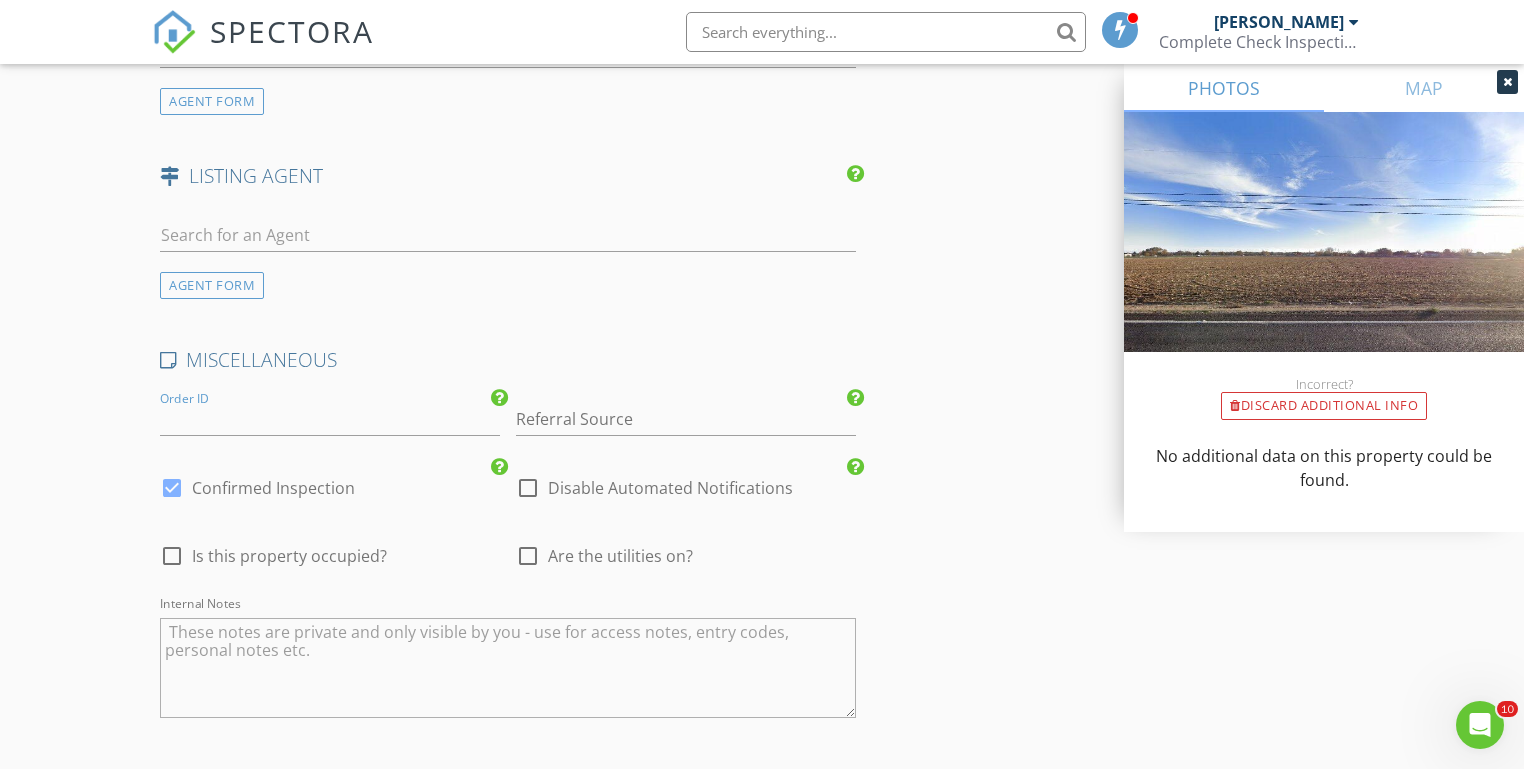 click on "New Inspection
Click here to use the New Order Form
INSPECTOR(S)
check_box   Michael Hasson   PRIMARY   check_box_outline_blank   Steve Taylor     Michael Hasson arrow_drop_down   check_box_outline_blank Michael Hasson specifically requested
Date/Time
07/15/2025 8:30 AM
Location
Address Search       Address 10318 Bellevue Ridge St   Unit   City Nampa   State ID   Zip 83687   County     Square Feet 1446   Year Built 2025   Foundation arrow_drop_down     Michael Hasson     12.2 miles     (25 minutes)
client
check_box Enable Client CC email for this inspection   Client Search     check_box_outline_blank Client is a Company/Organization     First Name Alex   Last Name Vartanian   Email vartanian0088@gmail.com   CC Email   Phone 208-982-6942           Notes   Private Notes
ADD ADDITIONAL client" at bounding box center (762, -755) 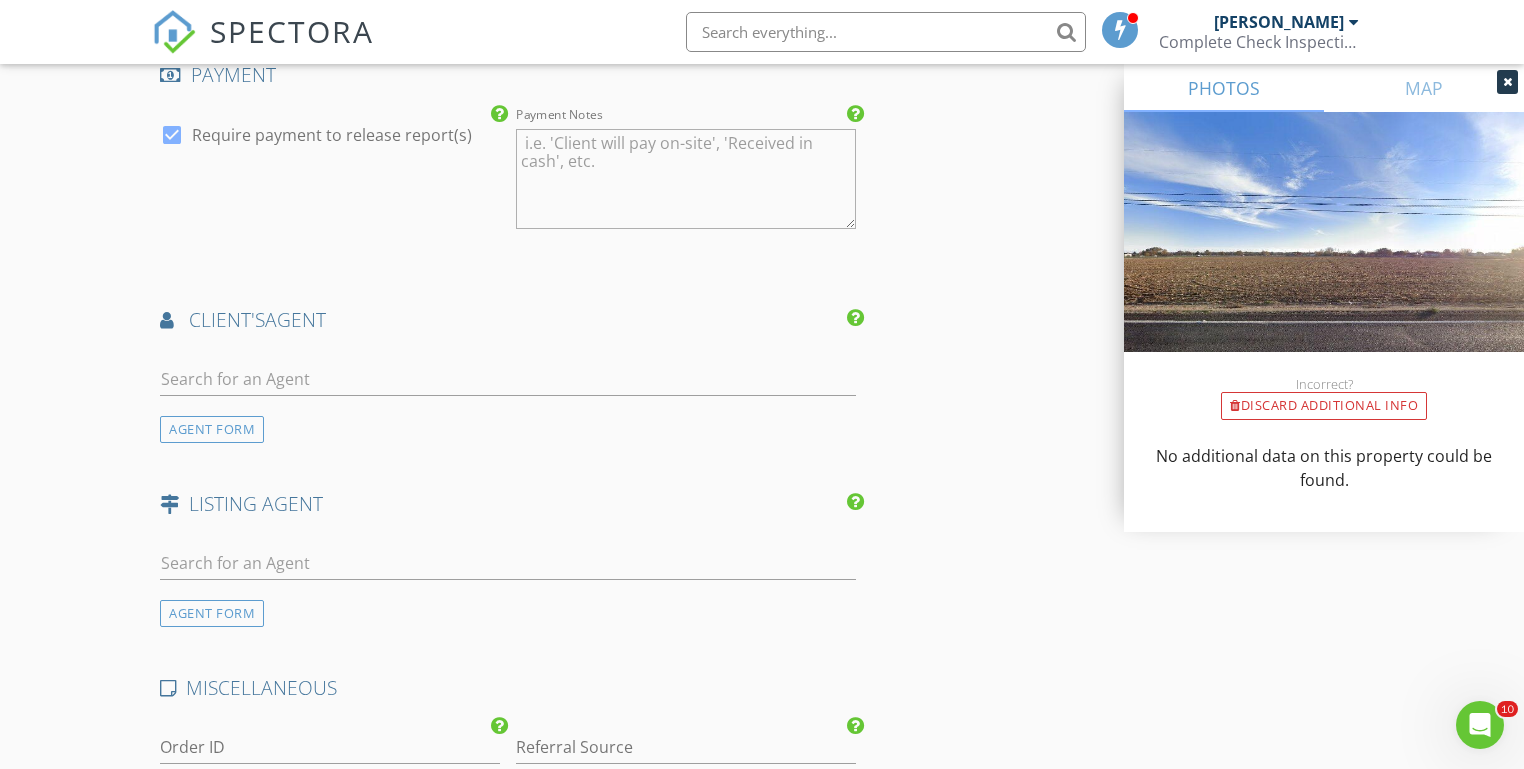 scroll, scrollTop: 2410, scrollLeft: 0, axis: vertical 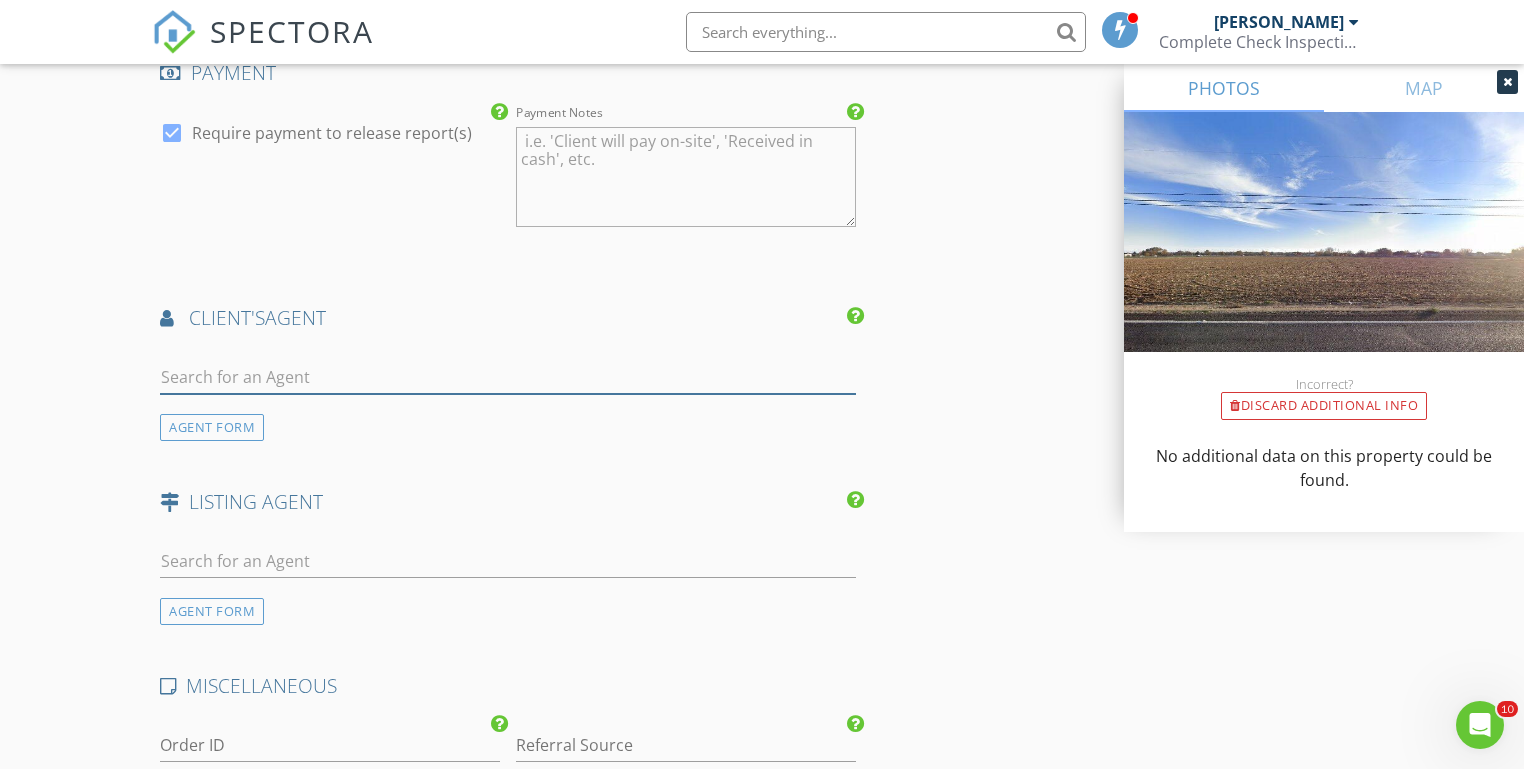 click at bounding box center (507, 377) 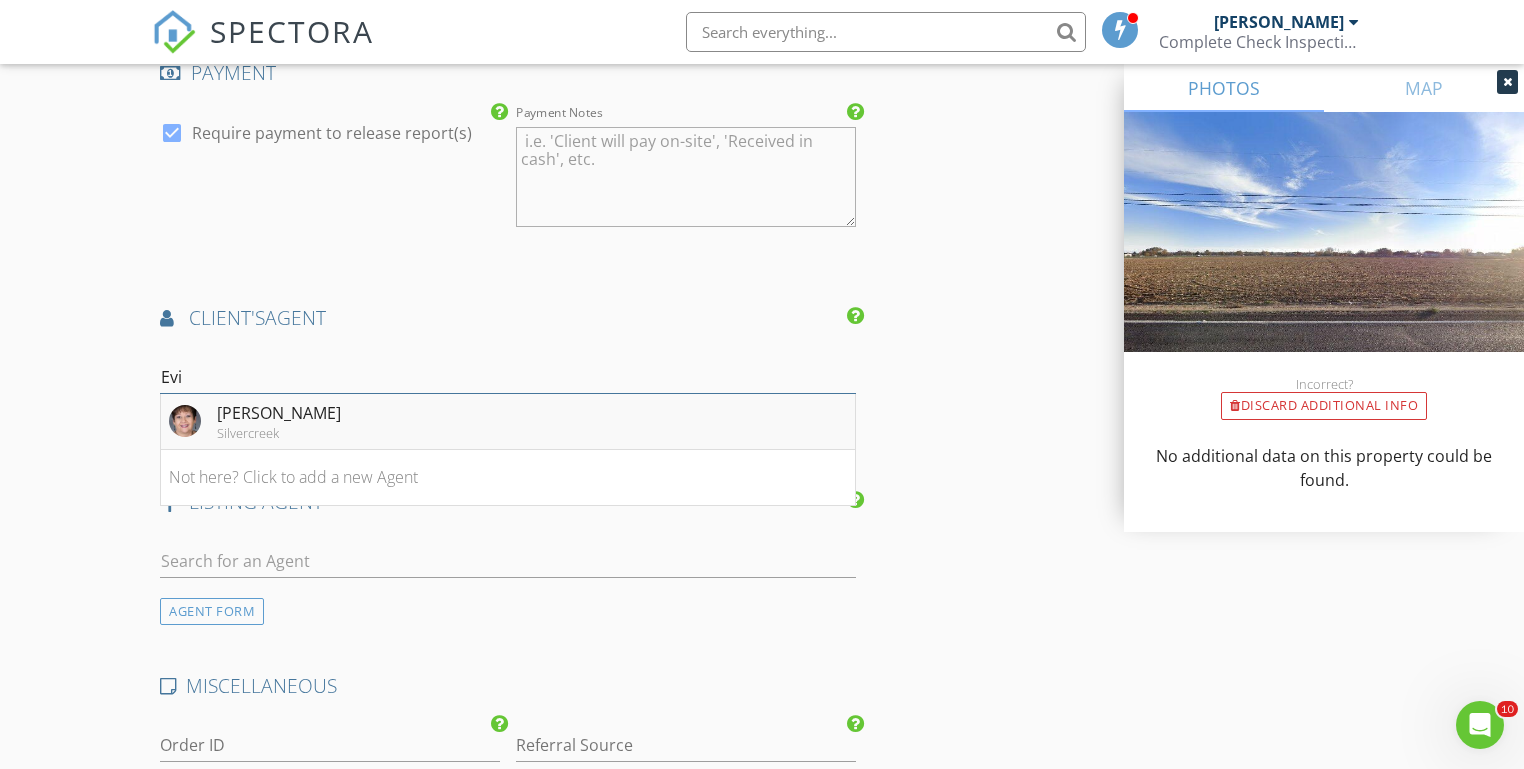 type on "Evi" 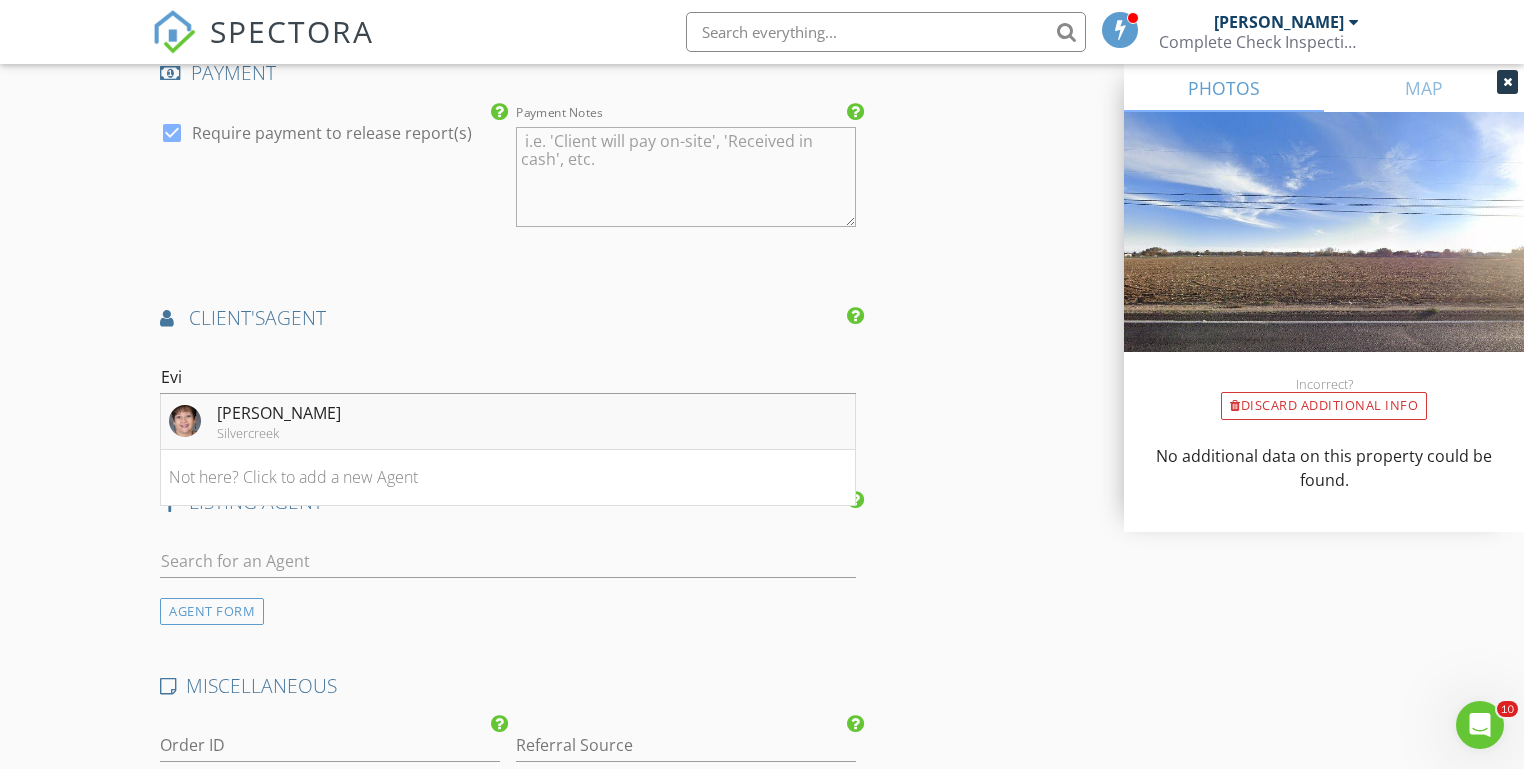 click on "Evi Keller" at bounding box center [279, 413] 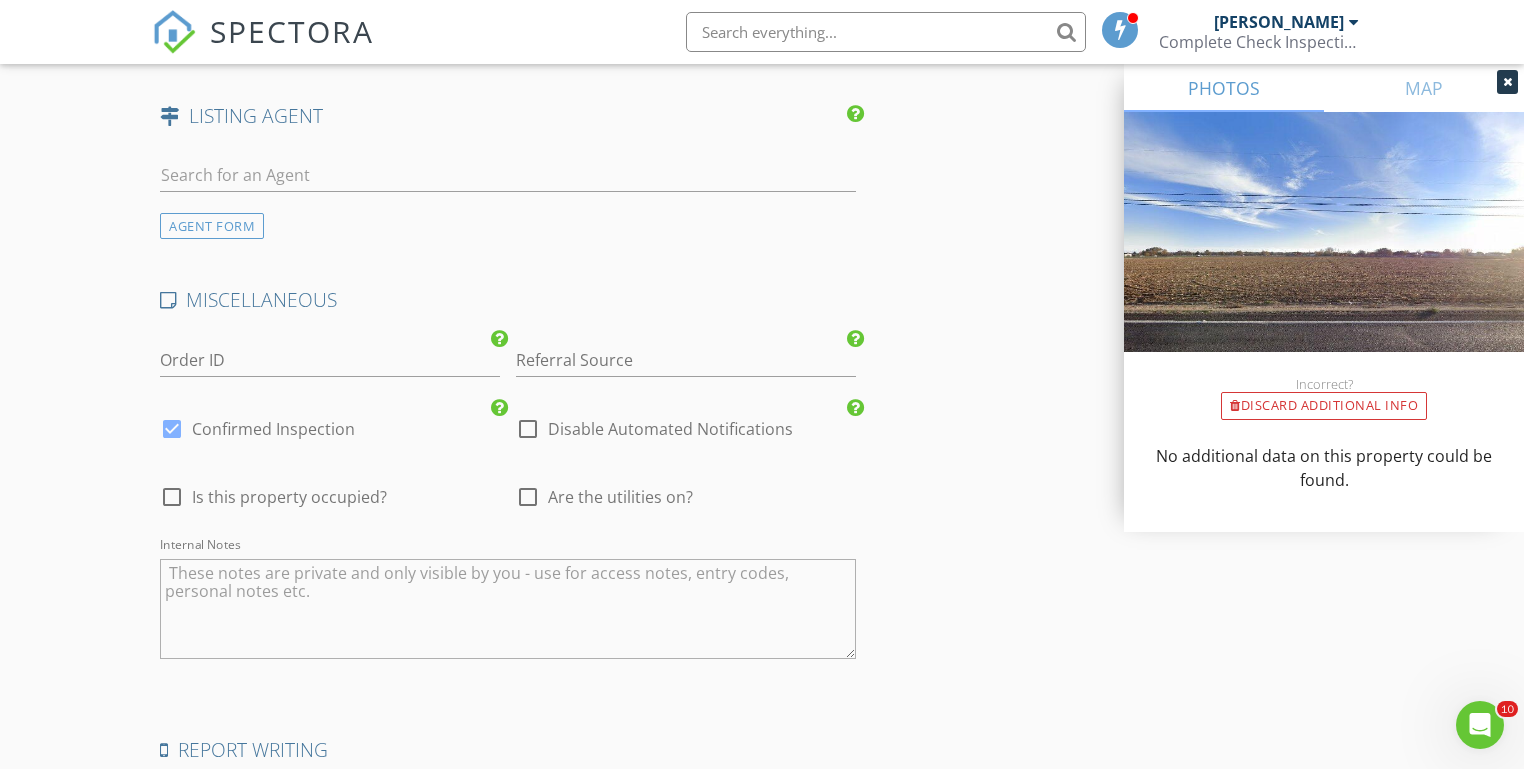 scroll, scrollTop: 3257, scrollLeft: 0, axis: vertical 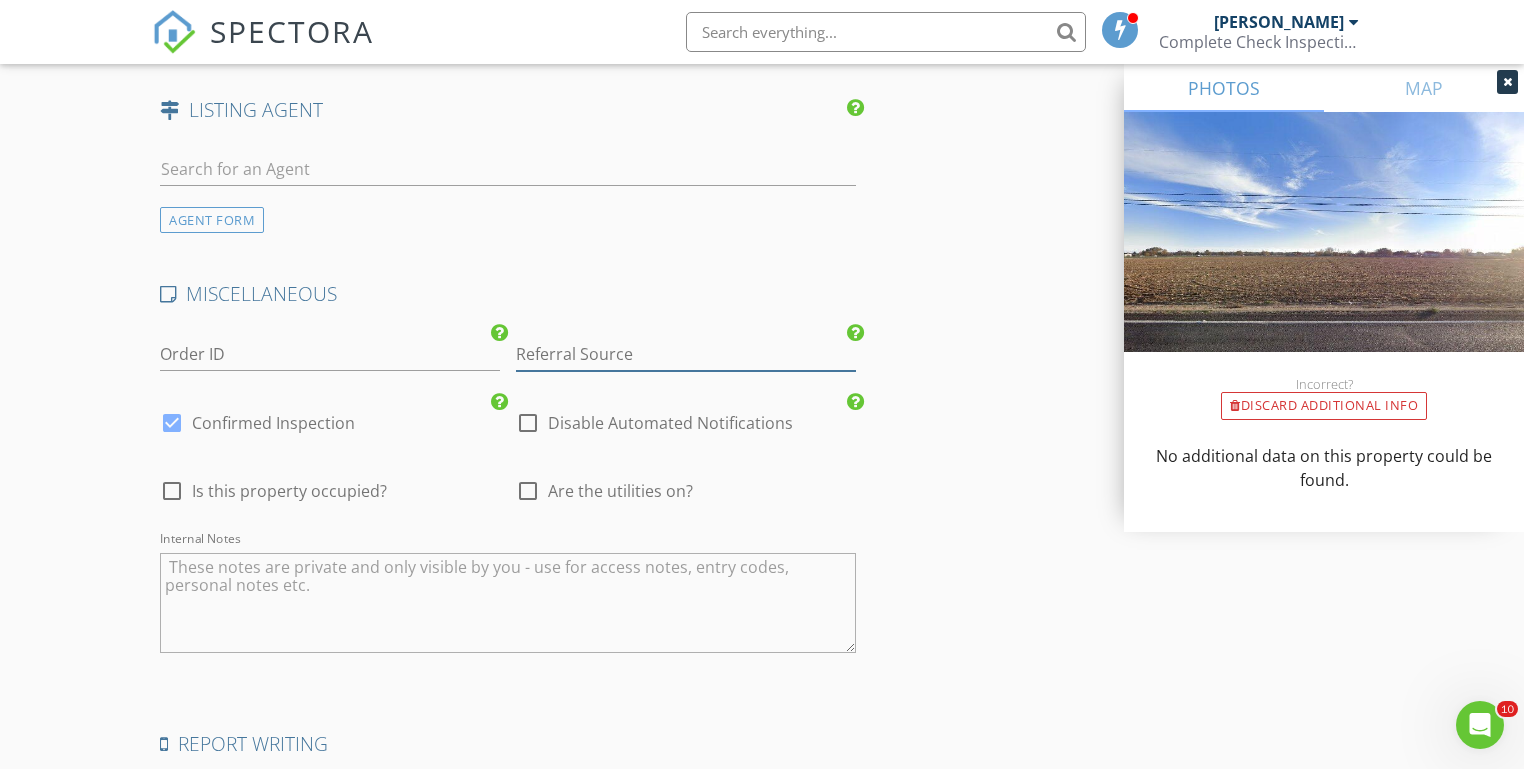 click at bounding box center [686, 354] 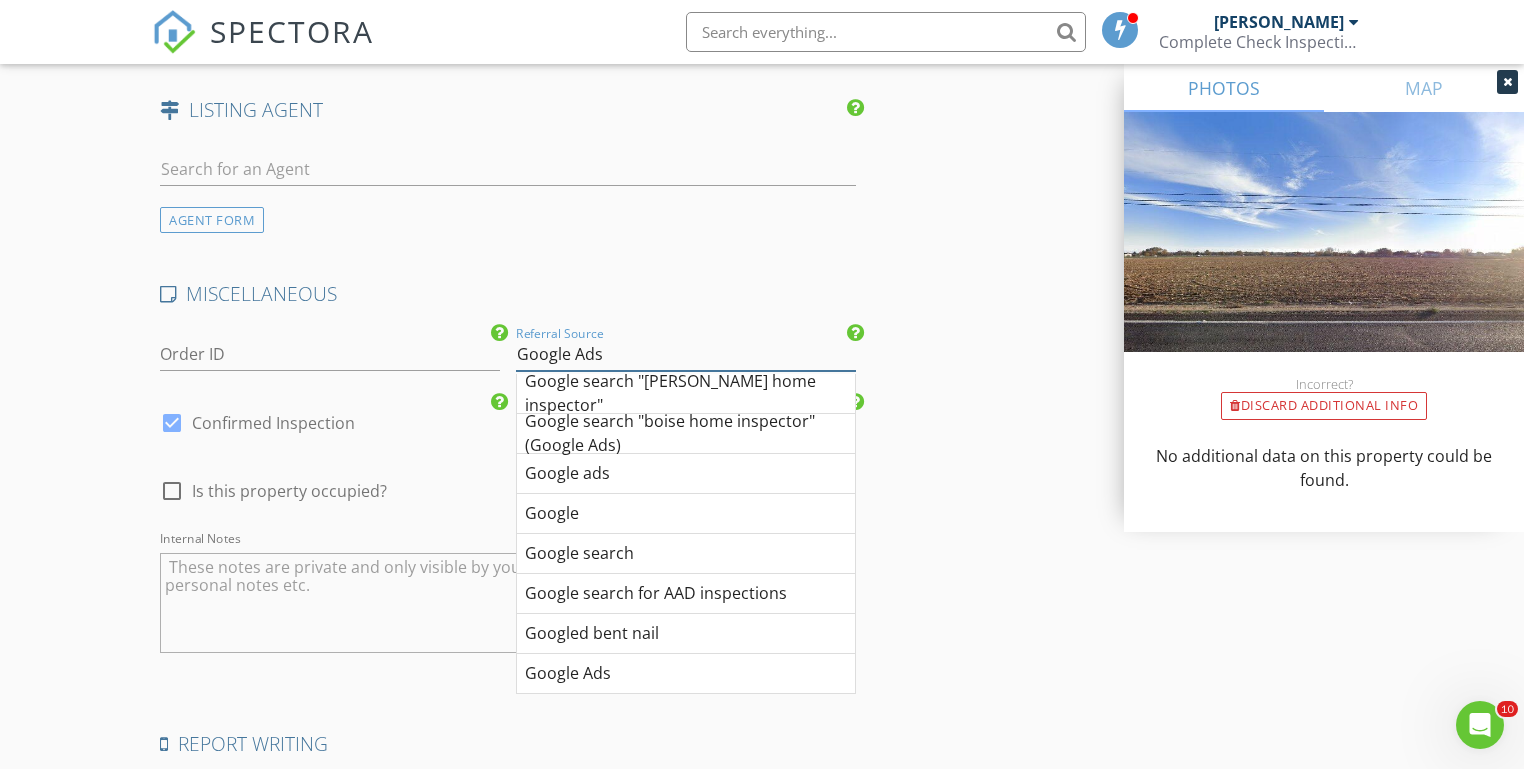 type on "Google Ads" 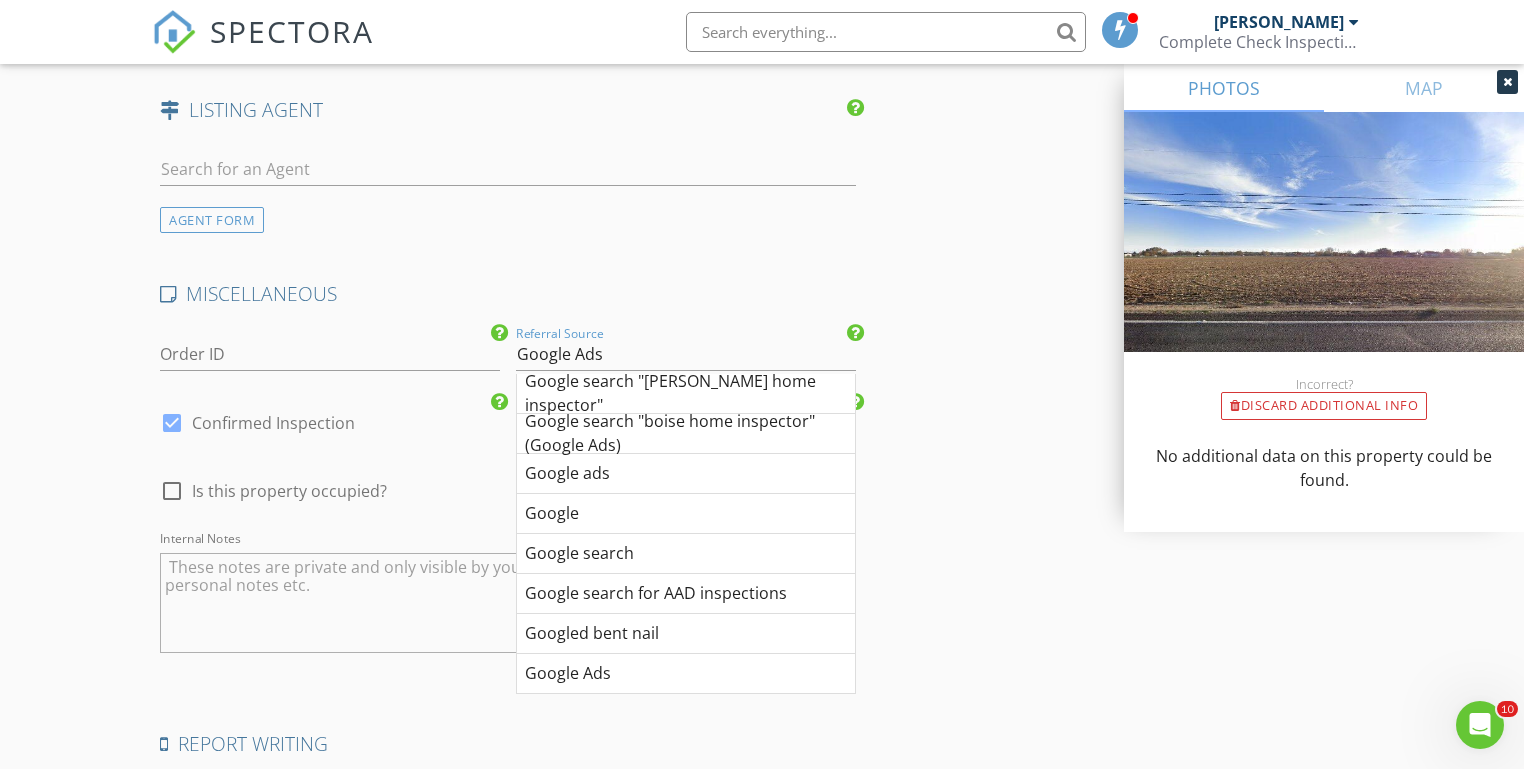 click on "New Inspection
Click here to use the New Order Form
INSPECTOR(S)
check_box   Michael Hasson   PRIMARY   check_box_outline_blank   Steve Taylor     Michael Hasson arrow_drop_down   check_box_outline_blank Michael Hasson specifically requested
Date/Time
07/15/2025 8:30 AM
Location
Address Search       Address 10318 Bellevue Ridge St   Unit   City Nampa   State ID   Zip 83687   County     Square Feet 1446   Year Built 2025   Foundation arrow_drop_down     Michael Hasson     12.2 miles     (25 minutes)
client
check_box Enable Client CC email for this inspection   Client Search     check_box_outline_blank Client is a Company/Organization     First Name Alex   Last Name Vartanian   Email vartanian0088@gmail.com   CC Email   Phone 208-982-6942           Notes   Private Notes
ADD ADDITIONAL client" at bounding box center (762, -1048) 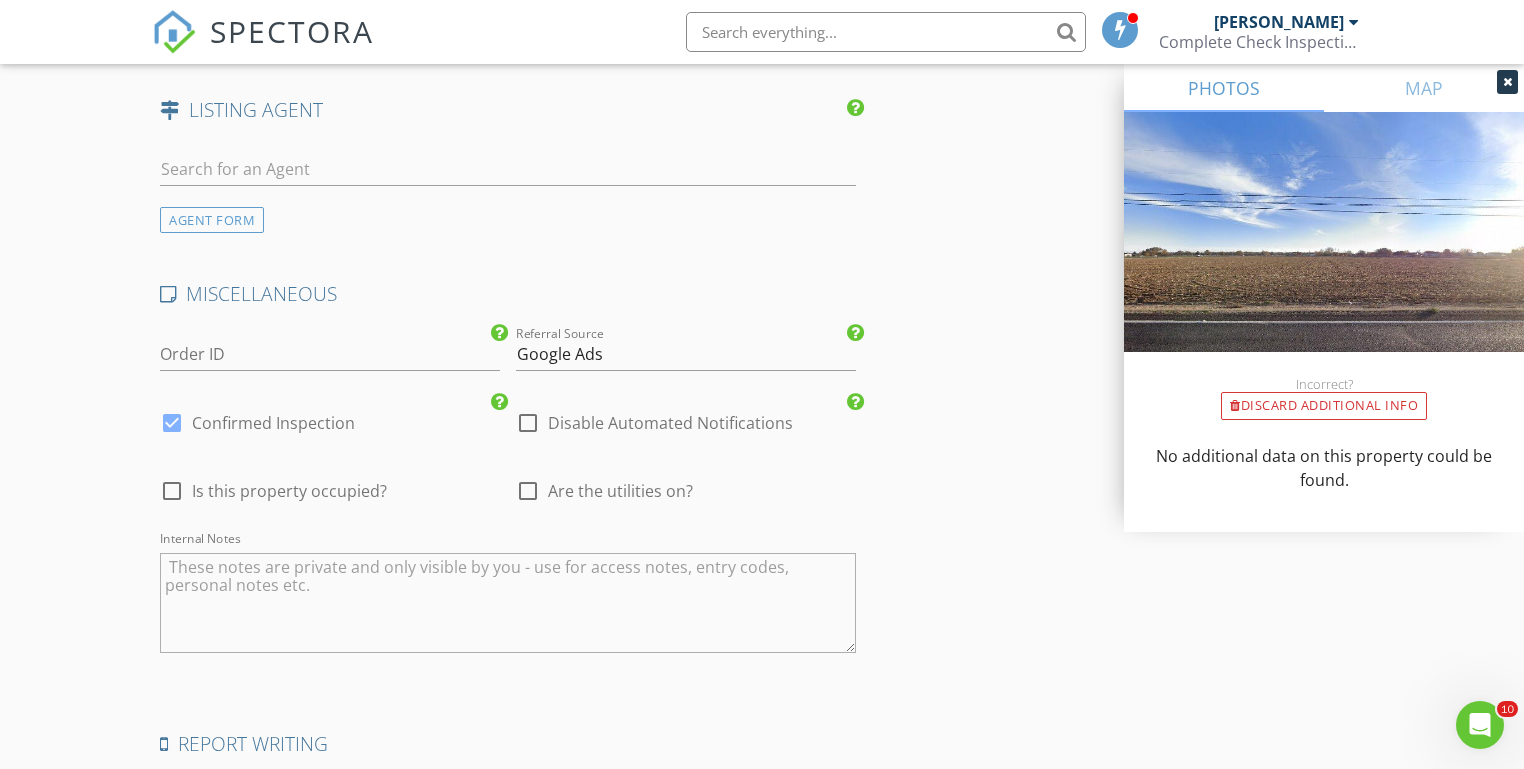 click at bounding box center (528, 491) 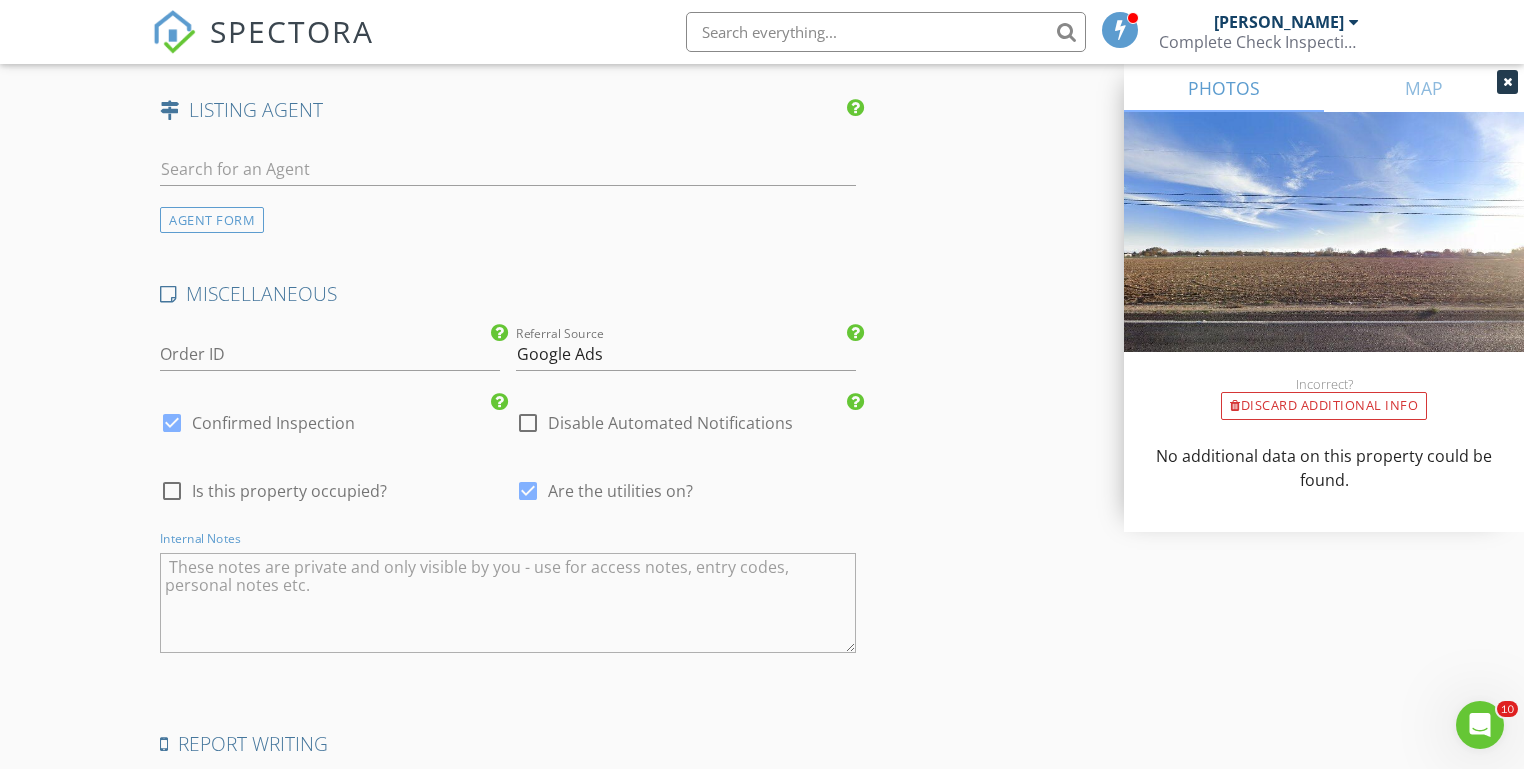 click at bounding box center (507, 603) 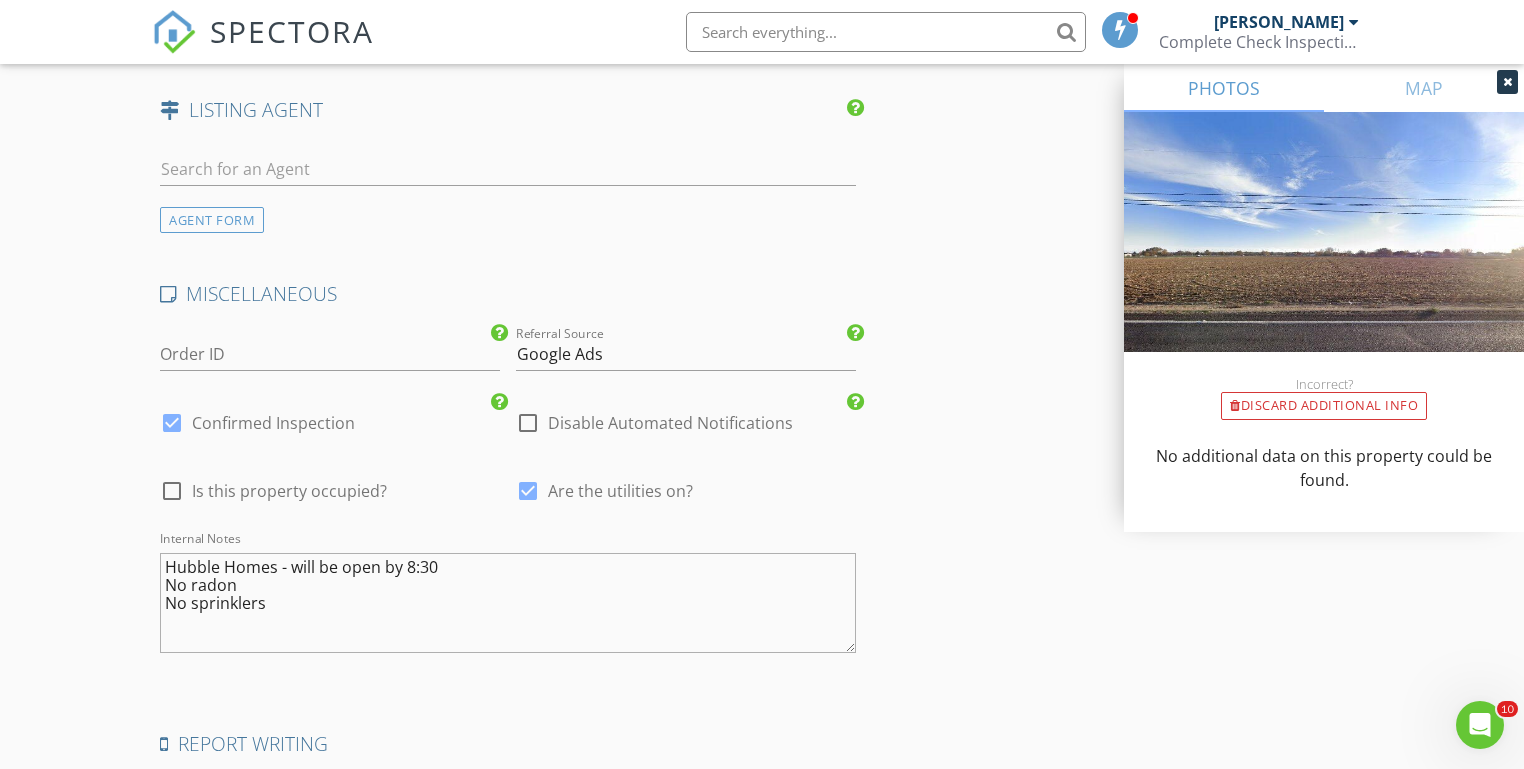 click on "New Inspection
Click here to use the New Order Form
INSPECTOR(S)
check_box   Michael Hasson   PRIMARY   check_box_outline_blank   Steve Taylor     Michael Hasson arrow_drop_down   check_box_outline_blank Michael Hasson specifically requested
Date/Time
07/15/2025 8:30 AM
Location
Address Search       Address 10318 Bellevue Ridge St   Unit   City Nampa   State ID   Zip 83687   County     Square Feet 1446   Year Built 2025   Foundation arrow_drop_down     Michael Hasson     12.2 miles     (25 minutes)
client
check_box Enable Client CC email for this inspection   Client Search     check_box_outline_blank Client is a Company/Organization     First Name Alex   Last Name Vartanian   Email vartanian0088@gmail.com   CC Email   Phone 208-982-6942           Notes   Private Notes
ADD ADDITIONAL client" at bounding box center [762, -1048] 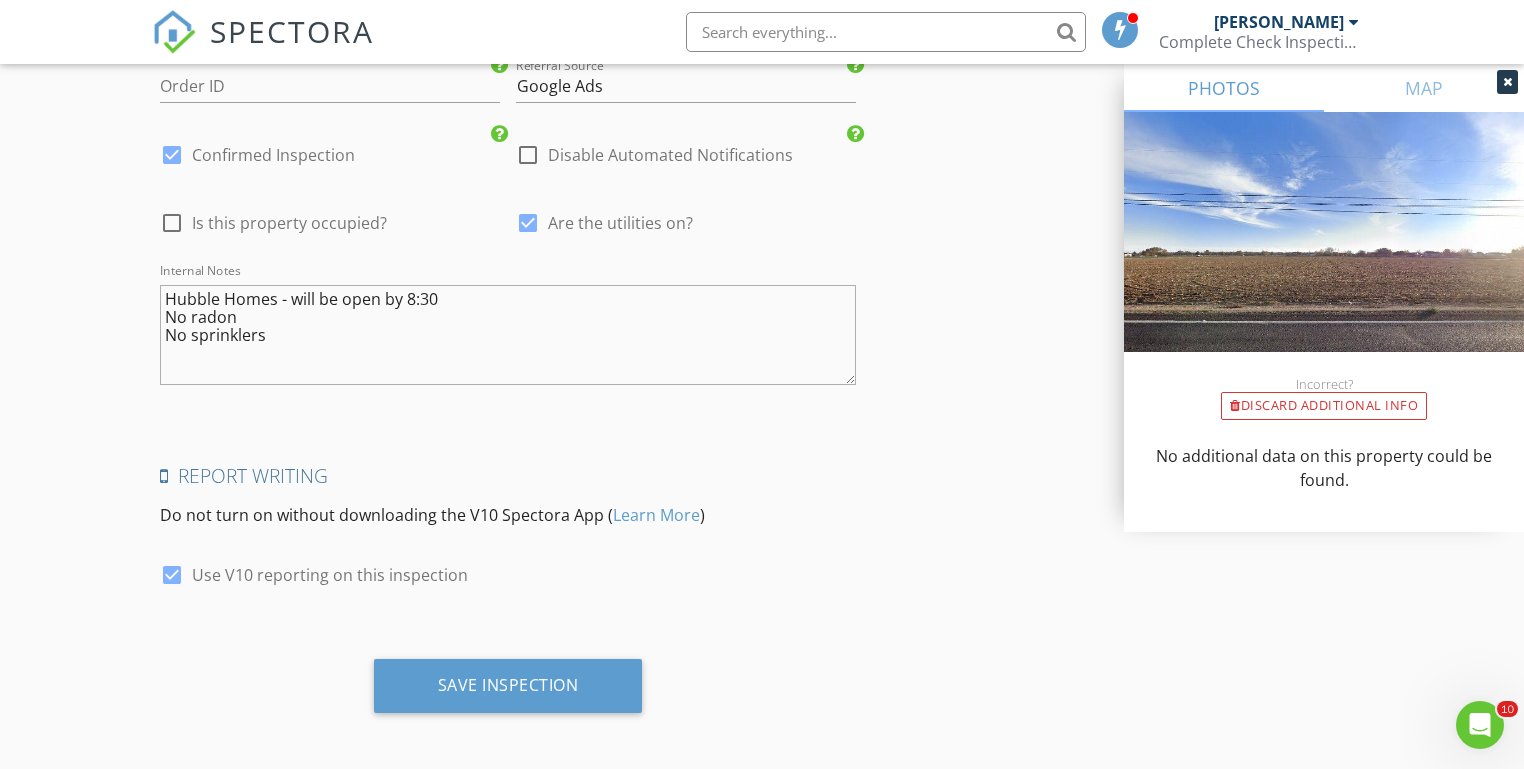 scroll, scrollTop: 3523, scrollLeft: 0, axis: vertical 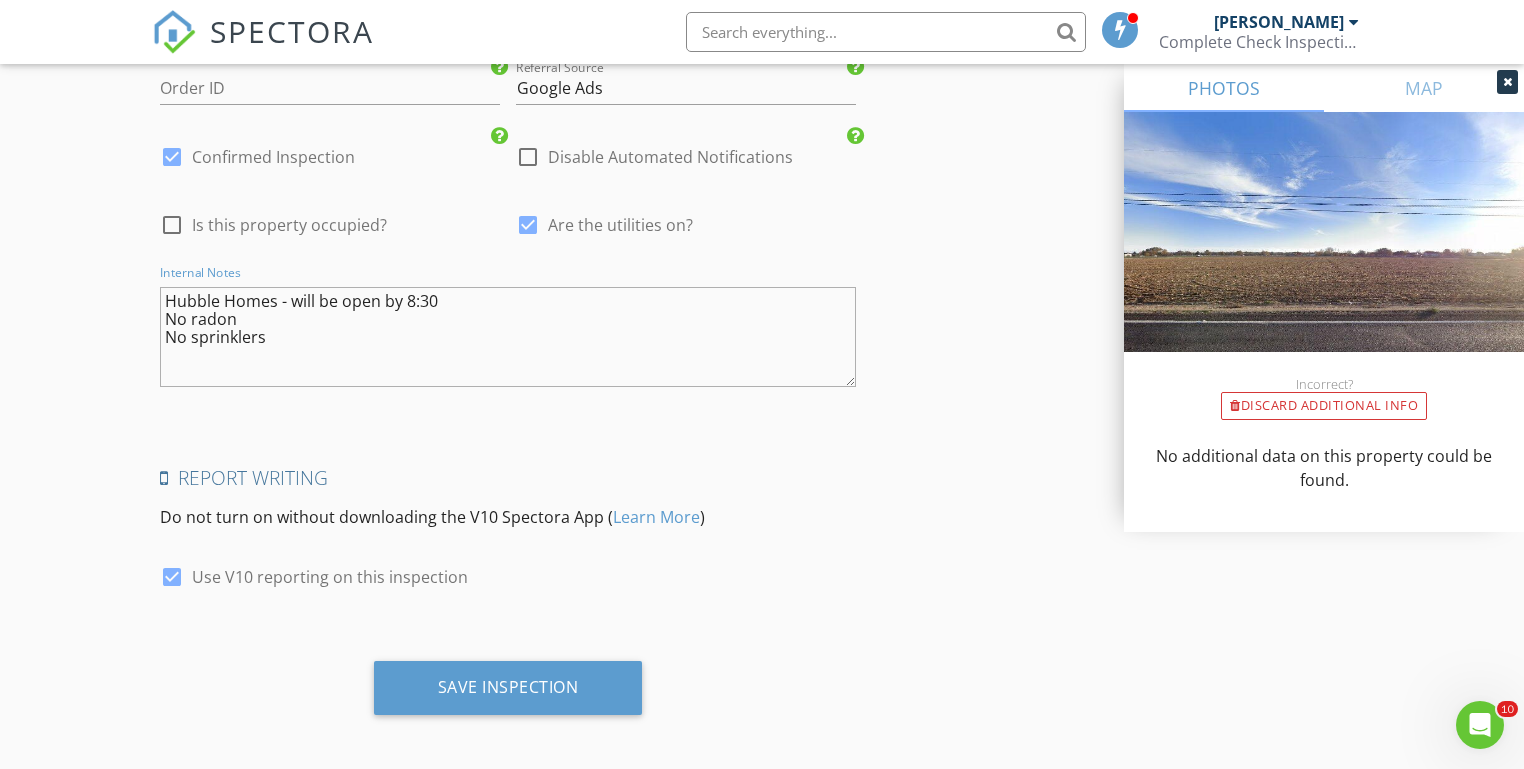click on "Hubble Homes - will be open by 8:30
No radon
No sprinklers" at bounding box center (507, 337) 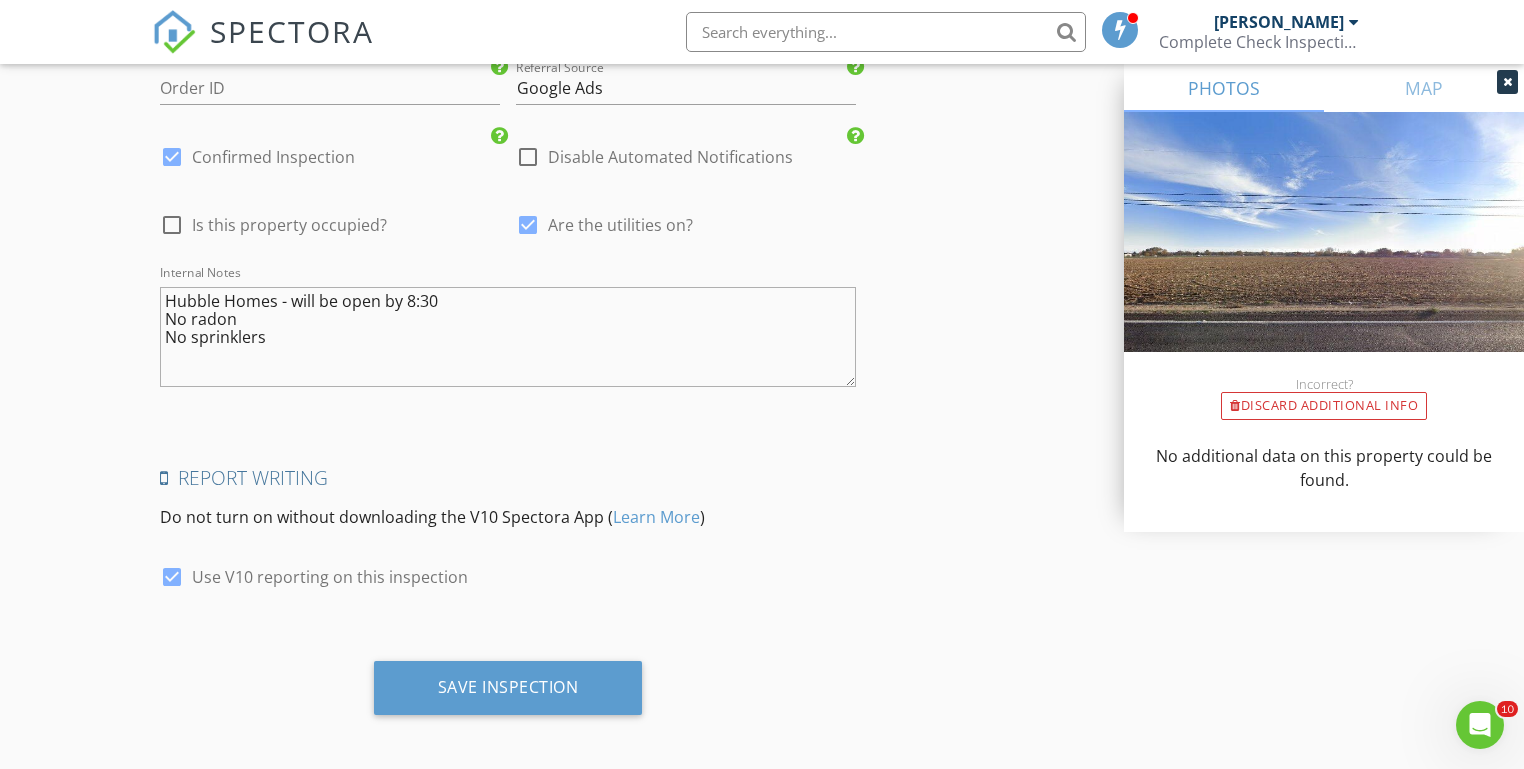 click on "New Inspection
Click here to use the New Order Form
INSPECTOR(S)
check_box   Michael Hasson   PRIMARY   check_box_outline_blank   Steve Taylor     Michael Hasson arrow_drop_down   check_box_outline_blank Michael Hasson specifically requested
Date/Time
07/15/2025 8:30 AM
Location
Address Search       Address 10318 Bellevue Ridge St   Unit   City Nampa   State ID   Zip 83687   County     Square Feet 1446   Year Built 2025   Foundation arrow_drop_down     Michael Hasson     12.2 miles     (25 minutes)
client
check_box Enable Client CC email for this inspection   Client Search     check_box_outline_blank Client is a Company/Organization     First Name Alex   Last Name Vartanian   Email vartanian0088@gmail.com   CC Email   Phone 208-982-6942           Notes   Private Notes
ADD ADDITIONAL client" at bounding box center [762, -1314] 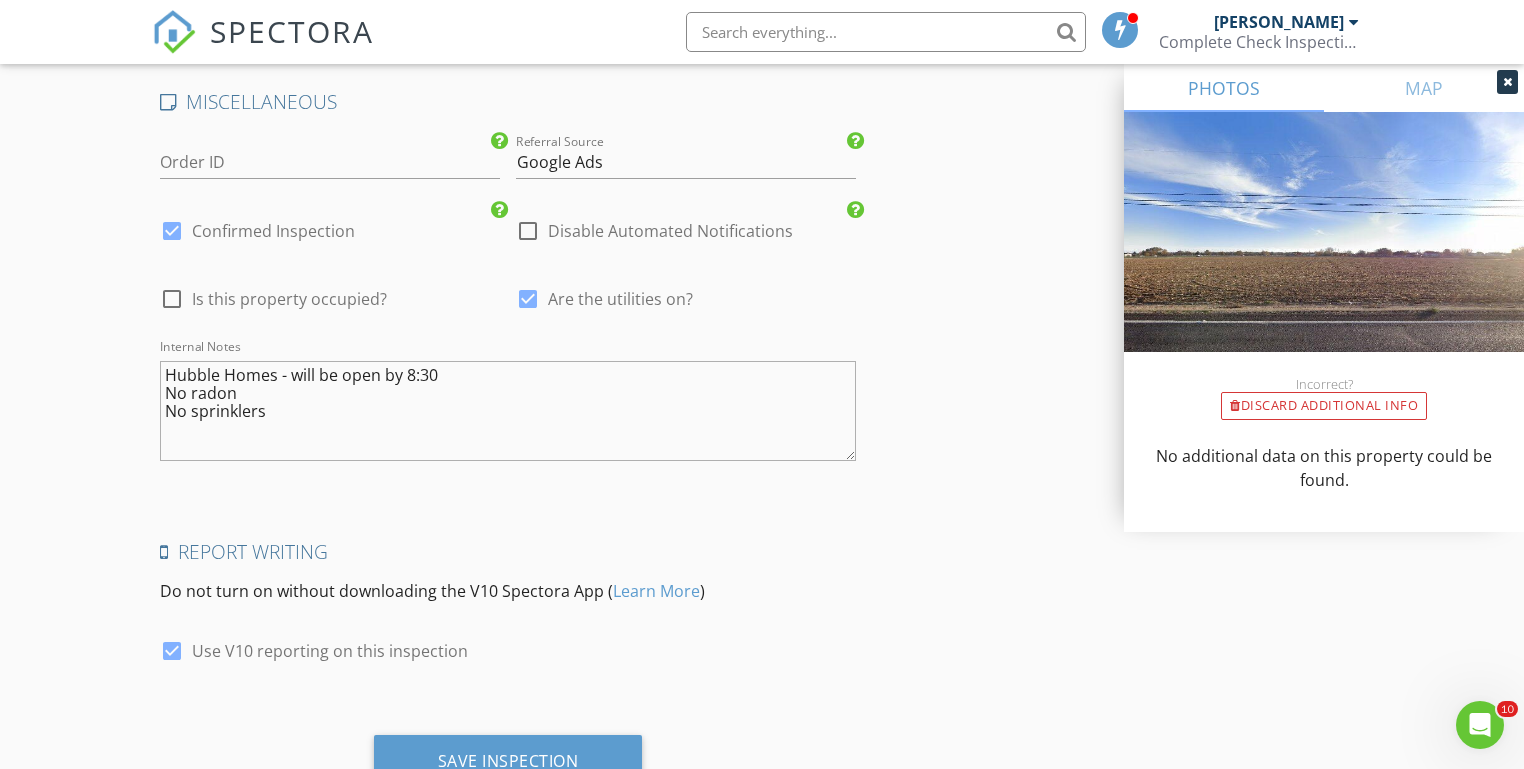 scroll, scrollTop: 3489, scrollLeft: 0, axis: vertical 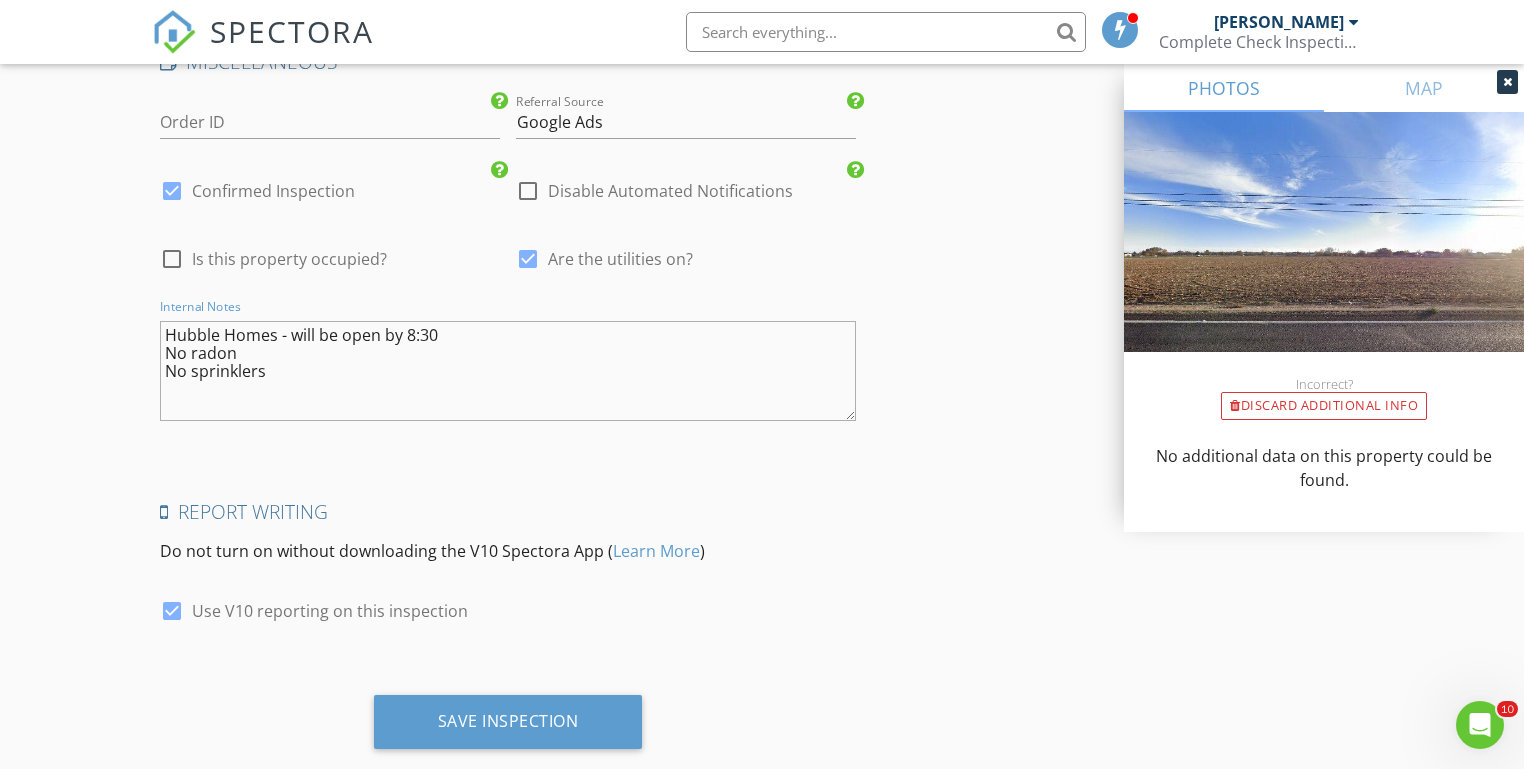 click on "Hubble Homes - will be open by 8:30
No radon
No sprinklers" at bounding box center [507, 371] 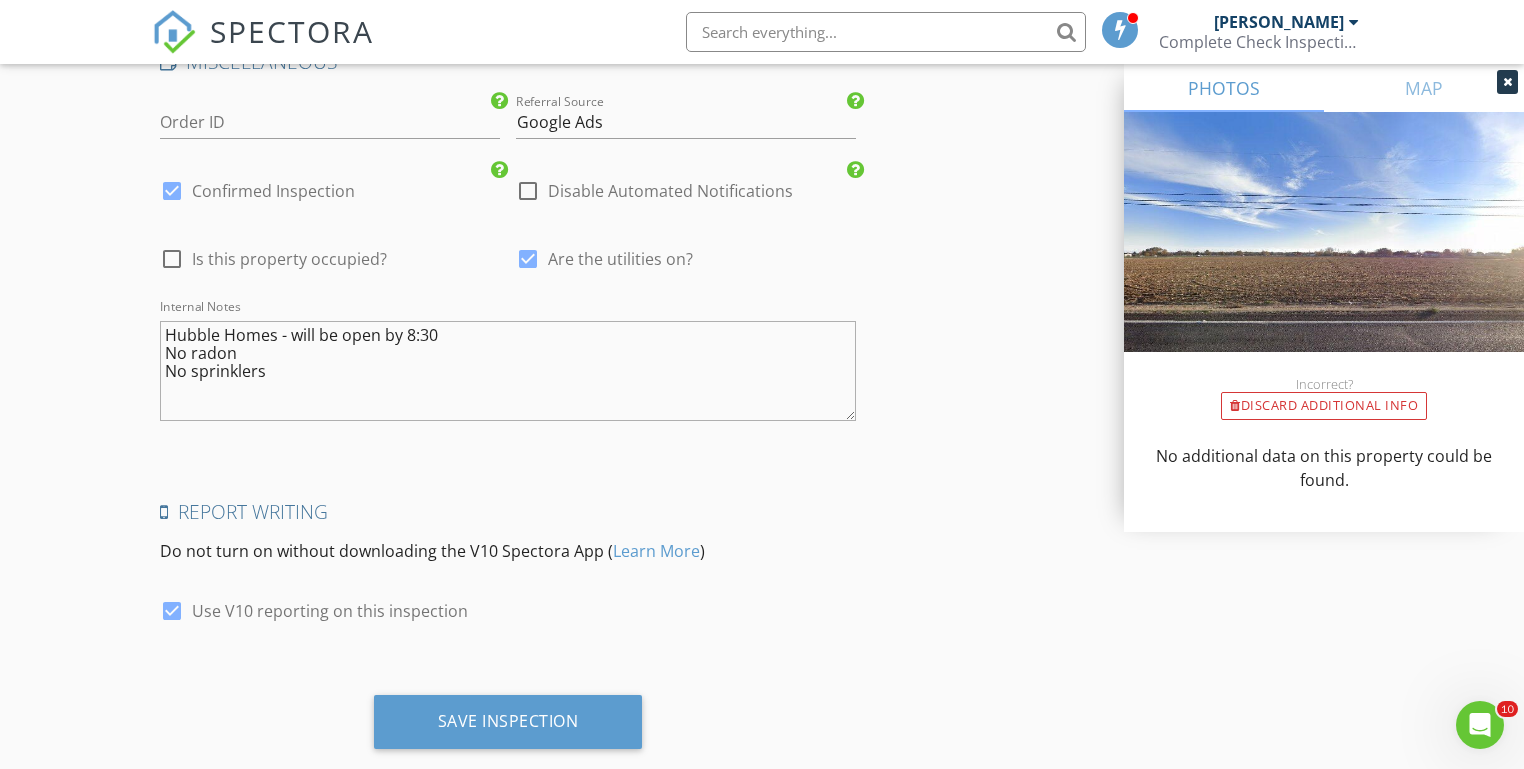 click on "New Inspection
Click here to use the New Order Form
INSPECTOR(S)
check_box   Michael Hasson   PRIMARY   check_box_outline_blank   Steve Taylor     Michael Hasson arrow_drop_down   check_box_outline_blank Michael Hasson specifically requested
Date/Time
07/15/2025 8:30 AM
Location
Address Search       Address 10318 Bellevue Ridge St   Unit   City Nampa   State ID   Zip 83687   County     Square Feet 1446   Year Built 2025   Foundation arrow_drop_down     Michael Hasson     12.2 miles     (25 minutes)
client
check_box Enable Client CC email for this inspection   Client Search     check_box_outline_blank Client is a Company/Organization     First Name Alex   Last Name Vartanian   Email vartanian0088@gmail.com   CC Email   Phone 208-982-6942           Notes   Private Notes
ADD ADDITIONAL client" at bounding box center [762, -1280] 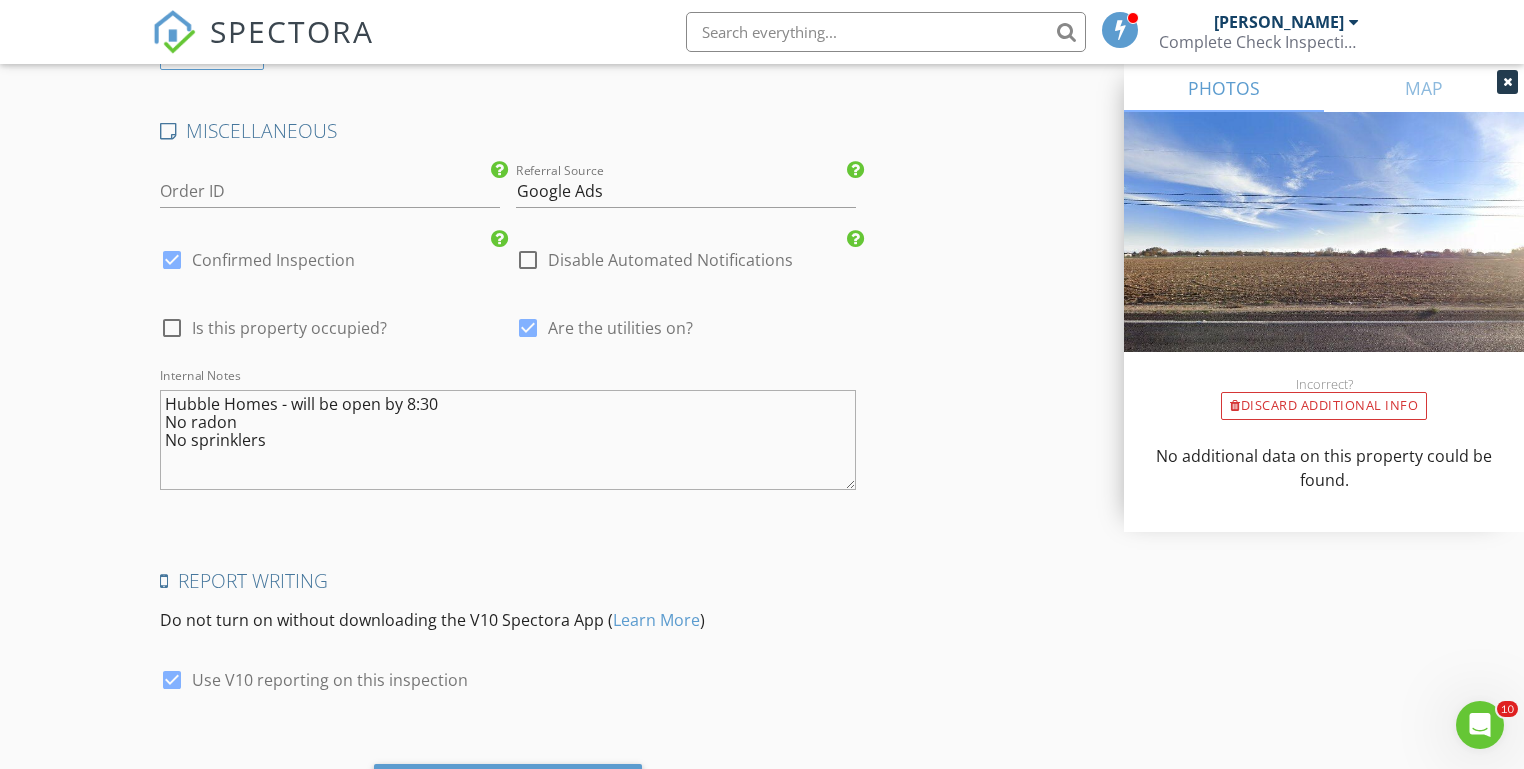 scroll, scrollTop: 3429, scrollLeft: 0, axis: vertical 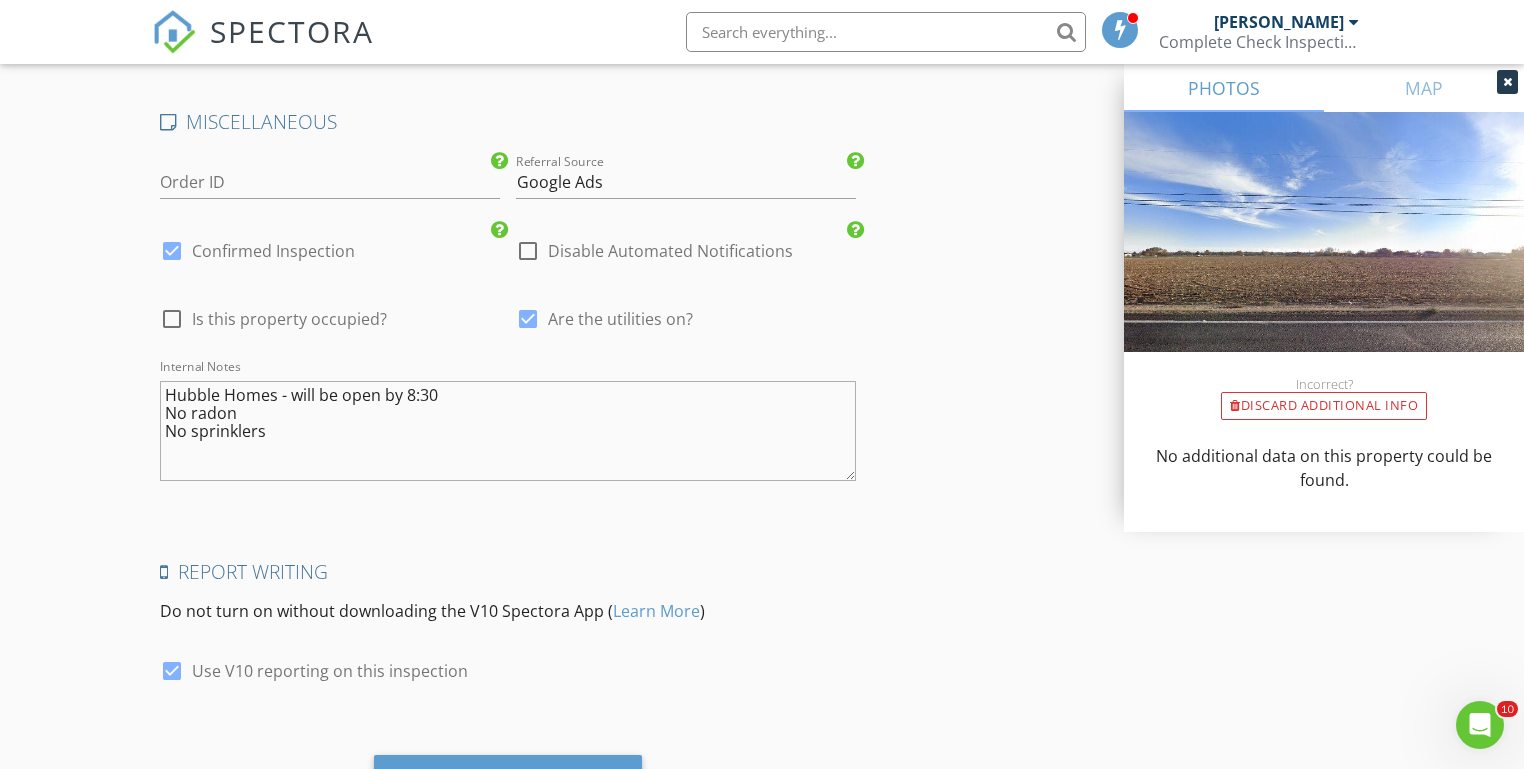 click on "New Inspection
Click here to use the New Order Form
INSPECTOR(S)
check_box   Michael Hasson   PRIMARY   check_box_outline_blank   Steve Taylor     Michael Hasson arrow_drop_down   check_box_outline_blank Michael Hasson specifically requested
Date/Time
07/15/2025 8:30 AM
Location
Address Search       Address 10318 Bellevue Ridge St   Unit   City Nampa   State ID   Zip 83687   County     Square Feet 1446   Year Built 2025   Foundation arrow_drop_down     Michael Hasson     12.2 miles     (25 minutes)
client
check_box Enable Client CC email for this inspection   Client Search     check_box_outline_blank Client is a Company/Organization     First Name Alex   Last Name Vartanian   Email vartanian0088@gmail.com   CC Email   Phone 208-982-6942           Notes   Private Notes
ADD ADDITIONAL client" at bounding box center (762, -1220) 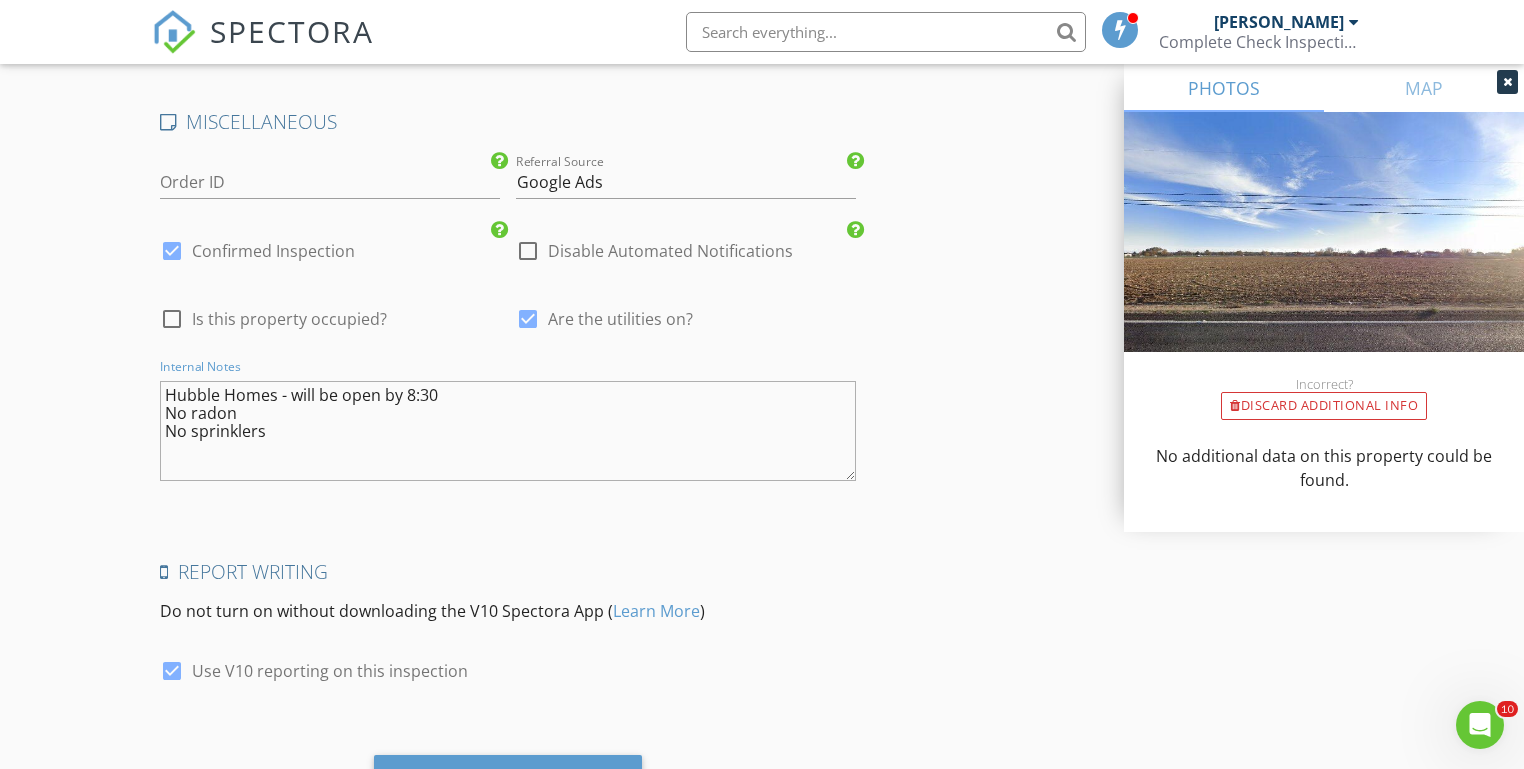 click on "Hubble Homes - will be open by 8:30
No radon
No sprinklers" at bounding box center [507, 431] 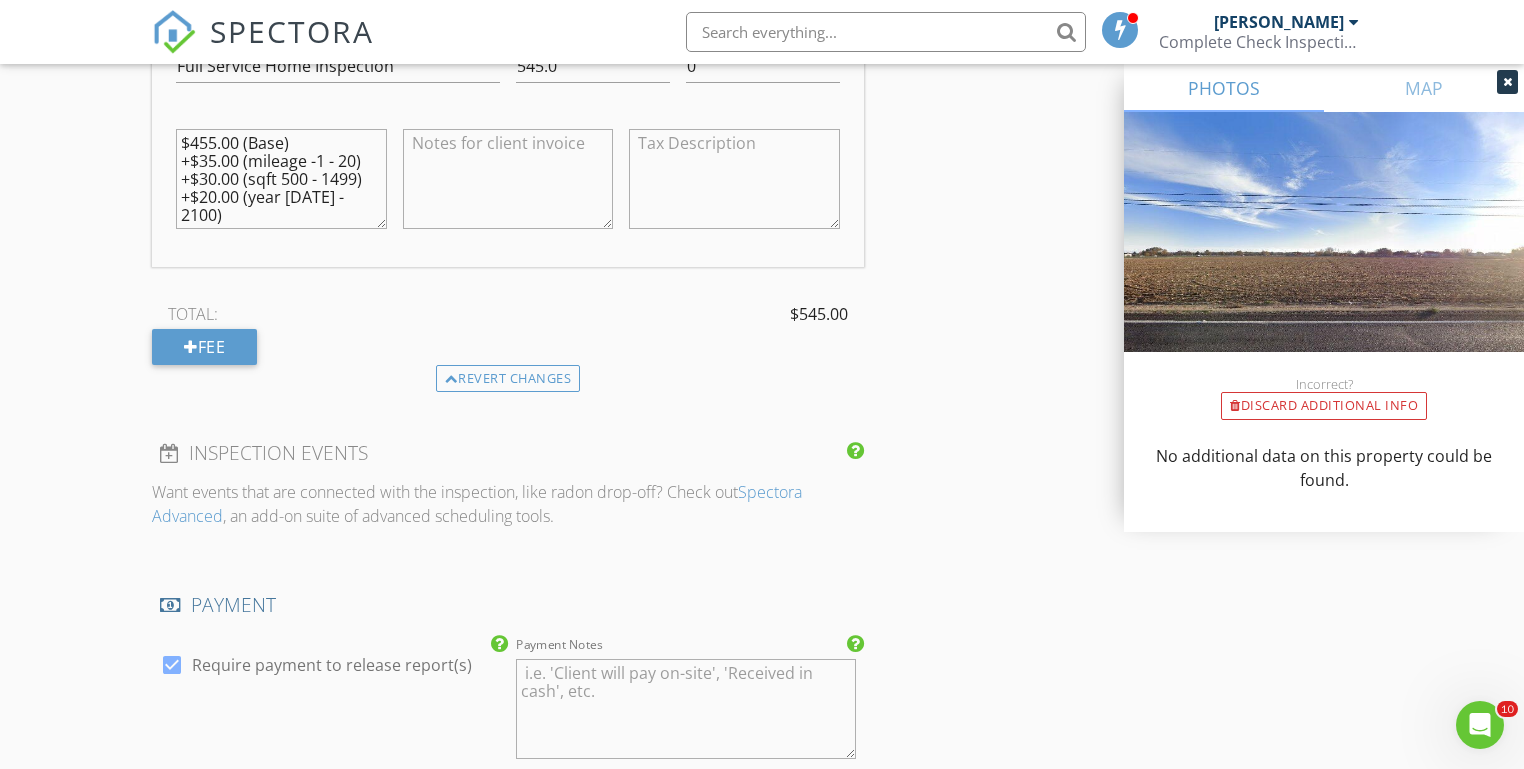 scroll, scrollTop: 1865, scrollLeft: 0, axis: vertical 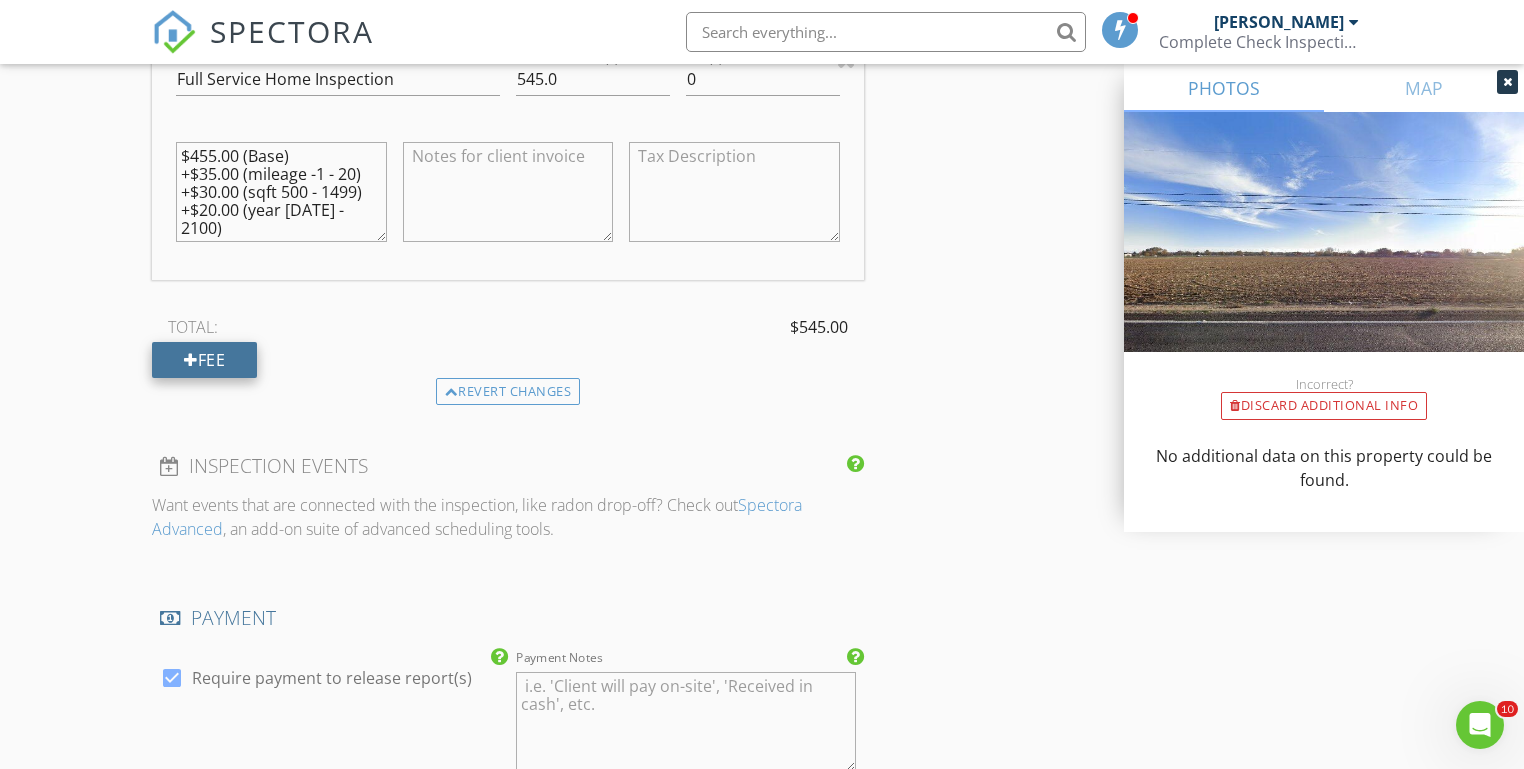 type on "Hubble Homes - will be open by 8:30
No radon
No sprinklers" 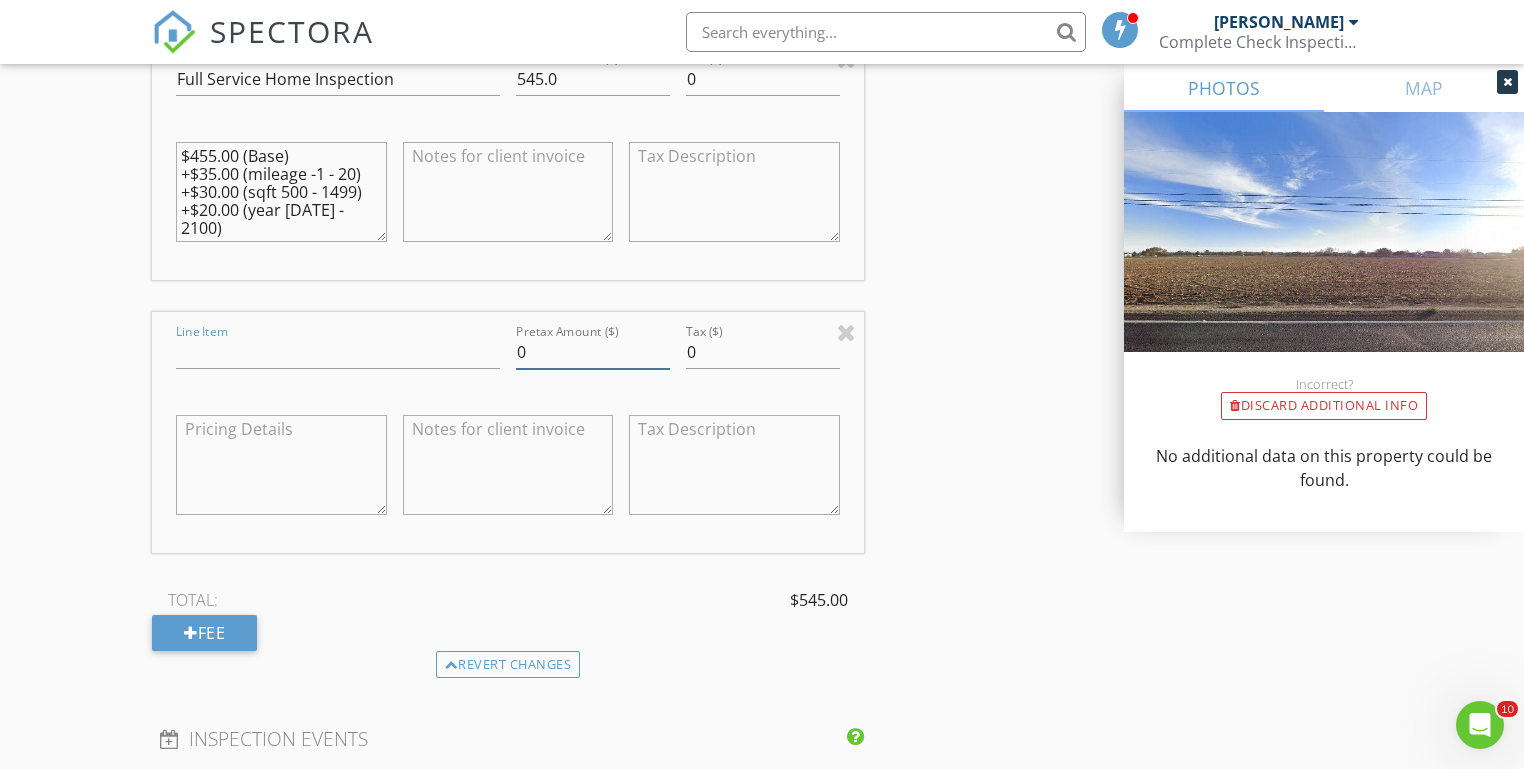 click on "0" at bounding box center [593, 352] 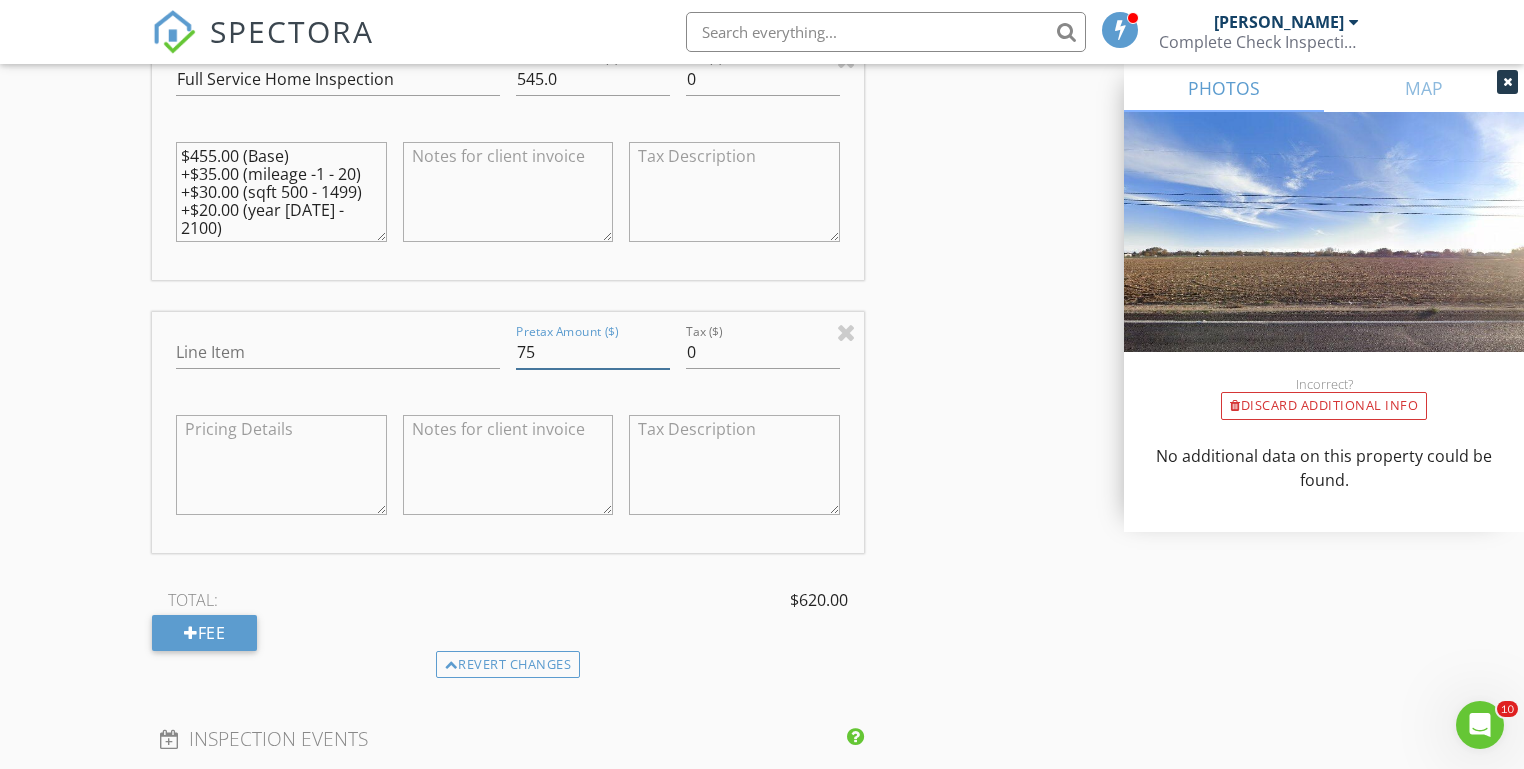 type on "75" 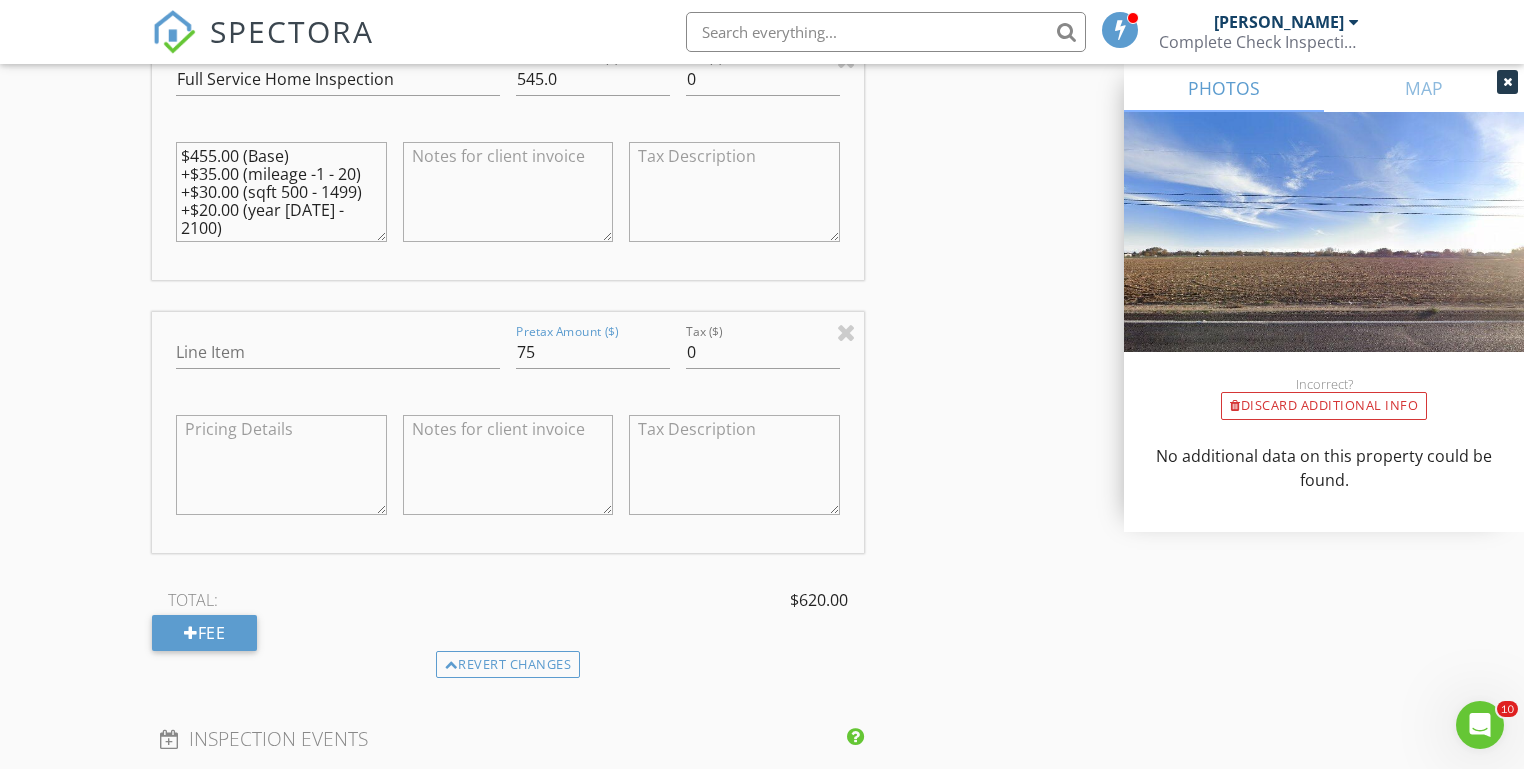 click on "TOTAL:   $620.00" at bounding box center [507, 600] 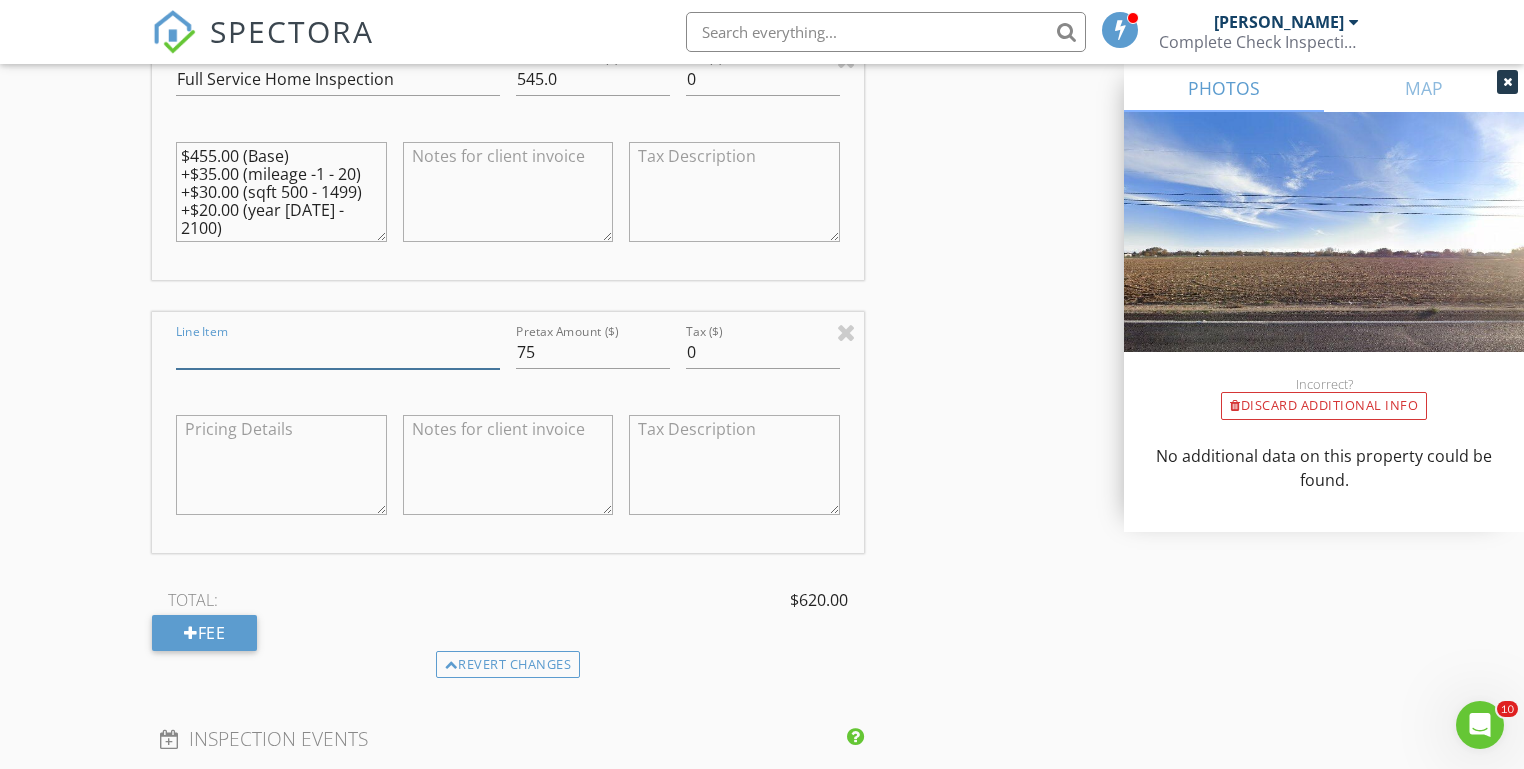 click on "Line Item" at bounding box center (338, 352) 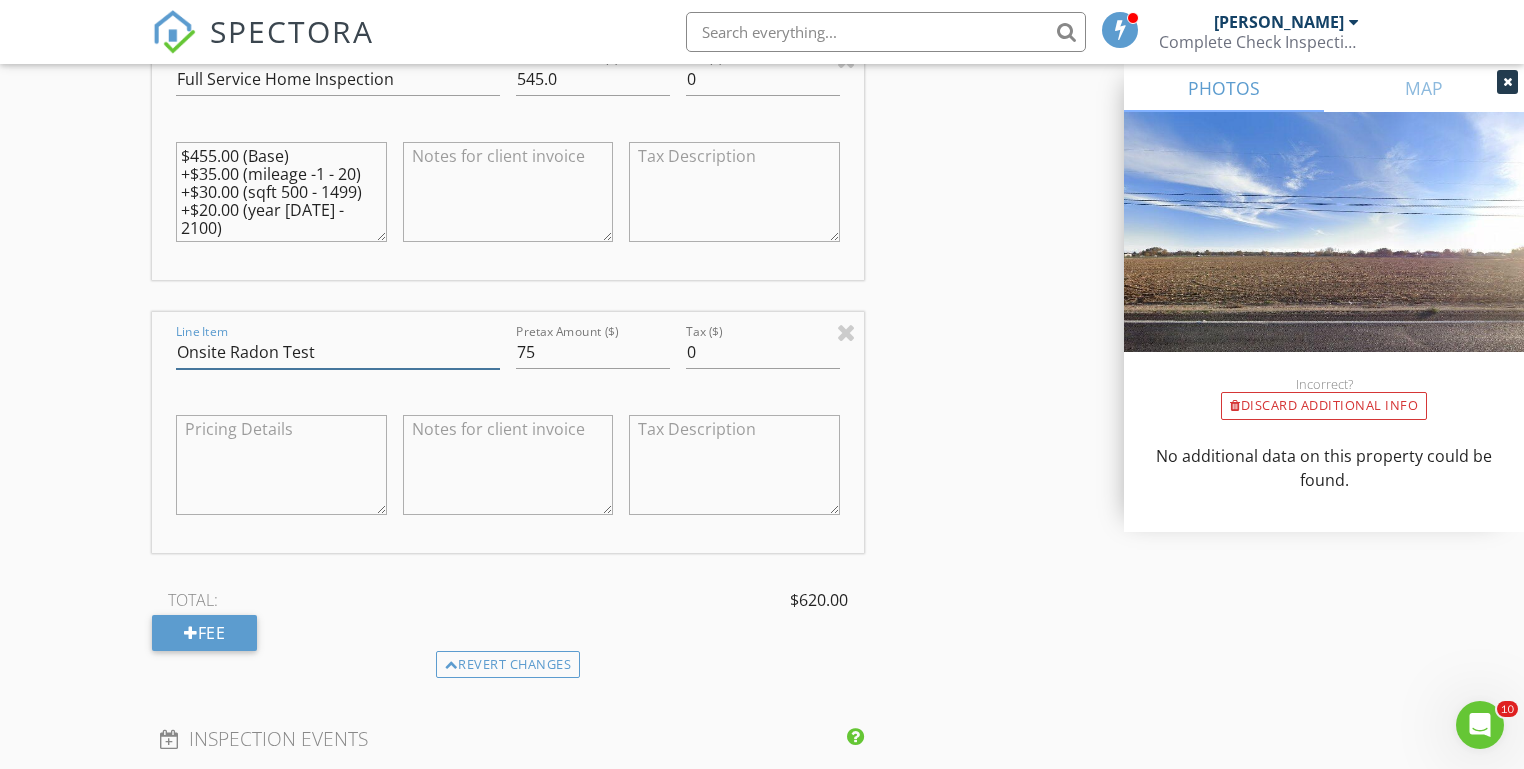 type on "Onsite Radon Test" 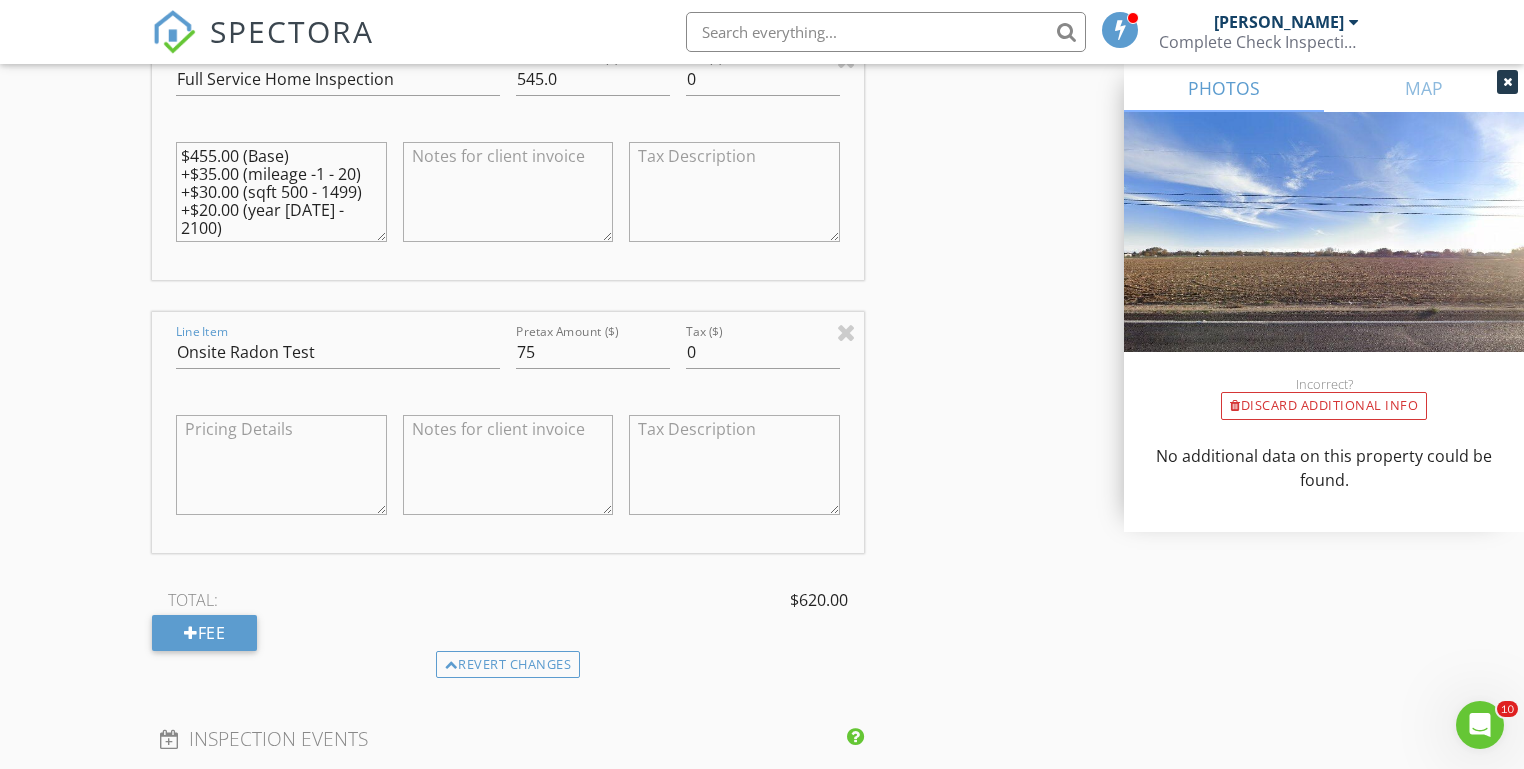 click on "New Inspection
Click here to use the New Order Form
INSPECTOR(S)
check_box   Michael Hasson   PRIMARY   check_box_outline_blank   Steve Taylor     Michael Hasson arrow_drop_down   check_box_outline_blank Michael Hasson specifically requested
Date/Time
07/15/2025 8:30 AM
Location
Address Search       Address 10318 Bellevue Ridge St   Unit   City Nampa   State ID   Zip 83687   County     Square Feet 1446   Year Built 2025   Foundation arrow_drop_down     Michael Hasson     12.2 miles     (25 minutes)
client
check_box Enable Client CC email for this inspection   Client Search     check_box_outline_blank Client is a Company/Organization     First Name Alex   Last Name Vartanian   Email vartanian0088@gmail.com   CC Email   Phone 208-982-6942           Notes   Private Notes
ADD ADDITIONAL client" at bounding box center [762, 480] 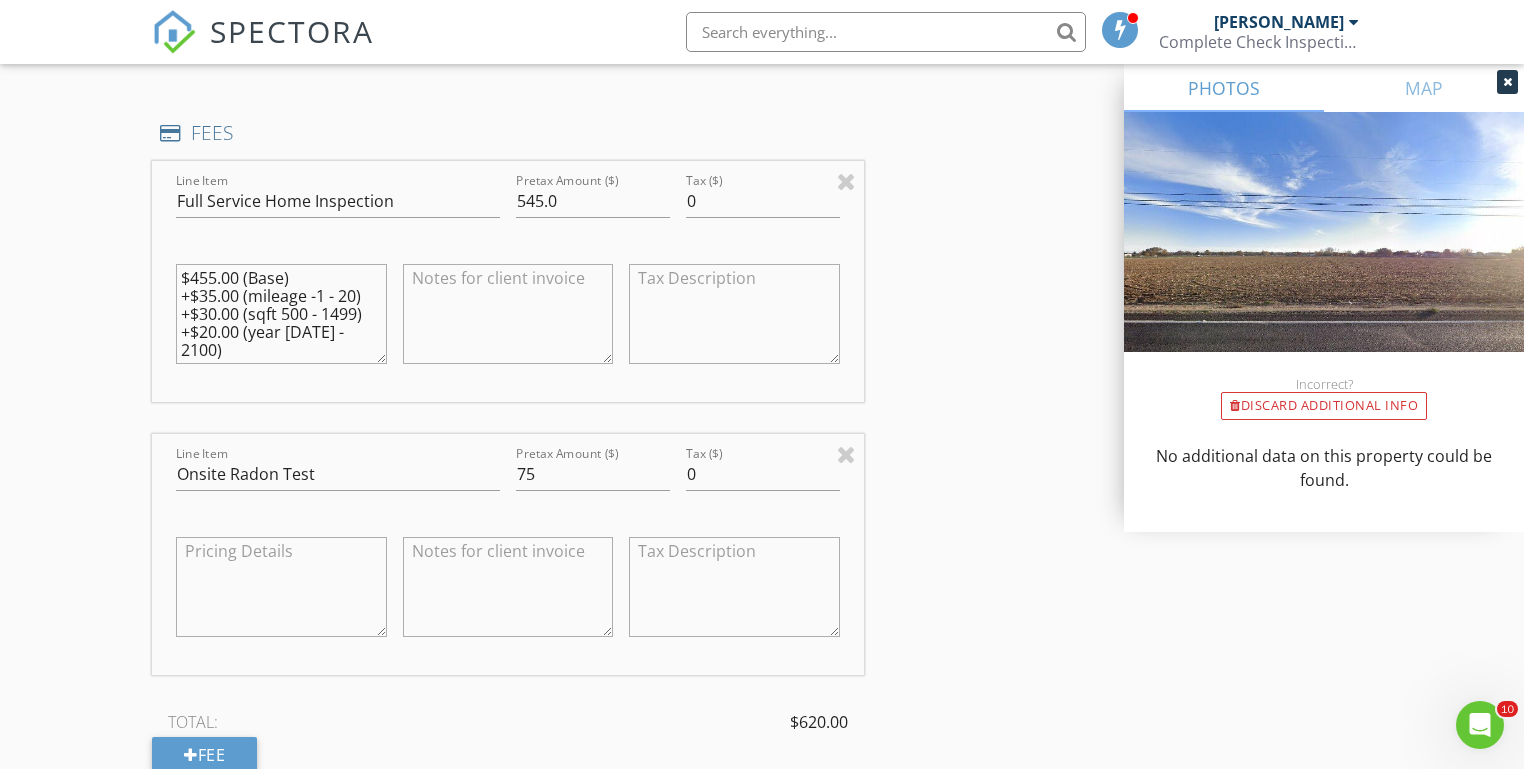 scroll, scrollTop: 1785, scrollLeft: 0, axis: vertical 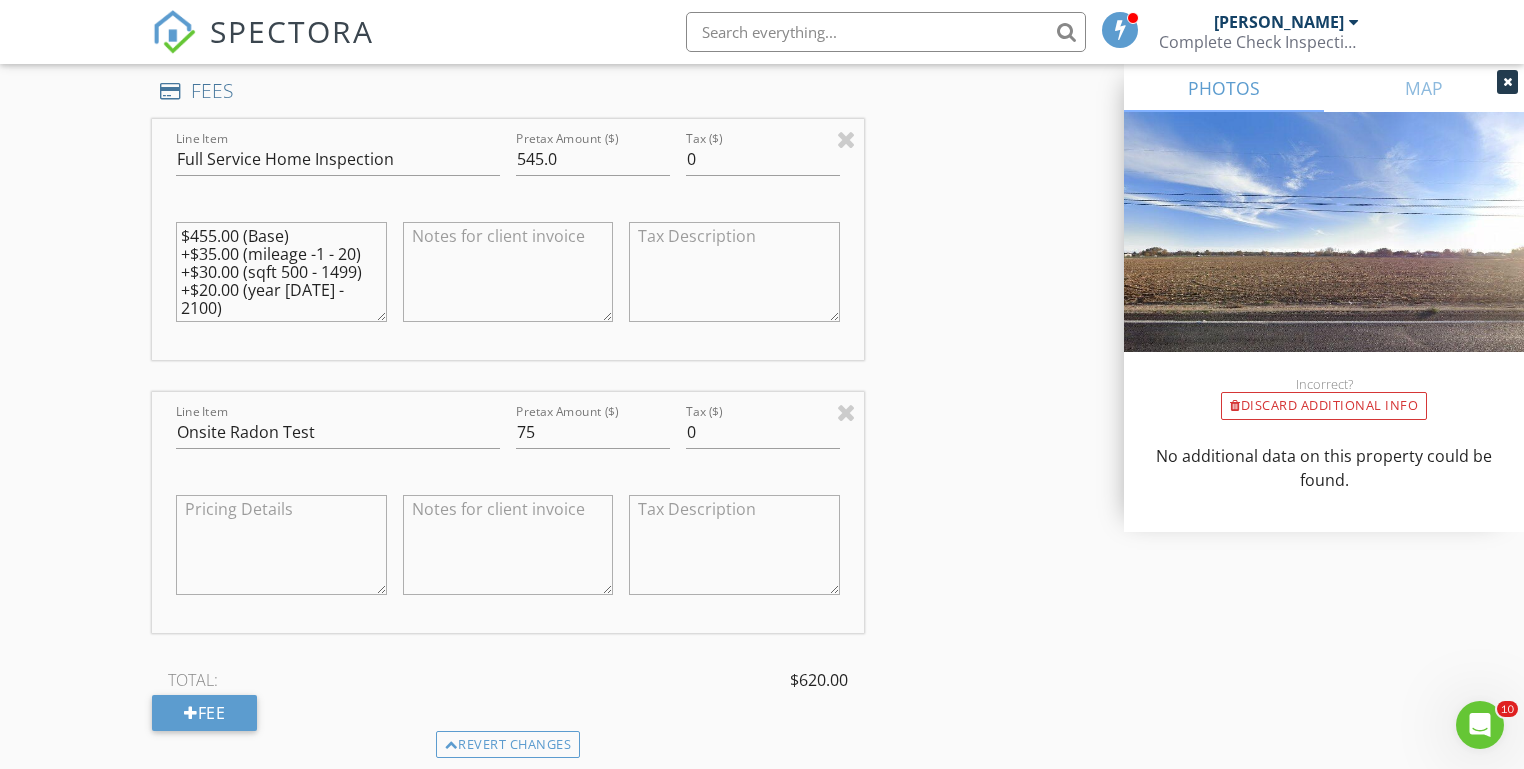 click on "New Inspection
Click here to use the New Order Form
INSPECTOR(S)
check_box   Michael Hasson   PRIMARY   check_box_outline_blank   Steve Taylor     Michael Hasson arrow_drop_down   check_box_outline_blank Michael Hasson specifically requested
Date/Time
07/15/2025 8:30 AM
Location
Address Search       Address 10318 Bellevue Ridge St   Unit   City Nampa   State ID   Zip 83687   County     Square Feet 1446   Year Built 2025   Foundation arrow_drop_down     Michael Hasson     12.2 miles     (25 minutes)
client
check_box Enable Client CC email for this inspection   Client Search     check_box_outline_blank Client is a Company/Organization     First Name Alex   Last Name Vartanian   Email vartanian0088@gmail.com   CC Email   Phone 208-982-6942           Notes   Private Notes
ADD ADDITIONAL client" at bounding box center [762, 560] 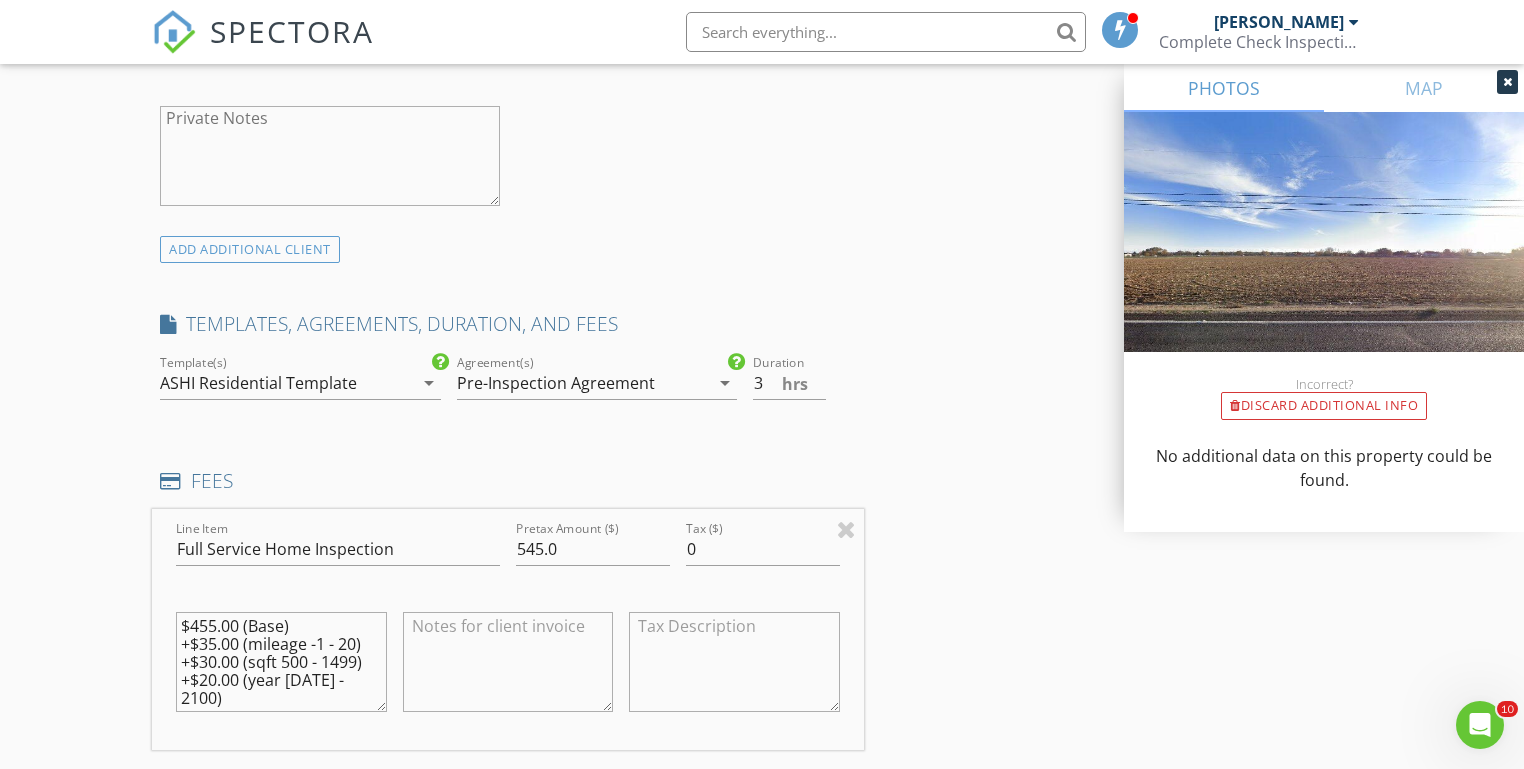 scroll, scrollTop: 1396, scrollLeft: 0, axis: vertical 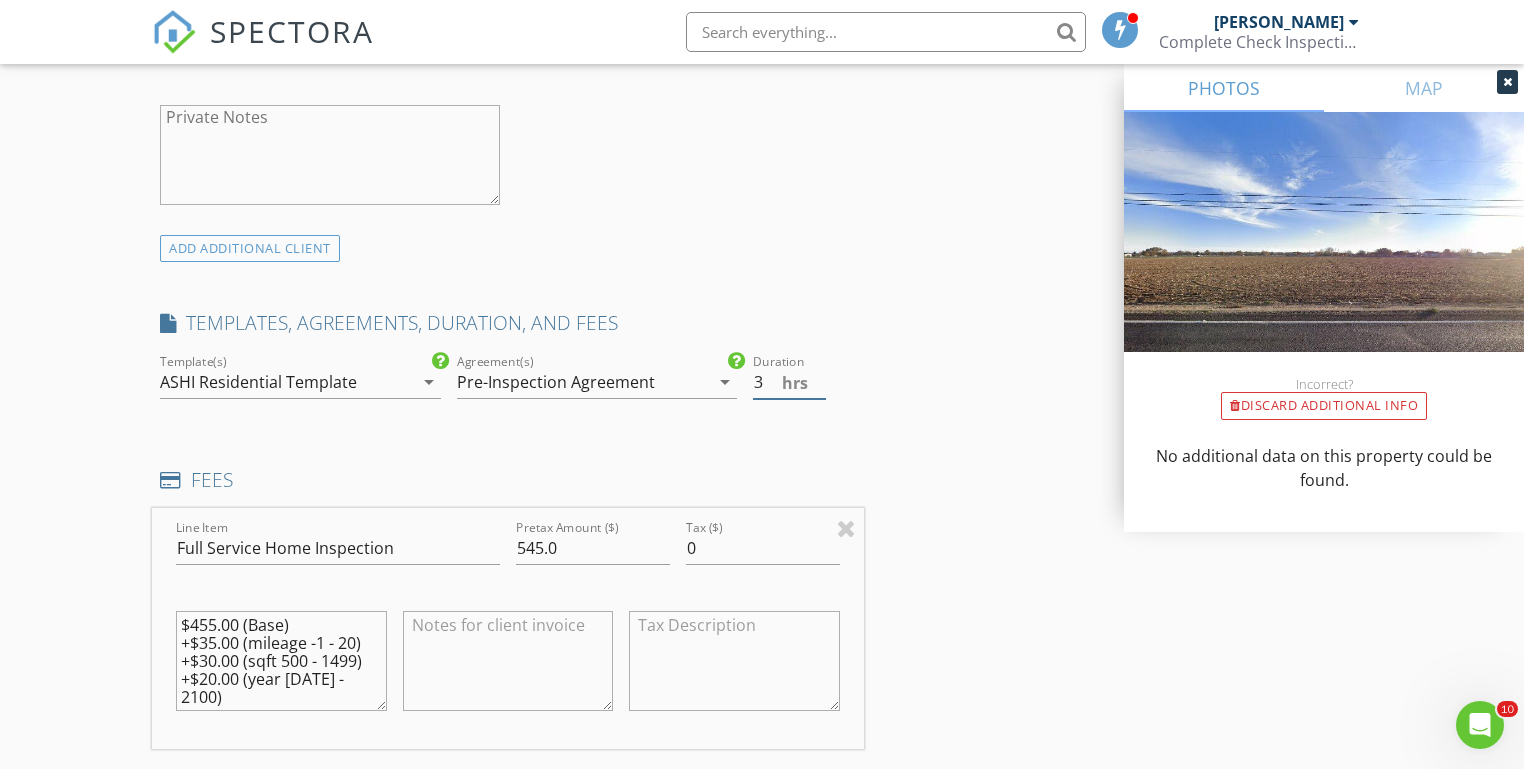 click on "3" at bounding box center (789, 382) 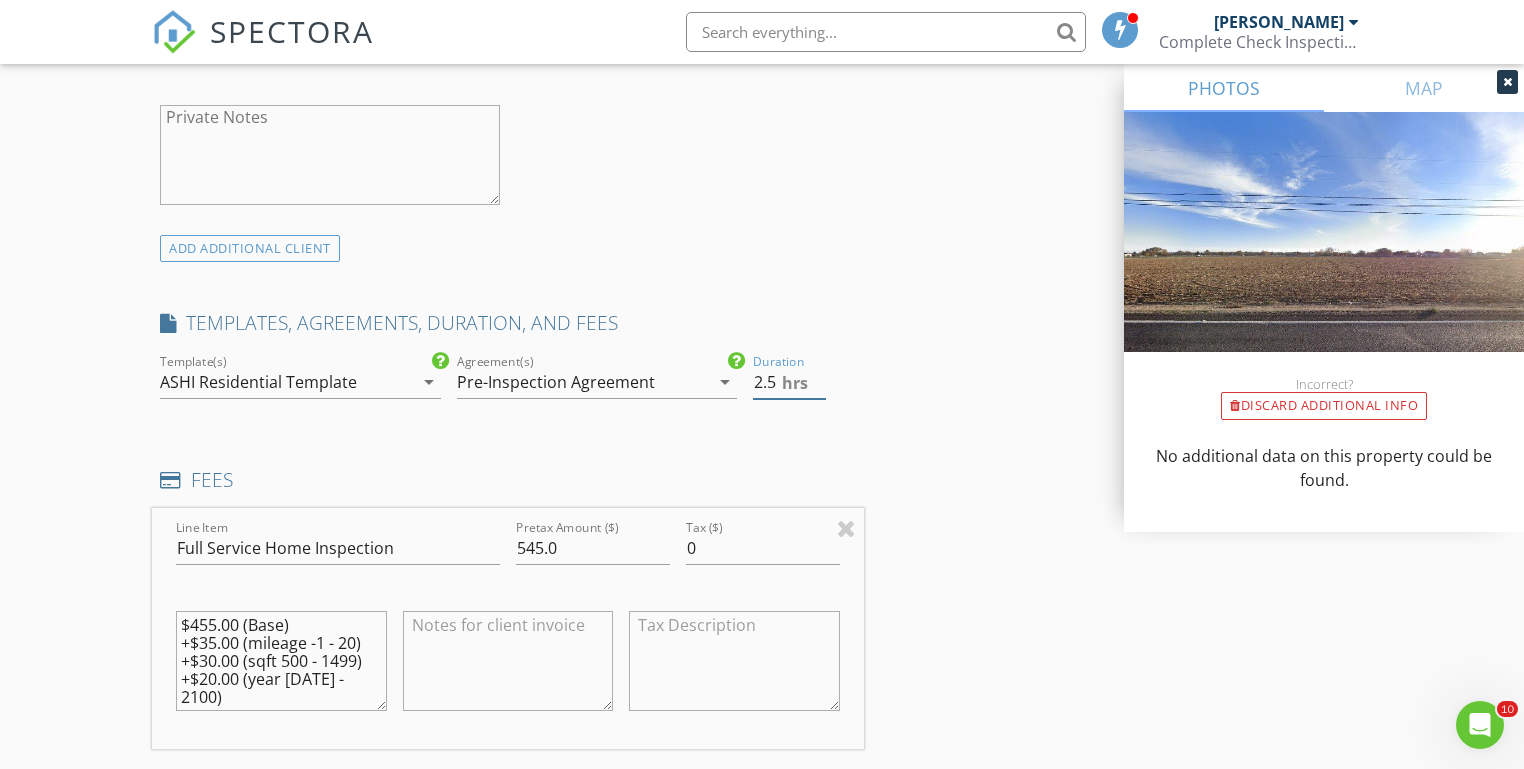 type on "2.5" 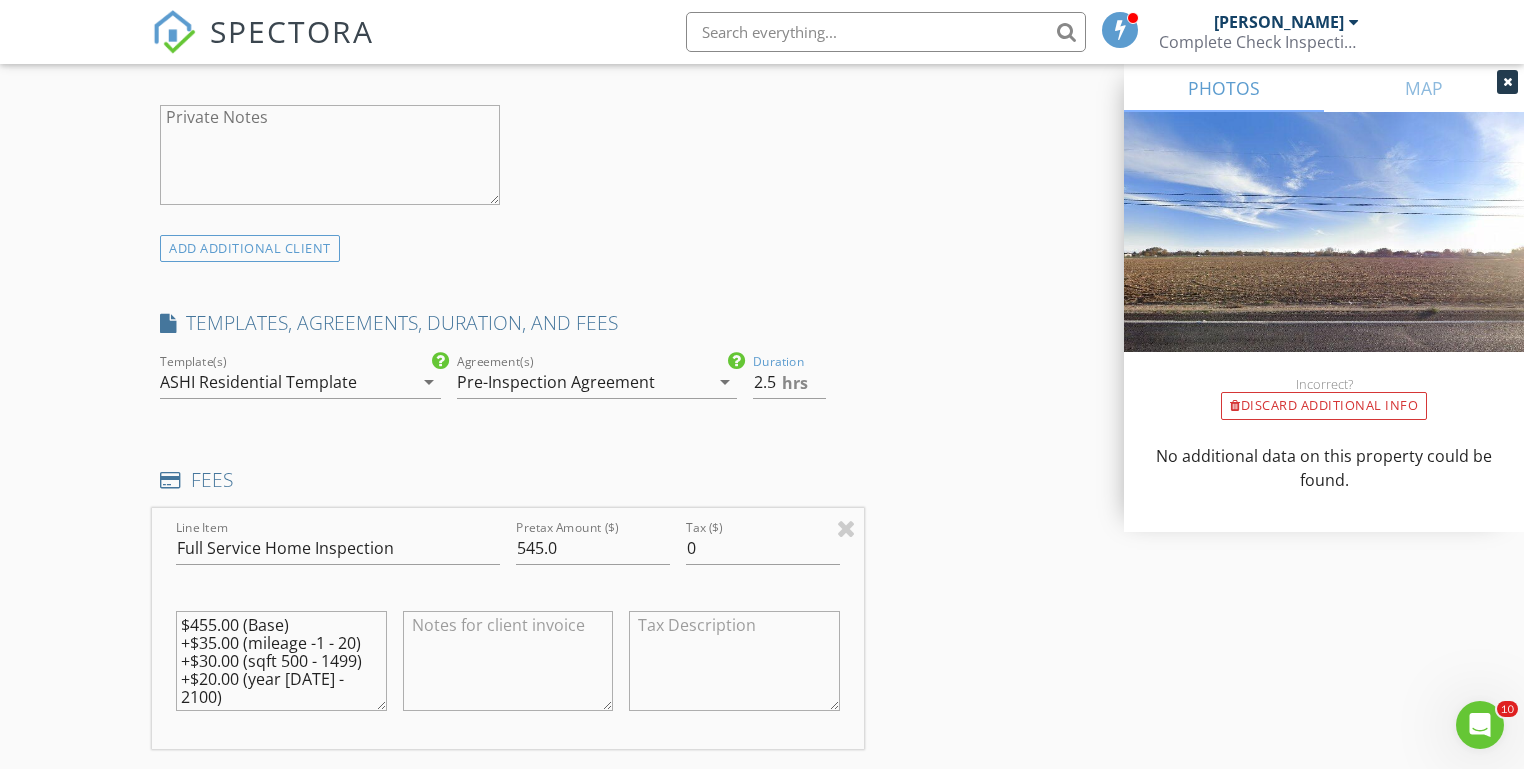 click on "New Inspection
Click here to use the New Order Form
INSPECTOR(S)
check_box   Michael Hasson   PRIMARY   check_box_outline_blank   Steve Taylor     Michael Hasson arrow_drop_down   check_box_outline_blank Michael Hasson specifically requested
Date/Time
07/15/2025 8:30 AM
Location
Address Search       Address 10318 Bellevue Ridge St   Unit   City Nampa   State ID   Zip 83687   County     Square Feet 1446   Year Built 2025   Foundation arrow_drop_down     Michael Hasson     12.2 miles     (25 minutes)
client
check_box Enable Client CC email for this inspection   Client Search     check_box_outline_blank Client is a Company/Organization     First Name Alex   Last Name Vartanian   Email vartanian0088@gmail.com   CC Email   Phone 208-982-6942           Notes   Private Notes
ADD ADDITIONAL client" at bounding box center [762, 949] 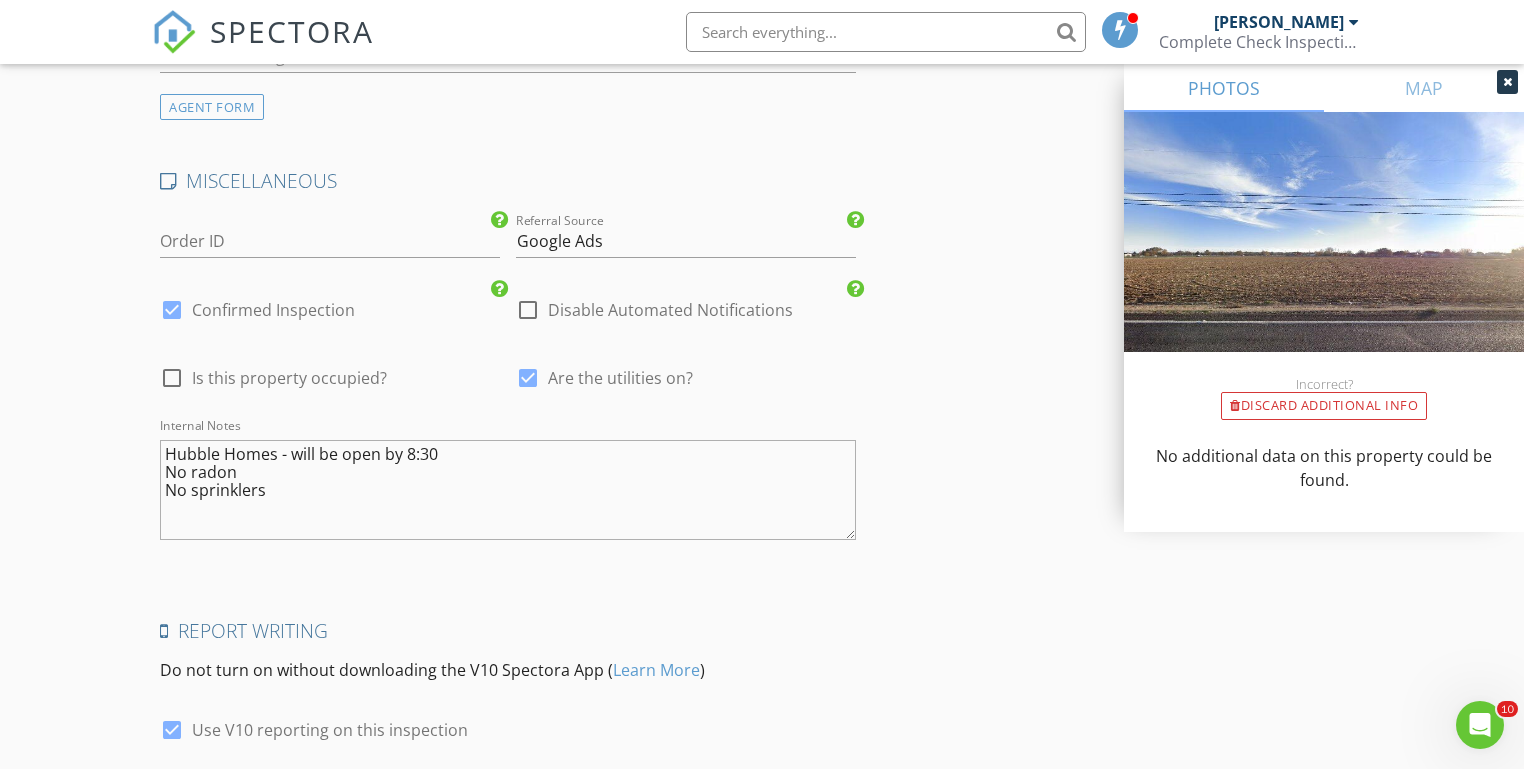 scroll, scrollTop: 3703, scrollLeft: 0, axis: vertical 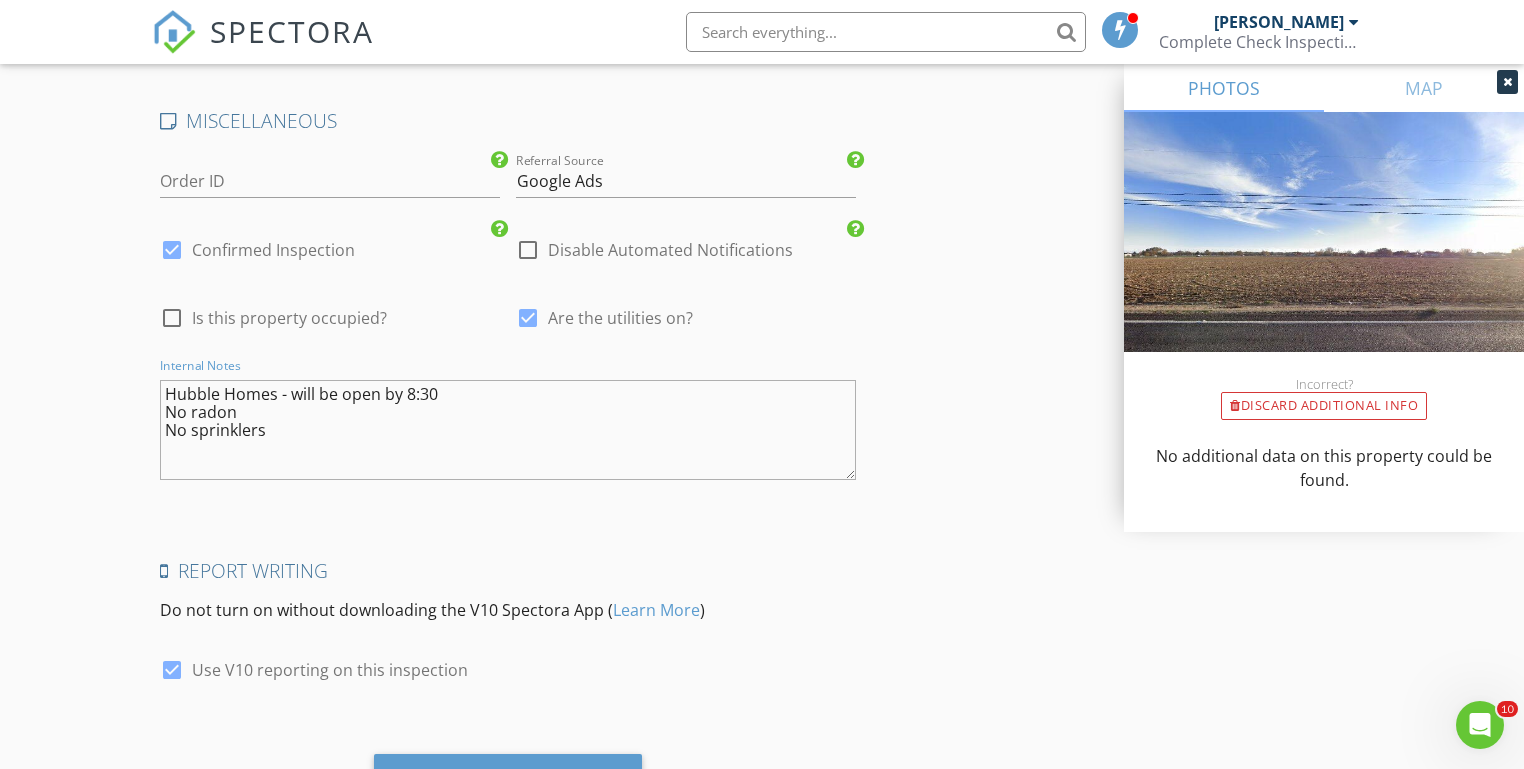 click on "Hubble Homes - will be open by 8:30
No radon
No sprinklers" at bounding box center (507, 430) 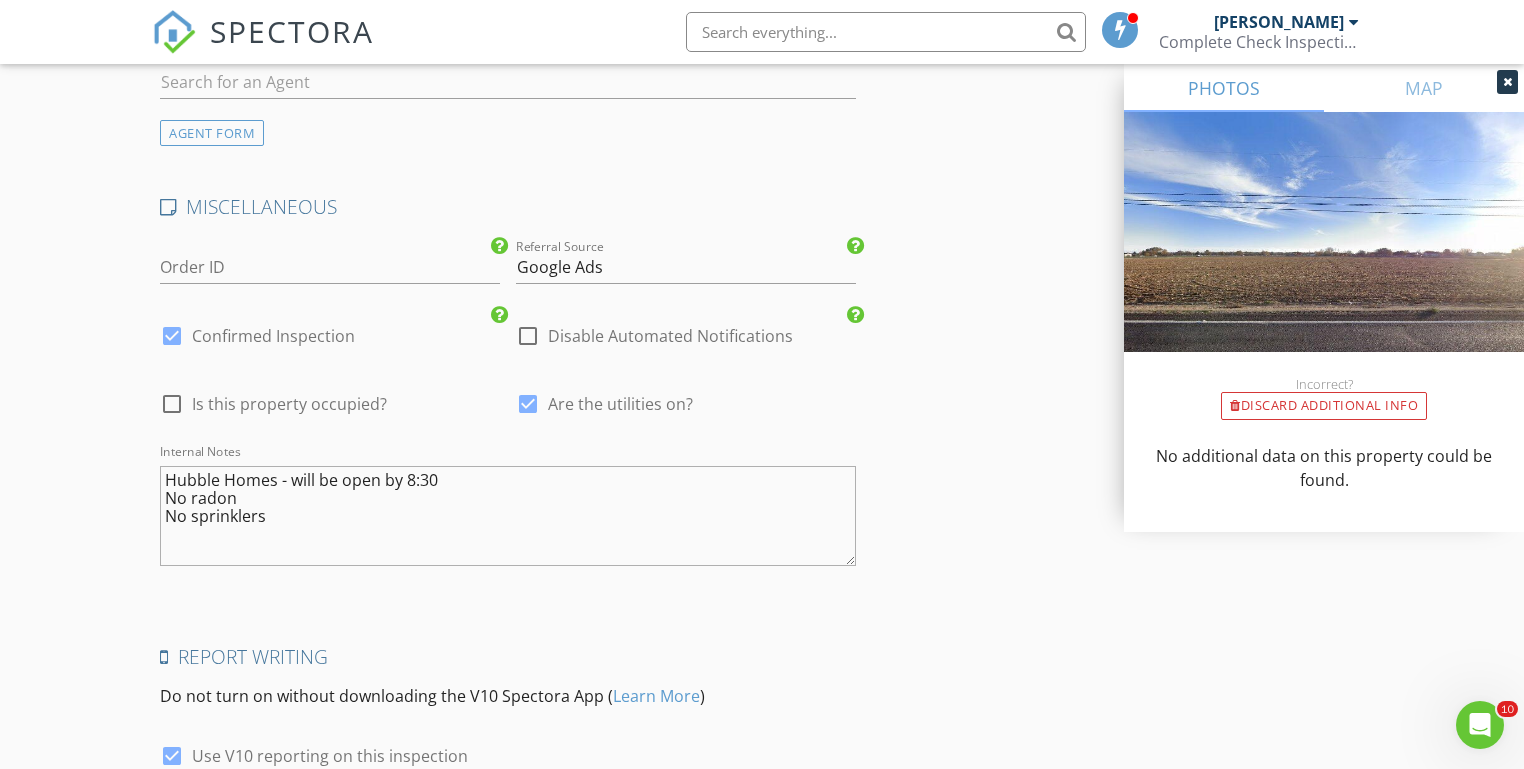 scroll, scrollTop: 3625, scrollLeft: 0, axis: vertical 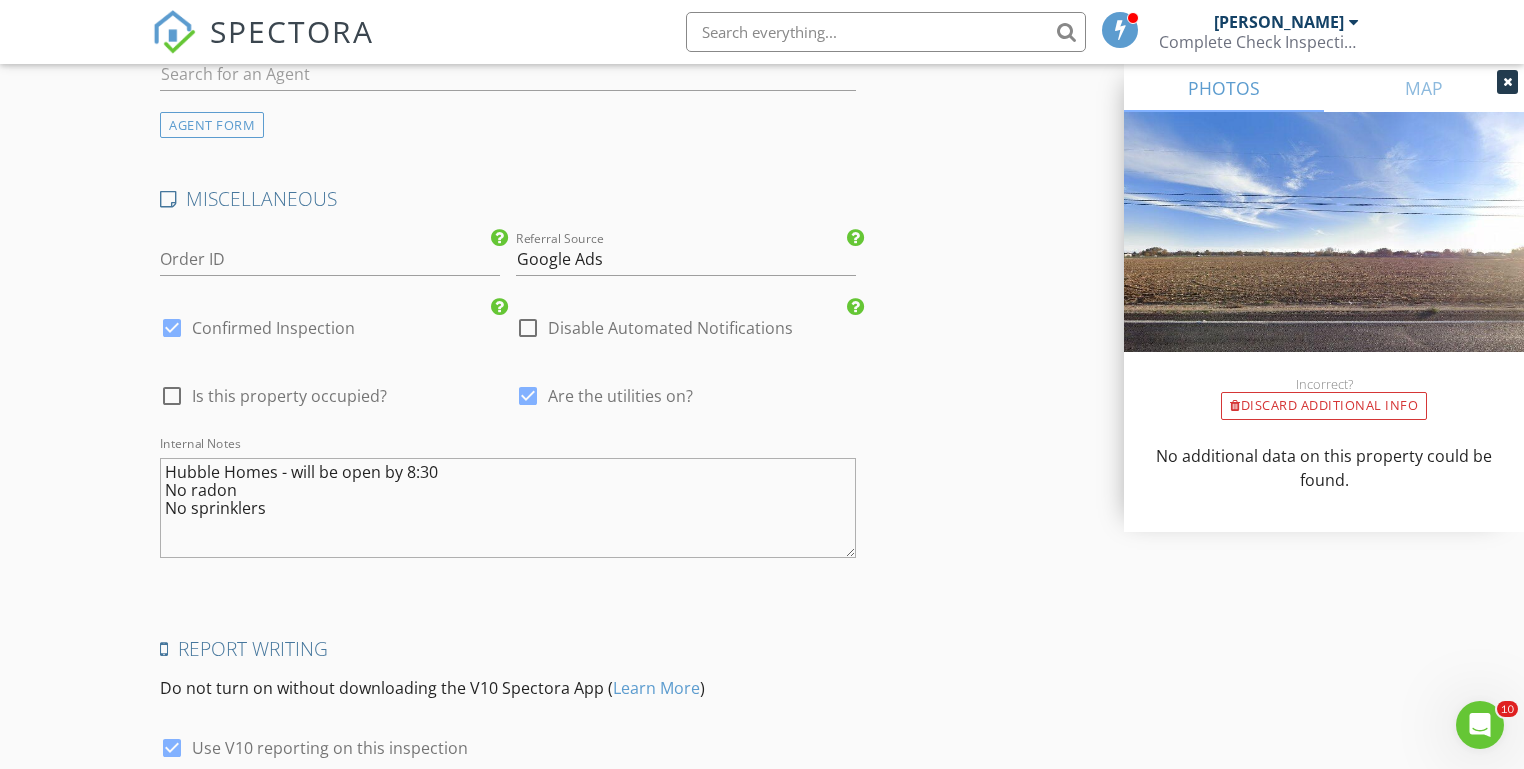 click on "Hubble Homes - will be open by 8:30
No radon
No sprinklers" at bounding box center [507, 508] 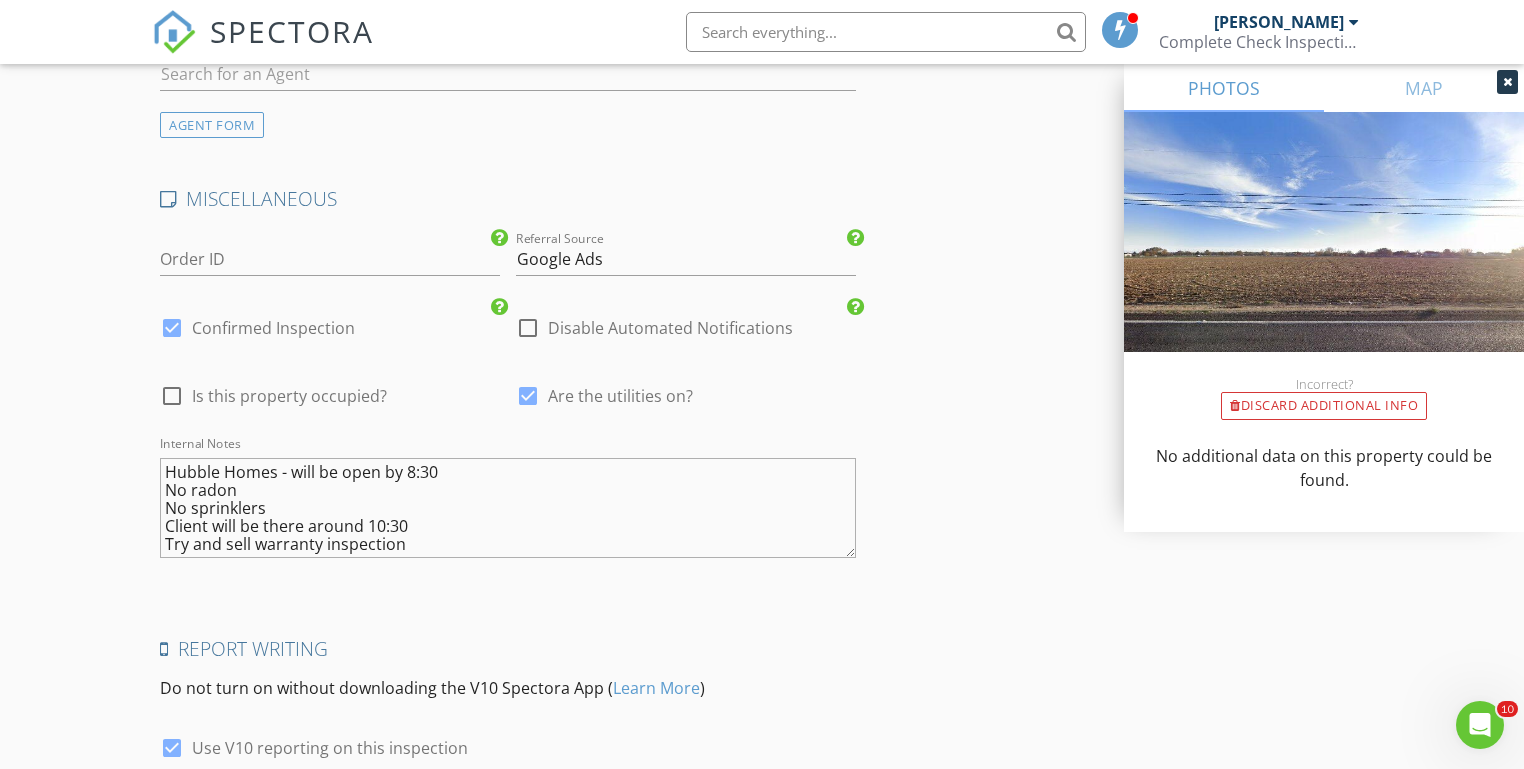 click on "New Inspection
Click here to use the New Order Form
INSPECTOR(S)
check_box   Michael Hasson   PRIMARY   check_box_outline_blank   Steve Taylor     Michael Hasson arrow_drop_down   check_box_outline_blank Michael Hasson specifically requested
Date/Time
07/15/2025 8:30 AM
Location
Address Search       Address 10318 Bellevue Ridge St   Unit   City Nampa   State ID   Zip 83687   County     Square Feet 1446   Year Built 2025   Foundation arrow_drop_down     Michael Hasson     12.2 miles     (25 minutes)
client
check_box Enable Client CC email for this inspection   Client Search     check_box_outline_blank Client is a Company/Organization     First Name Alex   Last Name Vartanian   Email vartanian0088@gmail.com   CC Email   Phone 208-982-6942           Notes   Private Notes
ADD ADDITIONAL client" at bounding box center (762, -1280) 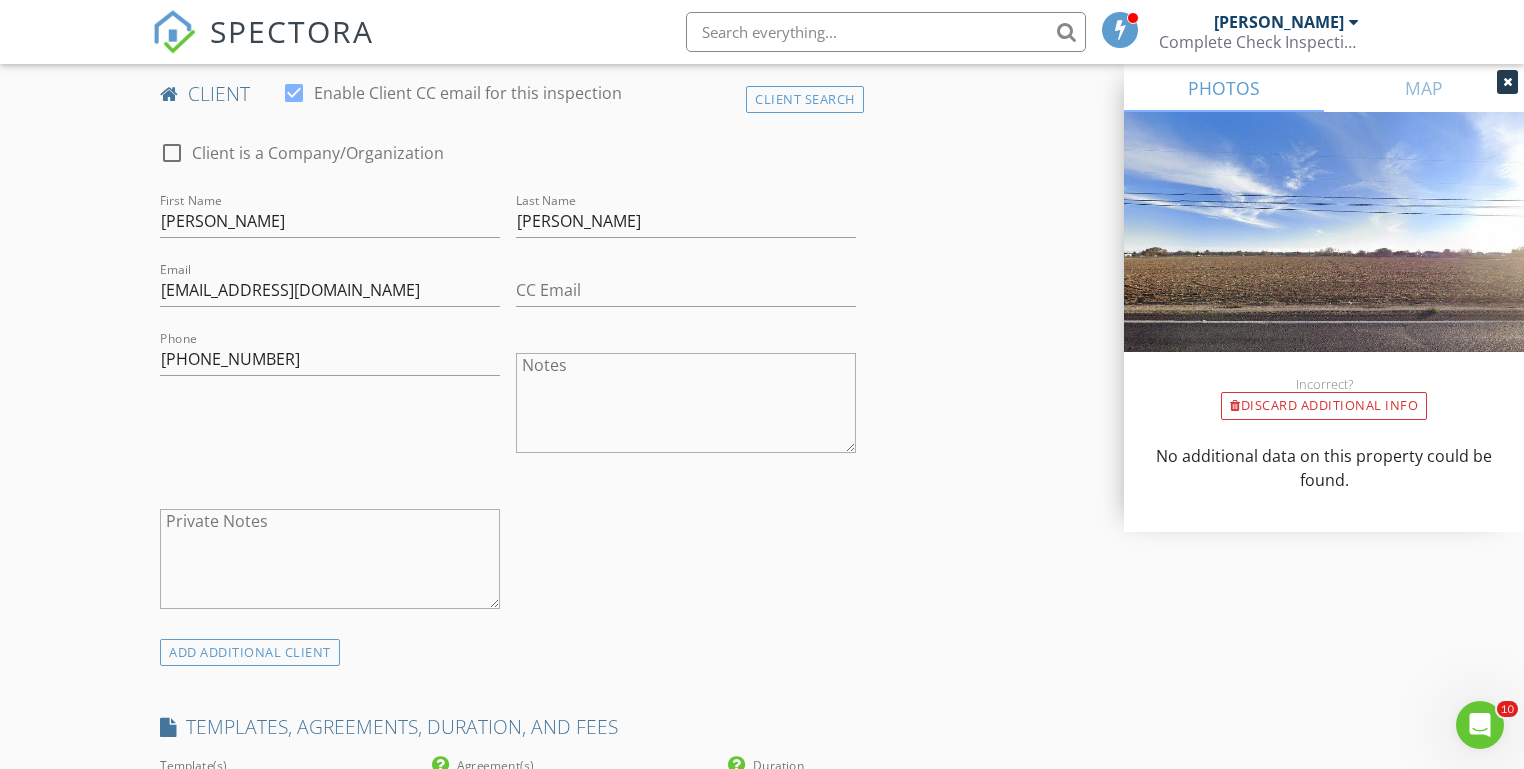 scroll, scrollTop: 976, scrollLeft: 0, axis: vertical 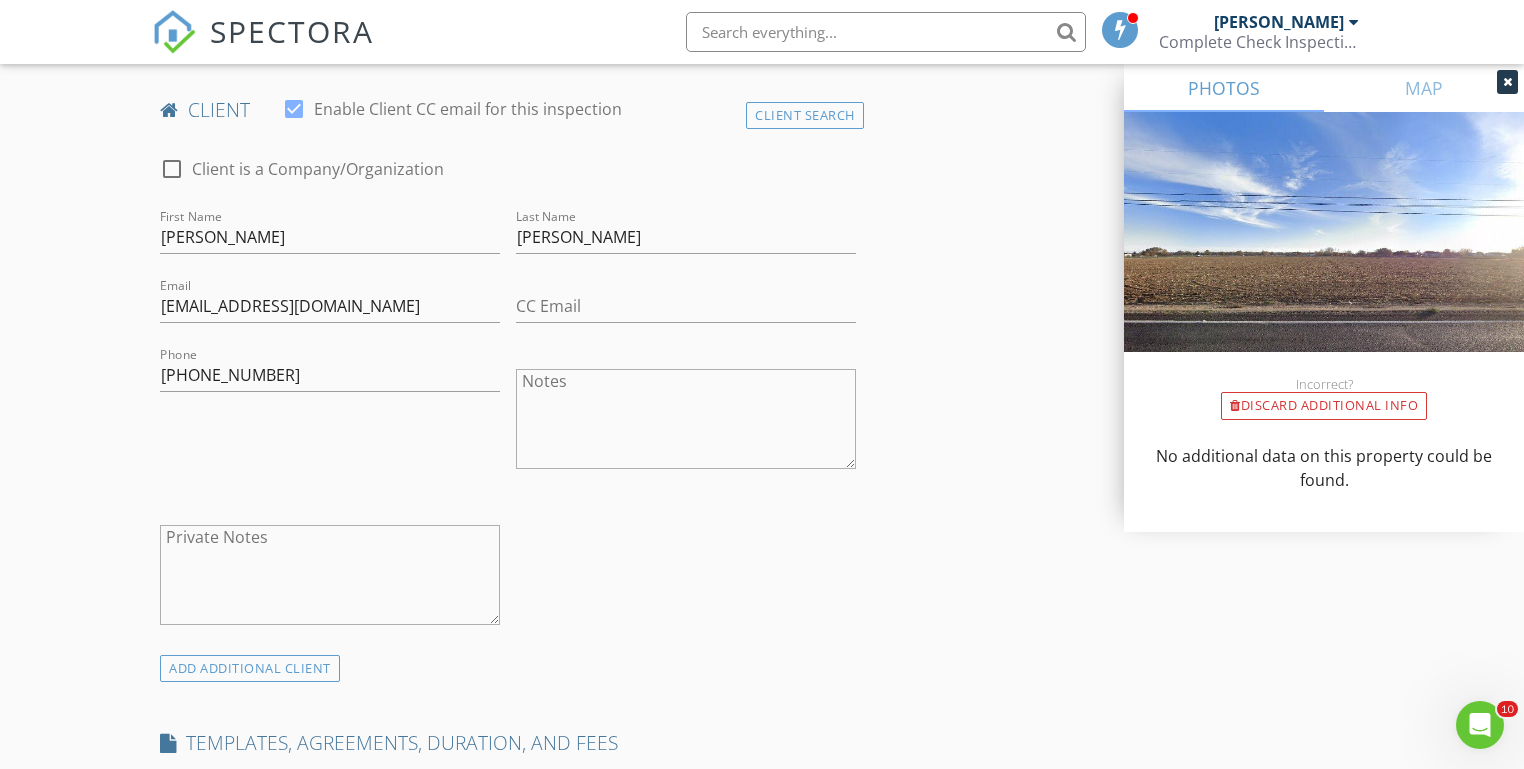 click on "New Inspection
Click here to use the New Order Form
INSPECTOR(S)
check_box   Michael Hasson   PRIMARY   check_box_outline_blank   Steve Taylor     Michael Hasson arrow_drop_down   check_box_outline_blank Michael Hasson specifically requested
Date/Time
07/15/2025 8:30 AM
Location
Address Search       Address 10318 Bellevue Ridge St   Unit   City Nampa   State ID   Zip 83687   County     Square Feet 1446   Year Built 2025   Foundation arrow_drop_down     Michael Hasson     12.2 miles     (25 minutes)
client
check_box Enable Client CC email for this inspection   Client Search     check_box_outline_blank Client is a Company/Organization     First Name Alex   Last Name Vartanian   Email vartanian0088@gmail.com   CC Email   Phone 208-982-6942           Notes   Private Notes
ADD ADDITIONAL client" at bounding box center [762, 1369] 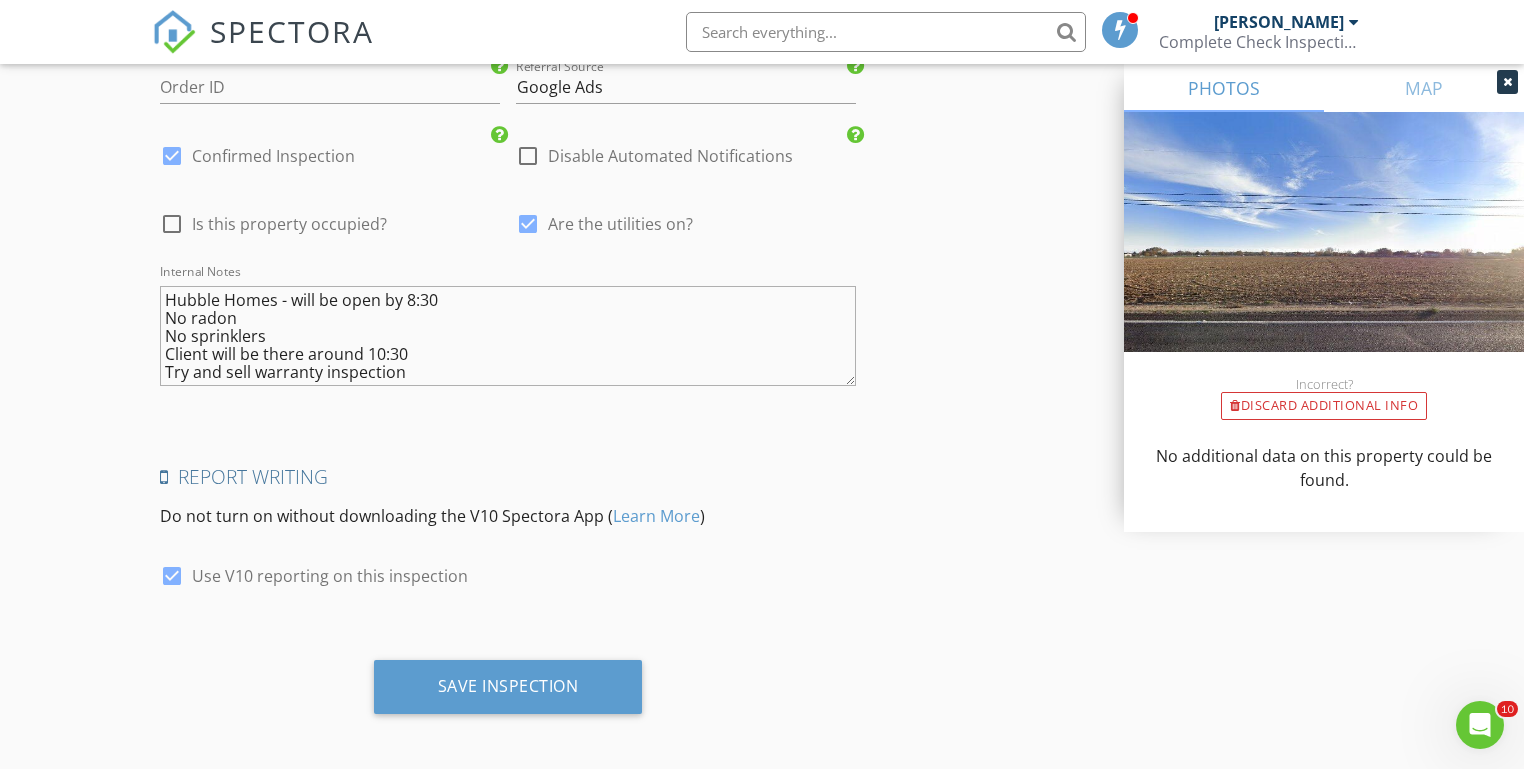scroll, scrollTop: 3796, scrollLeft: 0, axis: vertical 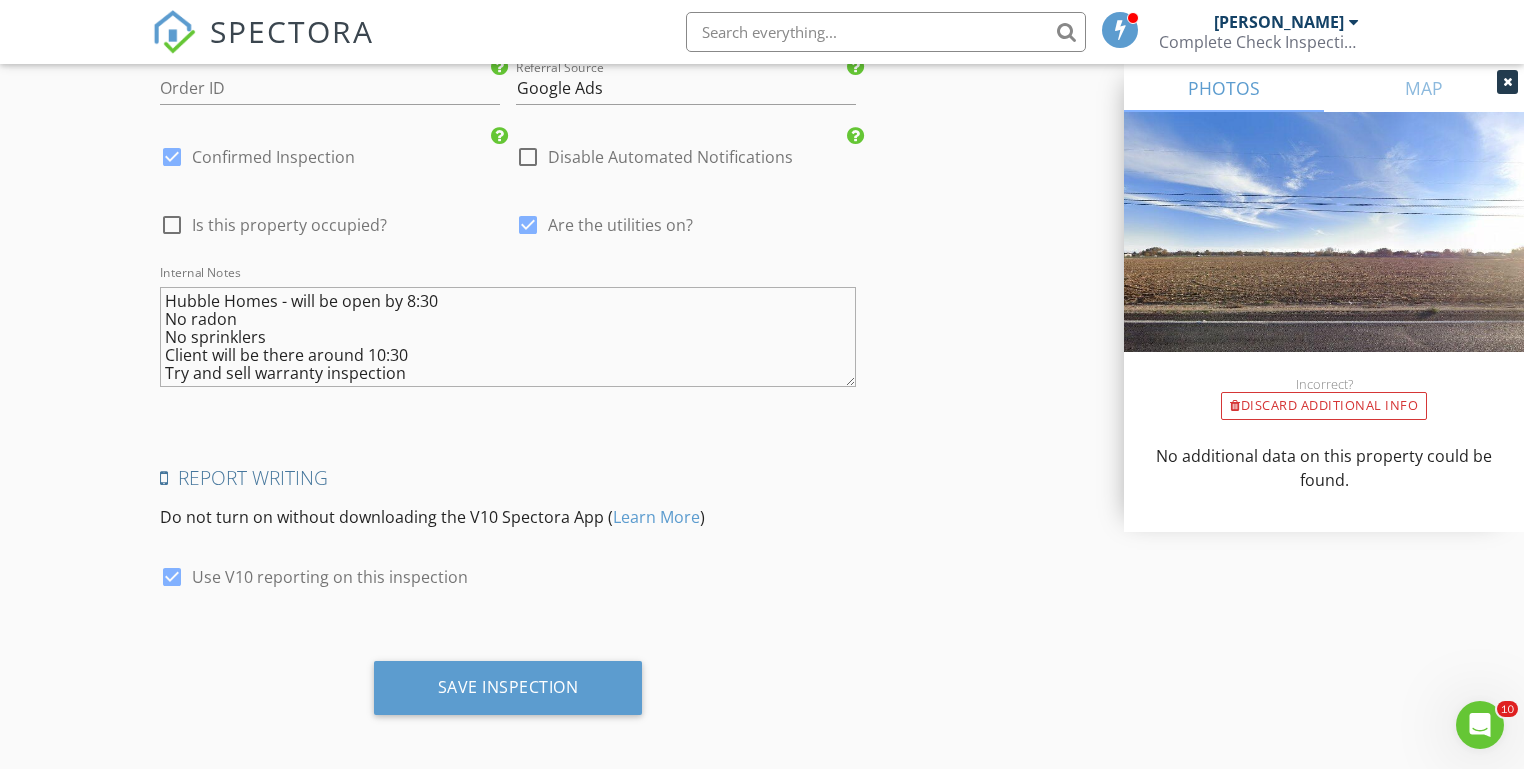 click on "Hubble Homes - will be open by 8:30
No radon
No sprinklers
Client will be there around 10:30
Try and sell warranty inspection" at bounding box center (507, 337) 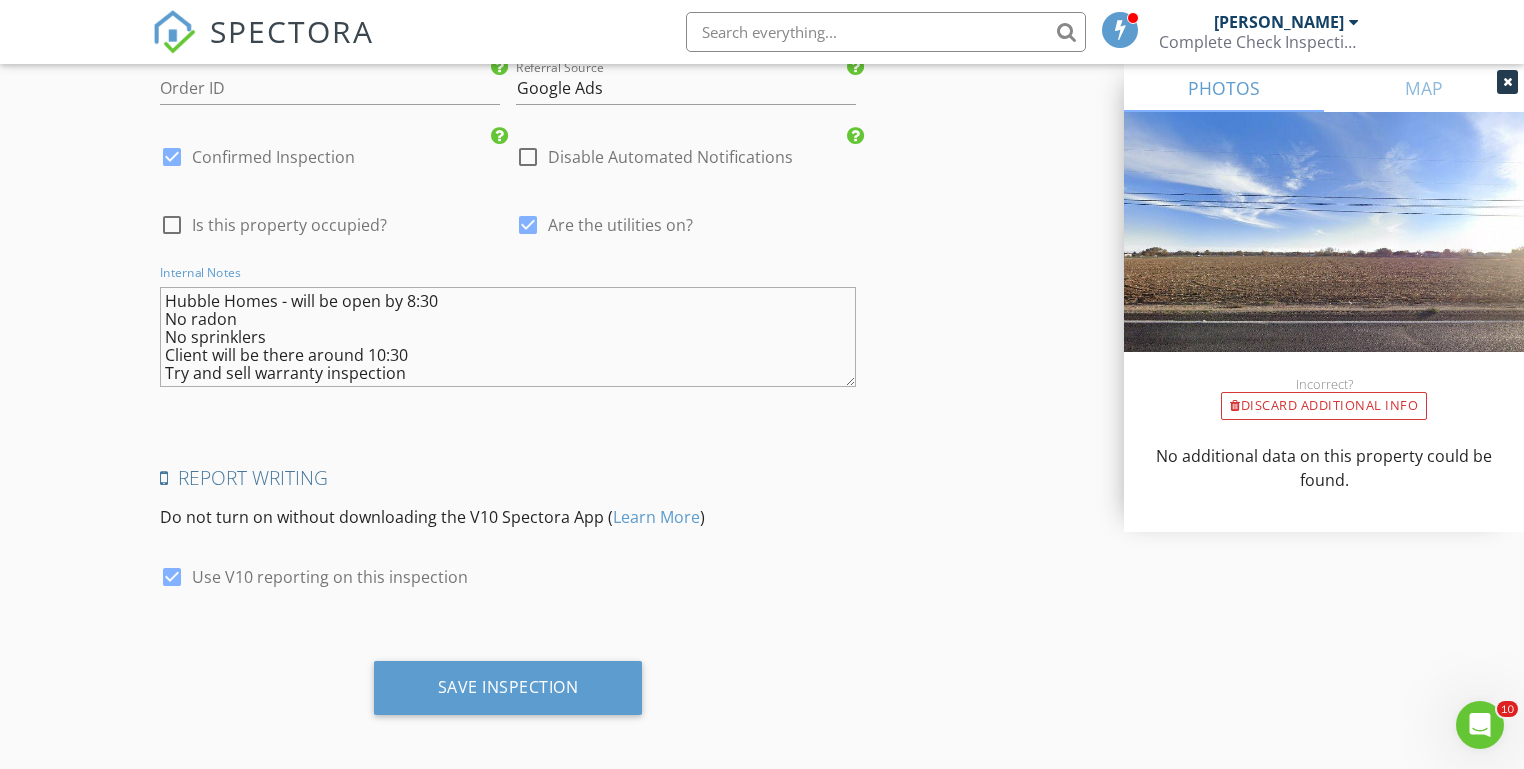 click on "Hubble Homes - will be open by 8:30
No radon
No sprinklers
Client will be there around 10:30
Try and sell warranty inspection" at bounding box center [507, 337] 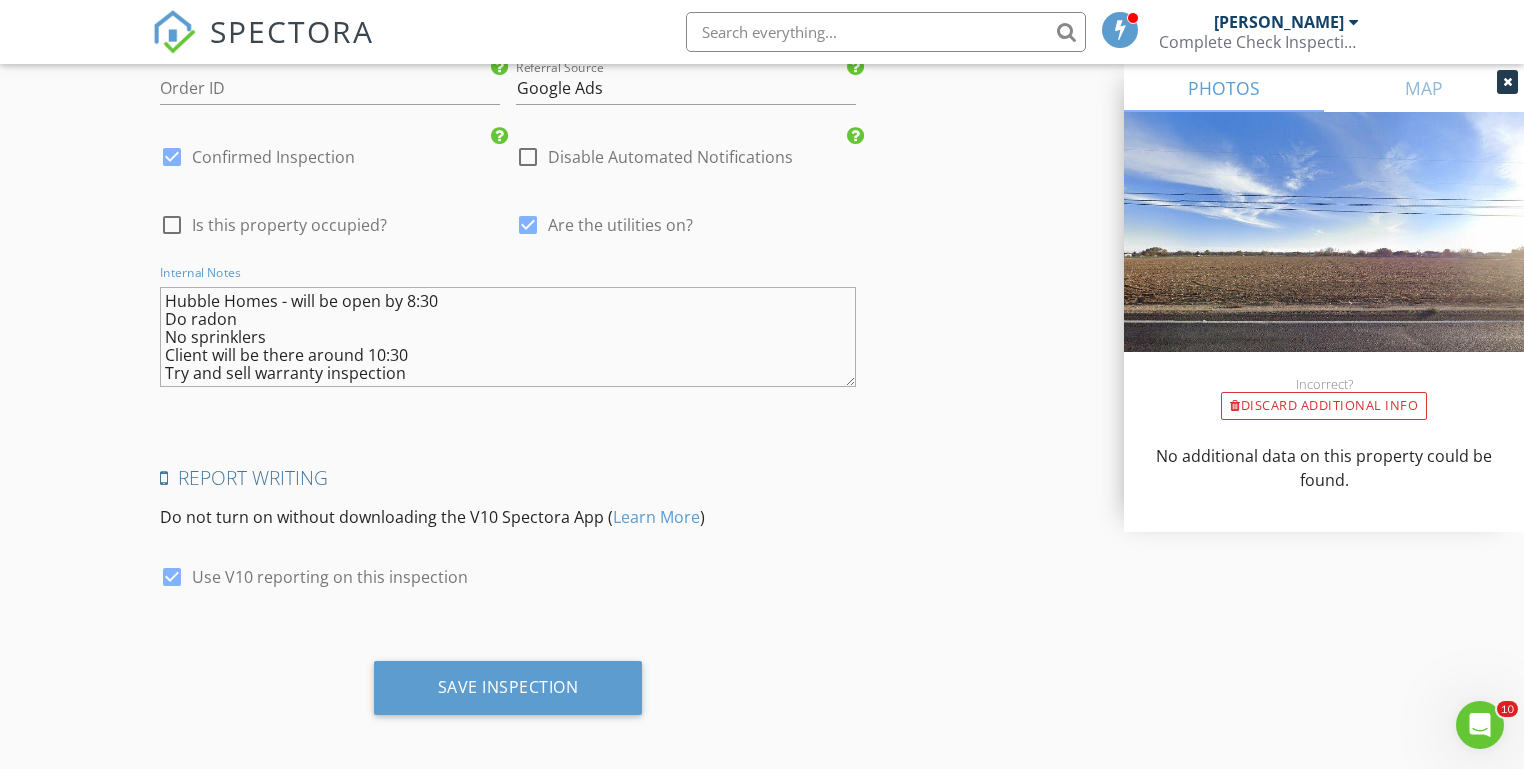 click on "Hubble Homes - will be open by 8:30
Do radon
No sprinklers
Client will be there around 10:30
Try and sell warranty inspection" at bounding box center (507, 337) 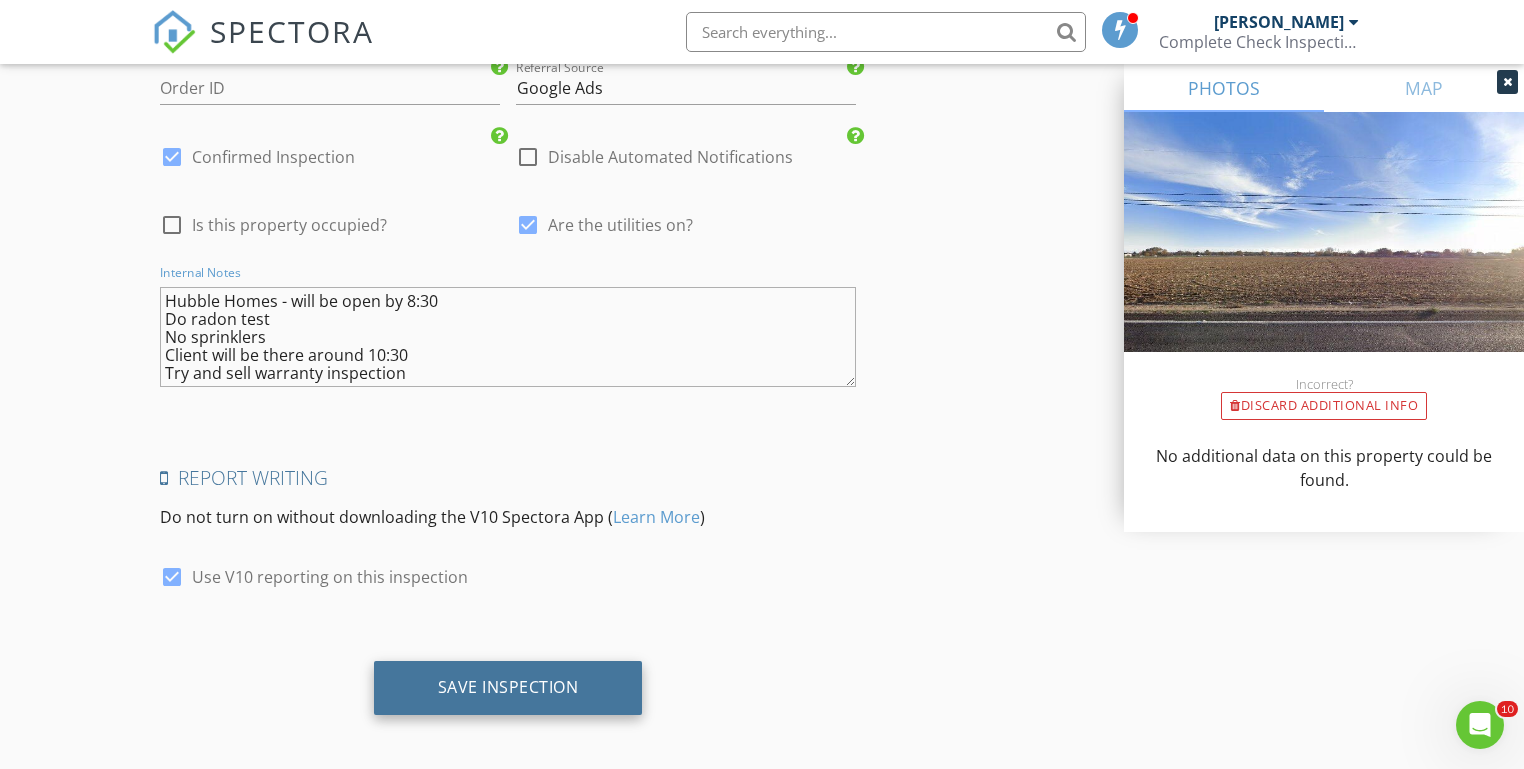 type on "Hubble Homes - will be open by 8:30
Do radon test
No sprinklers
Client will be there around 10:30
Try and sell warranty inspection" 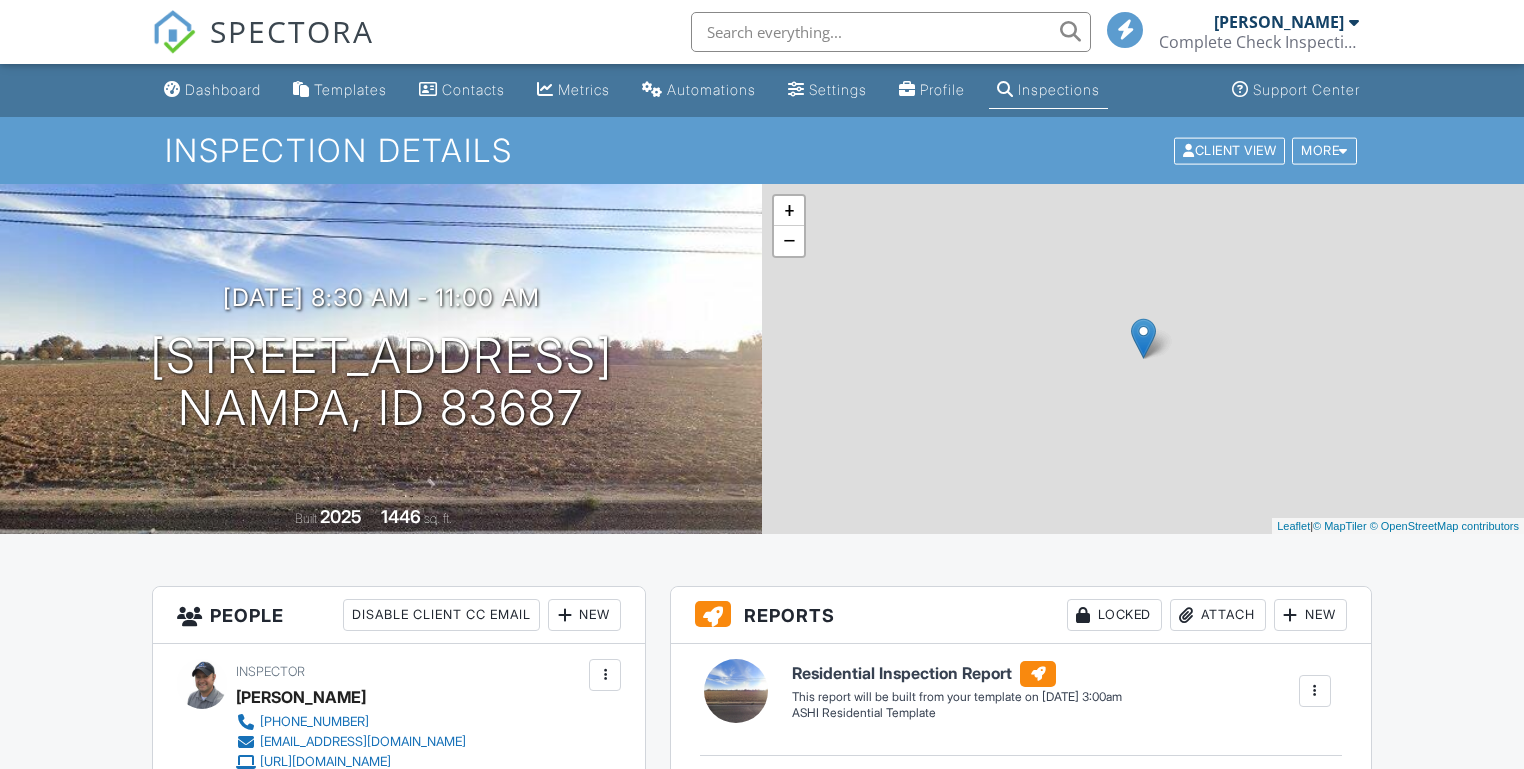 scroll, scrollTop: 0, scrollLeft: 0, axis: both 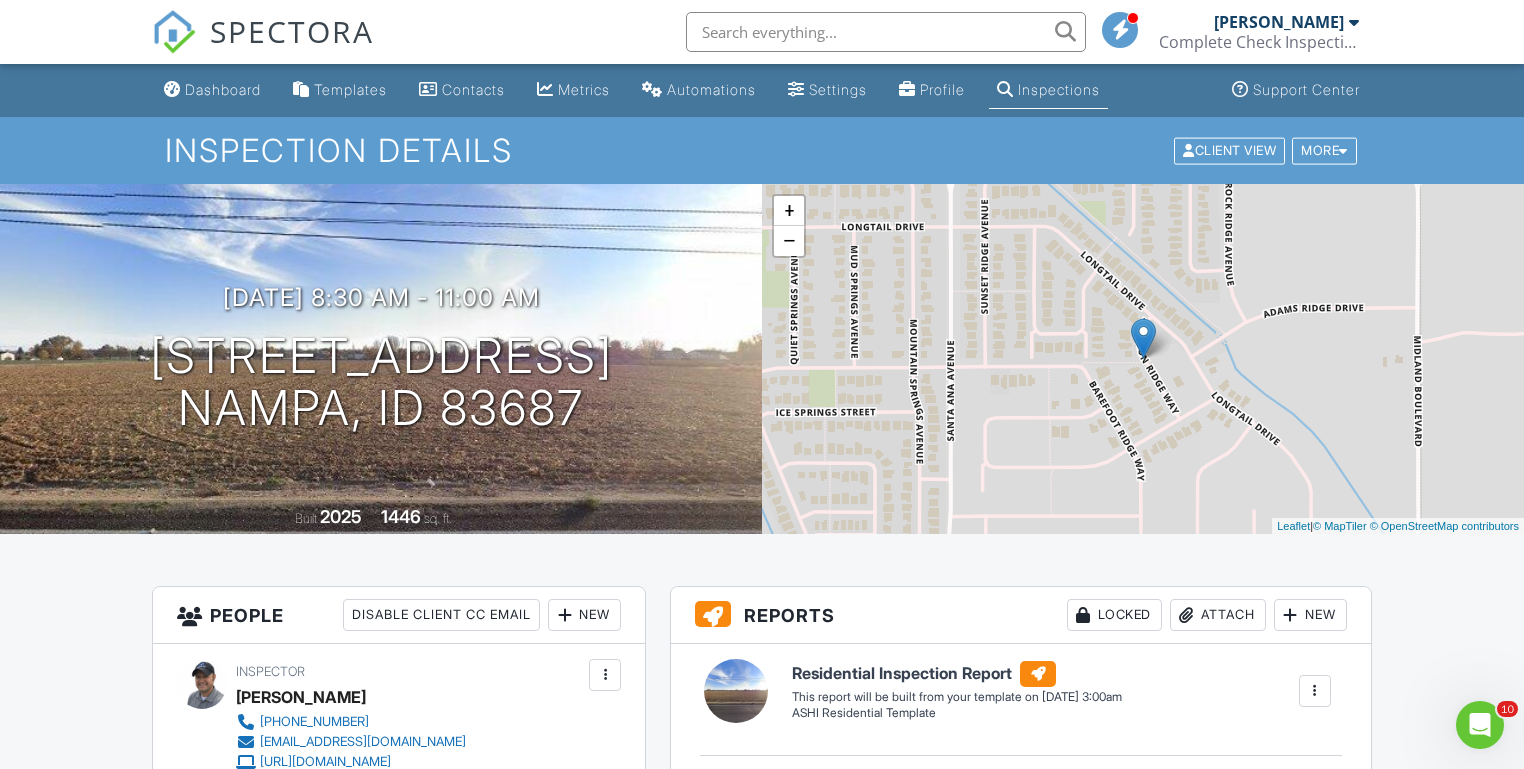 click on "Dashboard
Templates
Contacts
Metrics
Automations
Settings
Profile
Inspections
Support Center
Inspection Details
Client View
More
Property Details
Reschedule
Reorder / Copy
Share
Cancel
Delete
Print Order
Convert to V9
Enable Pass on CC Fees
View Change Log
07/15/2025  8:30 am
- 11:00 am
10318 Bellevue Ridge St
Nampa, ID 83687
Built
2025
1446
sq. ft.
+ − Leaflet  |  © MapTiler   © OpenStreetMap contributors
All emails and texts are disabled for this inspection!
Turn on emails and texts
Turn on and Requeue Notifications
Reports
Locked
Attach
New
Residential Inspection Report
ASHI Residential Template
Edit
View" at bounding box center (762, 1415) 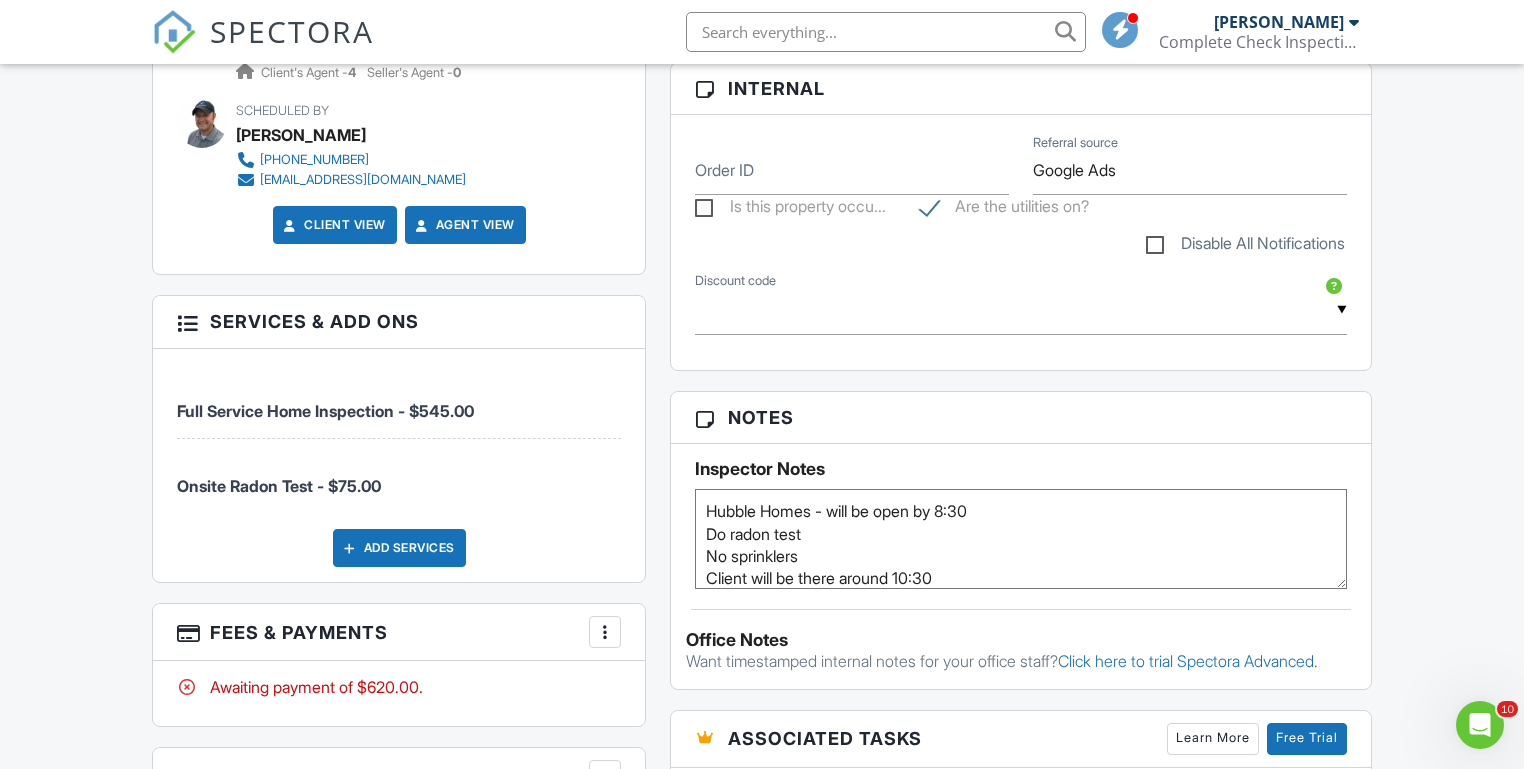 scroll, scrollTop: 949, scrollLeft: 0, axis: vertical 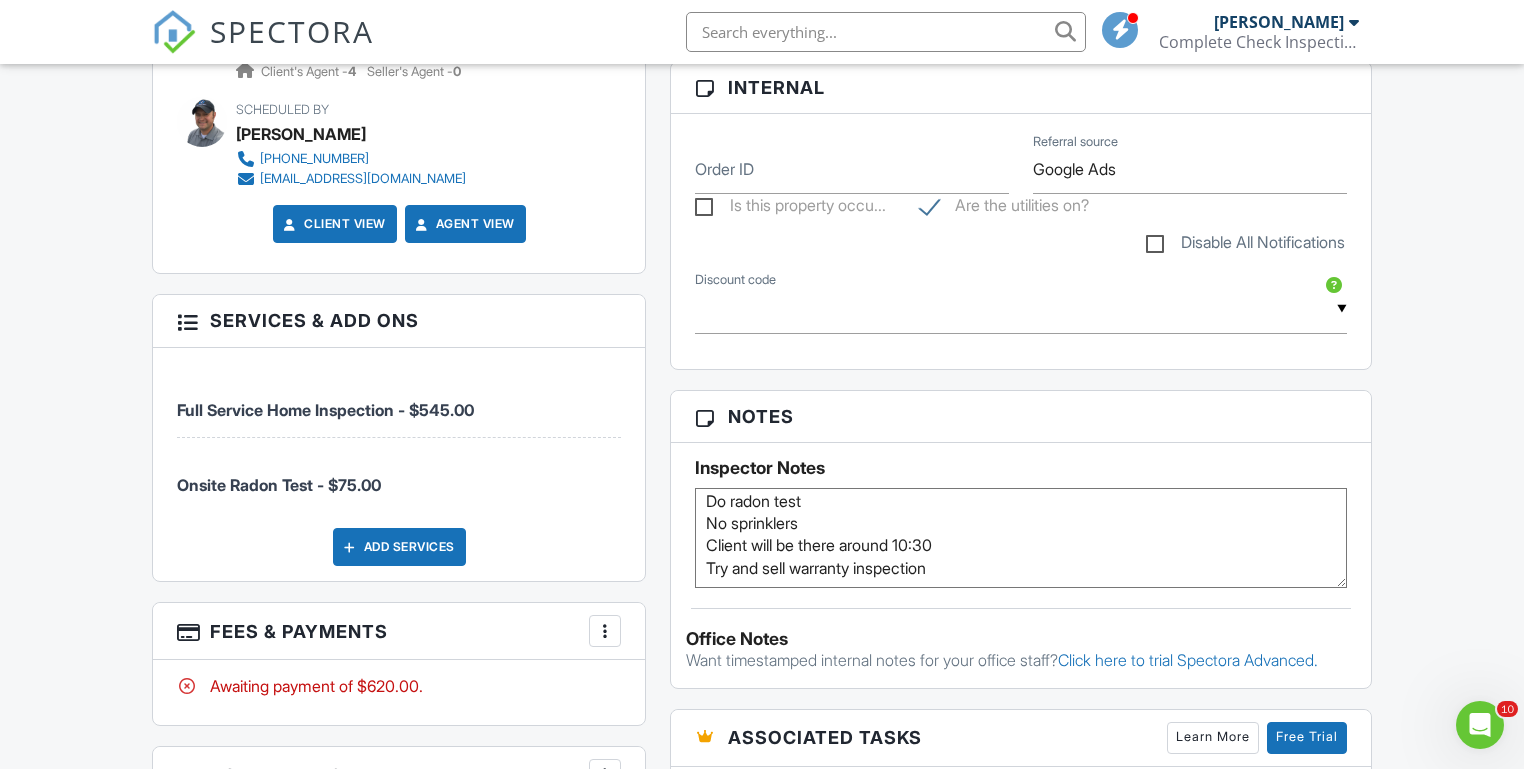 click on "Dashboard
Templates
Contacts
Metrics
Automations
Settings
Profile
Inspections
Support Center
Inspection Details
Client View
More
Property Details
Reschedule
Reorder / Copy
Share
Cancel
Delete
Print Order
Convert to V9
Enable Pass on CC Fees
View Change Log
07/15/2025  8:30 am
- 11:00 am
10318 Bellevue Ridge St
Nampa, ID 83687
Built
2025
1446
sq. ft.
+ − Leaflet  |  © MapTiler   © OpenStreetMap contributors
All emails and texts are disabled for this inspection!
Turn on emails and texts
Turn on and Requeue Notifications
Reports
Locked
Attach
New
Residential Inspection Report
ASHI Residential Template
Edit
View" at bounding box center (762, 466) 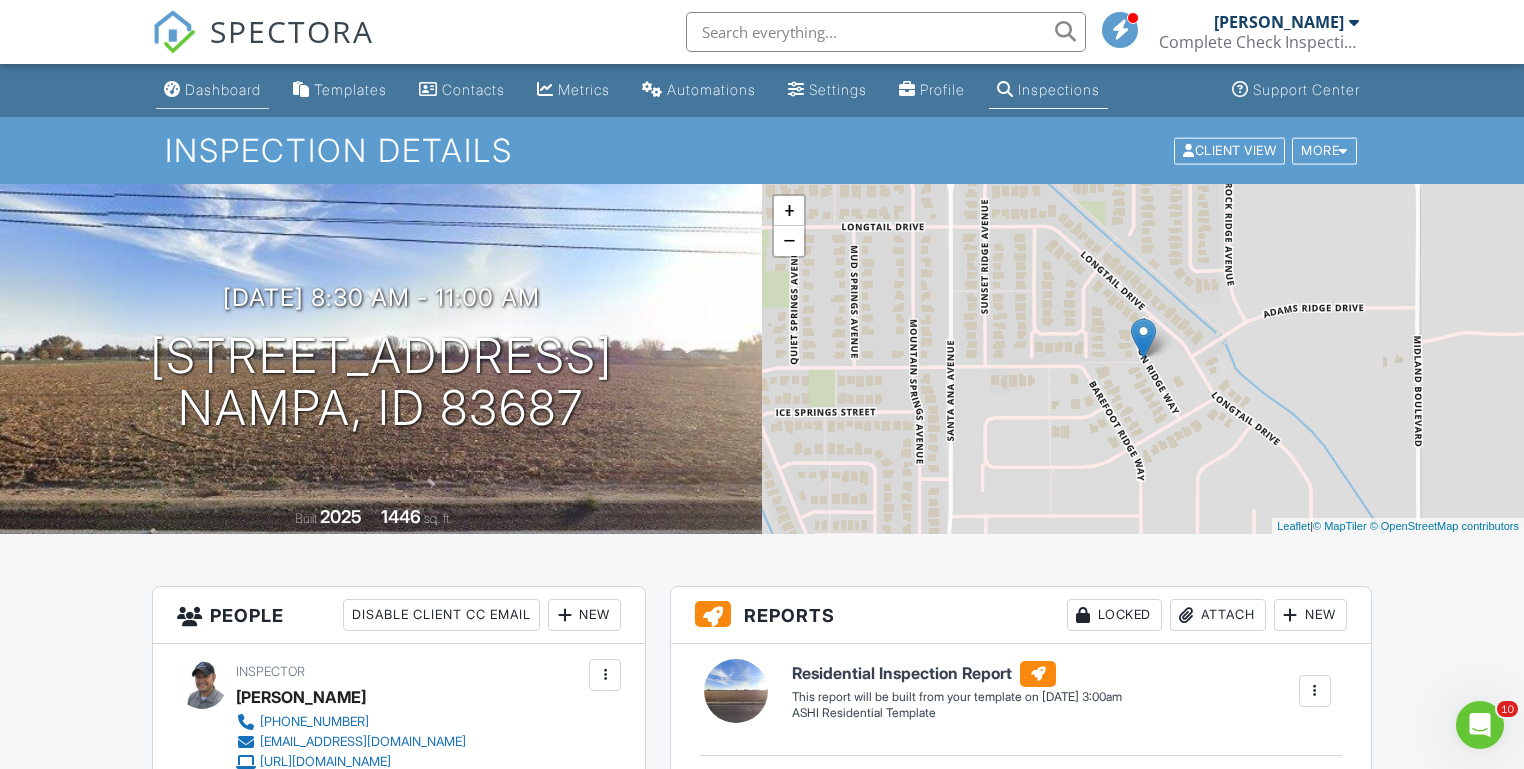 scroll, scrollTop: 0, scrollLeft: 0, axis: both 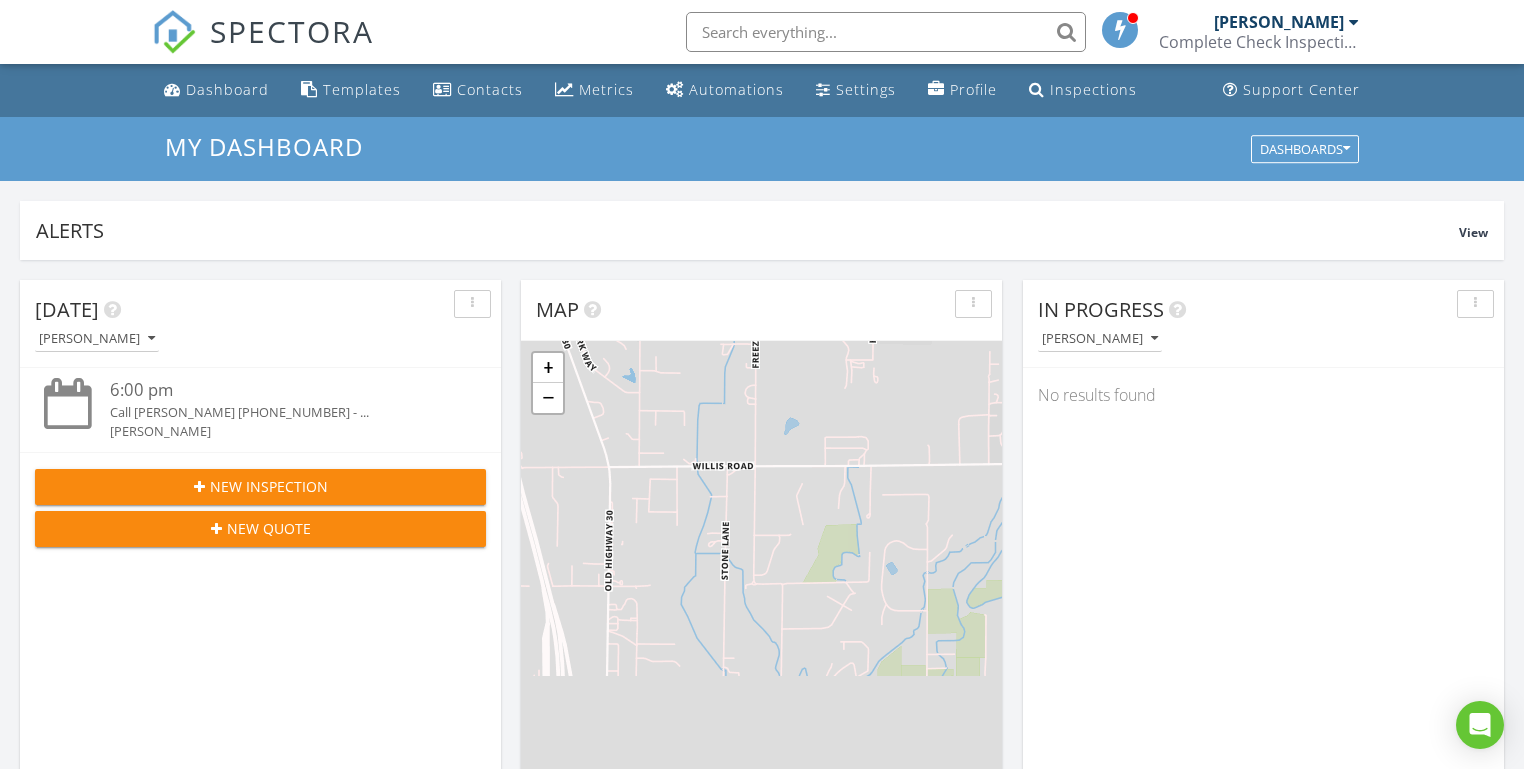 click on "[DATE]
[PERSON_NAME]
6:00 pm
Call [PERSON_NAME] [PHONE_NUMBER] - ...
[PERSON_NAME]
New Inspection     New Quote         Map               1 2 3 + − Leaflet  |  © MapTiler   © OpenStreetMap contributors     In Progress
[PERSON_NAME]
No results found       Calendar                 Unconfirmed             No results found       Draft Inspections
All schedulers
[DATE] 3:44 pm
[PERSON_NAME]
[STREET_ADDRESS], ID
[DATE] 12:29 pm
[PERSON_NAME]
[STREET_ADDRESS], ID
[DATE] 12:19 pm
[PERSON_NAME]
[STREET_ADDRESS], ID
[DATE] 9:34 pm
[PERSON_NAME]
[STREET_ADDRESS][PERSON_NAME]" at bounding box center [762, 1170] 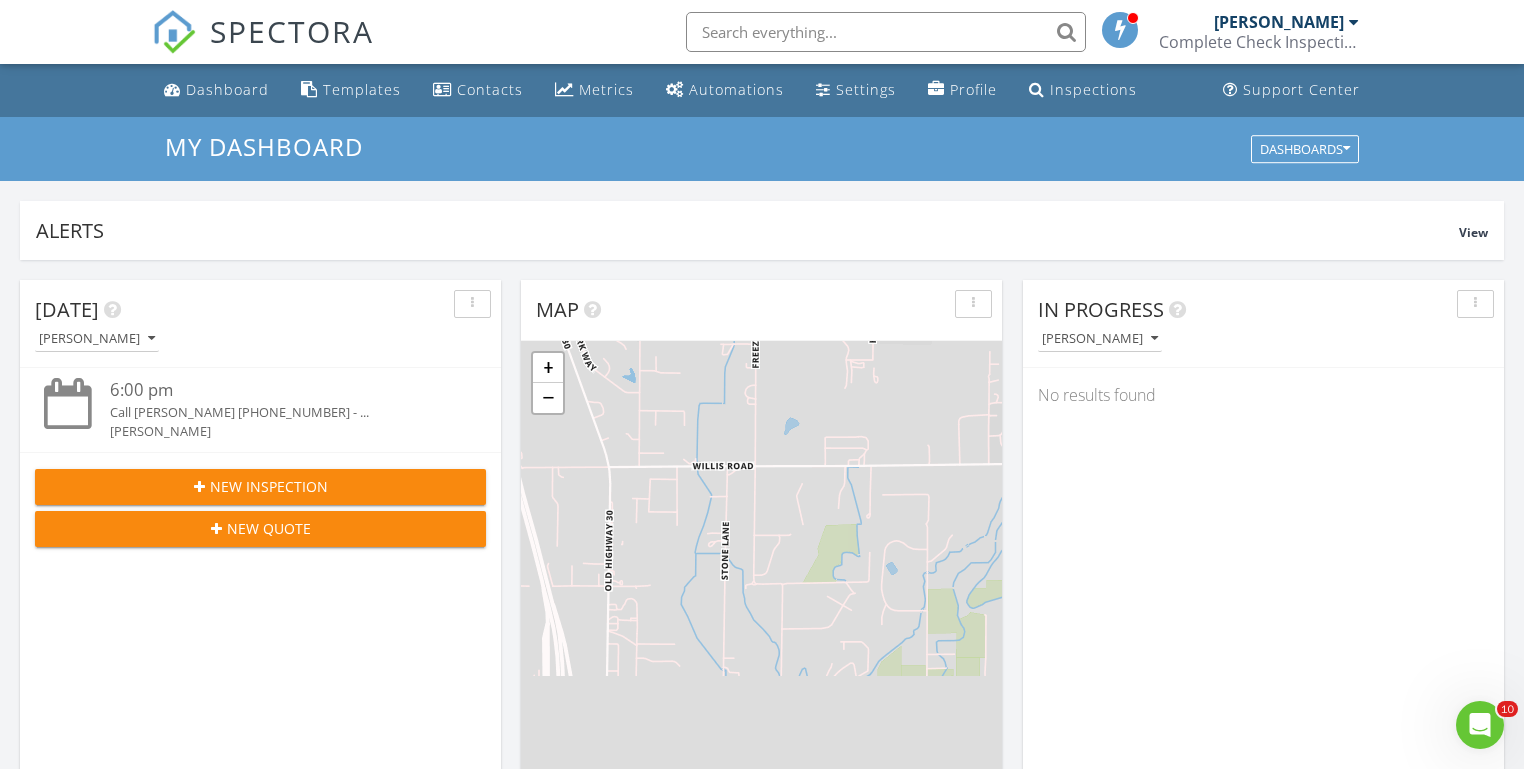 scroll, scrollTop: 0, scrollLeft: 0, axis: both 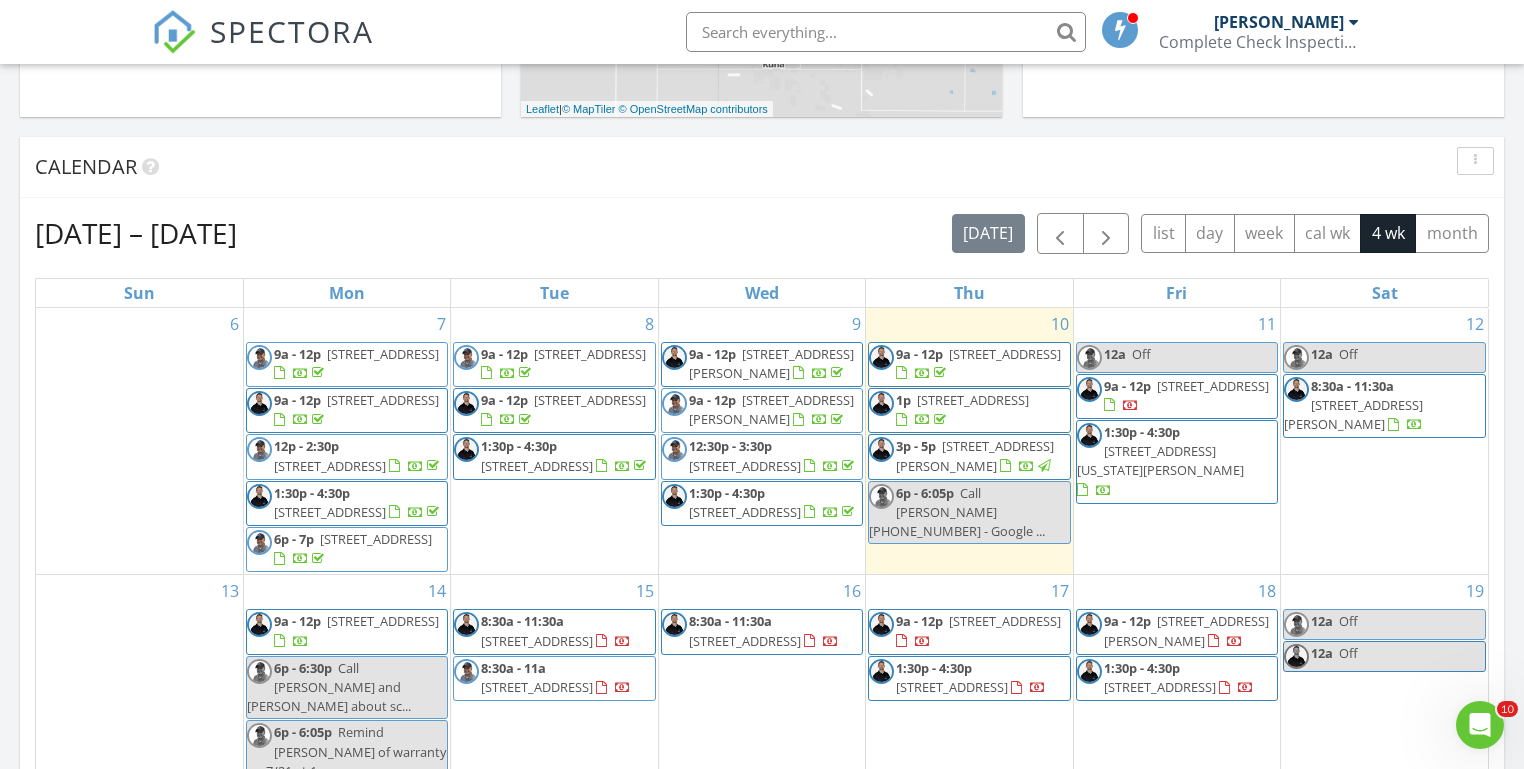 click on "[DATE]
[PERSON_NAME]
6:00 pm
Call [PERSON_NAME] [PHONE_NUMBER] - ...
[PERSON_NAME]
New Inspection     New Quote         Map               1 2 3 + − [GEOGRAPHIC_DATA] 61.9 km, 1 h 5 min Head southwest on [GEOGRAPHIC_DATA] 55 m Turn right onto [GEOGRAPHIC_DATA] 55 m Turn right onto [GEOGRAPHIC_DATA] 15 m Turn left to stay on [GEOGRAPHIC_DATA] 25 m Turn left onto [GEOGRAPHIC_DATA] 550 m Turn left onto [PERSON_NAME] 1 km Turn left onto [GEOGRAPHIC_DATA] 2 km Continue onto [GEOGRAPHIC_DATA] (ID 44) 250 m Turn right onto [GEOGRAPHIC_DATA] 15 km Turn left onto [GEOGRAPHIC_DATA][US_STATE] 600 m Turn left onto [GEOGRAPHIC_DATA] 150 m Turn left onto [GEOGRAPHIC_DATA] 150 m Turn left onto [GEOGRAPHIC_DATA] 200 m You have arrived at your 1st destination, on the right 0 m 60 m" at bounding box center [762, 427] 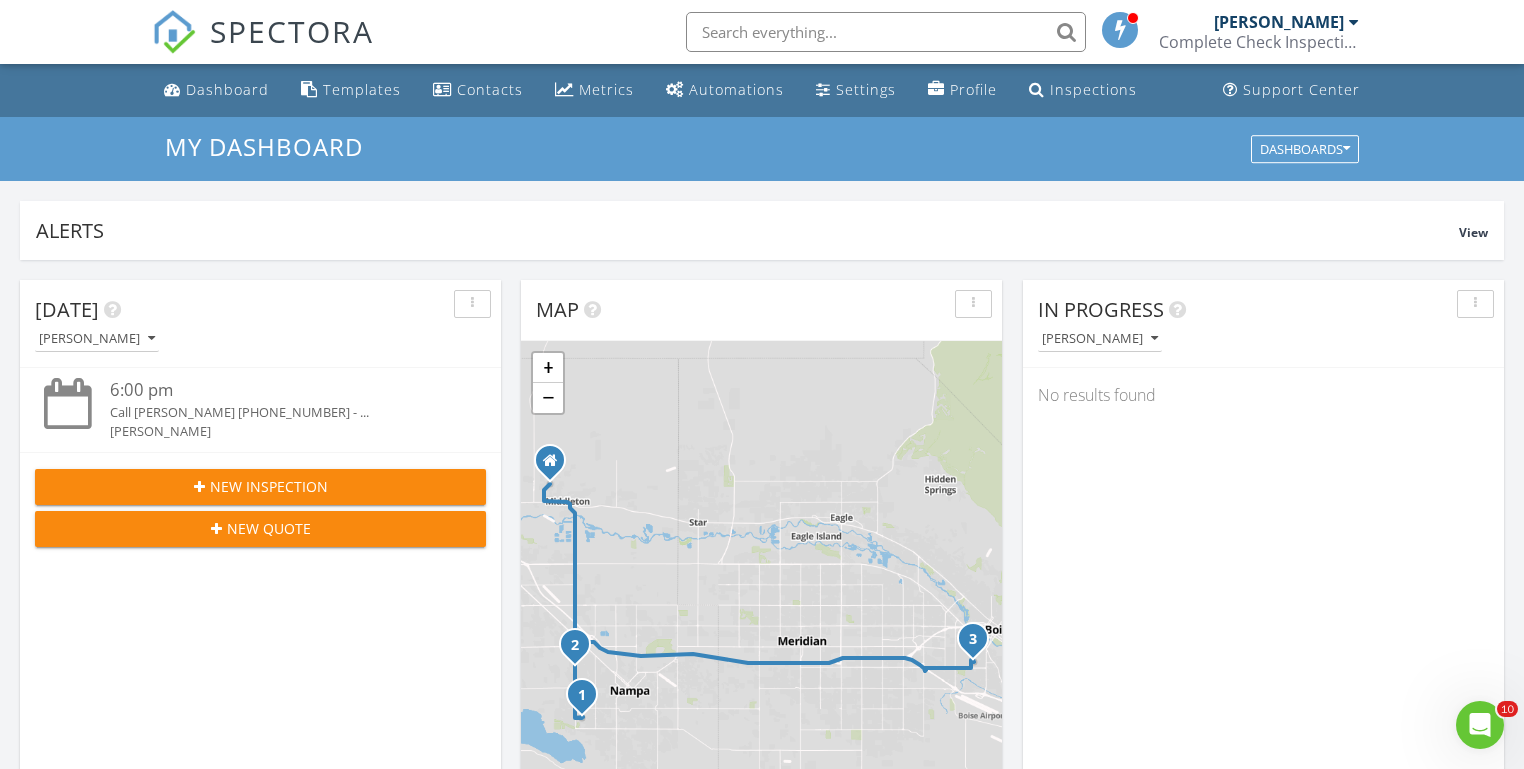 scroll, scrollTop: 0, scrollLeft: 0, axis: both 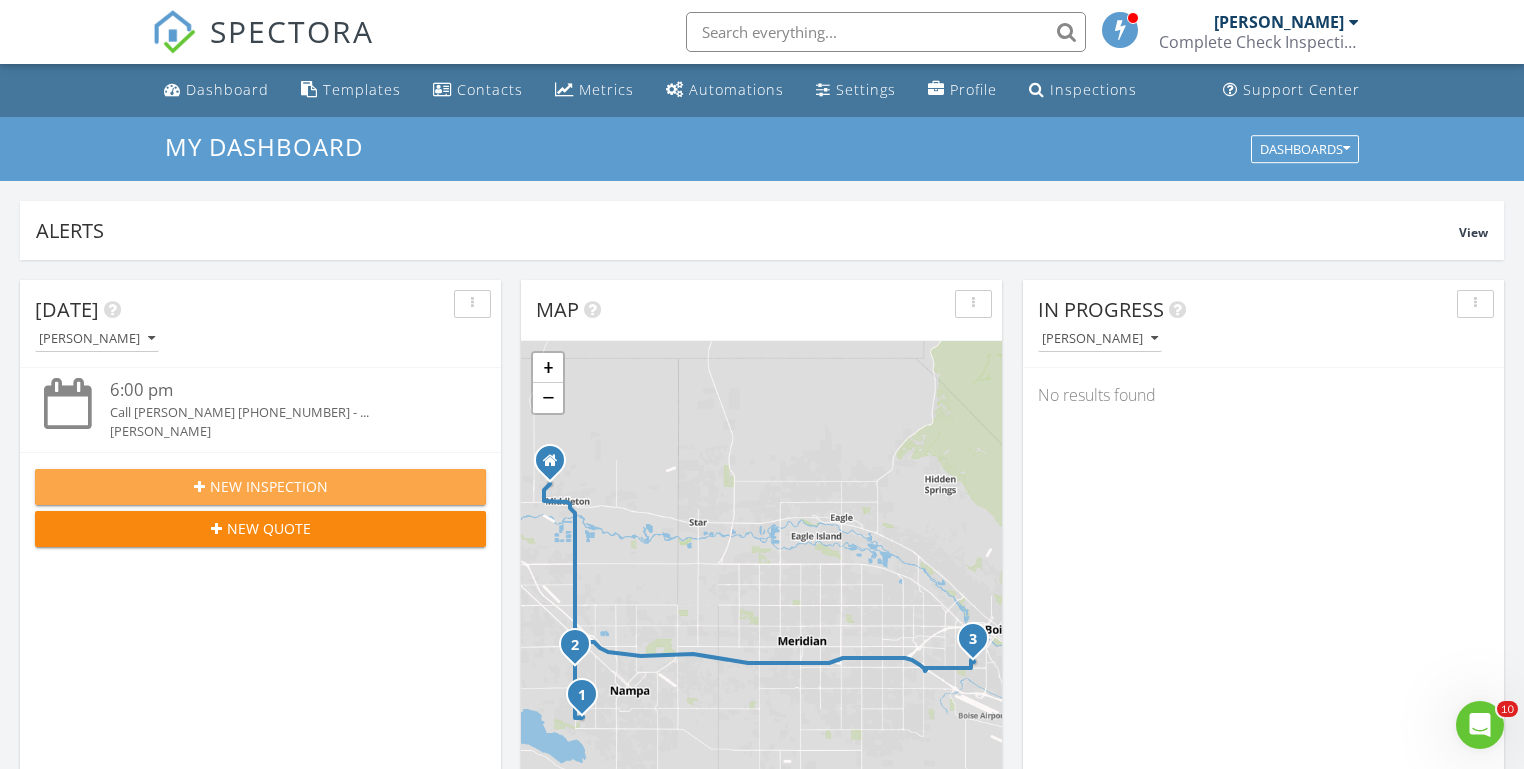 click on "New Inspection" at bounding box center (269, 486) 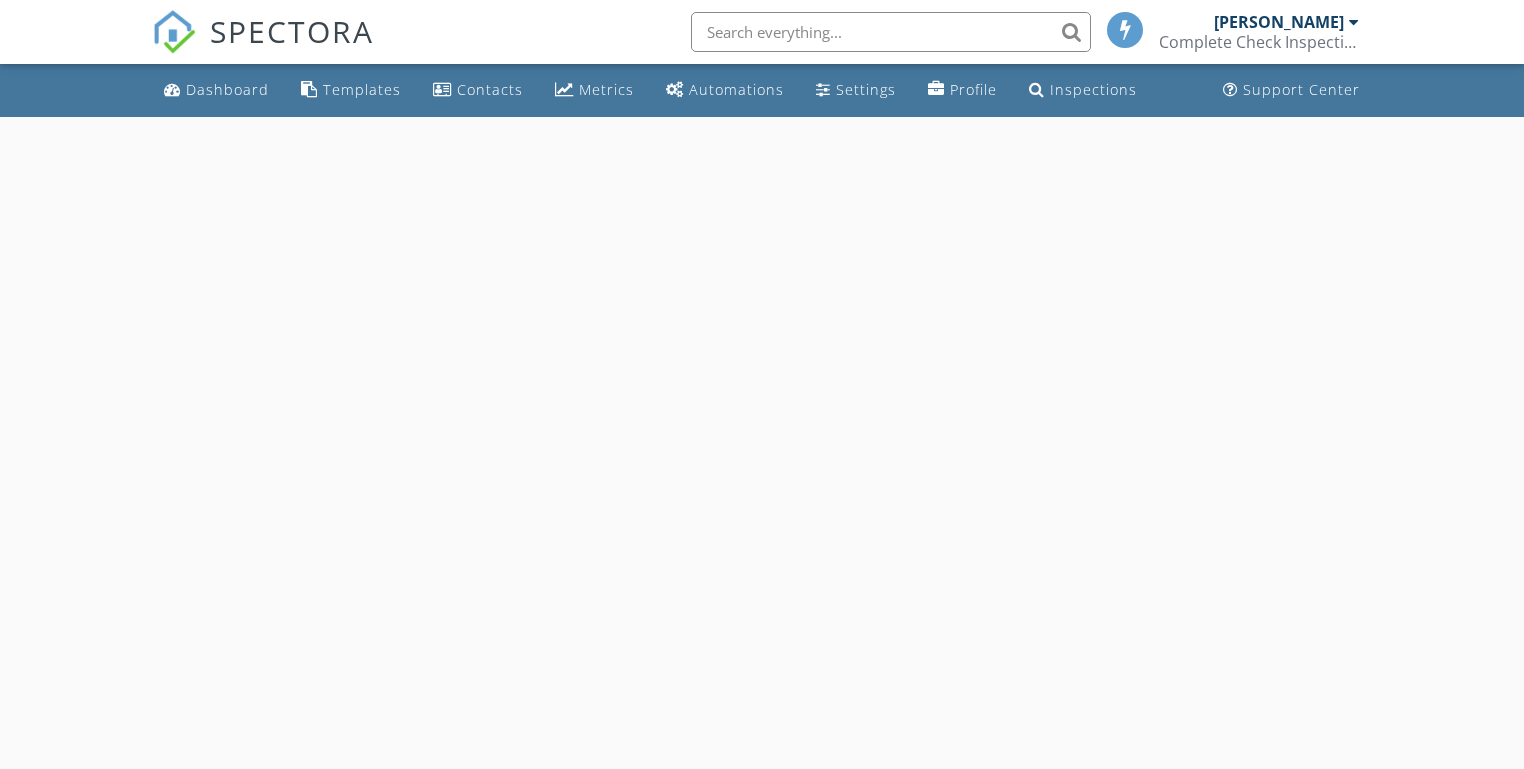 scroll, scrollTop: 0, scrollLeft: 0, axis: both 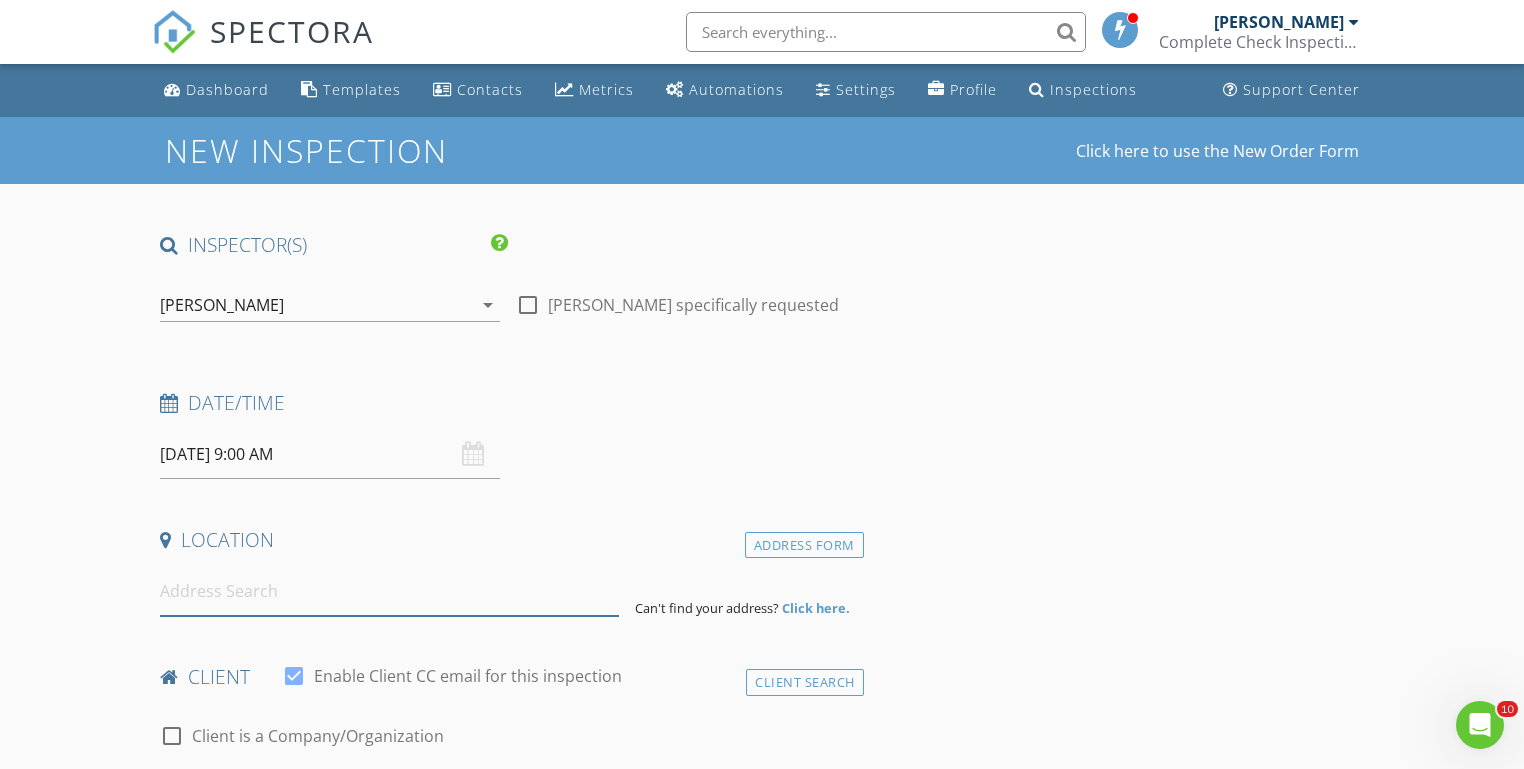 click at bounding box center (389, 591) 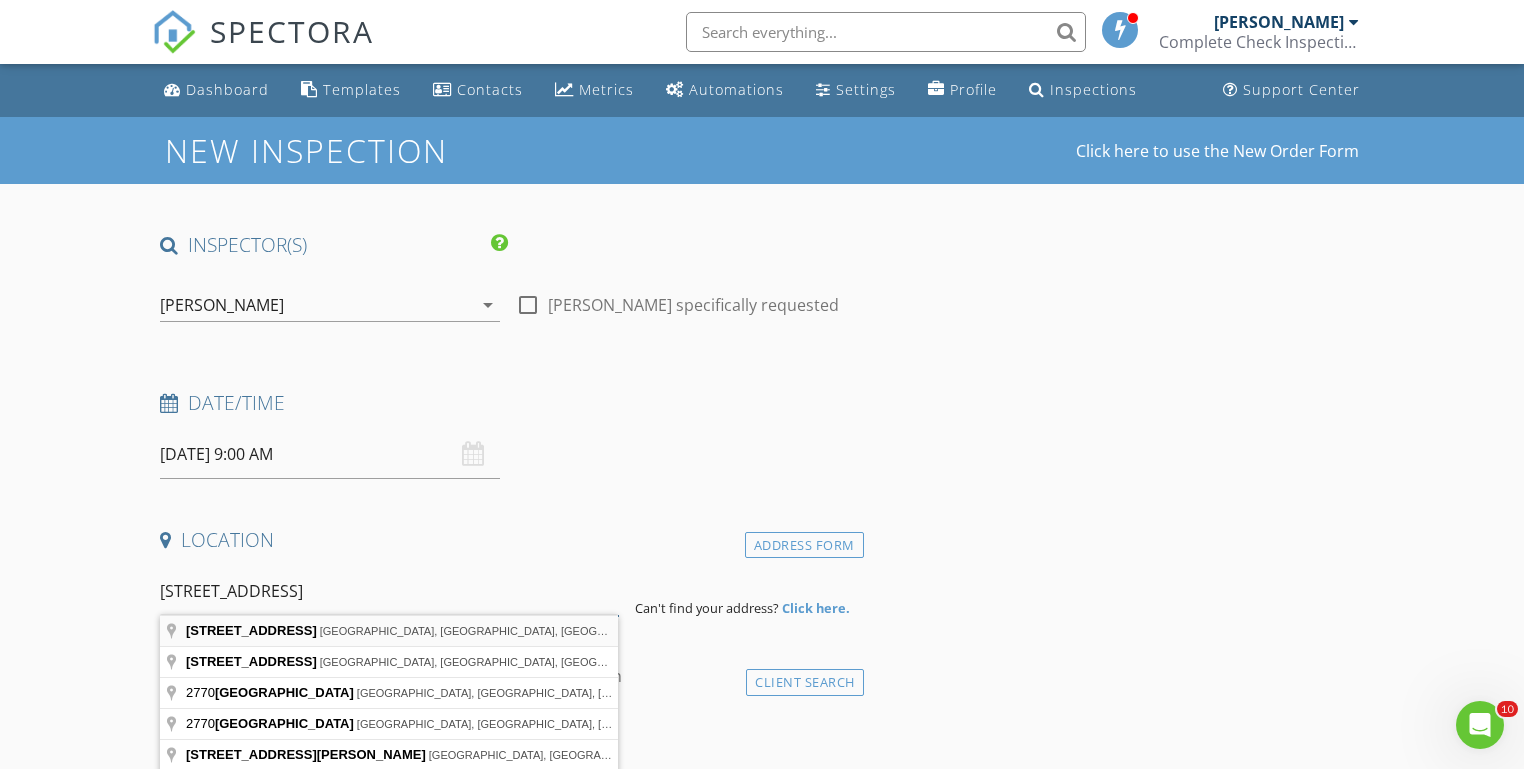 scroll, scrollTop: 39, scrollLeft: 0, axis: vertical 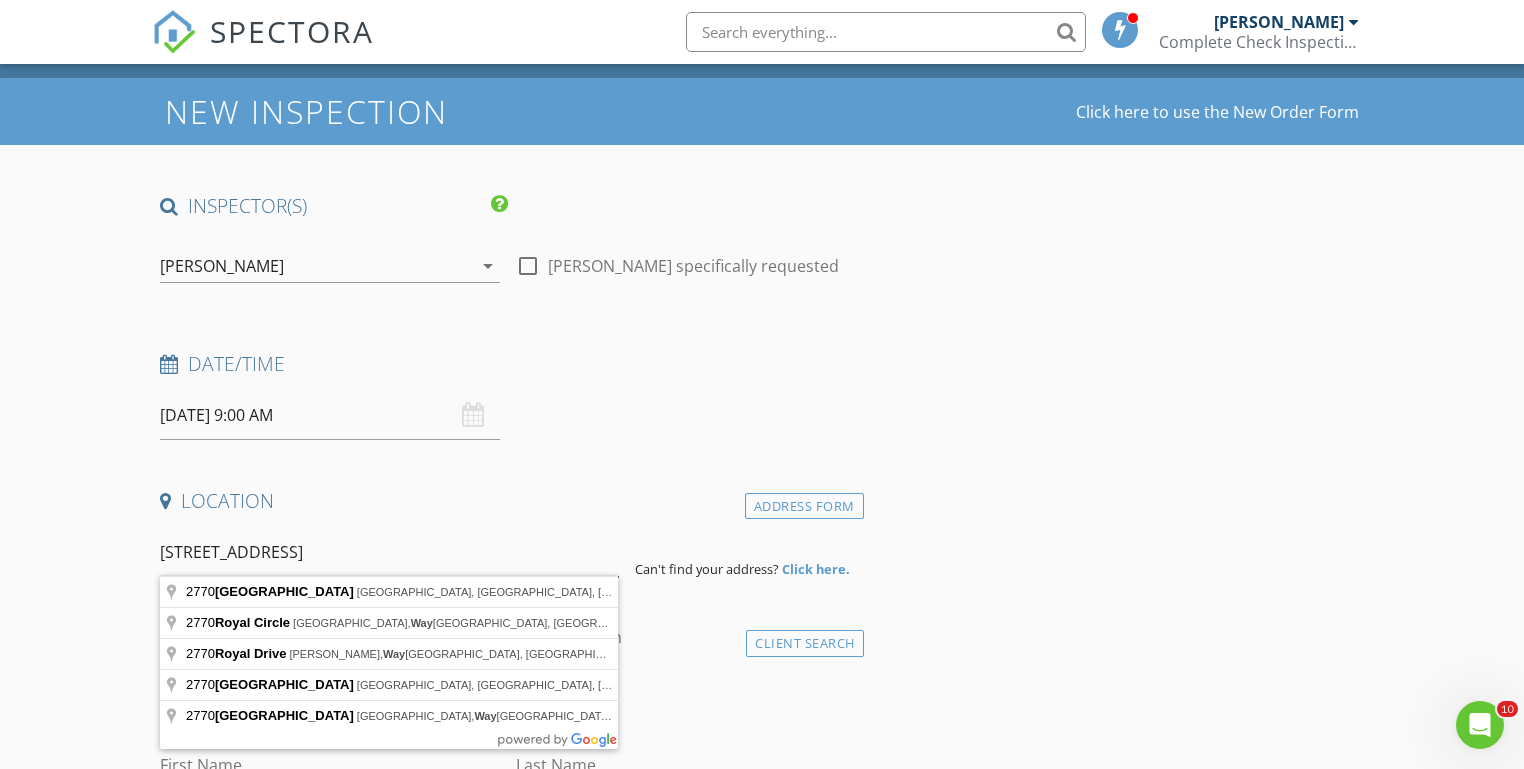 drag, startPoint x: 162, startPoint y: 548, endPoint x: 416, endPoint y: 560, distance: 254.28331 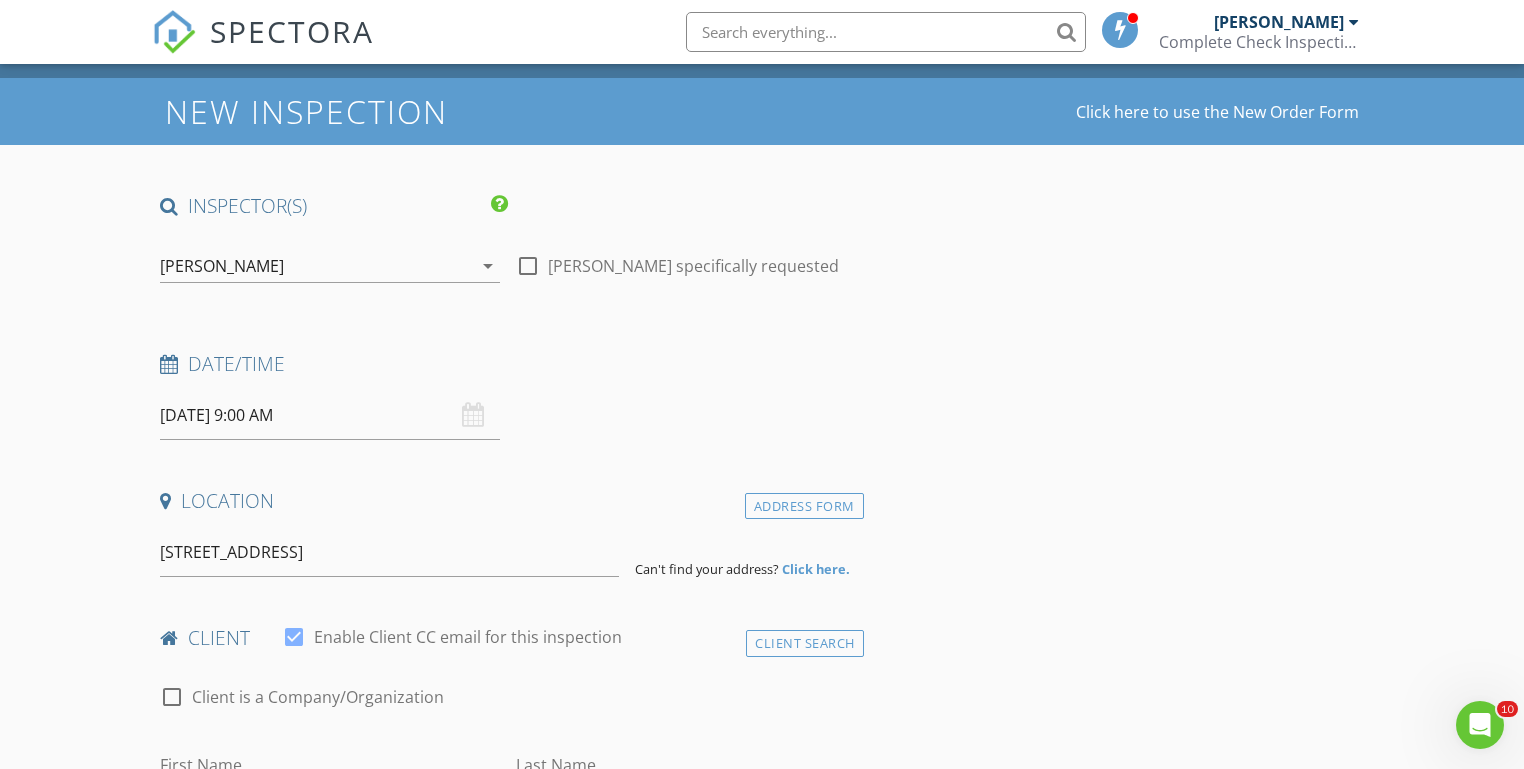 click on "New Inspection
Click here to use the New Order Form
INSPECTOR(S)
check_box   [PERSON_NAME]   PRIMARY   check_box_outline_blank   [PERSON_NAME]     [PERSON_NAME] arrow_drop_down   check_box_outline_blank [PERSON_NAME] specifically requested
Date/Time
[DATE] 9:00 AM
Location
Address Form   [STREET_ADDRESS][GEOGRAPHIC_DATA]n't find your address?   Click here.
client
check_box Enable Client CC email for this inspection   Client Search     check_box_outline_blank Client is a Company/Organization     First Name   Last Name   Email   CC Email   Phone           Notes   Private Notes
ADD ADDITIONAL client
SERVICES
check_box_outline_blank   Full Service Home Inspection   check_box_outline_blank   Electrical Inspection Only   check_box_outline_blank" at bounding box center [762, 1628] 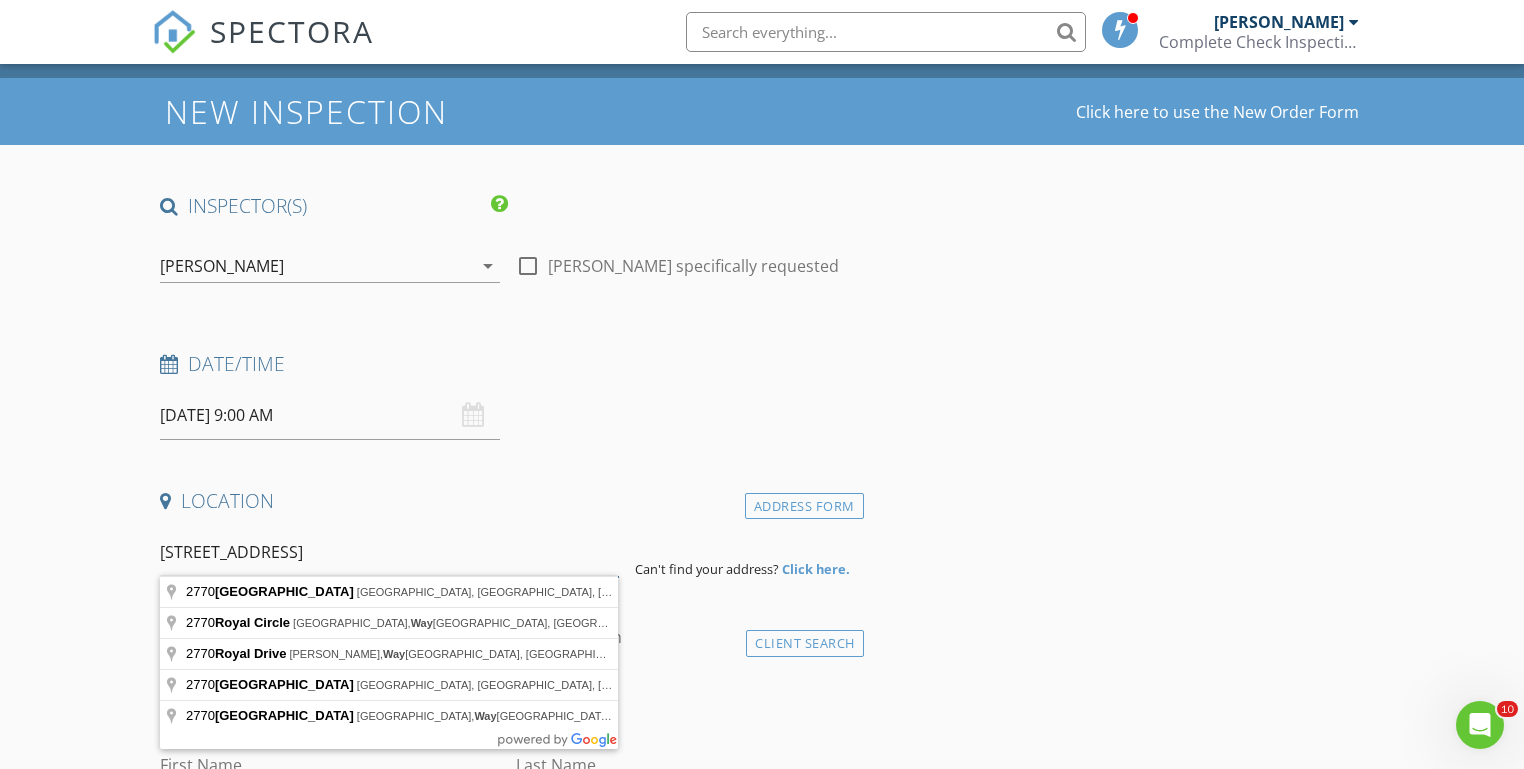 drag, startPoint x: 161, startPoint y: 547, endPoint x: 394, endPoint y: 549, distance: 233.00859 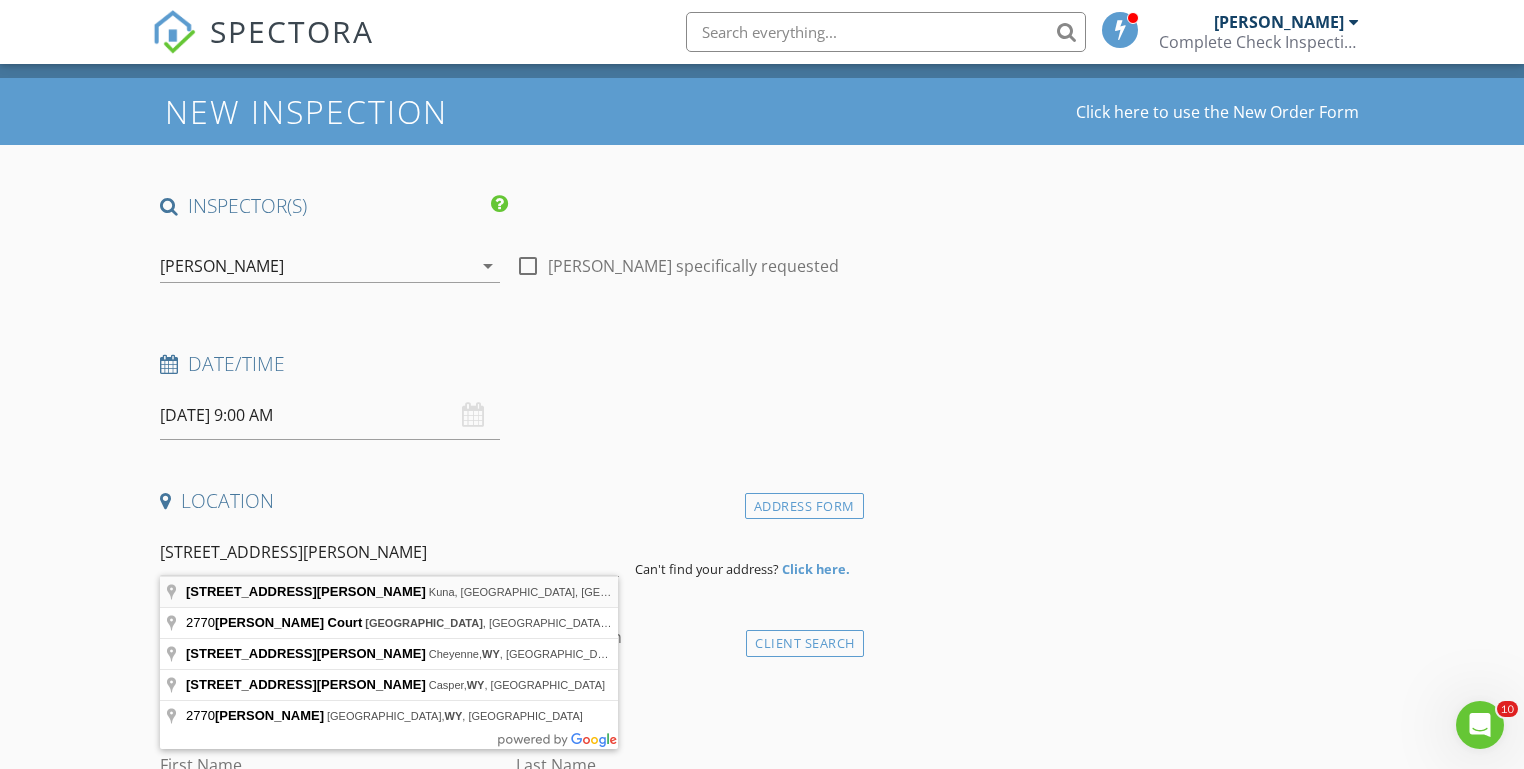type on "2770 North Arroyo Vista Way, Kuna, ID, USA" 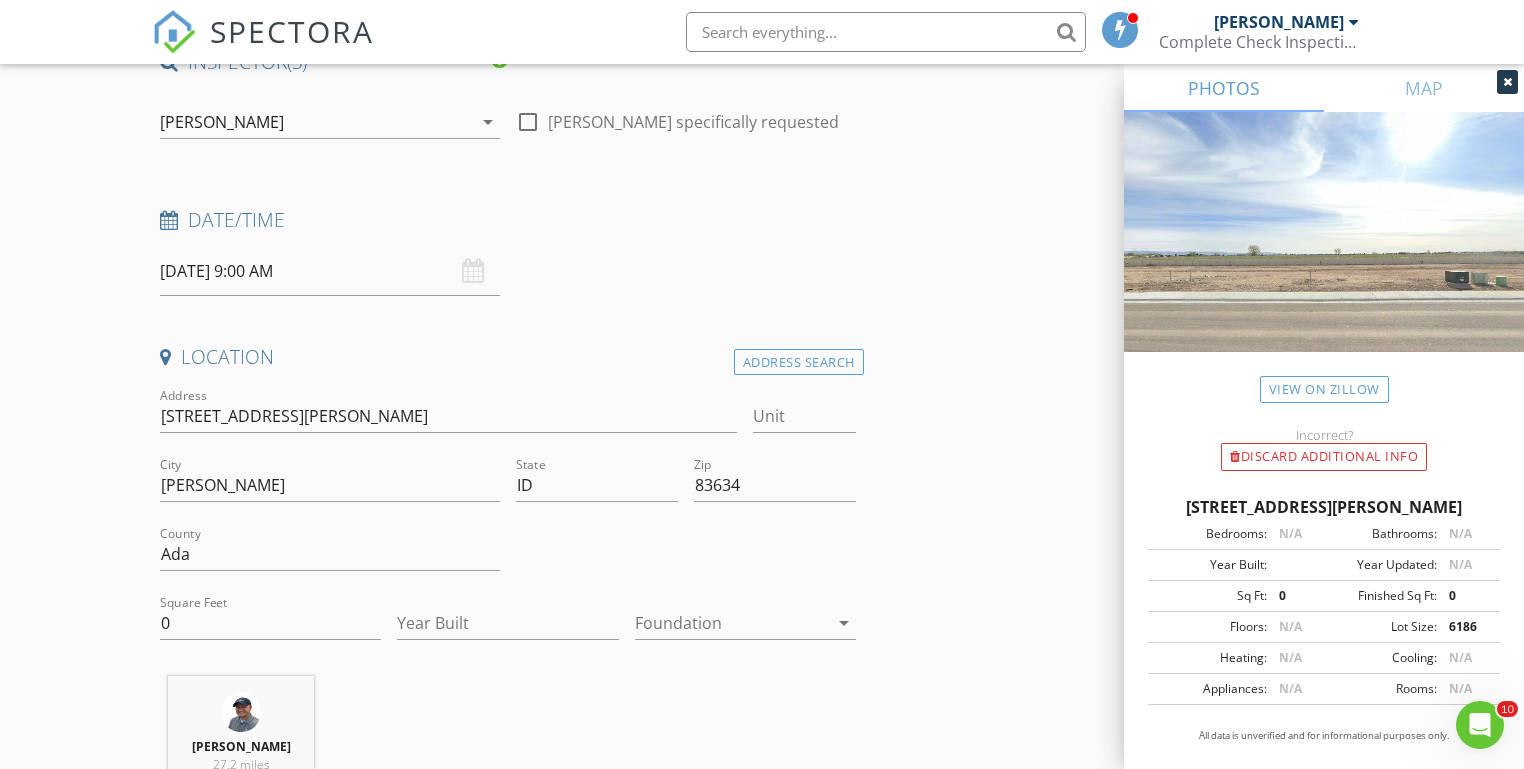 scroll, scrollTop: 289, scrollLeft: 0, axis: vertical 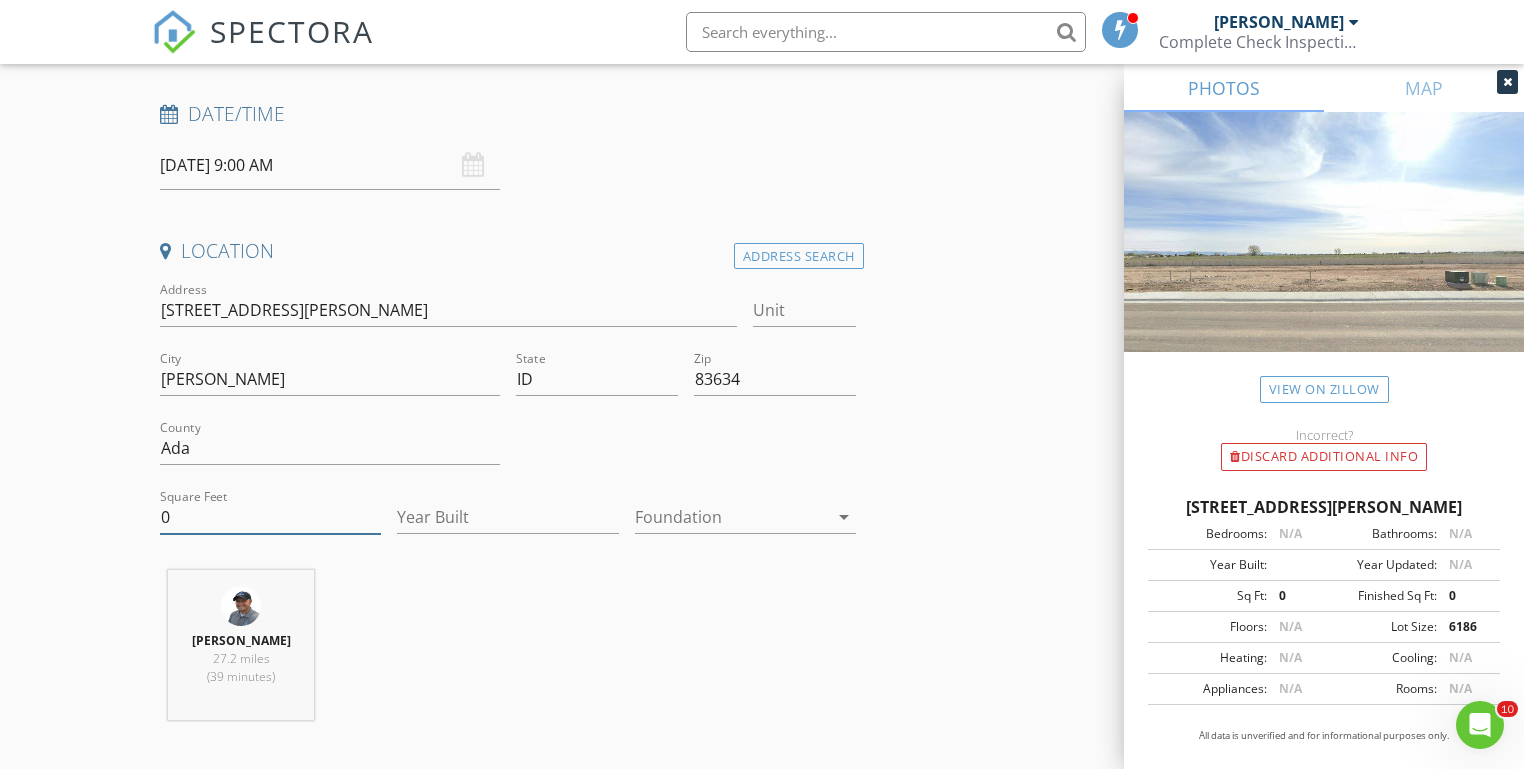 click on "0" at bounding box center (270, 517) 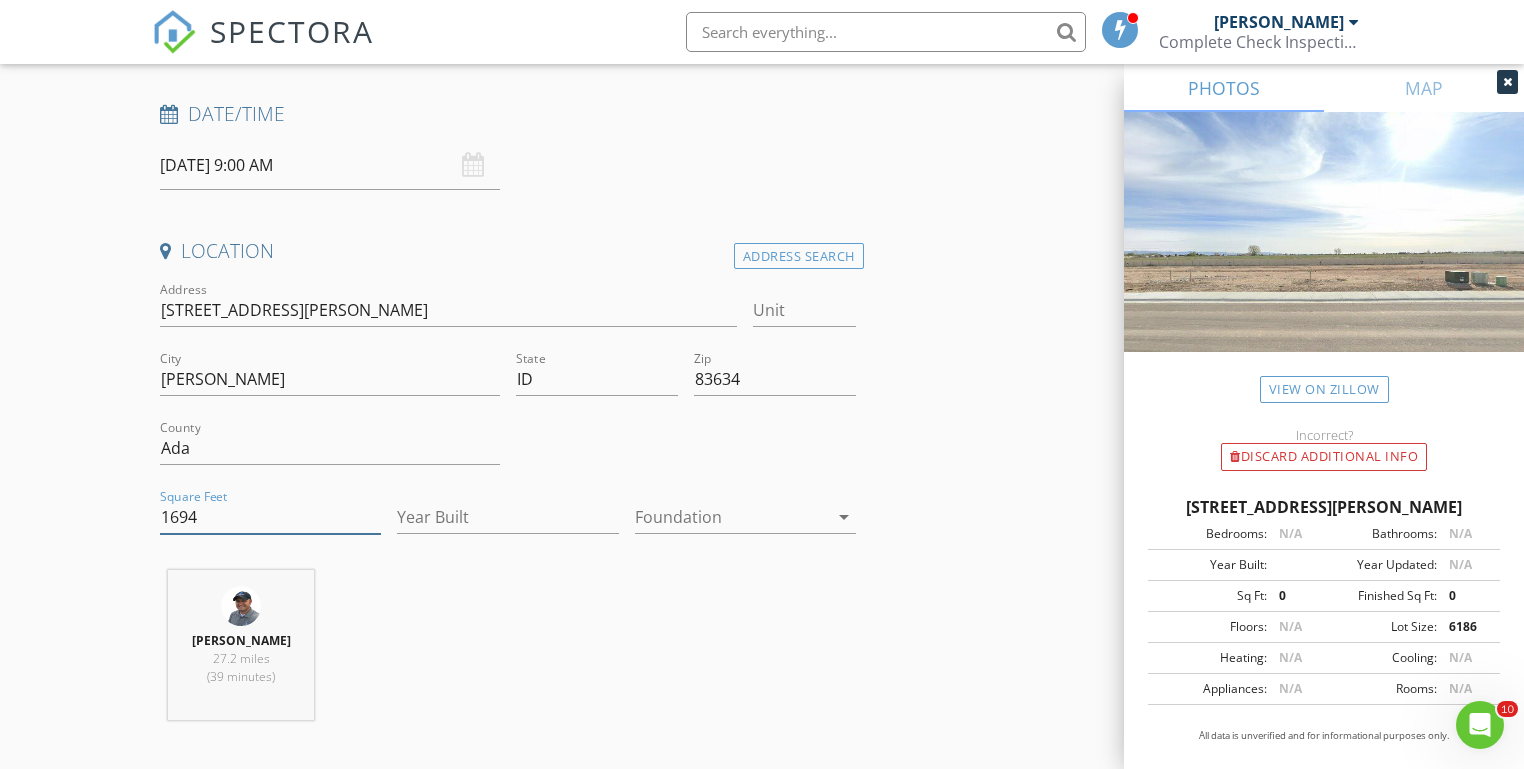 type on "1694" 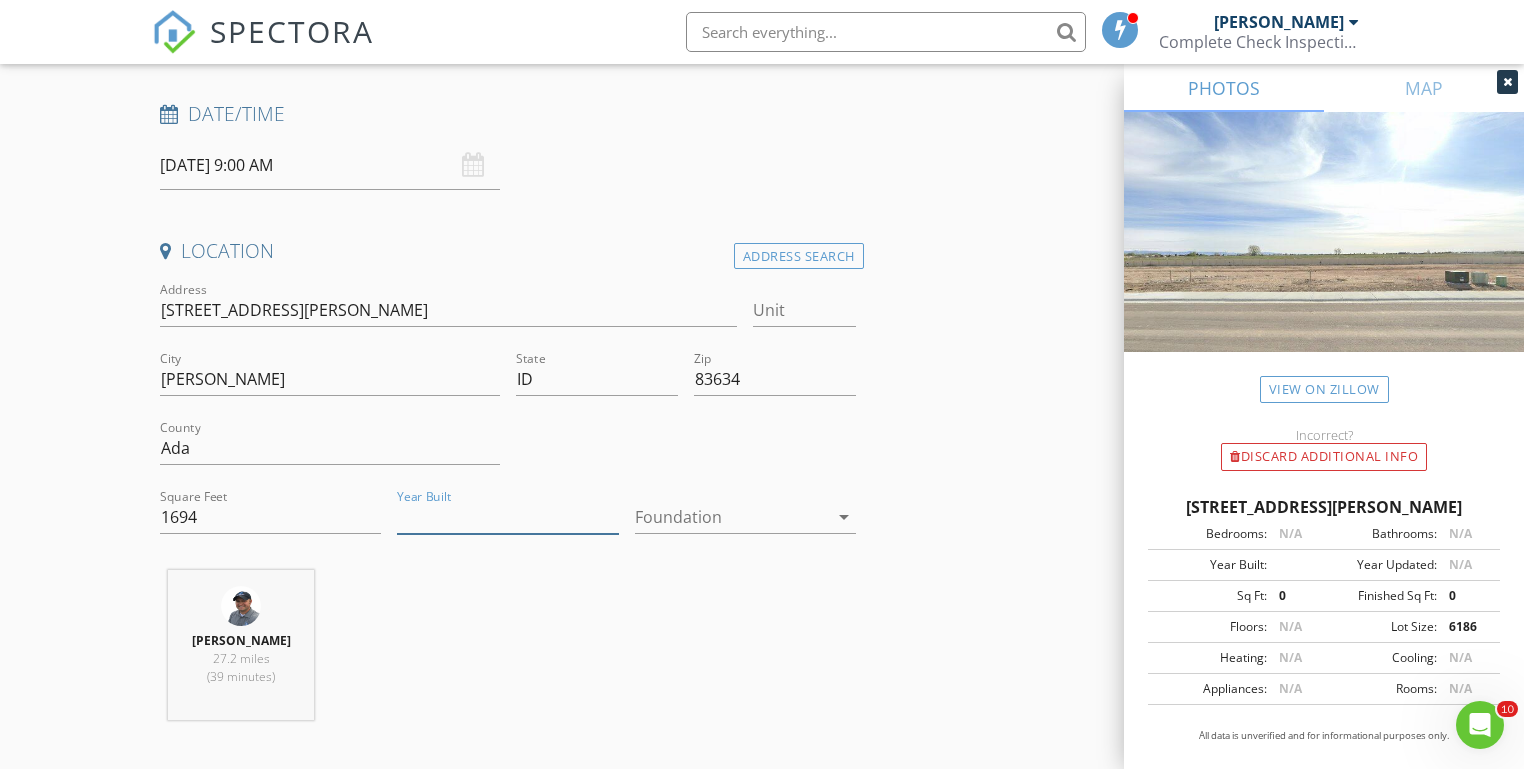 click on "Year Built" at bounding box center (507, 517) 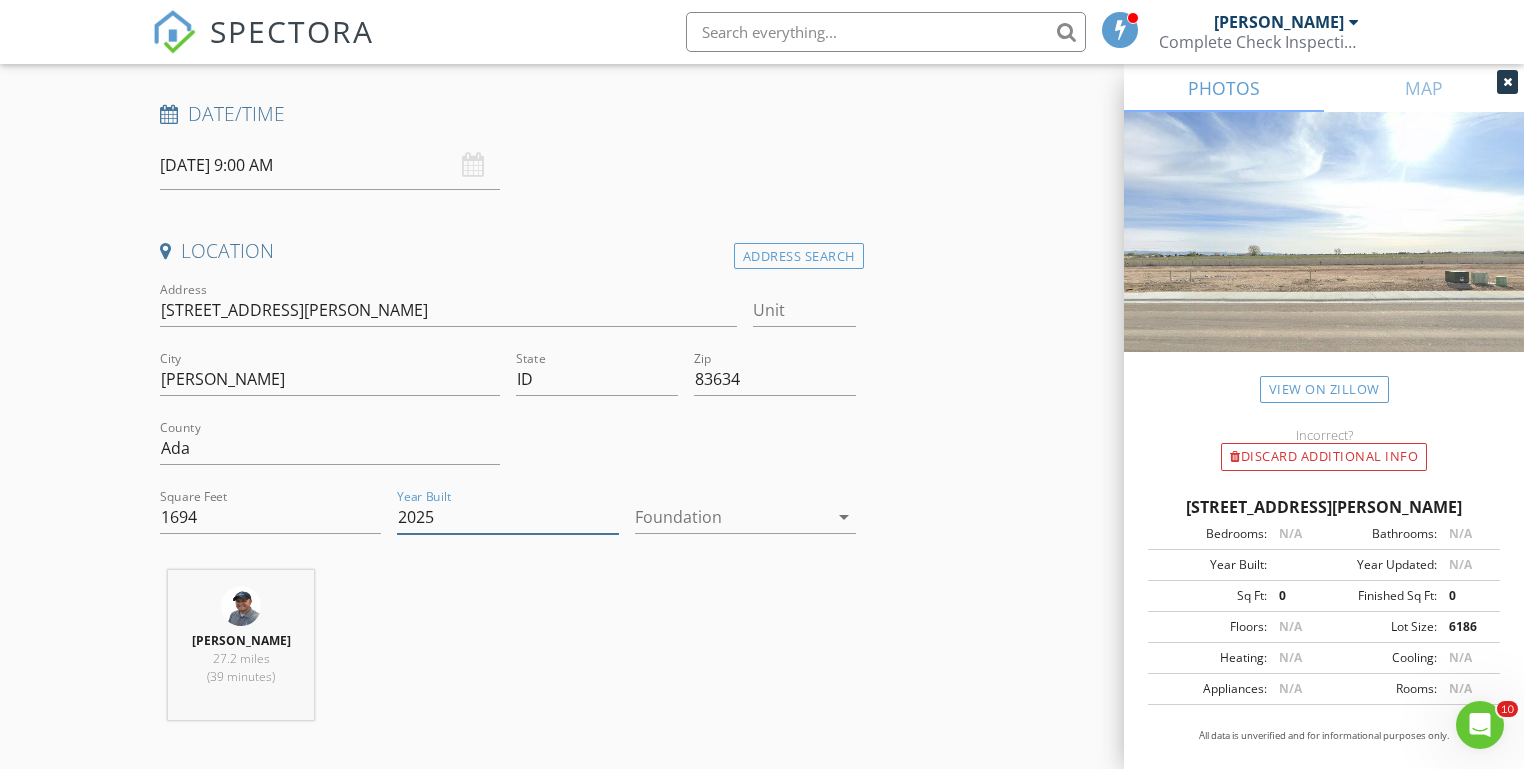 type on "2025" 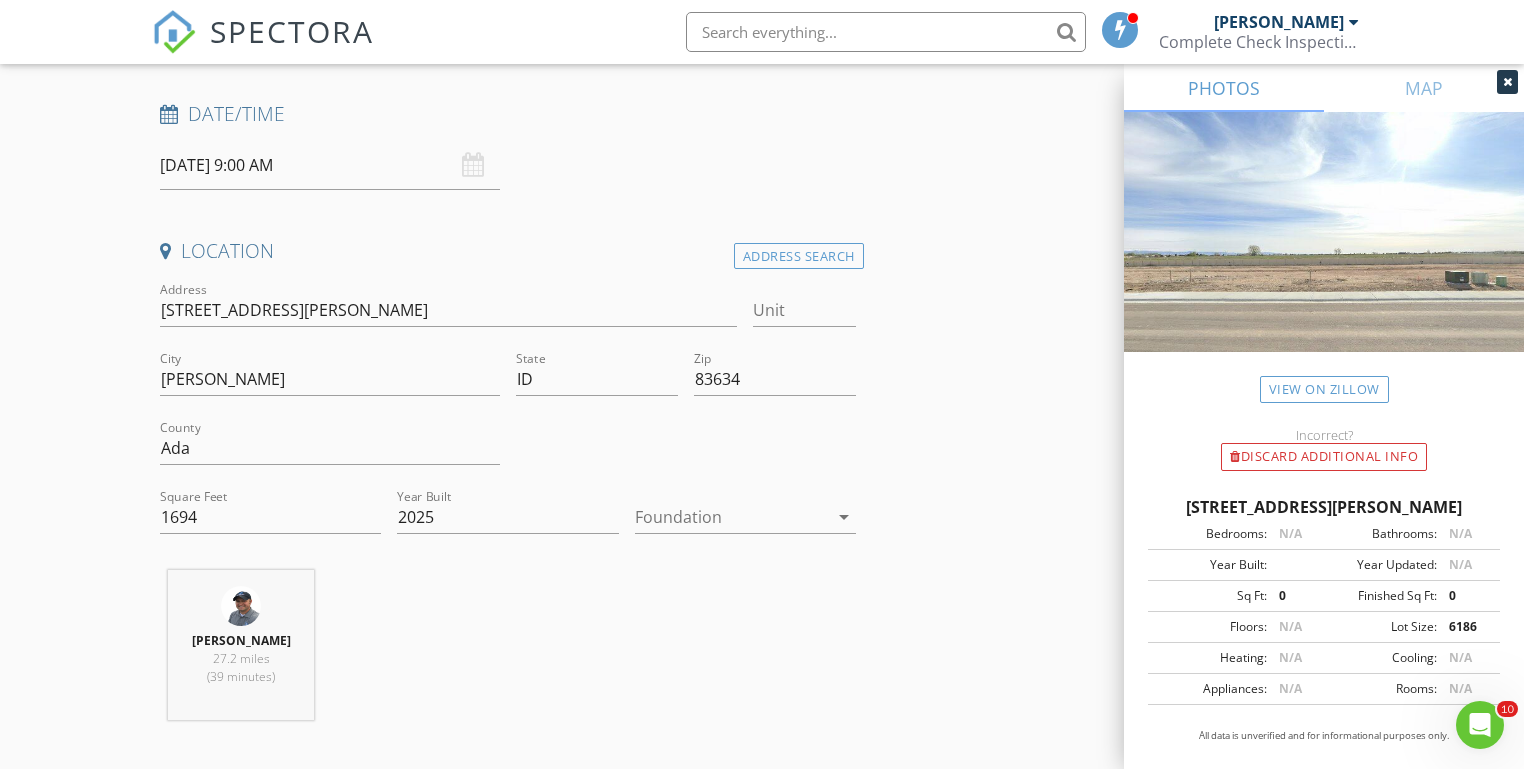 click on "New Inspection
Click here to use the New Order Form
INSPECTOR(S)
check_box   Michael Hasson   PRIMARY   check_box_outline_blank   Steve Taylor     Michael Hasson arrow_drop_down   check_box_outline_blank Michael Hasson specifically requested
Date/Time
07/11/2025 9:00 AM
Location
Address Search       Address 2770 N Arroyo Vis Wy   Unit   City Kuna   State ID   Zip 83634   County Ada     Square Feet 1694   Year Built 2025   Foundation arrow_drop_down     Michael Hasson     27.2 miles     (39 minutes)
client
check_box Enable Client CC email for this inspection   Client Search     check_box_outline_blank Client is a Company/Organization     First Name   Last Name   Email   CC Email   Phone           Notes   Private Notes
ADD ADDITIONAL client
SERVICES" at bounding box center (762, 1583) 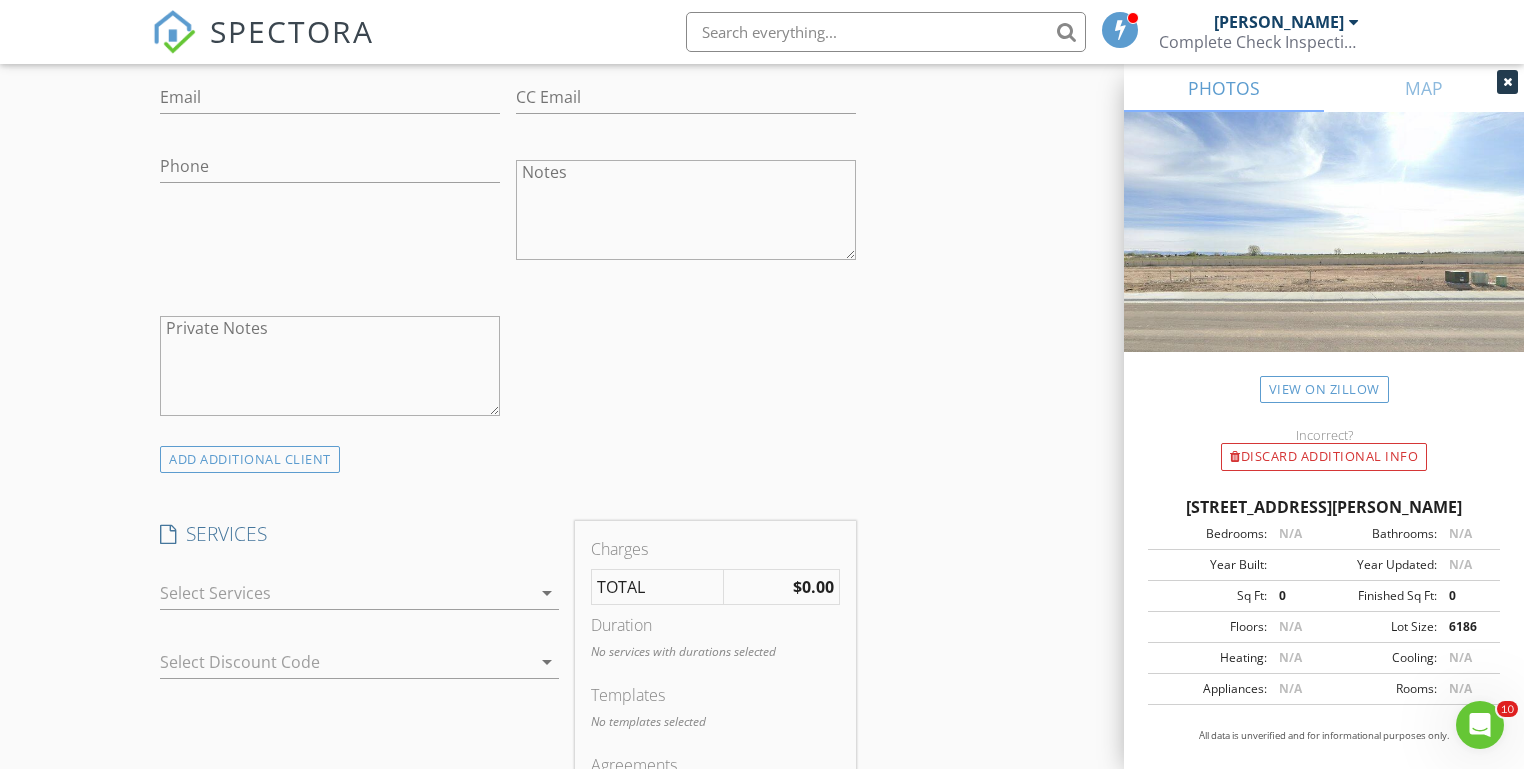 scroll, scrollTop: 1187, scrollLeft: 0, axis: vertical 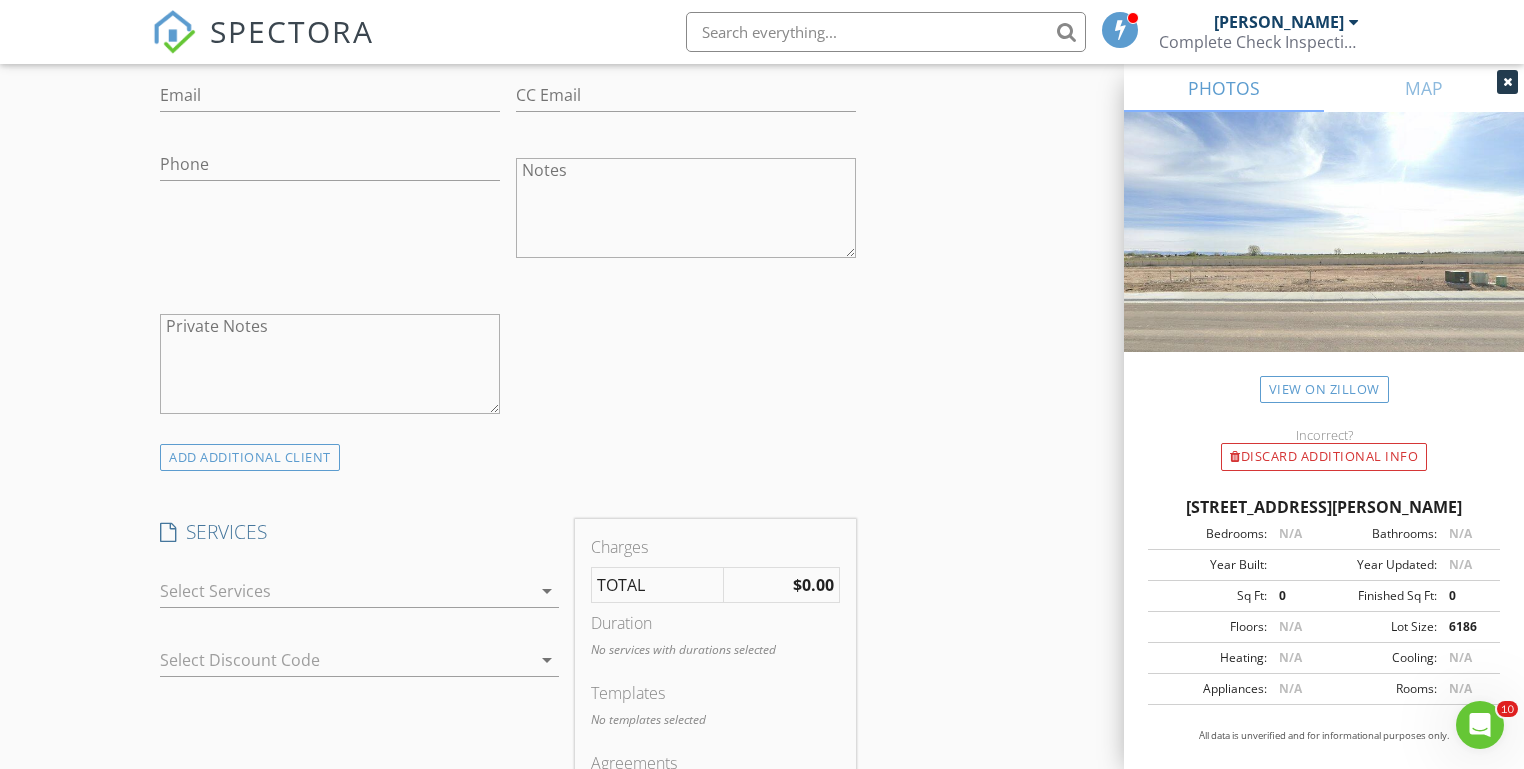 click at bounding box center [345, 591] 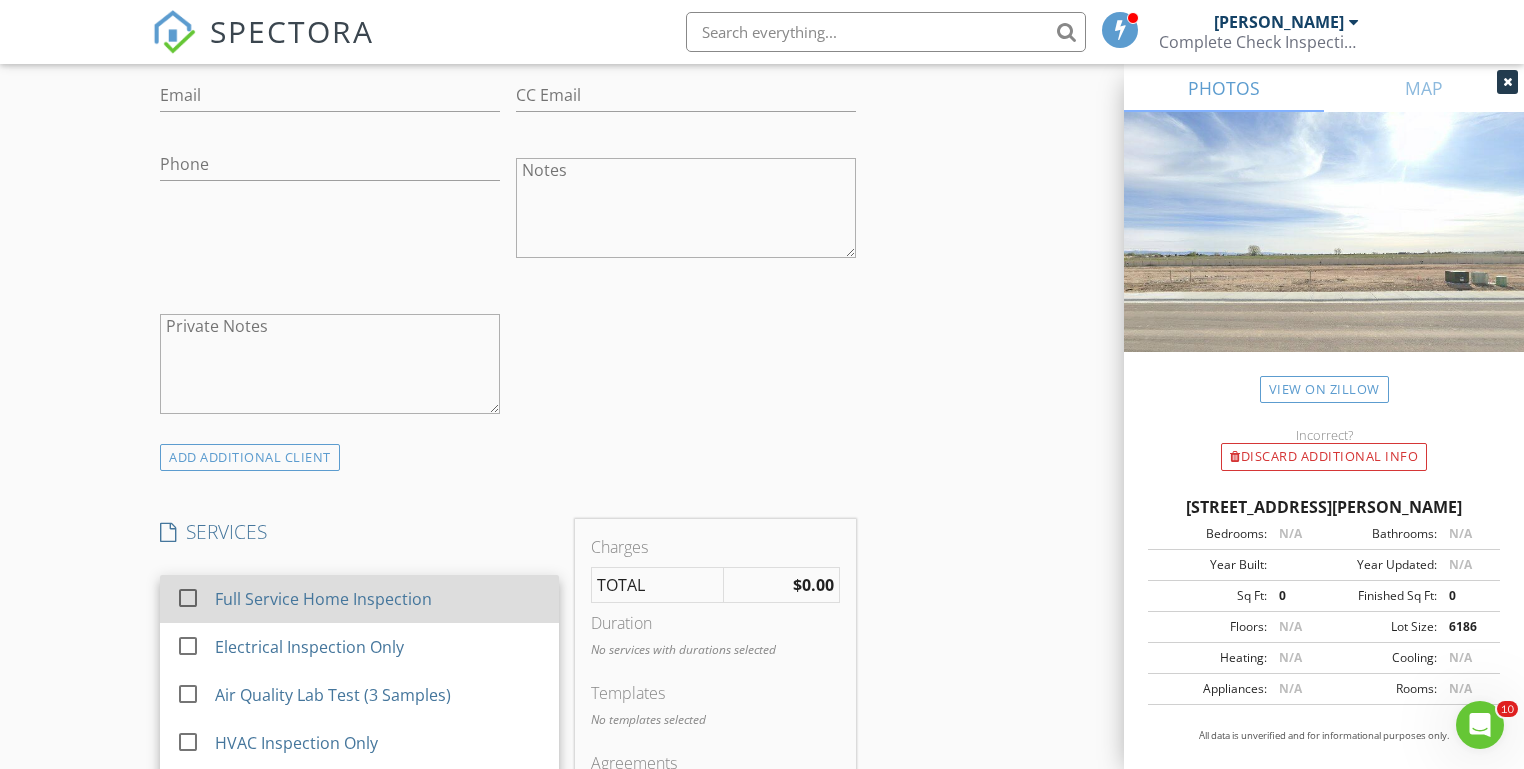 click on "Full Service Home Inspection" at bounding box center (323, 599) 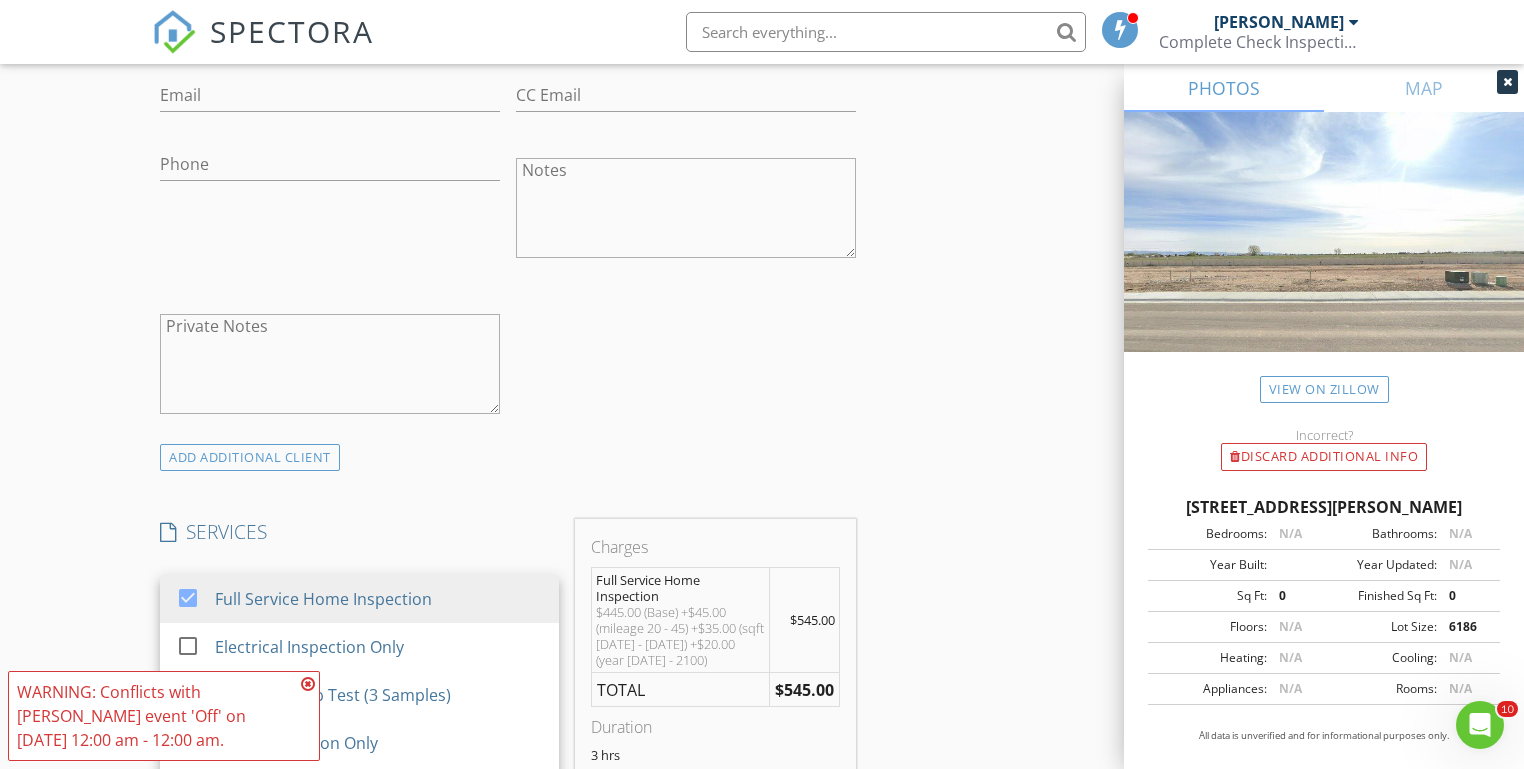 click on "New Inspection
Click here to use the New Order Form
INSPECTOR(S)
check_box   Michael Hasson   PRIMARY   check_box_outline_blank   Steve Taylor     Michael Hasson arrow_drop_down   check_box_outline_blank Michael Hasson specifically requested
Date/Time
07/11/2025 9:00 AM
Location
Address Search       Address 2770 N Arroyo Vis Wy   Unit   City Kuna   State ID   Zip 83634   County Ada     Square Feet 1694   Year Built 2025   Foundation arrow_drop_down     Michael Hasson     27.2 miles     (39 minutes)
client
check_box Enable Client CC email for this inspection   Client Search     check_box_outline_blank Client is a Company/Organization     First Name   Last Name   Email   CC Email   Phone           Notes   Private Notes
ADD ADDITIONAL client
SERVICES
check_box" at bounding box center [762, 724] 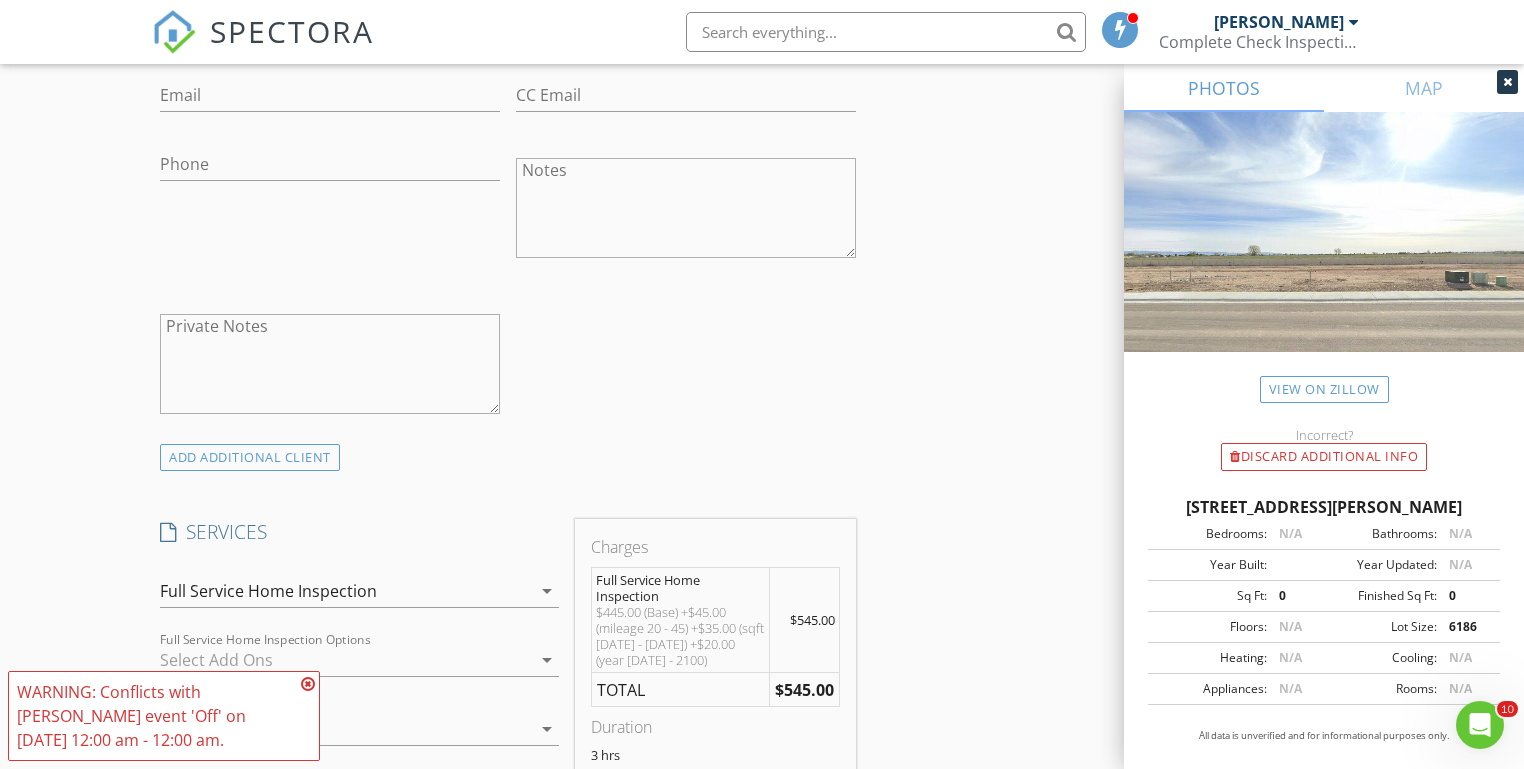 click at bounding box center [308, 684] 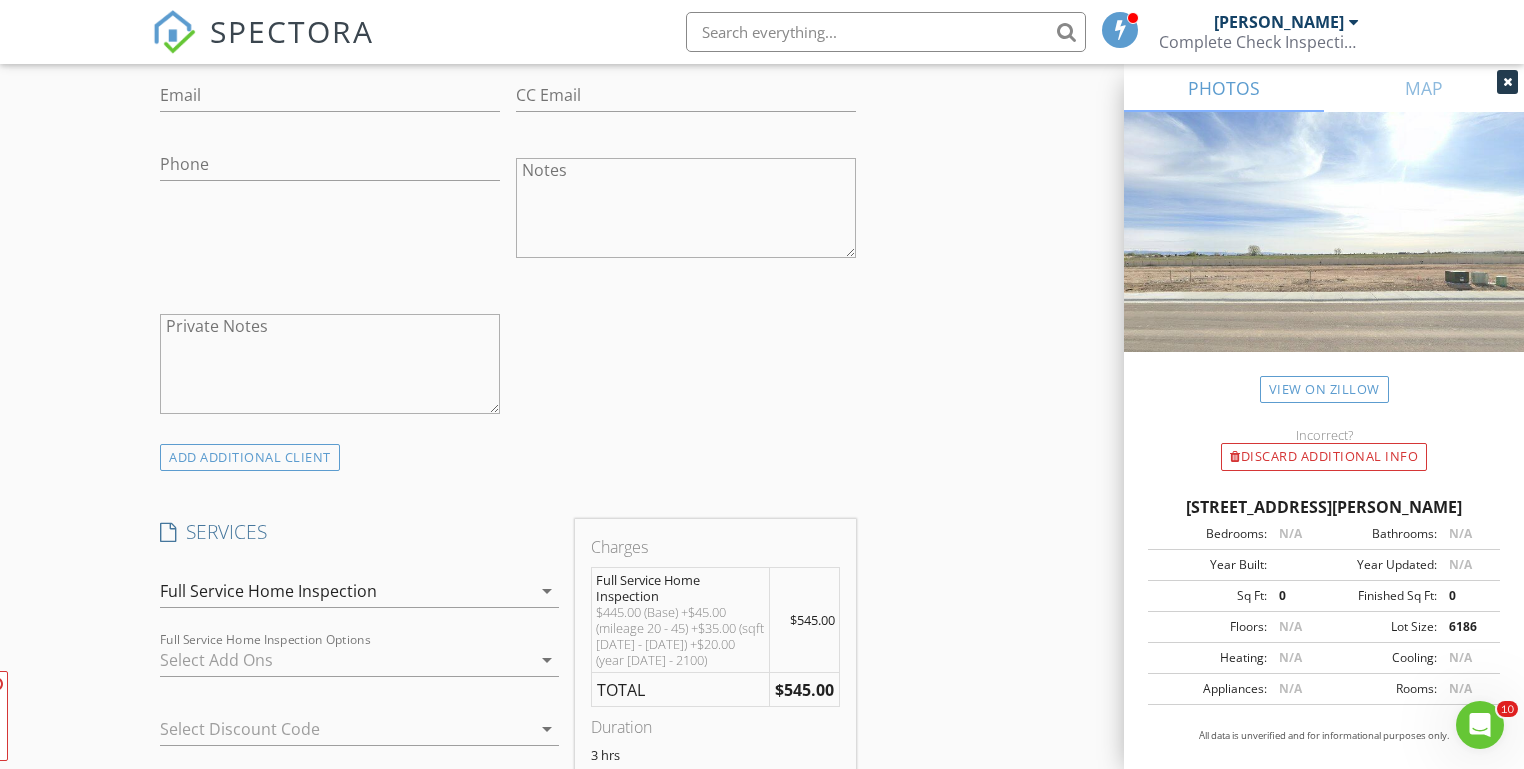 click on "New Inspection
Click here to use the New Order Form
INSPECTOR(S)
check_box   Michael Hasson   PRIMARY   check_box_outline_blank   Steve Taylor     Michael Hasson arrow_drop_down   check_box_outline_blank Michael Hasson specifically requested
Date/Time
07/11/2025 9:00 AM
Location
Address Search       Address 2770 N Arroyo Vis Wy   Unit   City Kuna   State ID   Zip 83634   County Ada     Square Feet 1694   Year Built 2025   Foundation arrow_drop_down     Michael Hasson     27.2 miles     (39 minutes)
client
check_box Enable Client CC email for this inspection   Client Search     check_box_outline_blank Client is a Company/Organization     First Name   Last Name   Email   CC Email   Phone           Notes   Private Notes
ADD ADDITIONAL client
SERVICES
check_box" at bounding box center (762, 724) 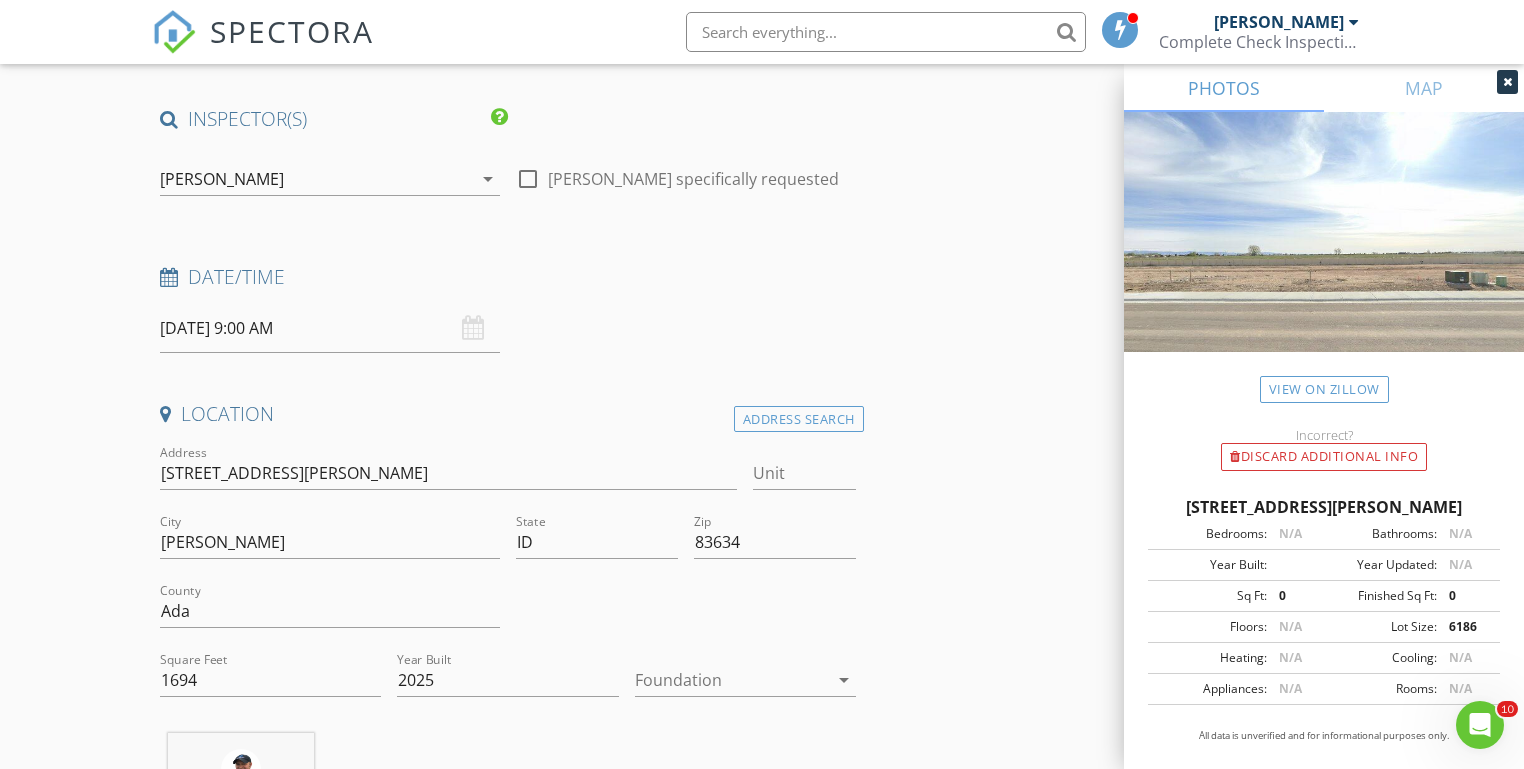 scroll, scrollTop: 122, scrollLeft: 0, axis: vertical 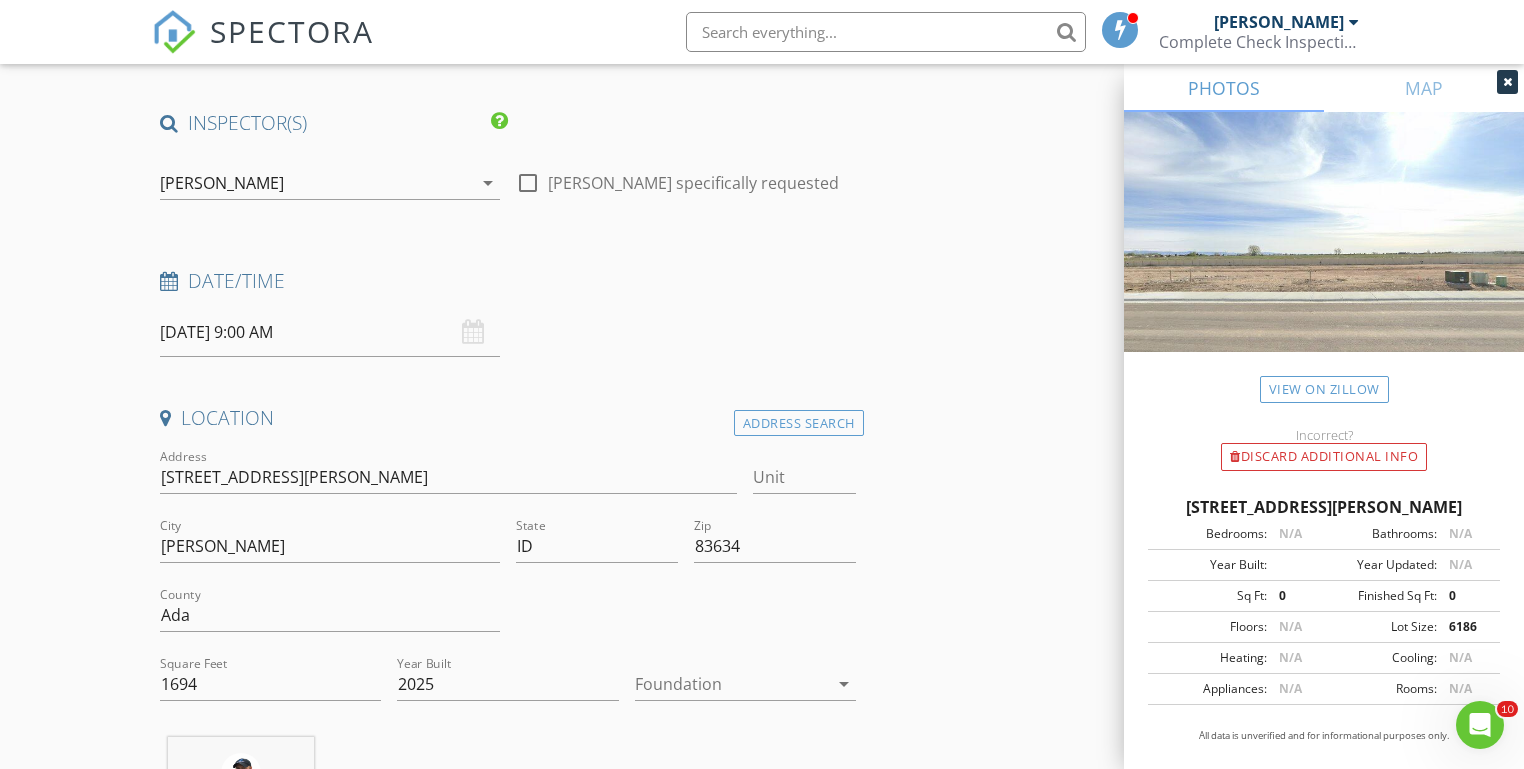 click on "New Inspection
Click here to use the New Order Form
INSPECTOR(S)
check_box   Michael Hasson   PRIMARY   check_box_outline_blank   Steve Taylor     Michael Hasson arrow_drop_down   check_box_outline_blank Michael Hasson specifically requested
Date/Time
07/11/2025 9:00 AM
Location
Address Search       Address 2770 N Arroyo Vis Wy   Unit   City Kuna   State ID   Zip 83634   County Ada     Square Feet 1694   Year Built 2025   Foundation arrow_drop_down     Michael Hasson     27.2 miles     (39 minutes)
client
check_box Enable Client CC email for this inspection   Client Search     check_box_outline_blank Client is a Company/Organization     First Name   Last Name   Email   CC Email   Phone           Notes   Private Notes
ADD ADDITIONAL client
SERVICES
check_box" at bounding box center (762, 1789) 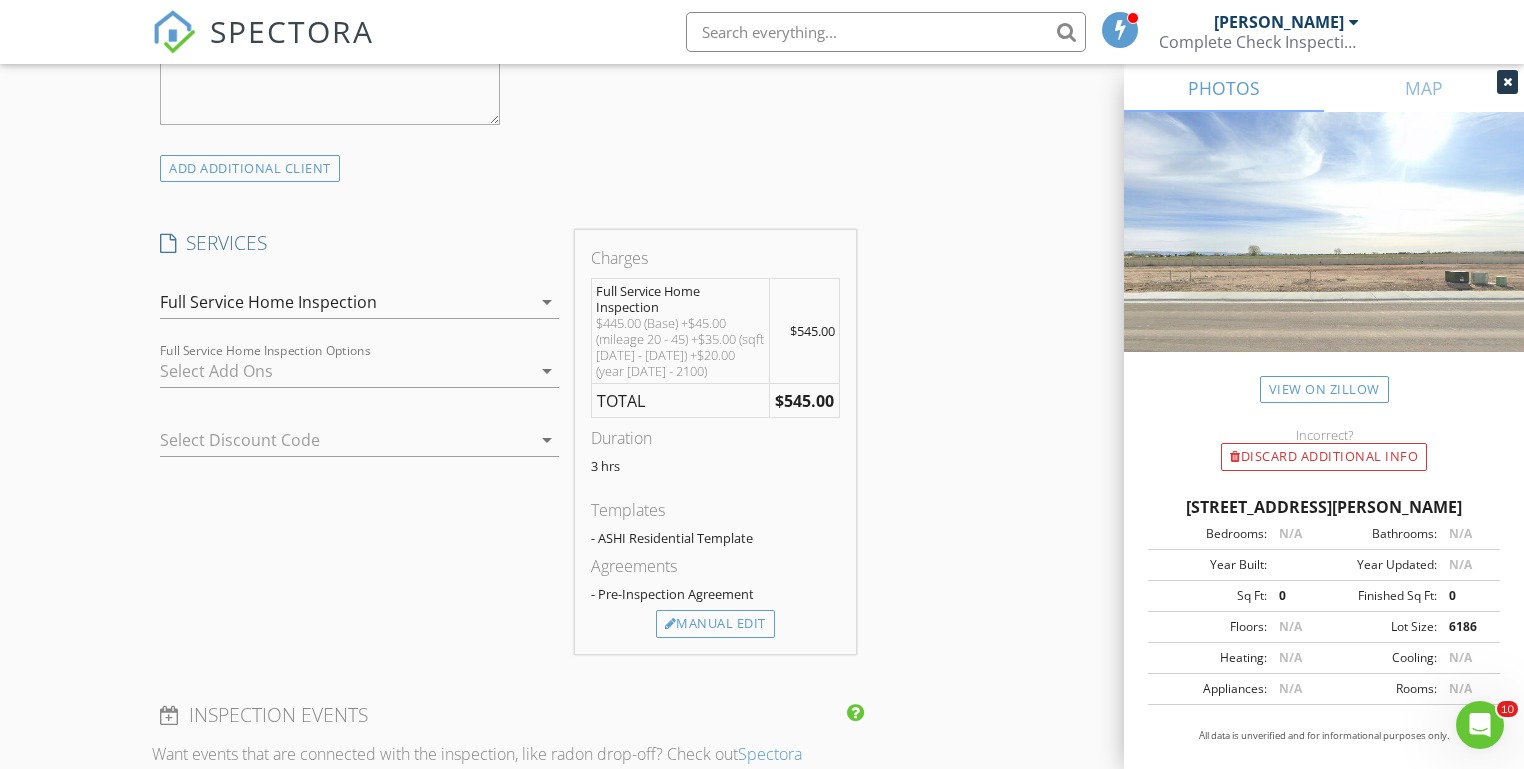click on "New Inspection
Click here to use the New Order Form
INSPECTOR(S)
check_box   Michael Hasson   PRIMARY   check_box_outline_blank   Steve Taylor     Michael Hasson arrow_drop_down   check_box_outline_blank Michael Hasson specifically requested
Date/Time
07/11/2025 9:00 AM
Location
Address Search       Address 2770 N Arroyo Vis Wy   Unit   City Kuna   State ID   Zip 83634   County Ada     Square Feet 1694   Year Built 2025   Foundation arrow_drop_down     Michael Hasson     27.2 miles     (39 minutes)
client
check_box Enable Client CC email for this inspection   Client Search     check_box_outline_blank Client is a Company/Organization     First Name   Last Name   Email   CC Email   Phone           Notes   Private Notes
ADD ADDITIONAL client
SERVICES
check_box" at bounding box center (762, 435) 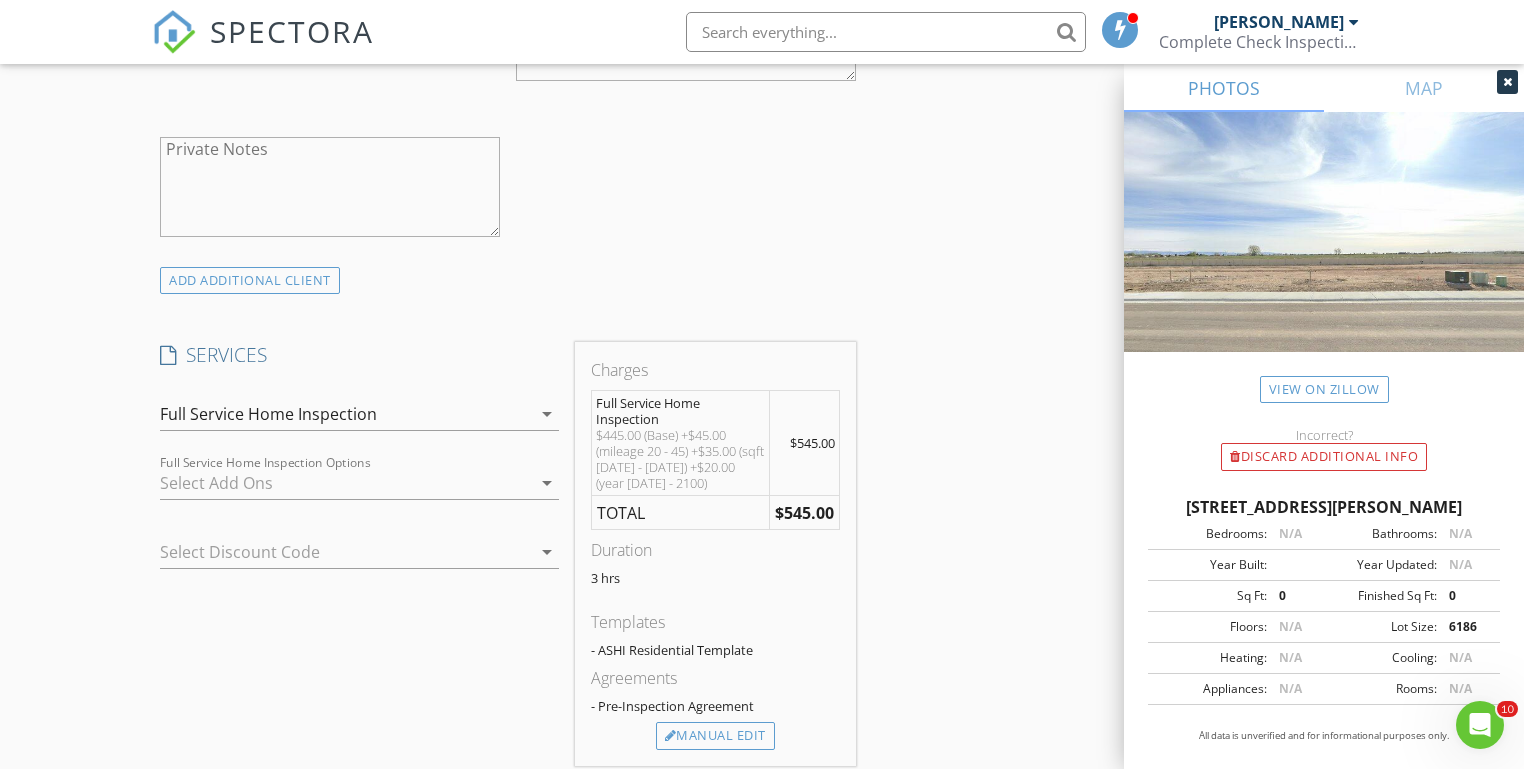 scroll, scrollTop: 1424, scrollLeft: 0, axis: vertical 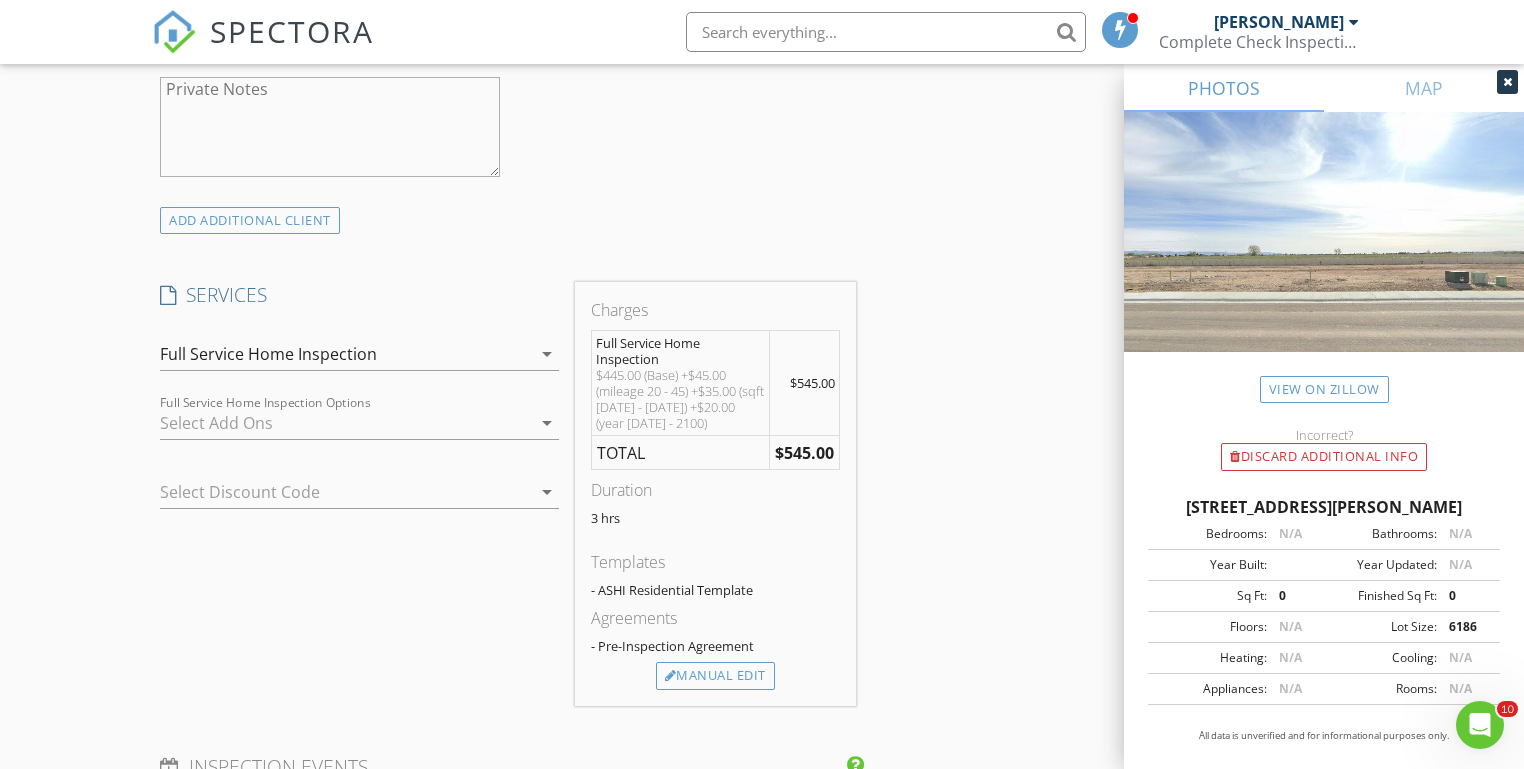 click on "New Inspection
Click here to use the New Order Form
INSPECTOR(S)
check_box   Michael Hasson   PRIMARY   check_box_outline_blank   Steve Taylor     Michael Hasson arrow_drop_down   check_box_outline_blank Michael Hasson specifically requested
Date/Time
07/11/2025 9:00 AM
Location
Address Search       Address 2770 N Arroyo Vis Wy   Unit   City Kuna   State ID   Zip 83634   County Ada     Square Feet 1694   Year Built 2025   Foundation arrow_drop_down     Michael Hasson     27.2 miles     (39 minutes)
client
check_box Enable Client CC email for this inspection   Client Search     check_box_outline_blank Client is a Company/Organization     First Name   Last Name   Email   CC Email   Phone           Notes   Private Notes
ADD ADDITIONAL client
SERVICES
check_box" at bounding box center (762, 487) 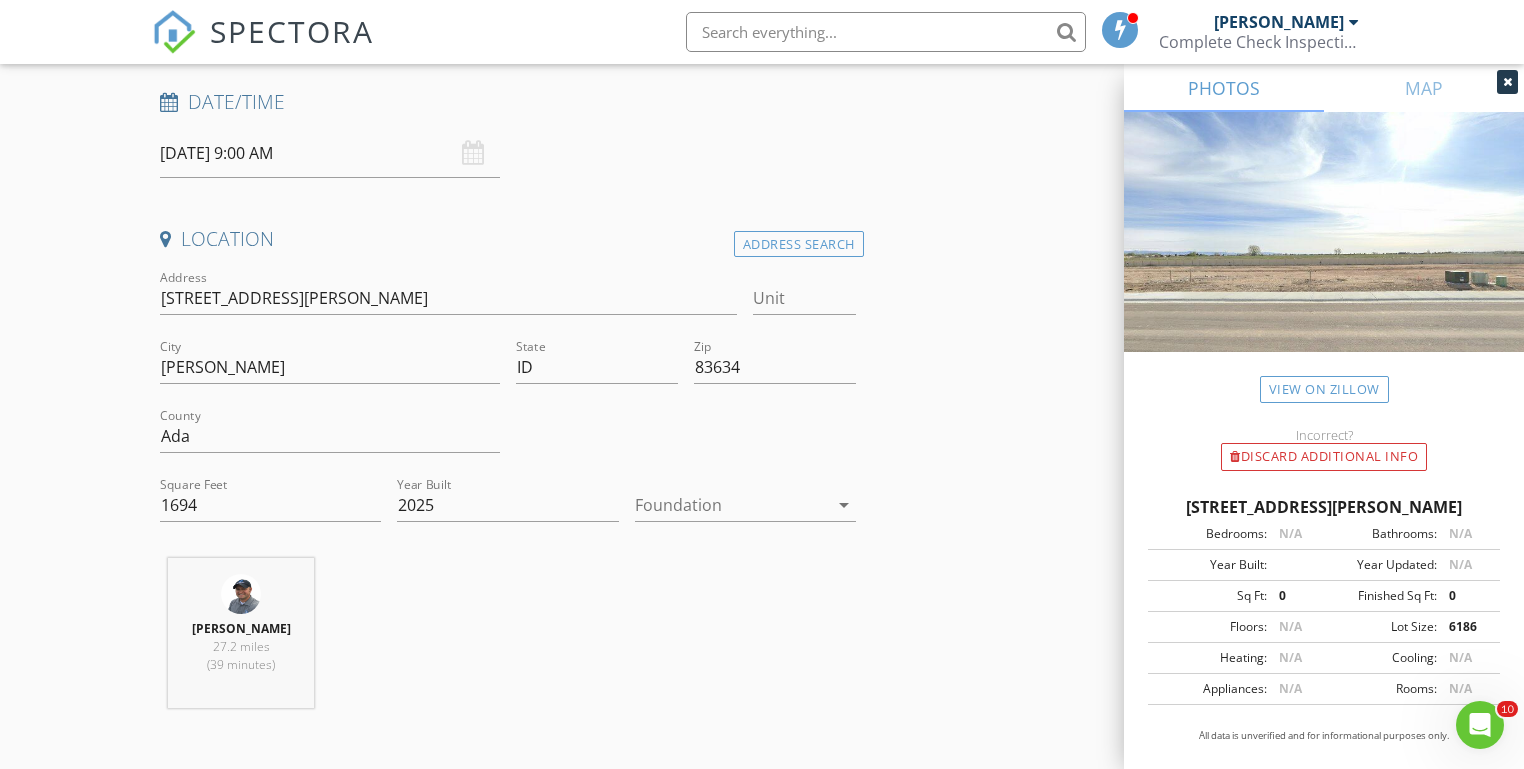 scroll, scrollTop: 290, scrollLeft: 0, axis: vertical 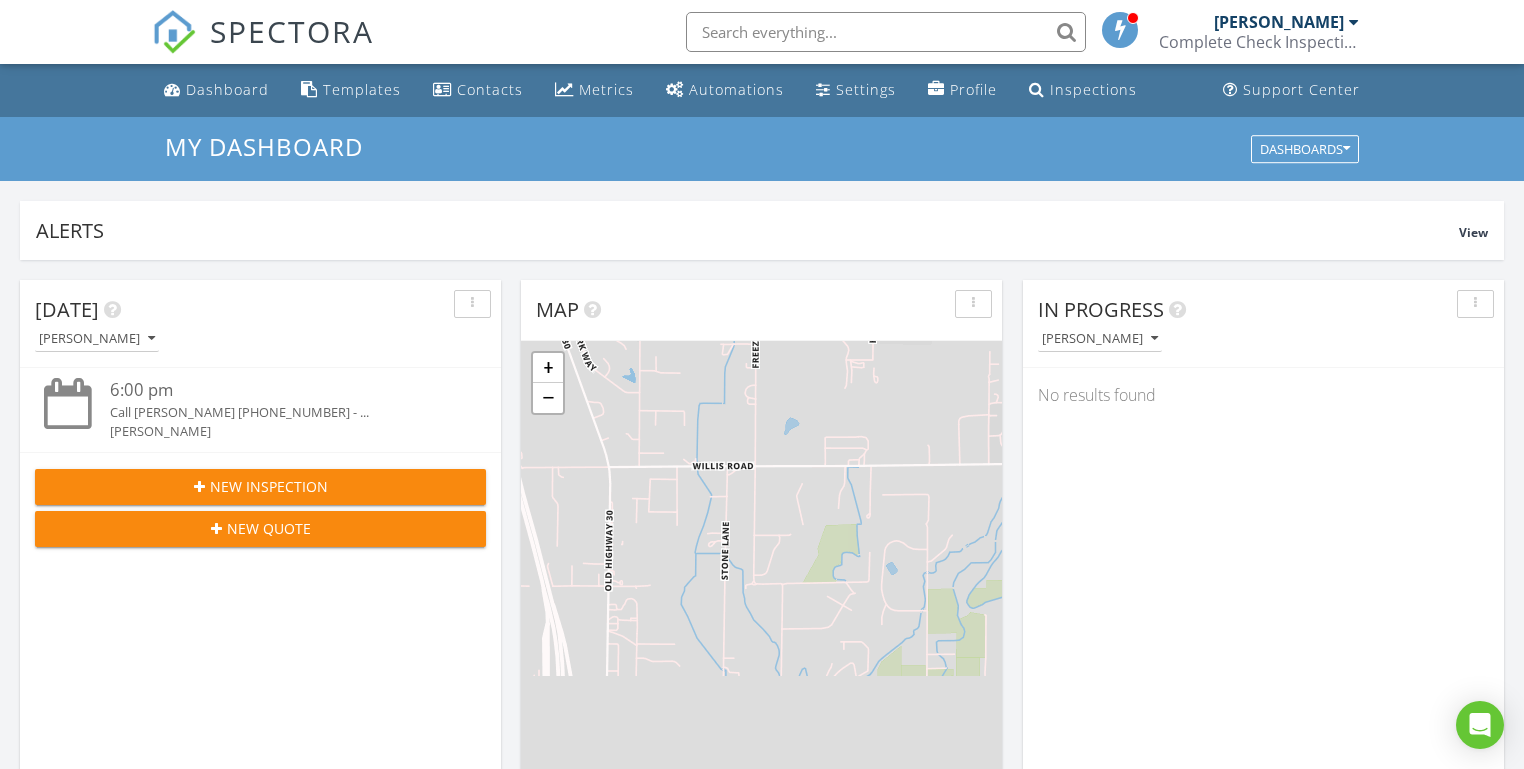 click on "[DATE]
[PERSON_NAME]
6:00 pm
Call [PERSON_NAME] [PHONE_NUMBER] - ...
[PERSON_NAME]
New Inspection     New Quote         Map               1 2 3 + − [GEOGRAPHIC_DATA] 61.9 km, 1 h 5 min Head southwest on [GEOGRAPHIC_DATA] 55 m Turn right onto [GEOGRAPHIC_DATA] 55 m Turn right onto [GEOGRAPHIC_DATA] 15 m Turn left to stay on [GEOGRAPHIC_DATA] 25 m Turn left onto [GEOGRAPHIC_DATA] 550 m Turn left onto [PERSON_NAME] 1 km Turn left onto [GEOGRAPHIC_DATA] 2 km Continue onto [GEOGRAPHIC_DATA] (ID 44) 250 m Turn right onto [GEOGRAPHIC_DATA] 15 km Turn left onto [GEOGRAPHIC_DATA][US_STATE] 600 m Turn left onto [GEOGRAPHIC_DATA] 150 m Turn left onto [GEOGRAPHIC_DATA] 150 m Turn left onto [GEOGRAPHIC_DATA] 200 m You have arrived at your 1st destination, on the right 0 m 60 m" at bounding box center [762, 1170] 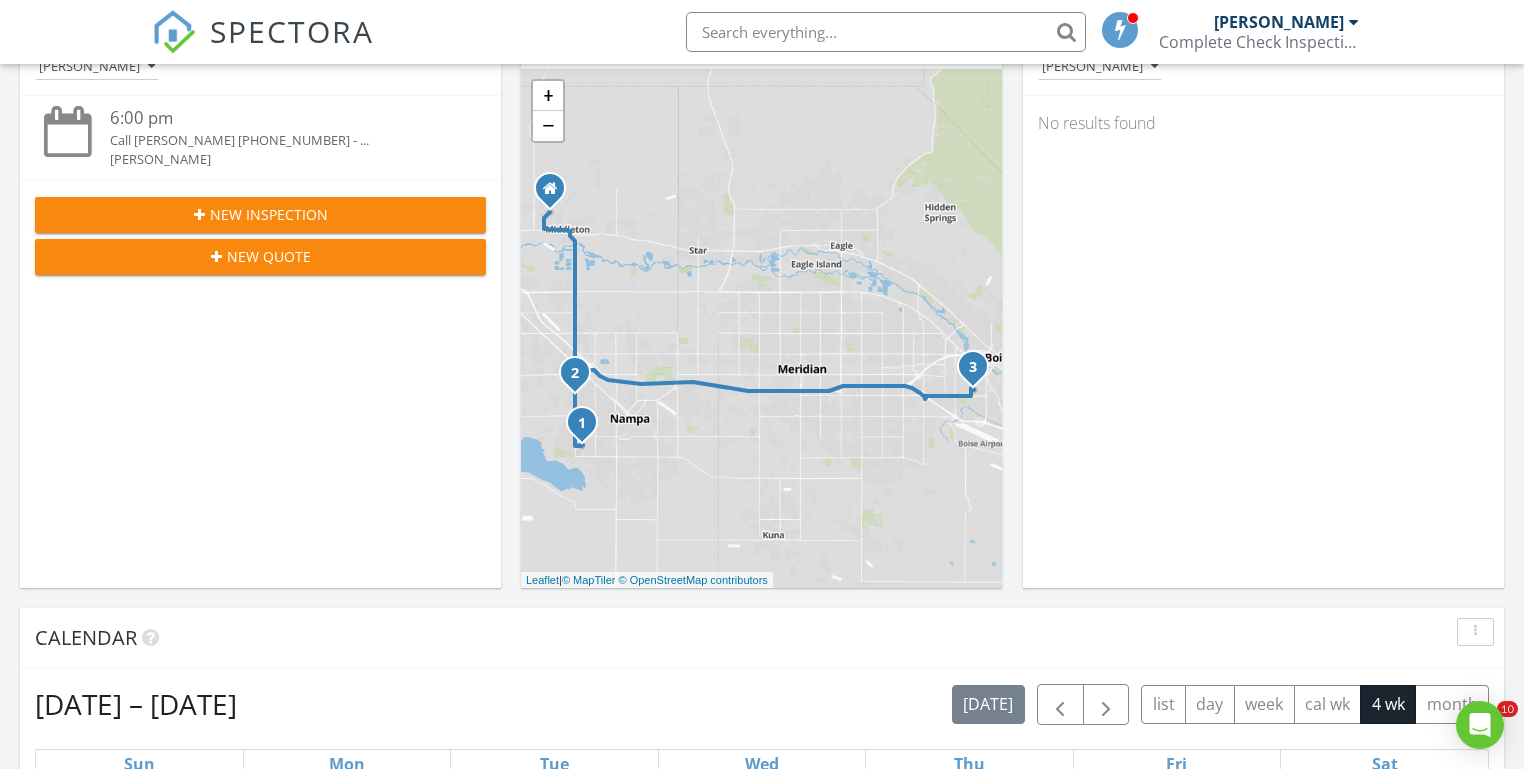scroll, scrollTop: 786, scrollLeft: 0, axis: vertical 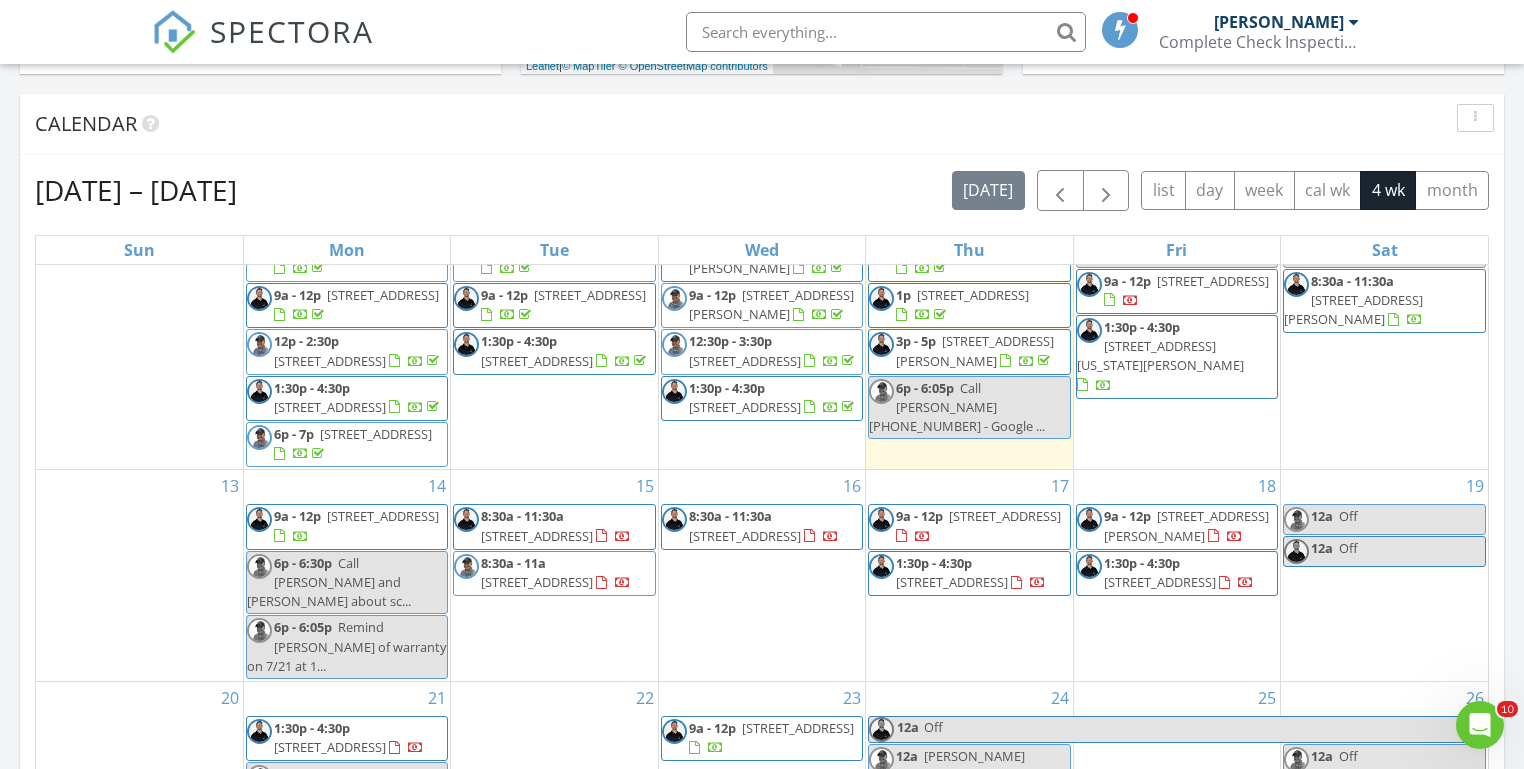 click on "[DATE]
[PERSON_NAME]
6:00 pm
Call [PERSON_NAME] [PHONE_NUMBER] - ...
[PERSON_NAME]
New Inspection     New Quote         Map               1 2 3 + − [GEOGRAPHIC_DATA] 61.9 km, 1 h 5 min Head southwest on [GEOGRAPHIC_DATA] 55 m Turn right onto [GEOGRAPHIC_DATA] 55 m Turn right onto [GEOGRAPHIC_DATA] 15 m Turn left to stay on [GEOGRAPHIC_DATA] 25 m Turn left onto [GEOGRAPHIC_DATA] 550 m Turn left onto [PERSON_NAME] 1 km Turn left onto [GEOGRAPHIC_DATA] 2 km Continue onto [GEOGRAPHIC_DATA] (ID 44) 250 m Turn right onto [GEOGRAPHIC_DATA] 15 km Turn left onto [GEOGRAPHIC_DATA][US_STATE] 600 m Turn left onto [GEOGRAPHIC_DATA] 150 m Turn left onto [GEOGRAPHIC_DATA] 150 m Turn left onto [GEOGRAPHIC_DATA] 200 m You have arrived at your 1st destination, on the right 0 m 60 m" at bounding box center (762, 384) 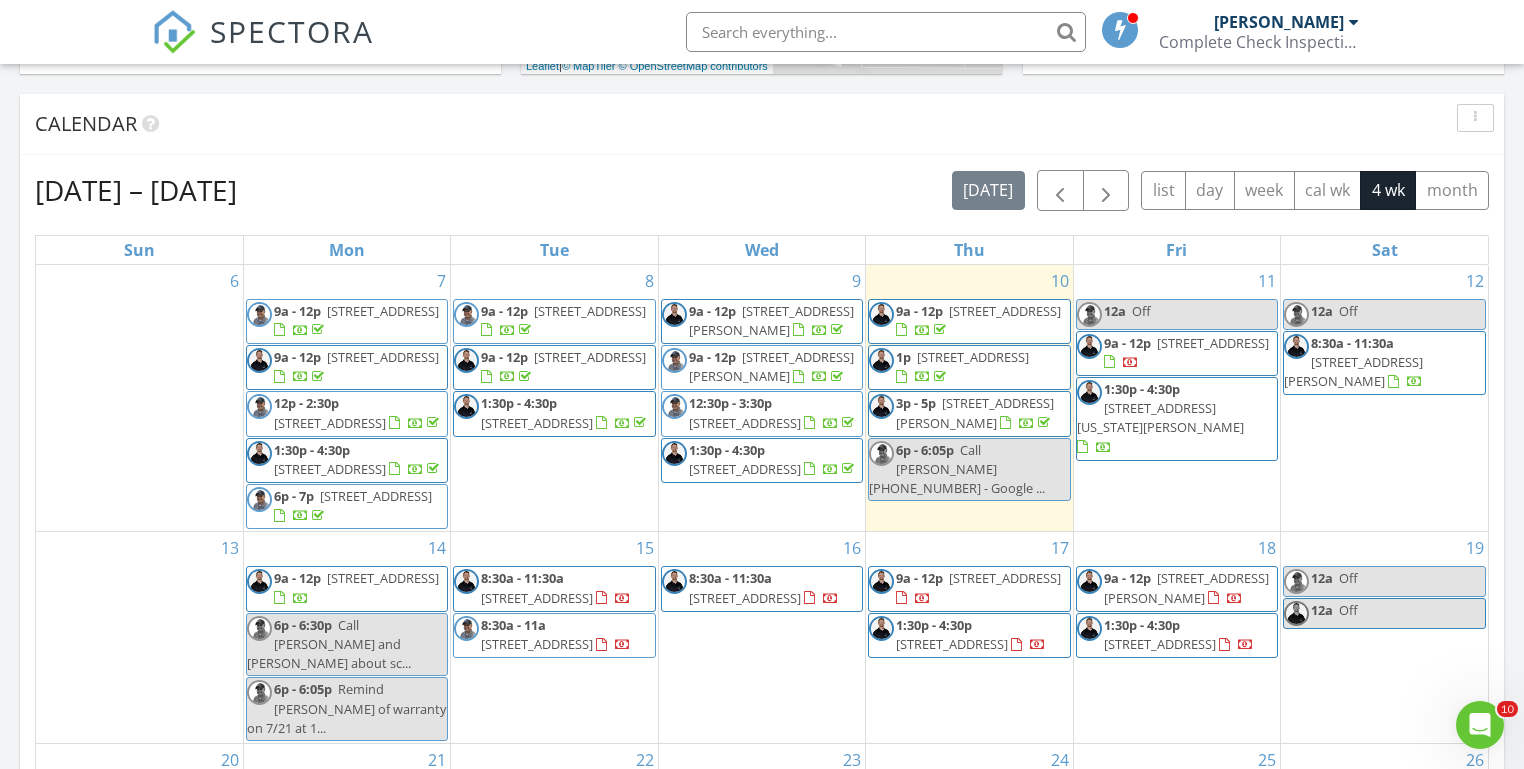 scroll, scrollTop: 0, scrollLeft: 0, axis: both 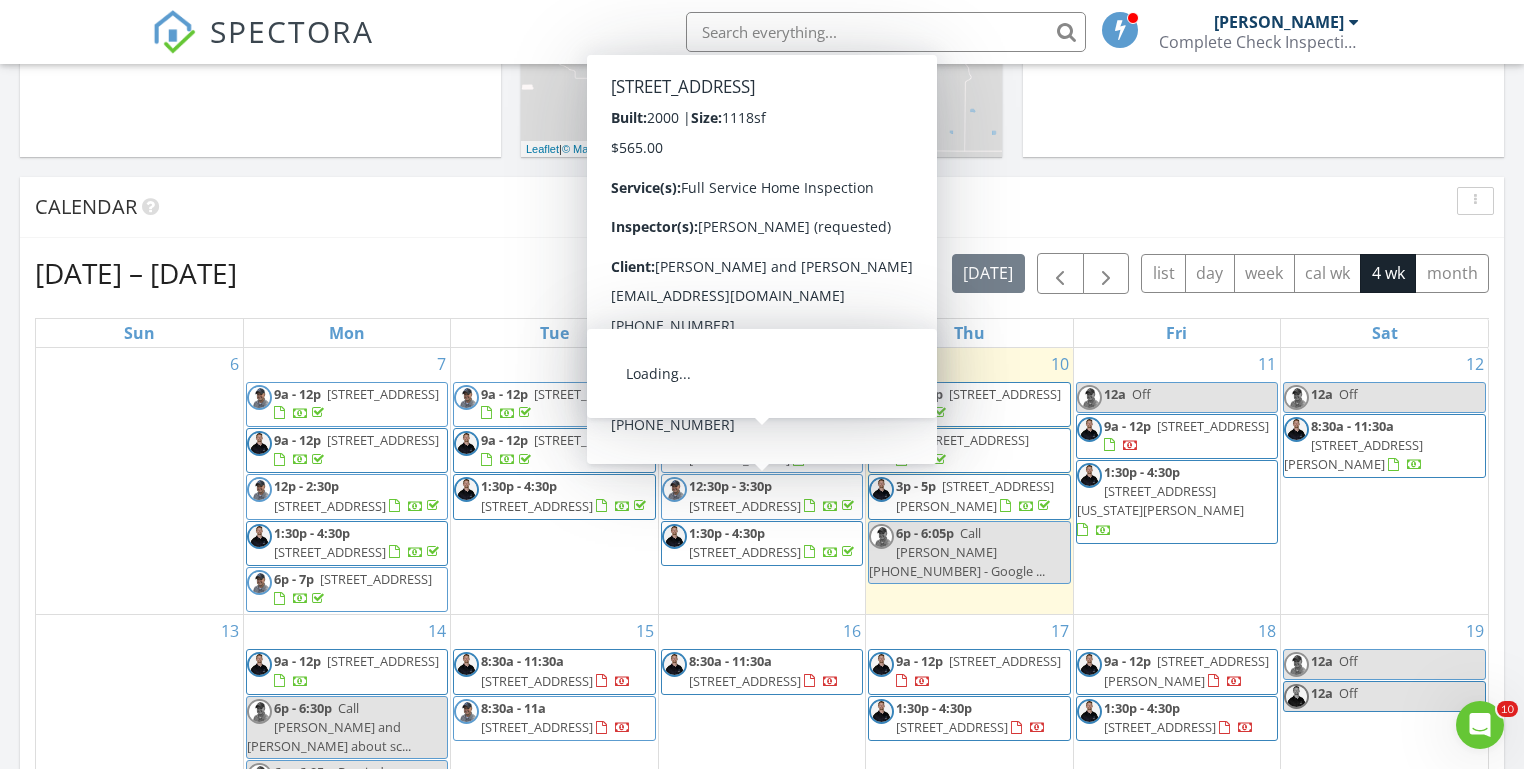 click on "[DATE]
[PERSON_NAME]
6:00 pm
Call [PERSON_NAME] [PHONE_NUMBER] - ...
[PERSON_NAME]
New Inspection     New Quote         Map               1 2 3 + − [GEOGRAPHIC_DATA] 61.9 km, 1 h 5 min Head southwest on [GEOGRAPHIC_DATA] 55 m Turn right onto [GEOGRAPHIC_DATA] 55 m Turn right onto [GEOGRAPHIC_DATA] 15 m Turn left to stay on [GEOGRAPHIC_DATA] 25 m Turn left onto [GEOGRAPHIC_DATA] 550 m Turn left onto [PERSON_NAME] 1 km Turn left onto [GEOGRAPHIC_DATA] 2 km Continue onto [GEOGRAPHIC_DATA] (ID 44) 250 m Turn right onto [GEOGRAPHIC_DATA] 15 km Turn left onto [GEOGRAPHIC_DATA][US_STATE] 600 m Turn left onto [GEOGRAPHIC_DATA] 150 m Turn left onto [GEOGRAPHIC_DATA] 150 m Turn left onto [GEOGRAPHIC_DATA] 200 m You have arrived at your 1st destination, on the right 0 m 60 m" at bounding box center [762, 467] 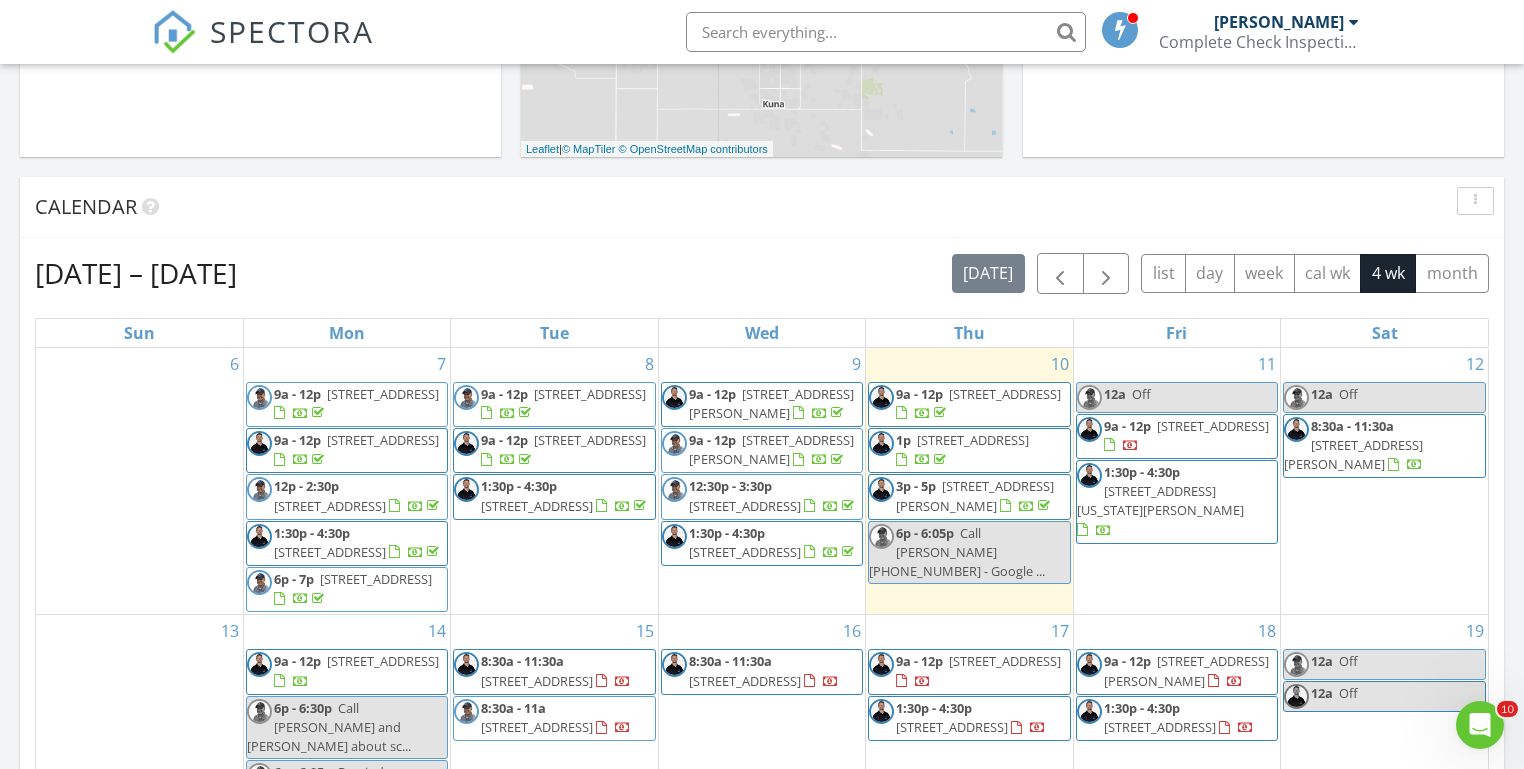 click on "[DATE]
[PERSON_NAME]
6:00 pm
Call [PERSON_NAME] [PHONE_NUMBER] - ...
[PERSON_NAME]
New Inspection     New Quote         Map               1 2 3 + − [GEOGRAPHIC_DATA] 61.9 km, 1 h 5 min Head southwest on [GEOGRAPHIC_DATA] 55 m Turn right onto [GEOGRAPHIC_DATA] 55 m Turn right onto [GEOGRAPHIC_DATA] 15 m Turn left to stay on [GEOGRAPHIC_DATA] 25 m Turn left onto [GEOGRAPHIC_DATA] 550 m Turn left onto [PERSON_NAME] 1 km Turn left onto [GEOGRAPHIC_DATA] 2 km Continue onto [GEOGRAPHIC_DATA] (ID 44) 250 m Turn right onto [GEOGRAPHIC_DATA] 15 km Turn left onto [GEOGRAPHIC_DATA][US_STATE] 600 m Turn left onto [GEOGRAPHIC_DATA] 150 m Turn left onto [GEOGRAPHIC_DATA] 150 m Turn left onto [GEOGRAPHIC_DATA] 200 m You have arrived at your 1st destination, on the right 0 m 60 m" at bounding box center (762, 467) 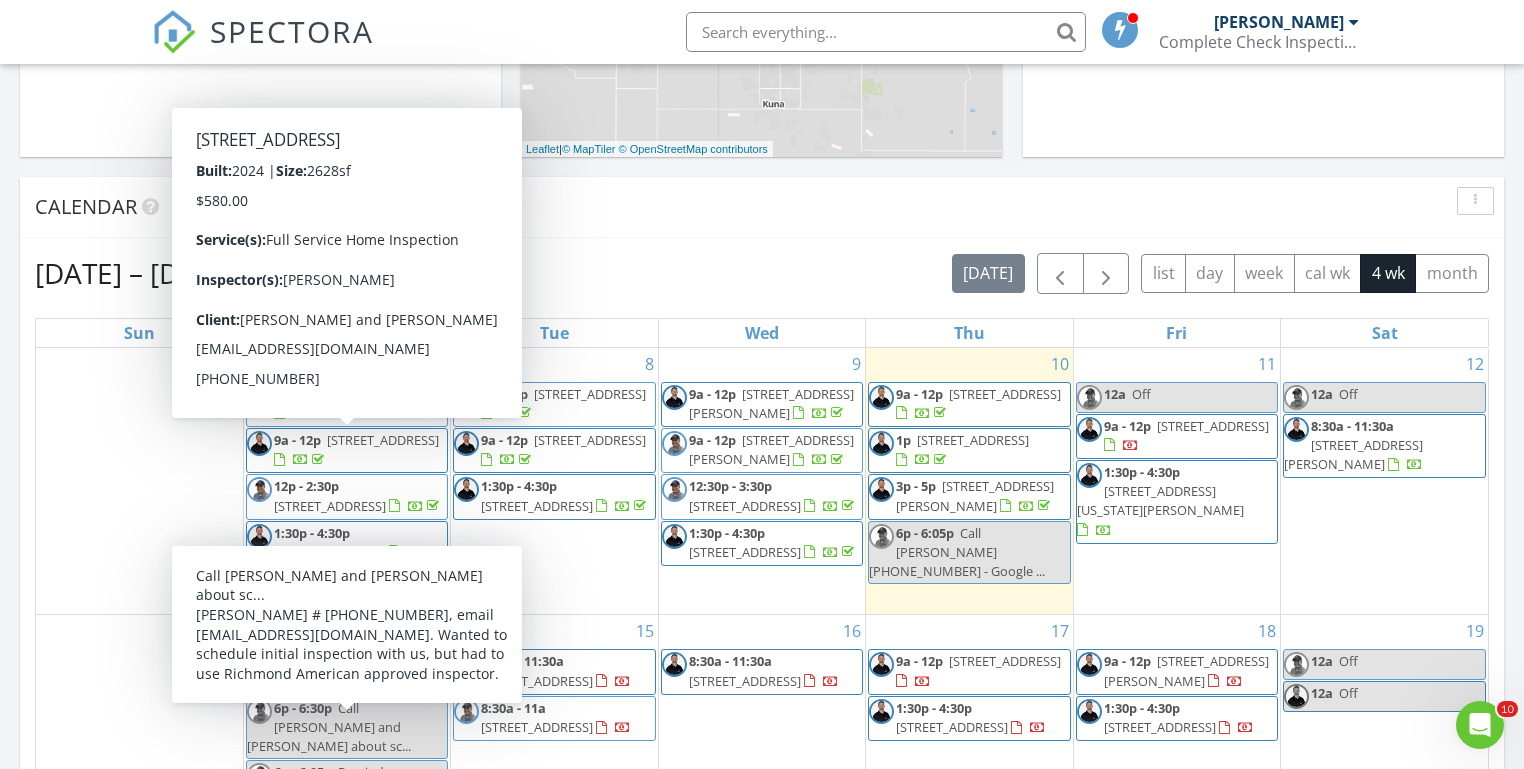 click on "[DATE]
[PERSON_NAME]
6:00 pm
Call [PERSON_NAME] [PHONE_NUMBER] - ...
[PERSON_NAME]
New Inspection     New Quote         Map               1 2 3 + − [GEOGRAPHIC_DATA] 61.9 km, 1 h 5 min Head southwest on [GEOGRAPHIC_DATA] 55 m Turn right onto [GEOGRAPHIC_DATA] 55 m Turn right onto [GEOGRAPHIC_DATA] 15 m Turn left to stay on [GEOGRAPHIC_DATA] 25 m Turn left onto [GEOGRAPHIC_DATA] 550 m Turn left onto [PERSON_NAME] 1 km Turn left onto [GEOGRAPHIC_DATA] 2 km Continue onto [GEOGRAPHIC_DATA] (ID 44) 250 m Turn right onto [GEOGRAPHIC_DATA] 15 km Turn left onto [GEOGRAPHIC_DATA][US_STATE] 600 m Turn left onto [GEOGRAPHIC_DATA] 150 m Turn left onto [GEOGRAPHIC_DATA] 150 m Turn left onto [GEOGRAPHIC_DATA] 200 m You have arrived at your 1st destination, on the right 0 m 60 m" at bounding box center [762, 467] 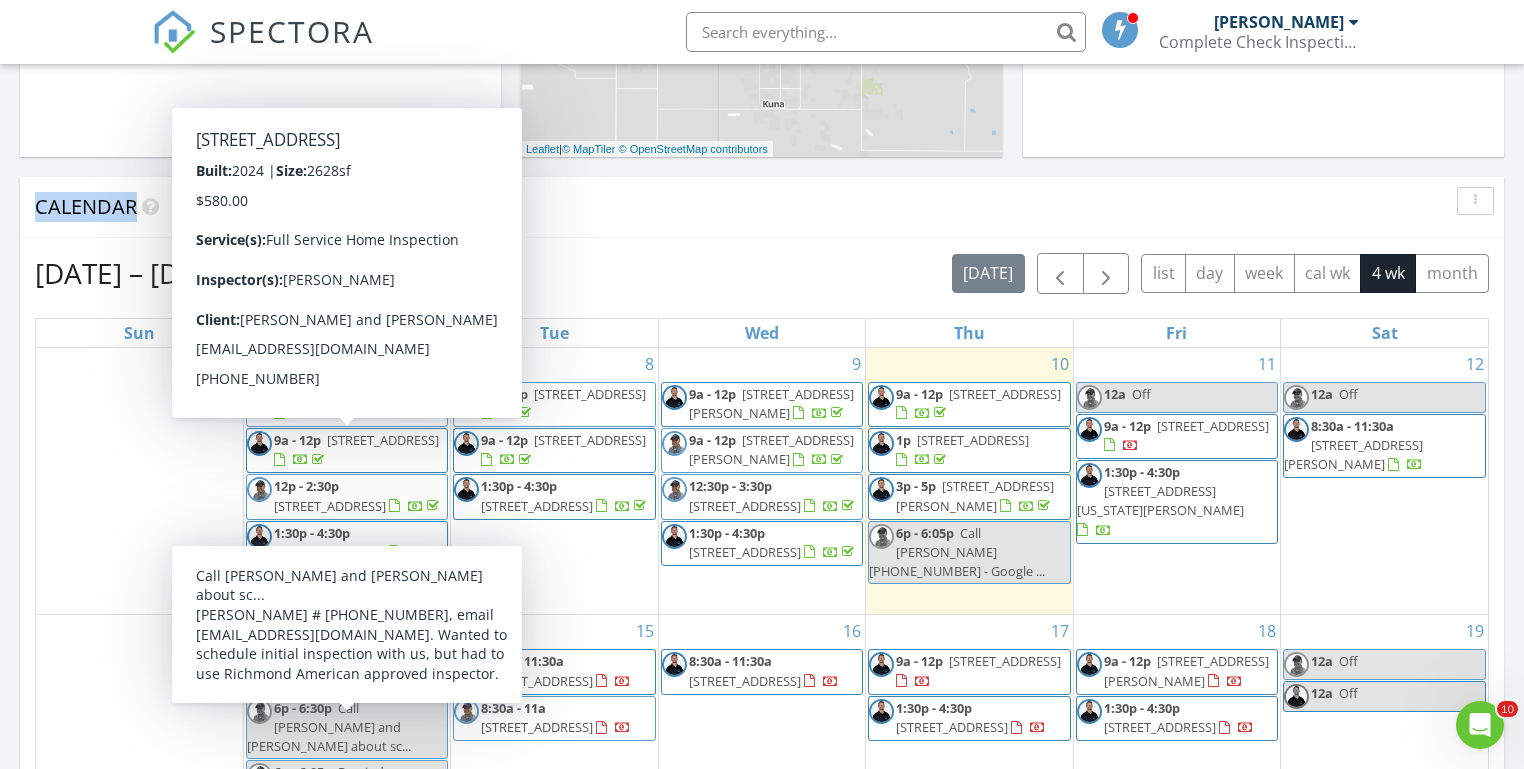 click on "Today
Michael Hasson
6:00 pm
Call Christine Buttars (208) 871-3045 - ...
Michael Hasson
New Inspection     New Quote         Map               1 2 3 + − Middleton Road, North Middleton Road, South Middleton Road, North Middleton Road, Vietnam Veterans Memorial Highway, West Overland Road 61.9 km, 1 h 5 min Head southwest on Windmill Springs Court 55 m Turn right onto Stallion Springs Way 55 m Turn right onto West Highlands Parkway 15 m Turn left to stay on West Highlands Parkway 25 m Turn left onto West Highlands Parkway 550 m Turn left onto Hartley Lane 1 km Turn left onto West Main Street 2 km Continue onto Star Boulevard (ID 44) 250 m Turn right onto South Middleton Road 15 km Turn left onto West Iowa Avenue 600 m Turn left onto South Fall River Drive 150 m Turn left onto West Aspen Creek Drive 150 m Turn left onto South Millstream Court 200 m You have arrived at your 1st destination, on the right 0 m 60 m" at bounding box center [762, 467] 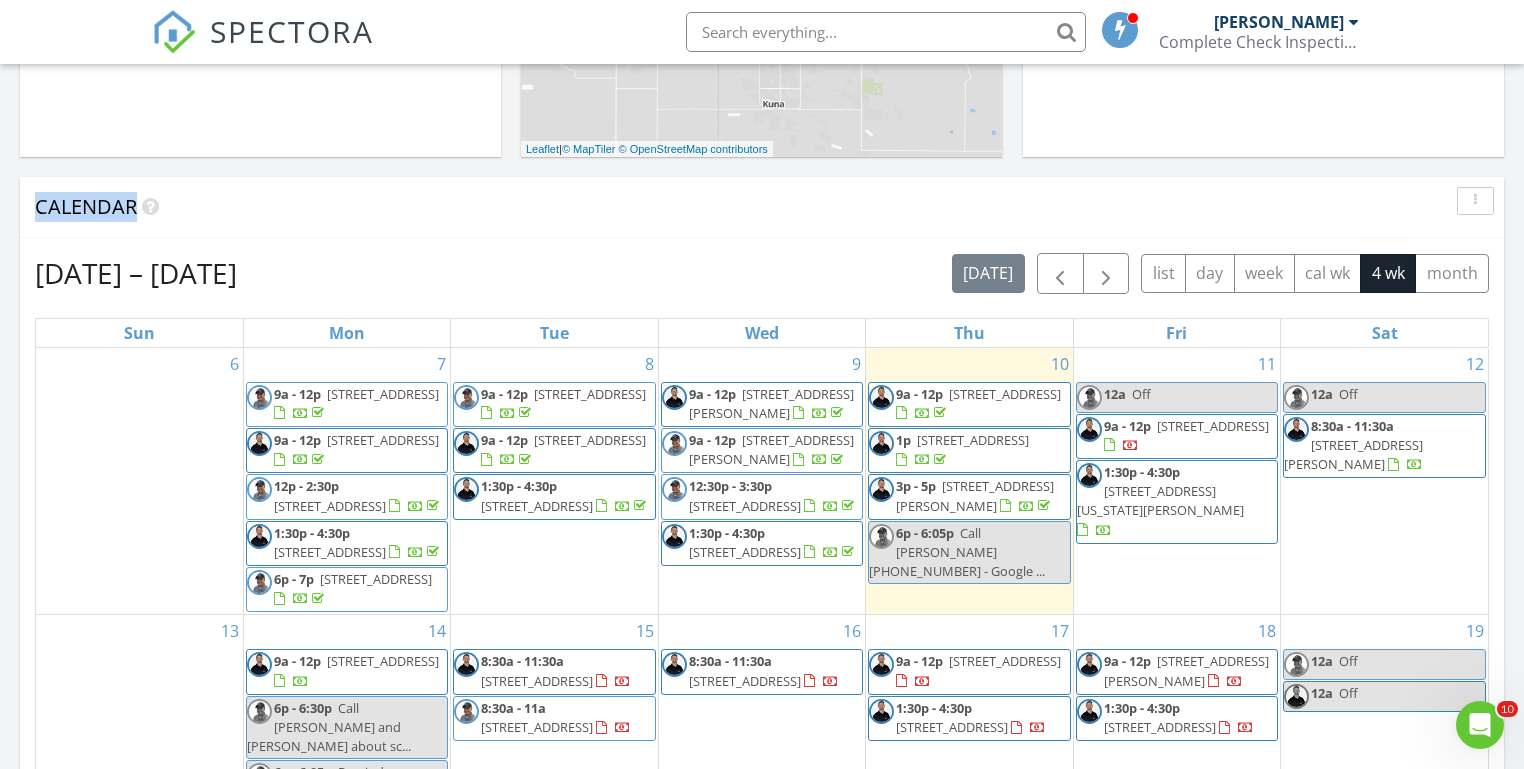 click on "Today
Michael Hasson
6:00 pm
Call Christine Buttars (208) 871-3045 - ...
Michael Hasson
New Inspection     New Quote         Map               1 2 3 + − Middleton Road, North Middleton Road, South Middleton Road, North Middleton Road, Vietnam Veterans Memorial Highway, West Overland Road 61.9 km, 1 h 5 min Head southwest on Windmill Springs Court 55 m Turn right onto Stallion Springs Way 55 m Turn right onto West Highlands Parkway 15 m Turn left to stay on West Highlands Parkway 25 m Turn left onto West Highlands Parkway 550 m Turn left onto Hartley Lane 1 km Turn left onto West Main Street 2 km Continue onto Star Boulevard (ID 44) 250 m Turn right onto South Middleton Road 15 km Turn left onto West Iowa Avenue 600 m Turn left onto South Fall River Drive 150 m Turn left onto West Aspen Creek Drive 150 m Turn left onto South Millstream Court 200 m You have arrived at your 1st destination, on the right 0 m 60 m" at bounding box center [762, 467] 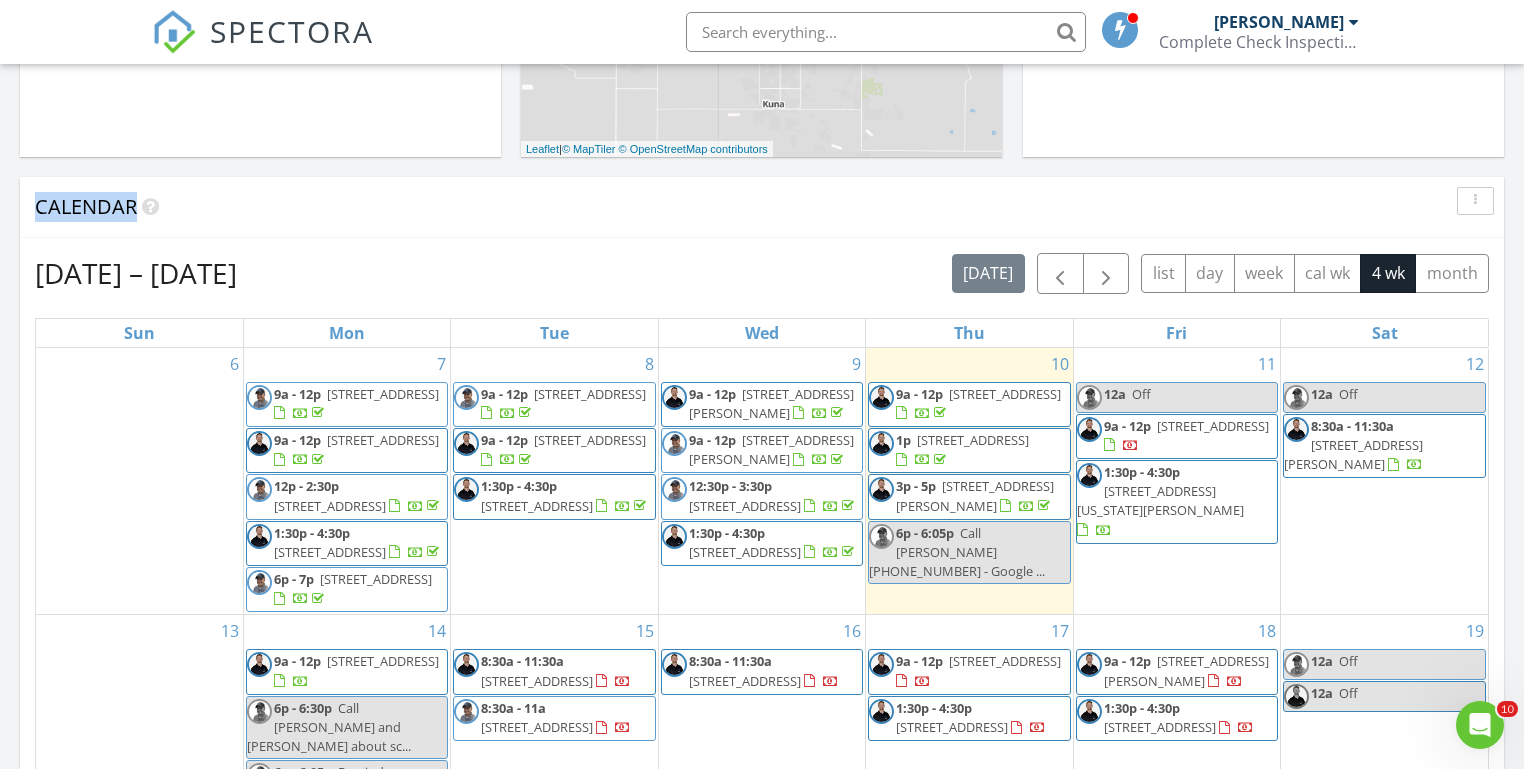 click on "Today
Michael Hasson
6:00 pm
Call Christine Buttars (208) 871-3045 - ...
Michael Hasson
New Inspection     New Quote         Map               1 2 3 + − Middleton Road, North Middleton Road, South Middleton Road, North Middleton Road, Vietnam Veterans Memorial Highway, West Overland Road 61.9 km, 1 h 5 min Head southwest on Windmill Springs Court 55 m Turn right onto Stallion Springs Way 55 m Turn right onto West Highlands Parkway 15 m Turn left to stay on West Highlands Parkway 25 m Turn left onto West Highlands Parkway 550 m Turn left onto Hartley Lane 1 km Turn left onto West Main Street 2 km Continue onto Star Boulevard (ID 44) 250 m Turn right onto South Middleton Road 15 km Turn left onto West Iowa Avenue 600 m Turn left onto South Fall River Drive 150 m Turn left onto West Aspen Creek Drive 150 m Turn left onto South Millstream Court 200 m You have arrived at your 1st destination, on the right 0 m 60 m" at bounding box center [762, 467] 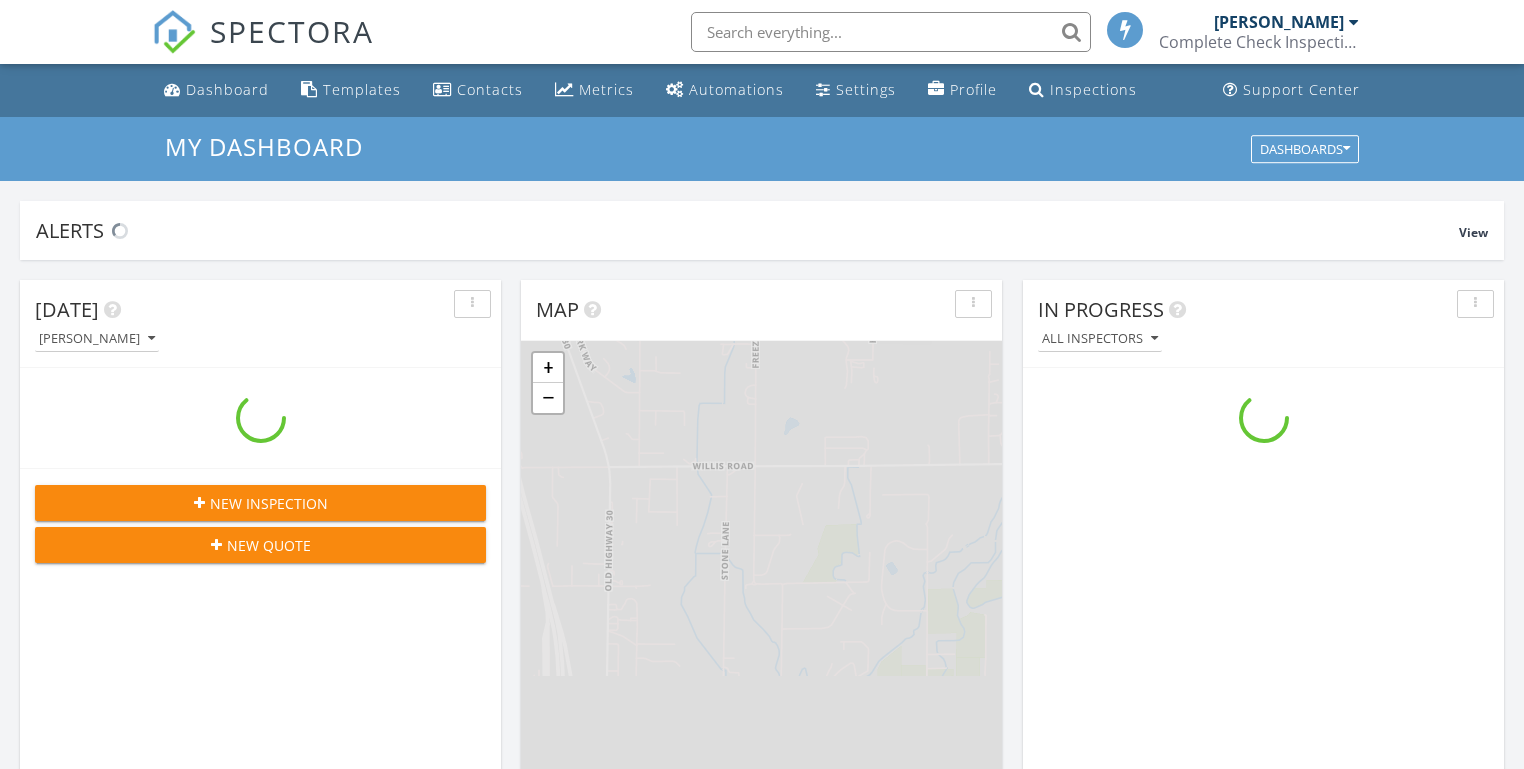 scroll, scrollTop: 0, scrollLeft: 0, axis: both 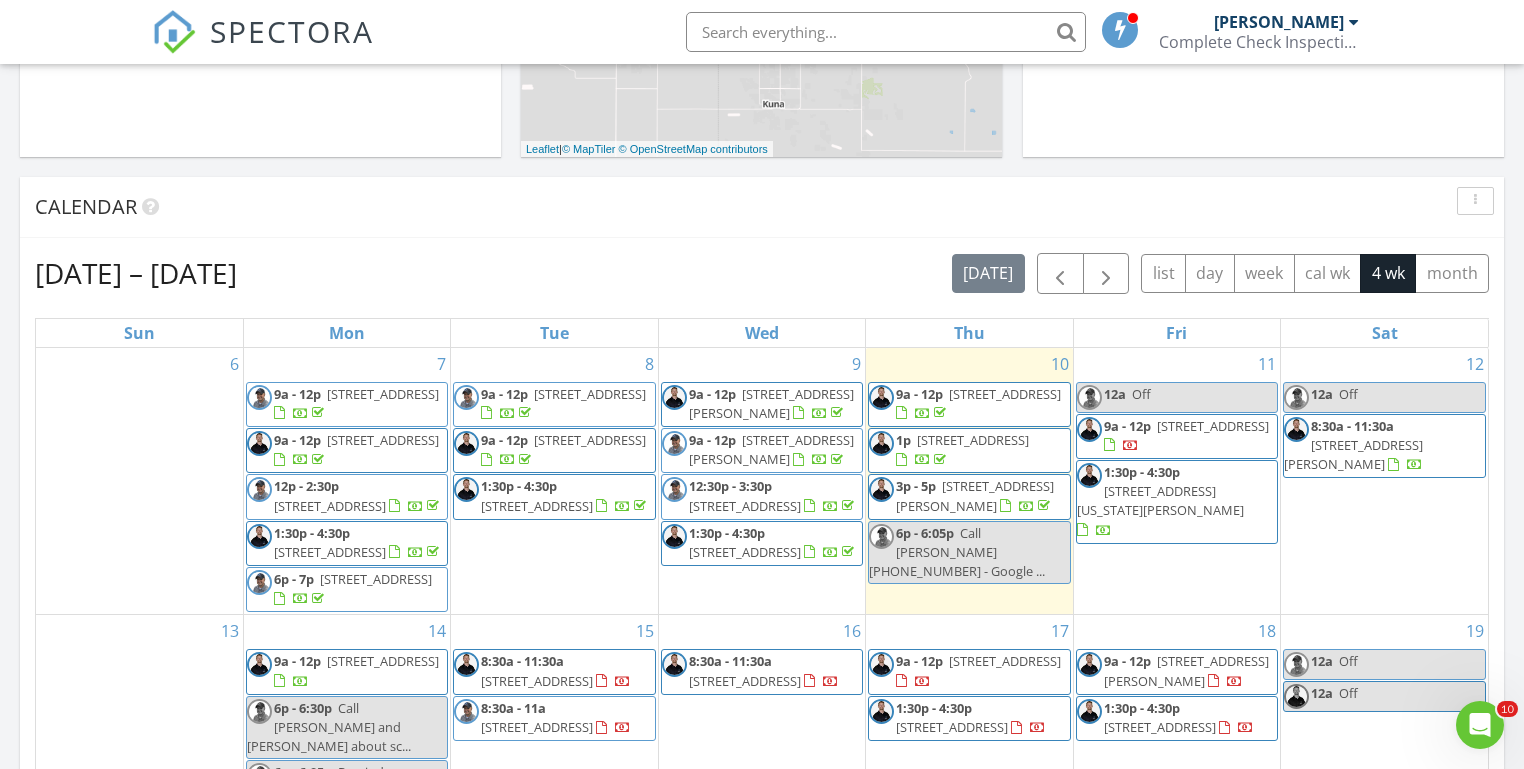 click on "[DATE]
[PERSON_NAME]
6:00 pm
Call [PERSON_NAME] [PHONE_NUMBER] - ...
[PERSON_NAME]
New Inspection     New Quote         Map               1 2 3 + − [GEOGRAPHIC_DATA] 61.9 km, 1 h 5 min Head southwest on [GEOGRAPHIC_DATA] 55 m Turn right onto [GEOGRAPHIC_DATA] 55 m Turn right onto [GEOGRAPHIC_DATA] 15 m Turn left to stay on [GEOGRAPHIC_DATA] 25 m Turn left onto [GEOGRAPHIC_DATA] 550 m Turn left onto [PERSON_NAME] 1 km Turn left onto [GEOGRAPHIC_DATA] 2 km Continue onto [GEOGRAPHIC_DATA] (ID 44) 250 m Turn right onto [GEOGRAPHIC_DATA] 15 km Turn left onto [GEOGRAPHIC_DATA][US_STATE] 600 m Turn left onto [GEOGRAPHIC_DATA] 150 m Turn left onto [GEOGRAPHIC_DATA] 150 m Turn left onto [GEOGRAPHIC_DATA] 200 m You have arrived at your 1st destination, on the right 0 m 60 m" at bounding box center (762, 467) 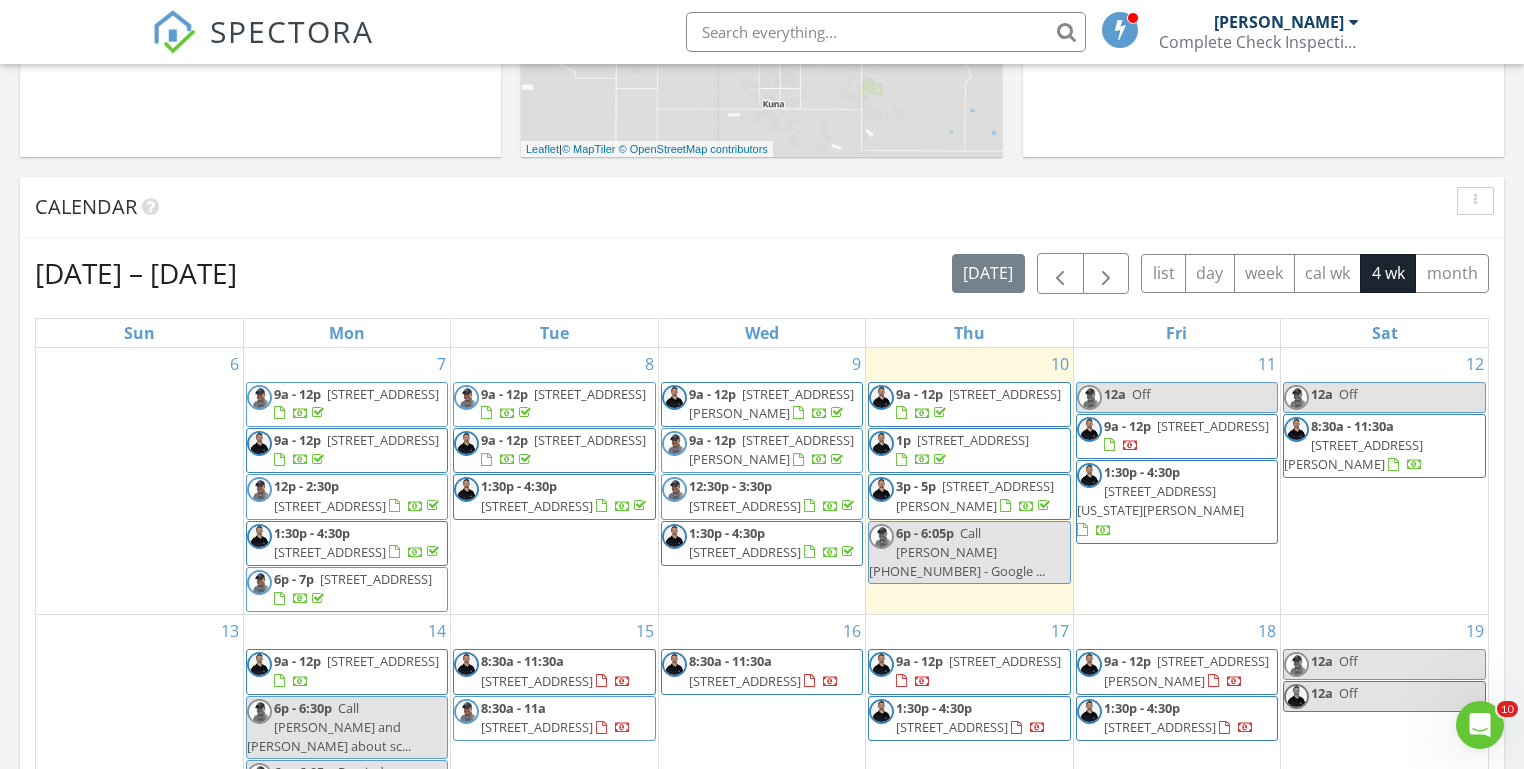 click on "[DATE]
[PERSON_NAME]
6:00 pm
Call [PERSON_NAME] [PHONE_NUMBER] - ...
[PERSON_NAME]
New Inspection     New Quote         Map               1 2 3 + − [GEOGRAPHIC_DATA] 61.9 km, 1 h 5 min Head southwest on [GEOGRAPHIC_DATA] 55 m Turn right onto [GEOGRAPHIC_DATA] 55 m Turn right onto [GEOGRAPHIC_DATA] 15 m Turn left to stay on [GEOGRAPHIC_DATA] 25 m Turn left onto [GEOGRAPHIC_DATA] 550 m Turn left onto [PERSON_NAME] 1 km Turn left onto [GEOGRAPHIC_DATA] 2 km Continue onto [GEOGRAPHIC_DATA] (ID 44) 250 m Turn right onto [GEOGRAPHIC_DATA] 15 km Turn left onto [GEOGRAPHIC_DATA][US_STATE] 600 m Turn left onto [GEOGRAPHIC_DATA] 150 m Turn left onto [GEOGRAPHIC_DATA] 150 m Turn left onto [GEOGRAPHIC_DATA] 200 m You have arrived at your 1st destination, on the right 0 m 60 m" at bounding box center [762, 467] 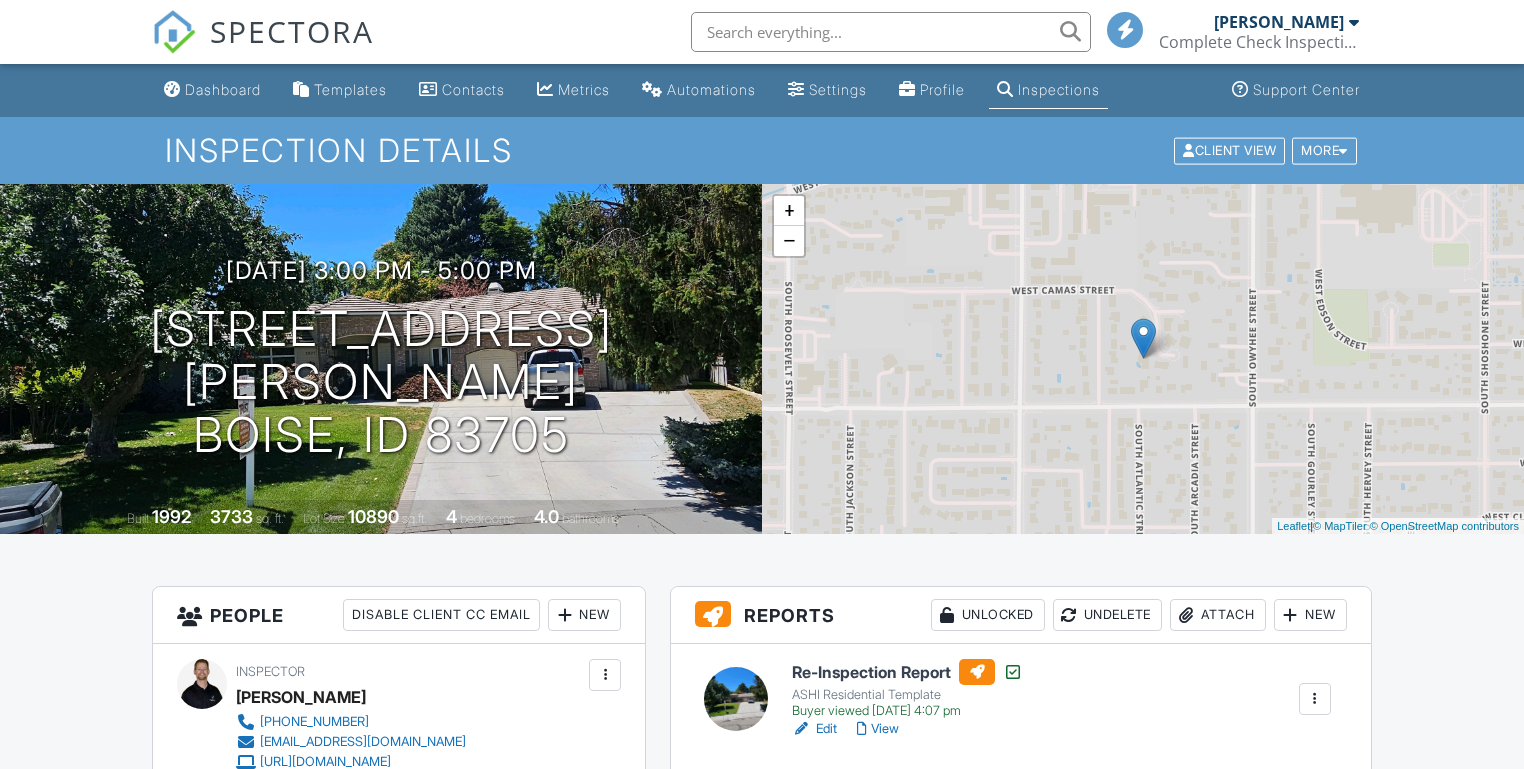 scroll, scrollTop: 393, scrollLeft: 0, axis: vertical 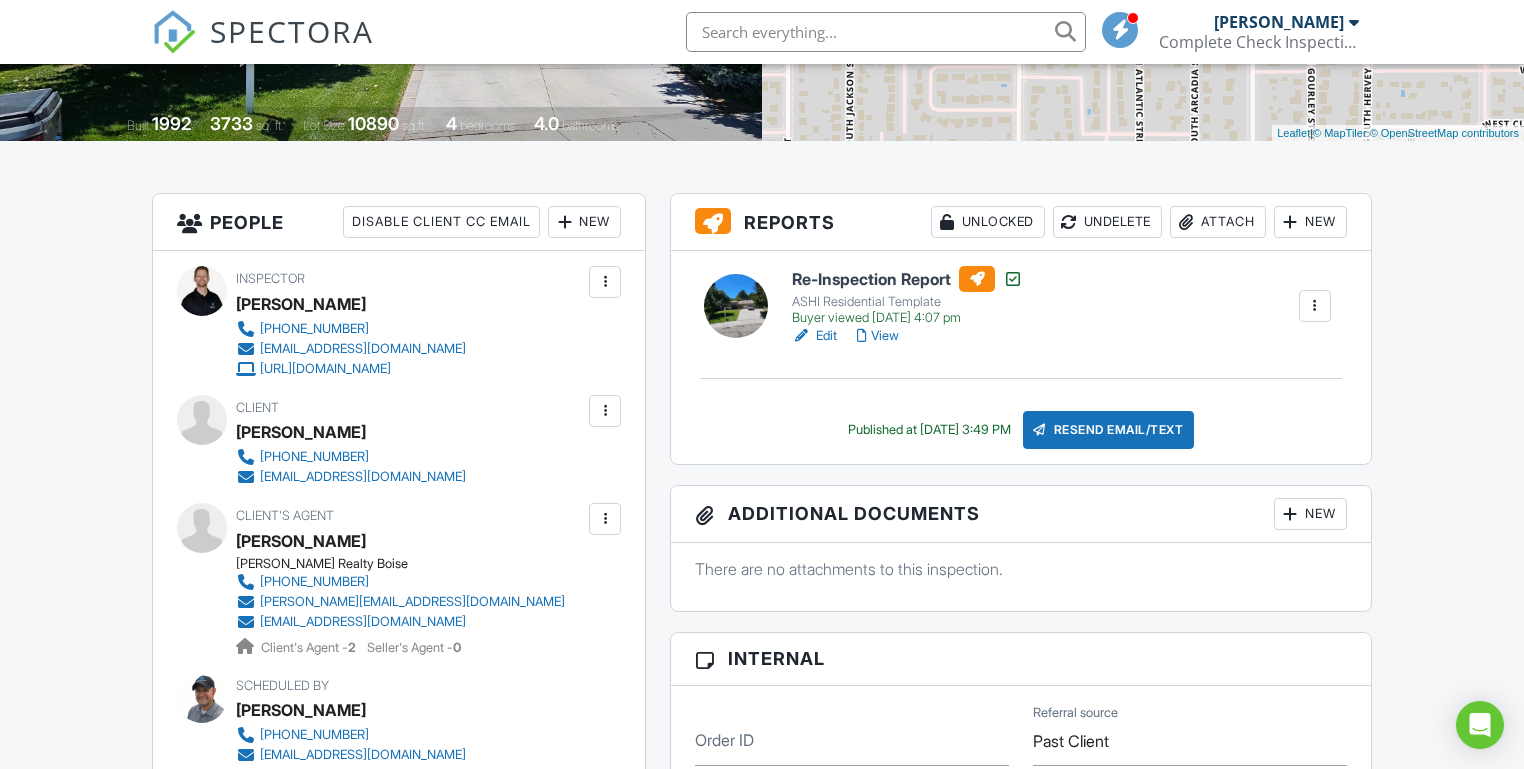 click on "View" at bounding box center [878, 336] 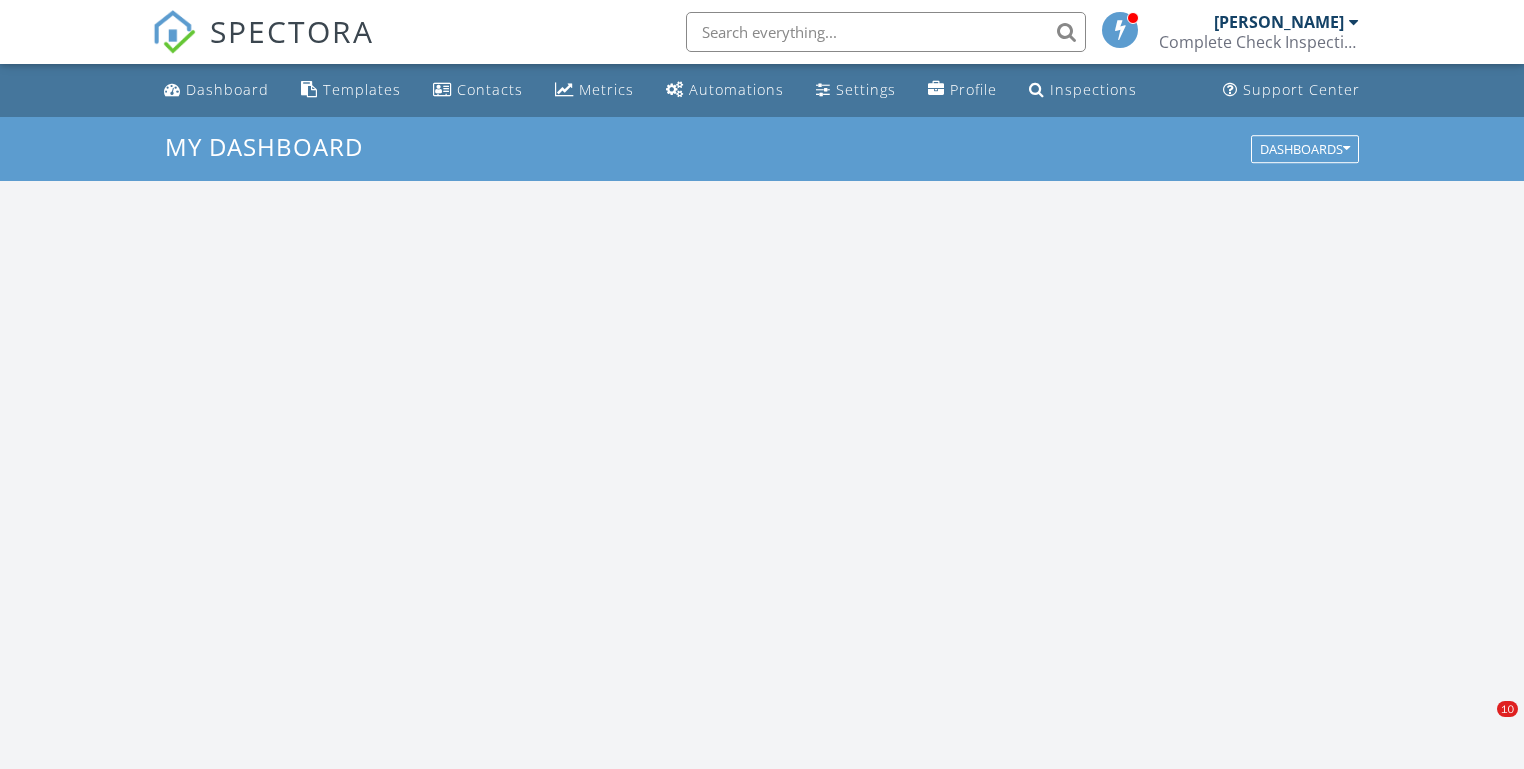 scroll, scrollTop: 0, scrollLeft: 0, axis: both 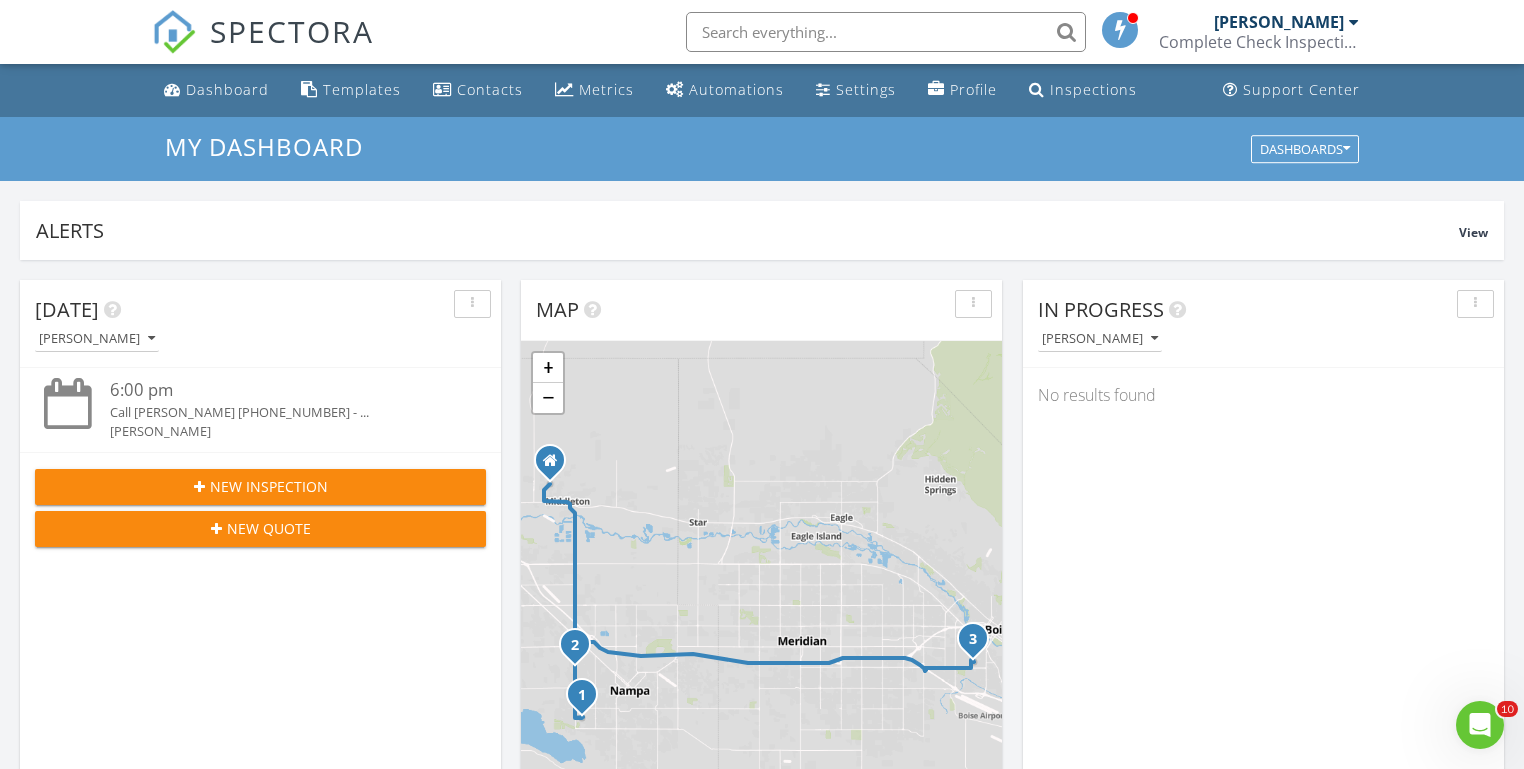 click on "Today
Michael Hasson
6:00 pm
Call Christine Buttars (208) 871-3045 - ...
Michael Hasson
New Inspection     New Quote         Map               1 2 3 + − Middleton Road, North Middleton Road, South Middleton Road, North Middleton Road, Vietnam Veterans Memorial Highway, West Overland Road 61.9 km, 1 h 5 min Head southwest on Windmill Springs Court 55 m Turn right onto Stallion Springs Way 55 m Turn right onto West Highlands Parkway 15 m Turn left to stay on West Highlands Parkway 25 m Turn left onto West Highlands Parkway 550 m Turn left onto Hartley Lane 1 km Turn left onto West Main Street 2 km Continue onto Star Boulevard (ID 44) 250 m Turn right onto South Middleton Road 15 km Turn left onto West Iowa Avenue 600 m Turn left onto South Fall River Drive 150 m Turn left onto West Aspen Creek Drive 150 m Turn left onto South Millstream Court 200 m You have arrived at your 1st destination, on the right 0 m 60 m" at bounding box center (762, 1170) 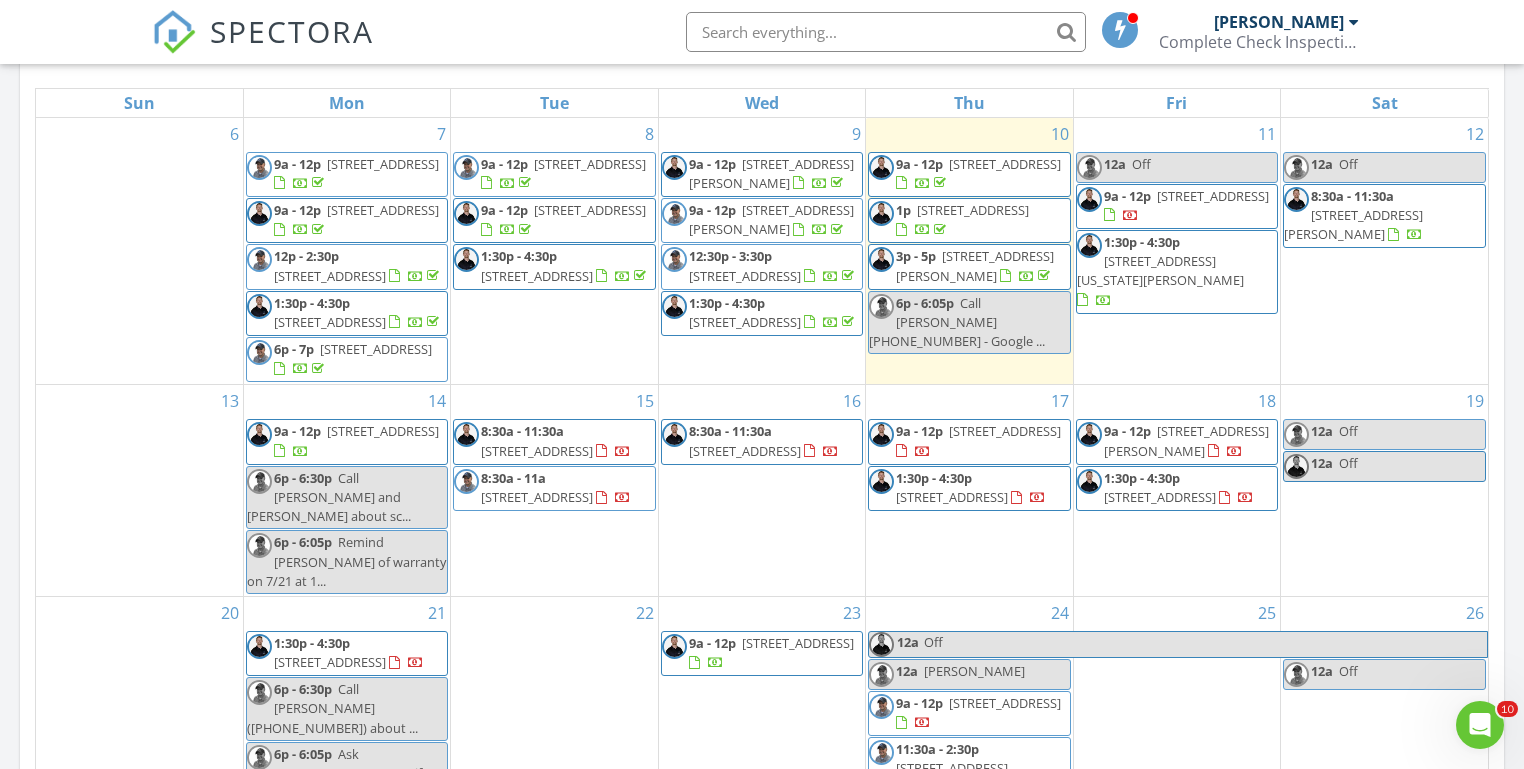 scroll, scrollTop: 976, scrollLeft: 0, axis: vertical 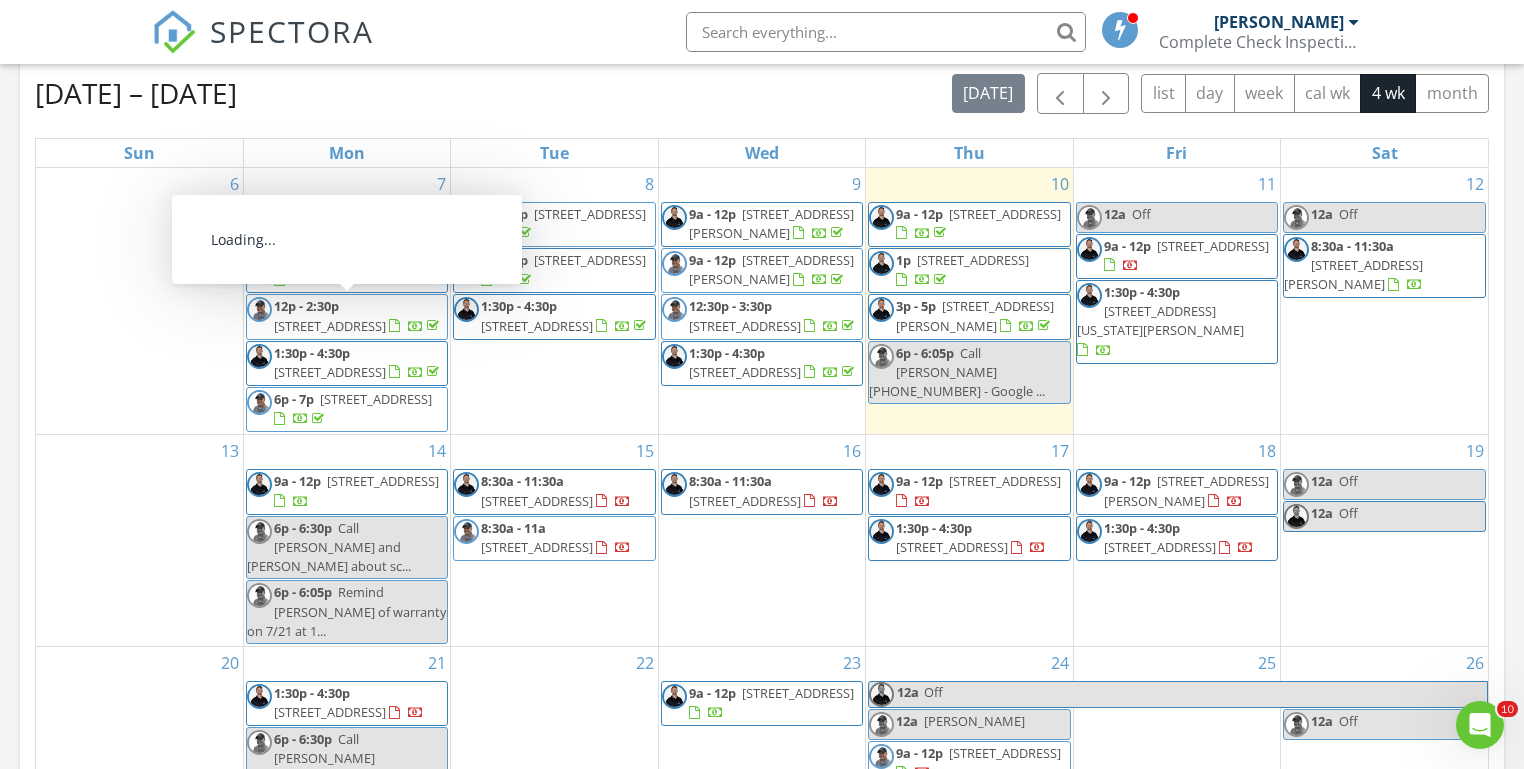 click on "[DATE]
[PERSON_NAME]
6:00 pm
Call [PERSON_NAME] [PHONE_NUMBER] - ...
[PERSON_NAME]
New Inspection     New Quote         Map               1 2 3 + − [GEOGRAPHIC_DATA] 61.9 km, 1 h 5 min Head southwest on [GEOGRAPHIC_DATA] 55 m Turn right onto [GEOGRAPHIC_DATA] 55 m Turn right onto [GEOGRAPHIC_DATA] 15 m Turn left to stay on [GEOGRAPHIC_DATA] 25 m Turn left onto [GEOGRAPHIC_DATA] 550 m Turn left onto [PERSON_NAME] 1 km Turn left onto [GEOGRAPHIC_DATA] 2 km Continue onto [GEOGRAPHIC_DATA] (ID 44) 250 m Turn right onto [GEOGRAPHIC_DATA] 15 km Turn left onto [GEOGRAPHIC_DATA][US_STATE] 600 m Turn left onto [GEOGRAPHIC_DATA] 150 m Turn left onto [GEOGRAPHIC_DATA] 150 m Turn left onto [GEOGRAPHIC_DATA] 200 m You have arrived at your 1st destination, on the right 0 m 60 m" at bounding box center (762, 287) 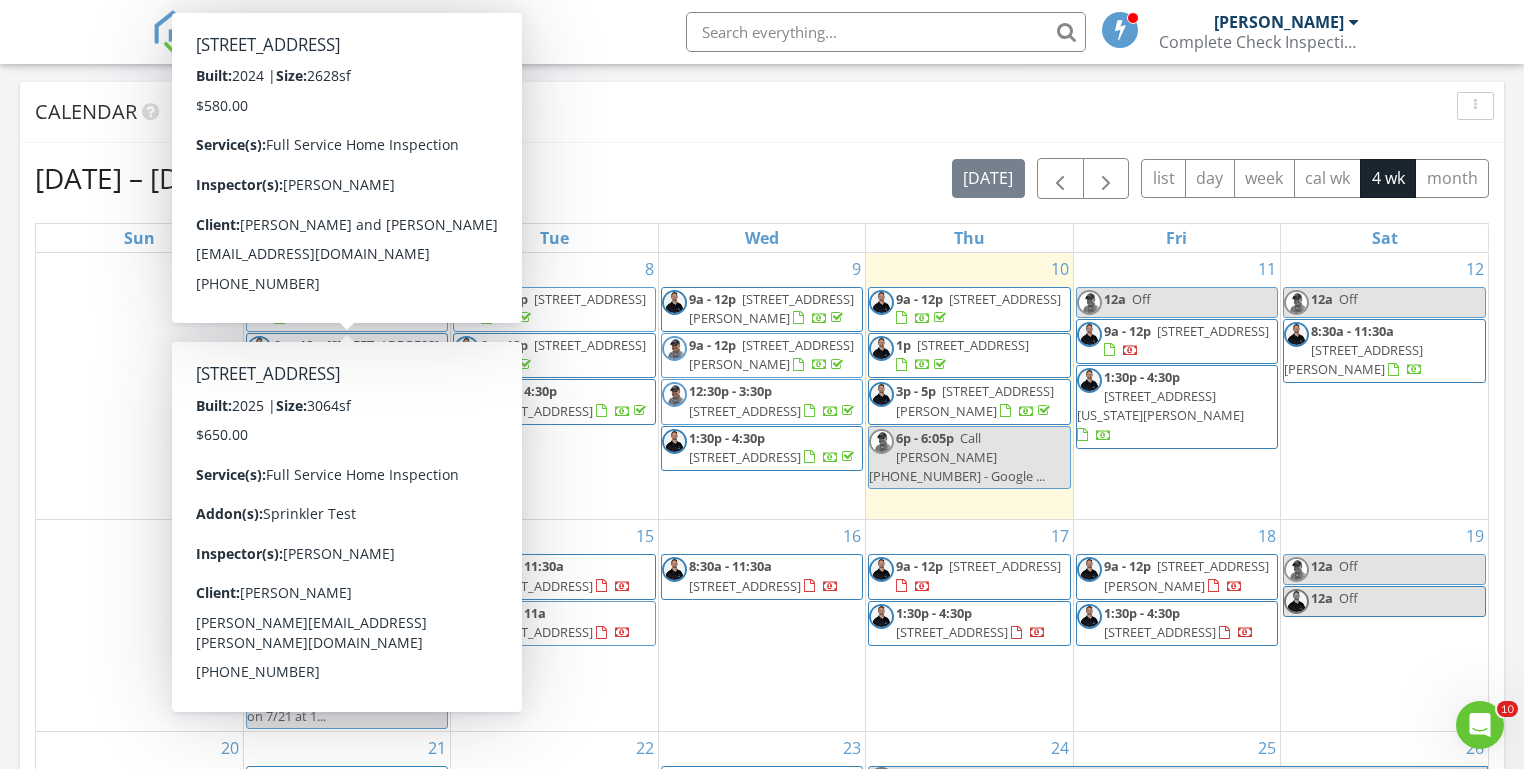 scroll, scrollTop: 782, scrollLeft: 0, axis: vertical 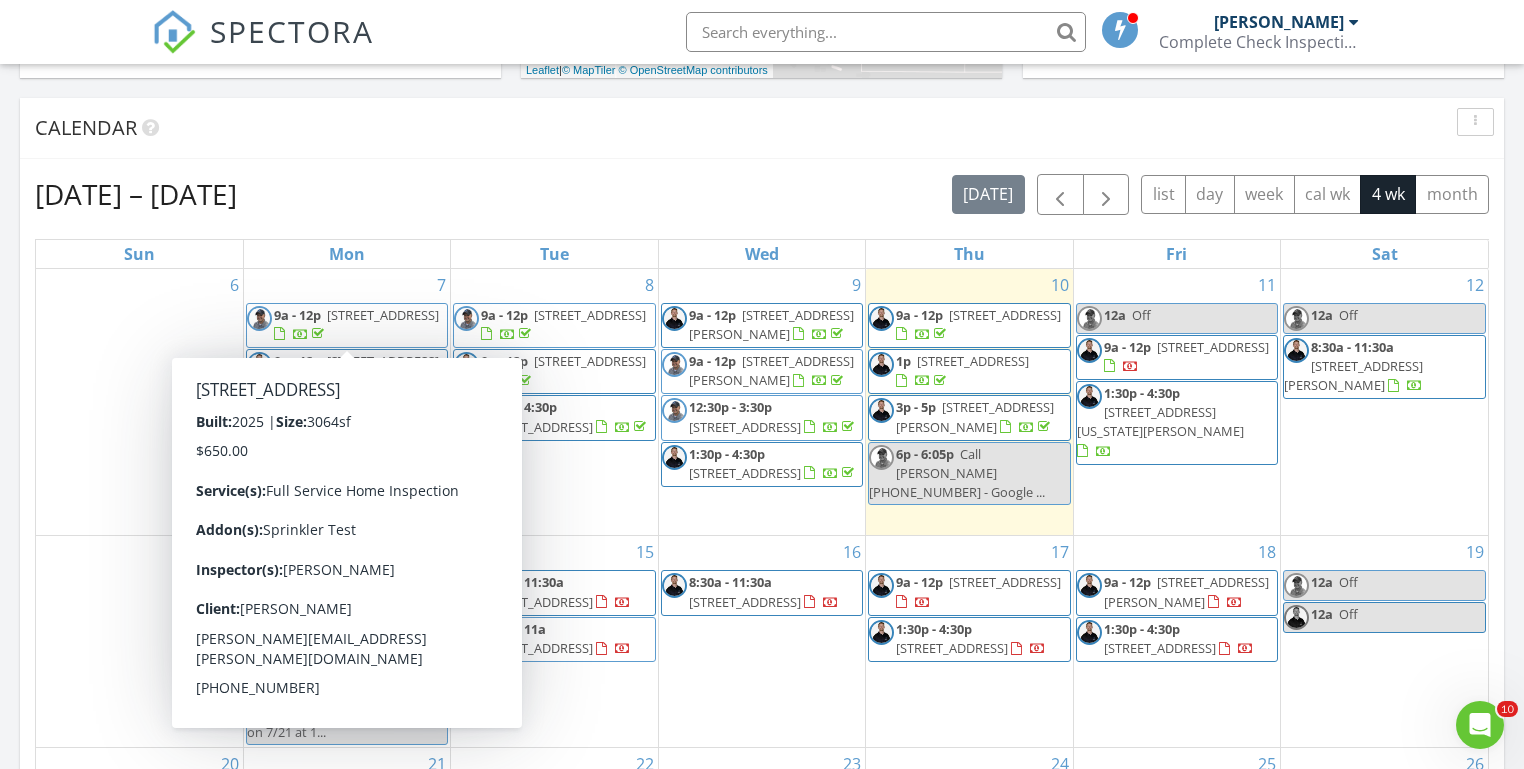 click on "Today
Michael Hasson
6:00 pm
Call Christine Buttars (208) 871-3045 - ...
Michael Hasson
New Inspection     New Quote         Map               1 2 3 + − Middleton Road, North Middleton Road, South Middleton Road, North Middleton Road, Vietnam Veterans Memorial Highway, West Overland Road 61.9 km, 1 h 5 min Head southwest on Windmill Springs Court 55 m Turn right onto Stallion Springs Way 55 m Turn right onto West Highlands Parkway 15 m Turn left to stay on West Highlands Parkway 25 m Turn left onto West Highlands Parkway 550 m Turn left onto Hartley Lane 1 km Turn left onto West Main Street 2 km Continue onto Star Boulevard (ID 44) 250 m Turn right onto South Middleton Road 15 km Turn left onto West Iowa Avenue 600 m Turn left onto South Fall River Drive 150 m Turn left onto West Aspen Creek Drive 150 m Turn left onto South Millstream Court 200 m You have arrived at your 1st destination, on the right 0 m 60 m" at bounding box center (762, 388) 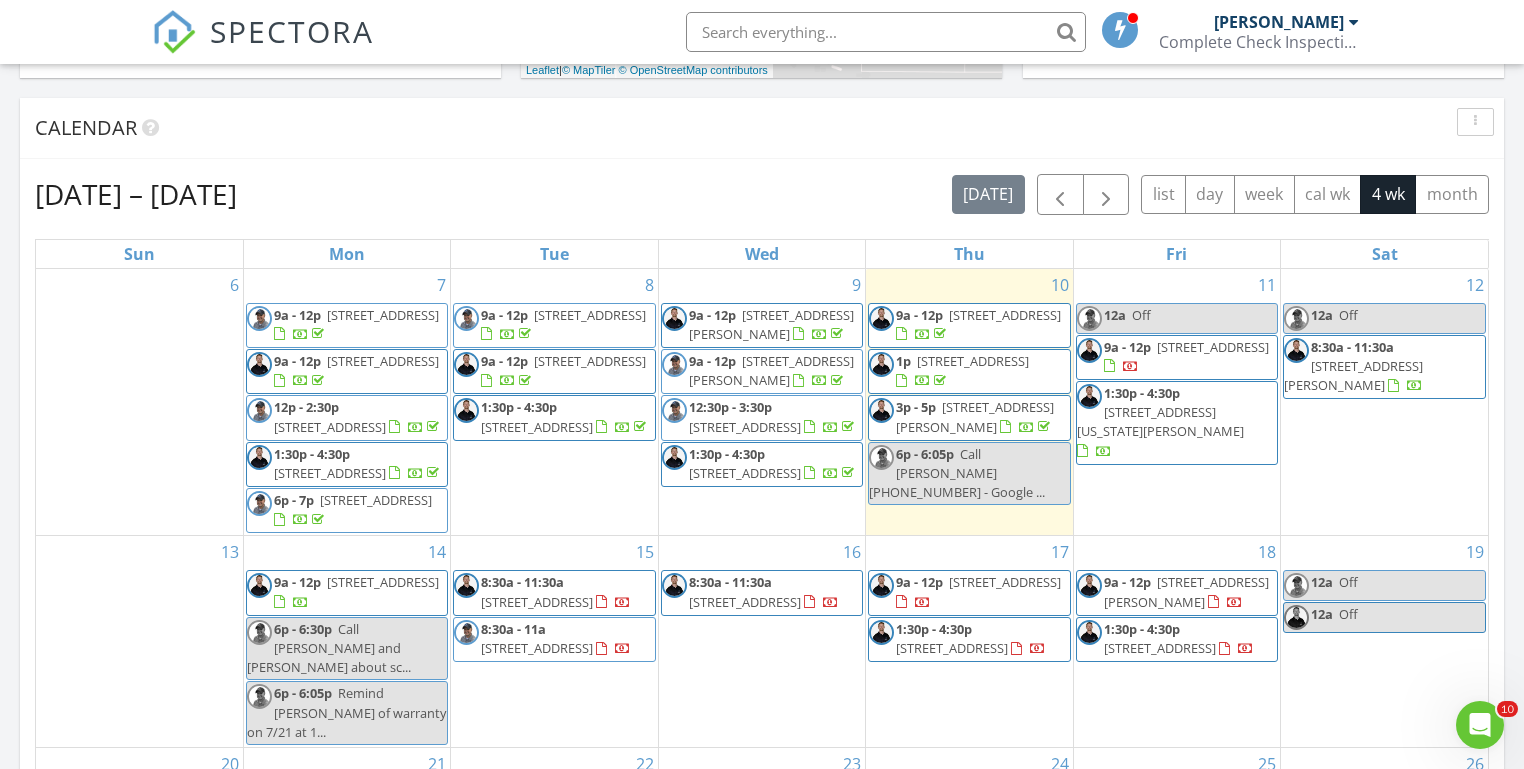 click at bounding box center (886, 32) 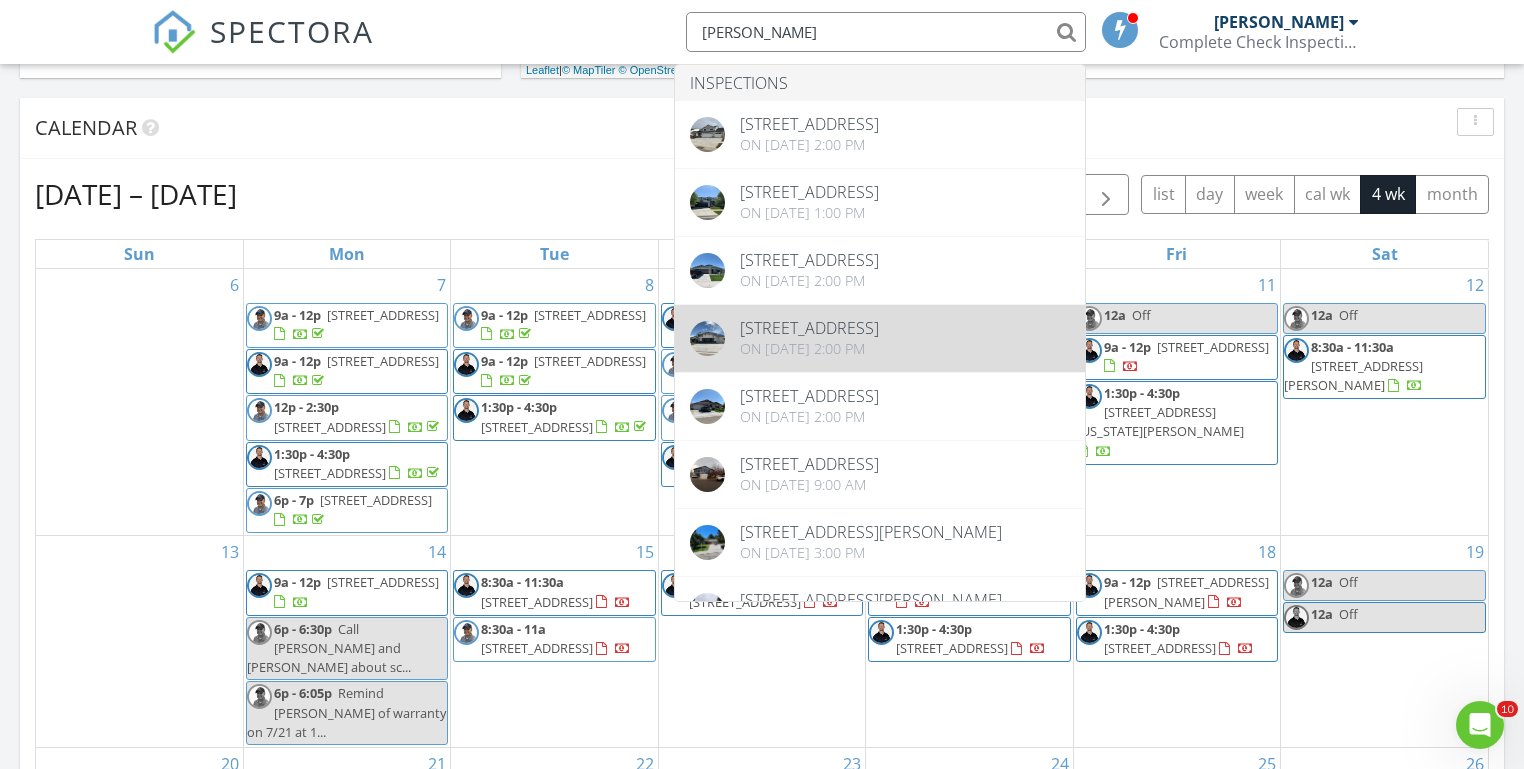 type on "Michael Miller" 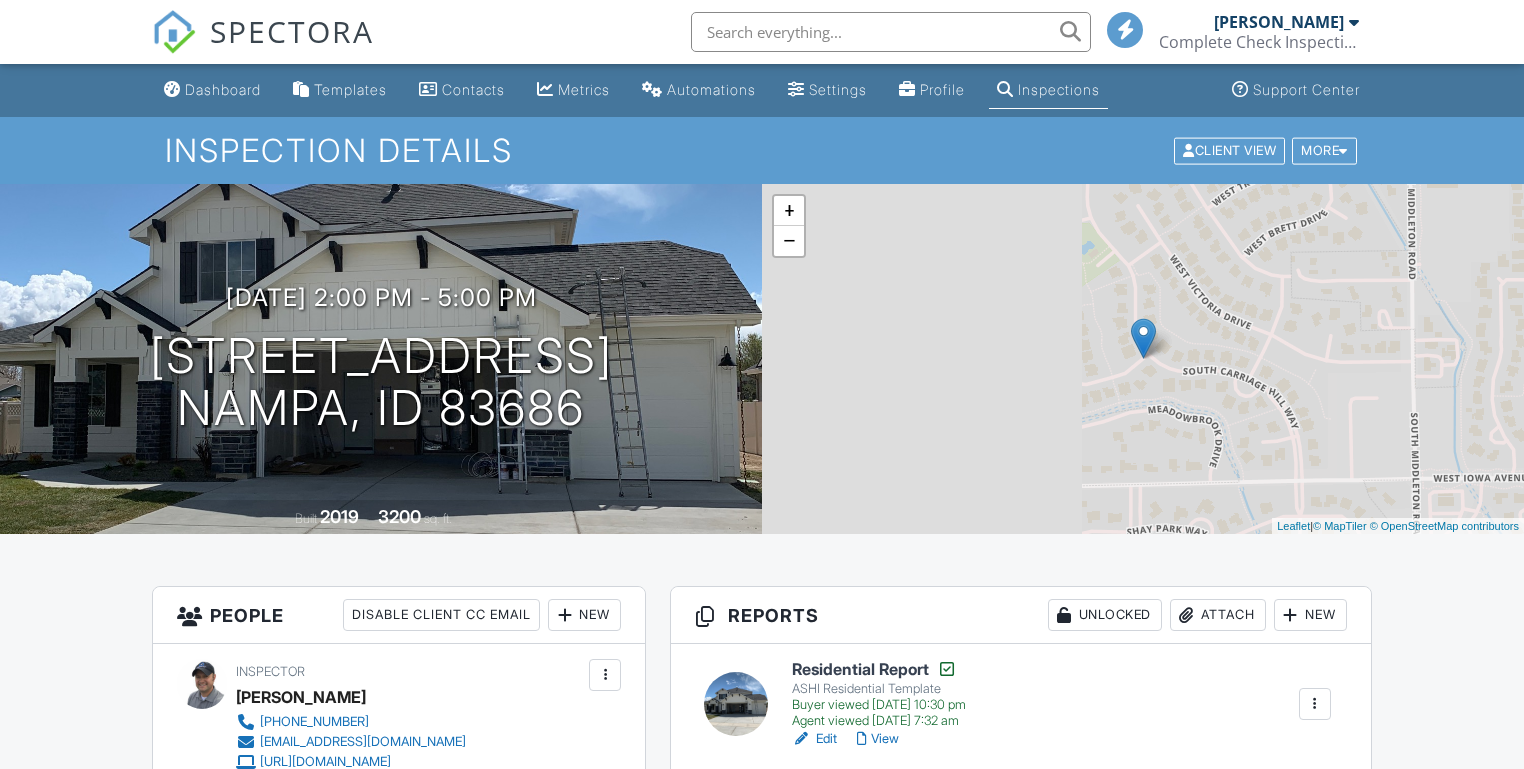 scroll, scrollTop: 246, scrollLeft: 0, axis: vertical 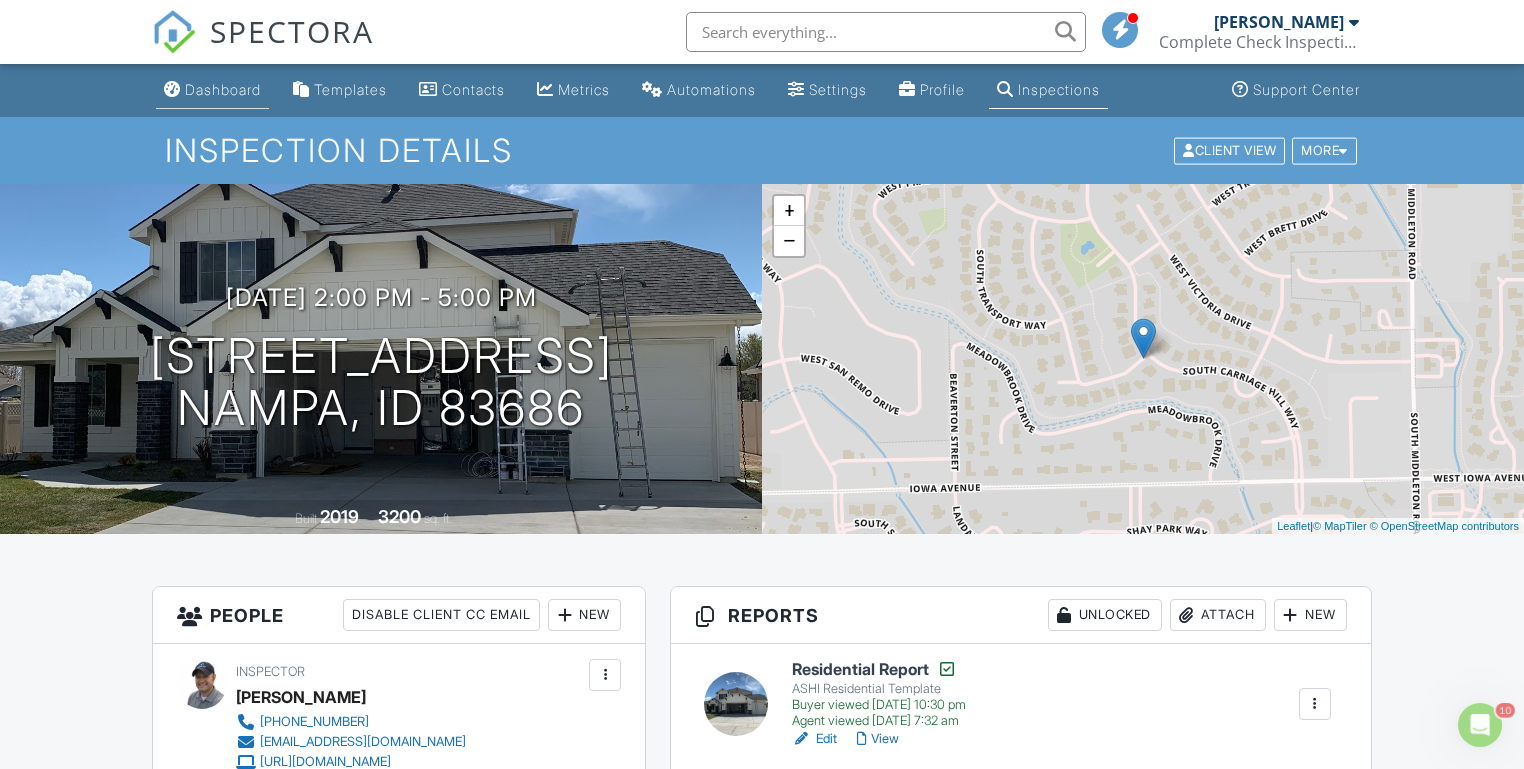click on "Dashboard" at bounding box center (223, 89) 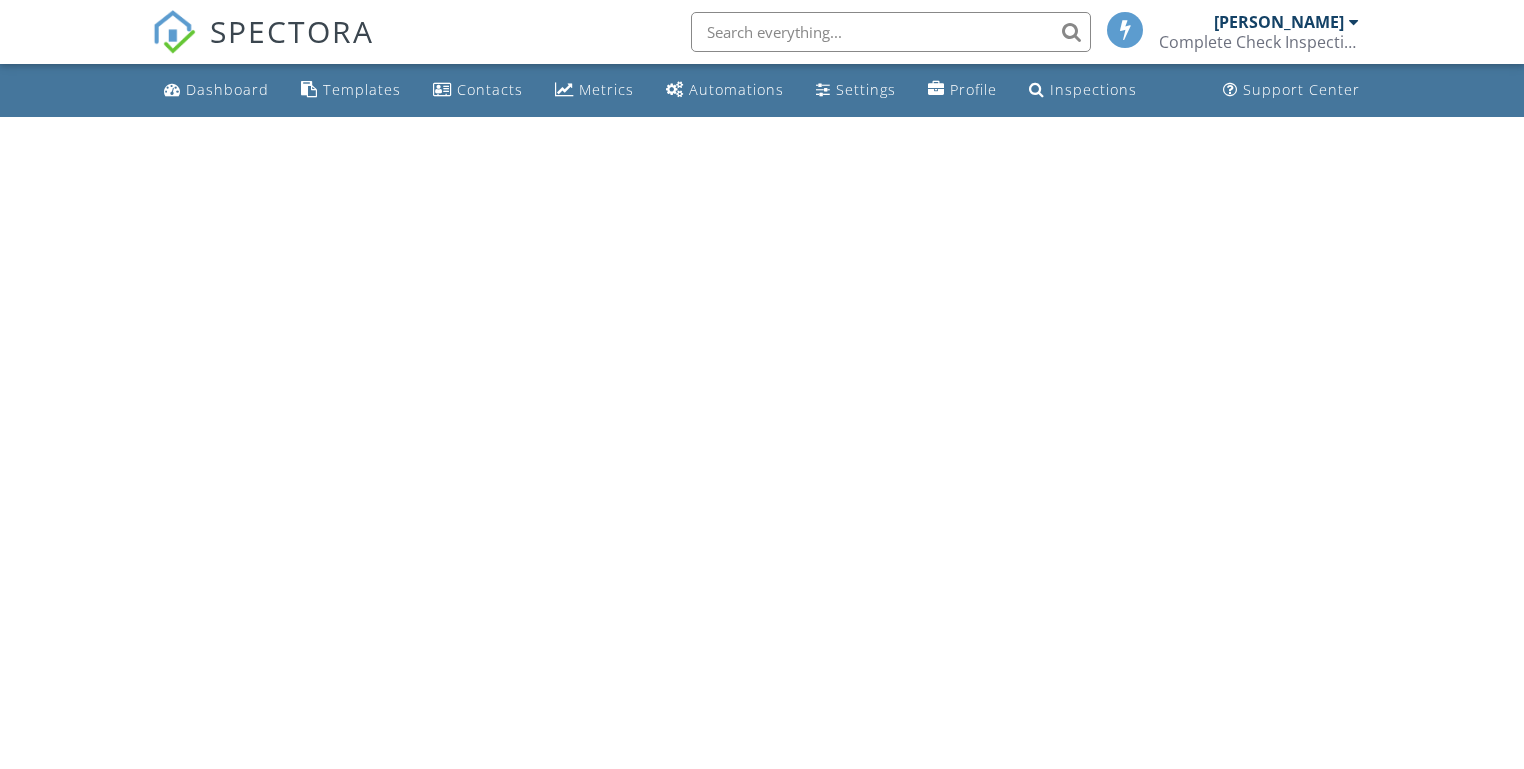scroll, scrollTop: 0, scrollLeft: 0, axis: both 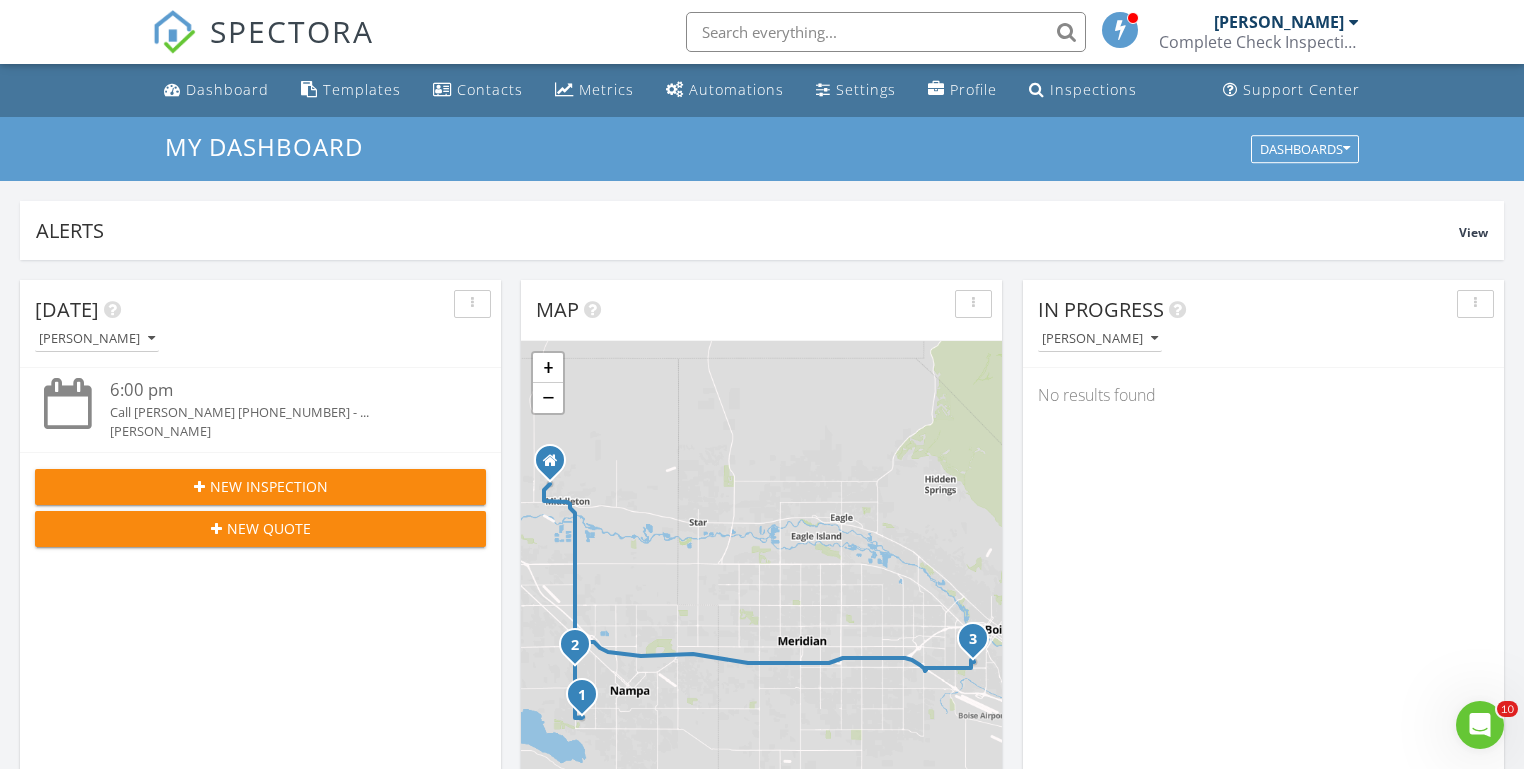 click on "[DATE]
[PERSON_NAME]
6:00 pm
Call [PERSON_NAME] [PHONE_NUMBER] - ...
[PERSON_NAME]
New Inspection     New Quote         Map               1 2 3 + − [GEOGRAPHIC_DATA] 61.9 km, 1 h 5 min Head southwest on [GEOGRAPHIC_DATA] 55 m Turn right onto [GEOGRAPHIC_DATA] 55 m Turn right onto [GEOGRAPHIC_DATA] 15 m Turn left to stay on [GEOGRAPHIC_DATA] 25 m Turn left onto [GEOGRAPHIC_DATA] 550 m Turn left onto [PERSON_NAME] 1 km Turn left onto [GEOGRAPHIC_DATA] 2 km Continue onto [GEOGRAPHIC_DATA] (ID 44) 250 m Turn right onto [GEOGRAPHIC_DATA] 15 km Turn left onto [GEOGRAPHIC_DATA][US_STATE] 600 m Turn left onto [GEOGRAPHIC_DATA] 150 m Turn left onto [GEOGRAPHIC_DATA] 150 m Turn left onto [GEOGRAPHIC_DATA] 200 m You have arrived at your 1st destination, on the right 0 m 60 m" at bounding box center [762, 1170] 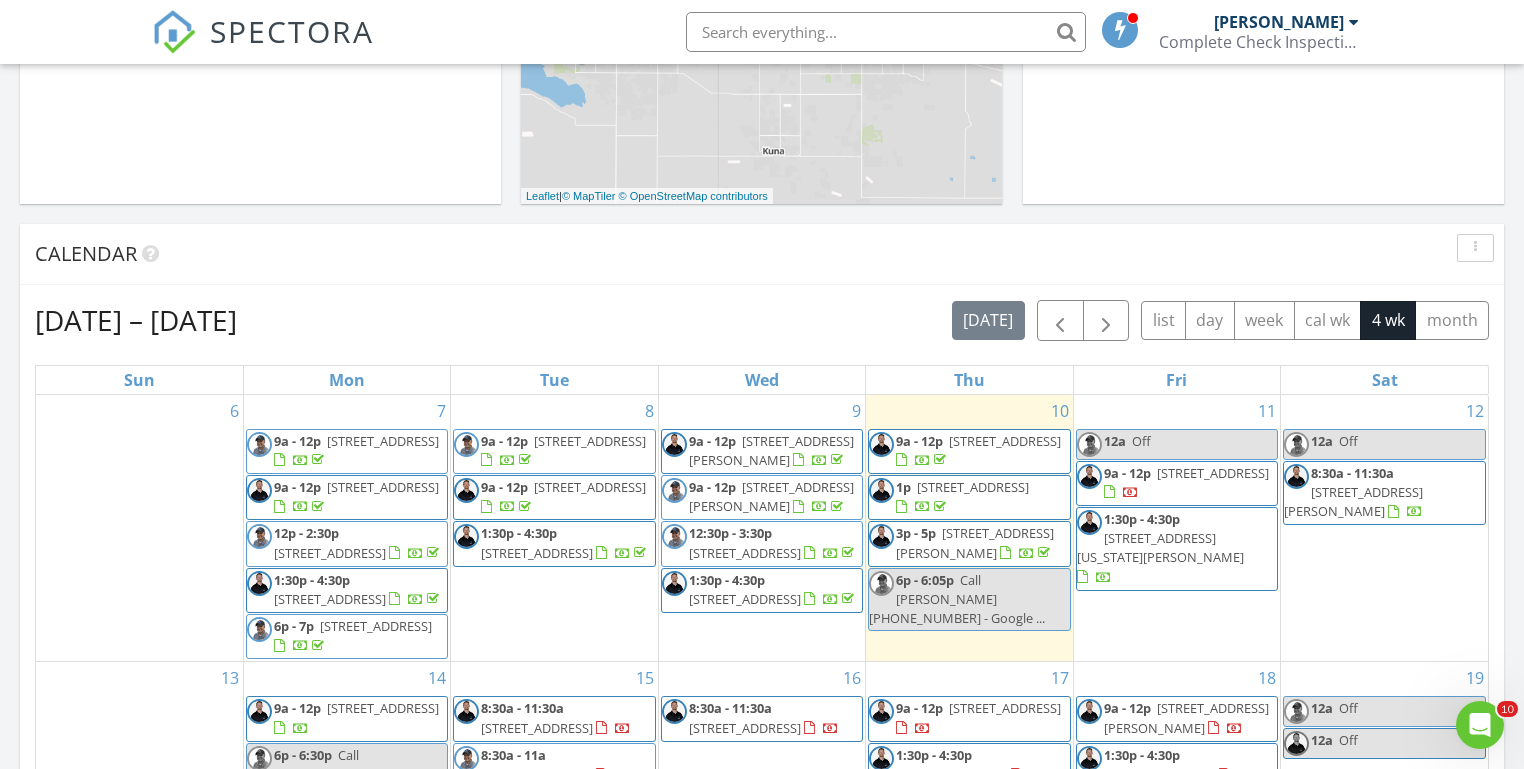 scroll, scrollTop: 658, scrollLeft: 0, axis: vertical 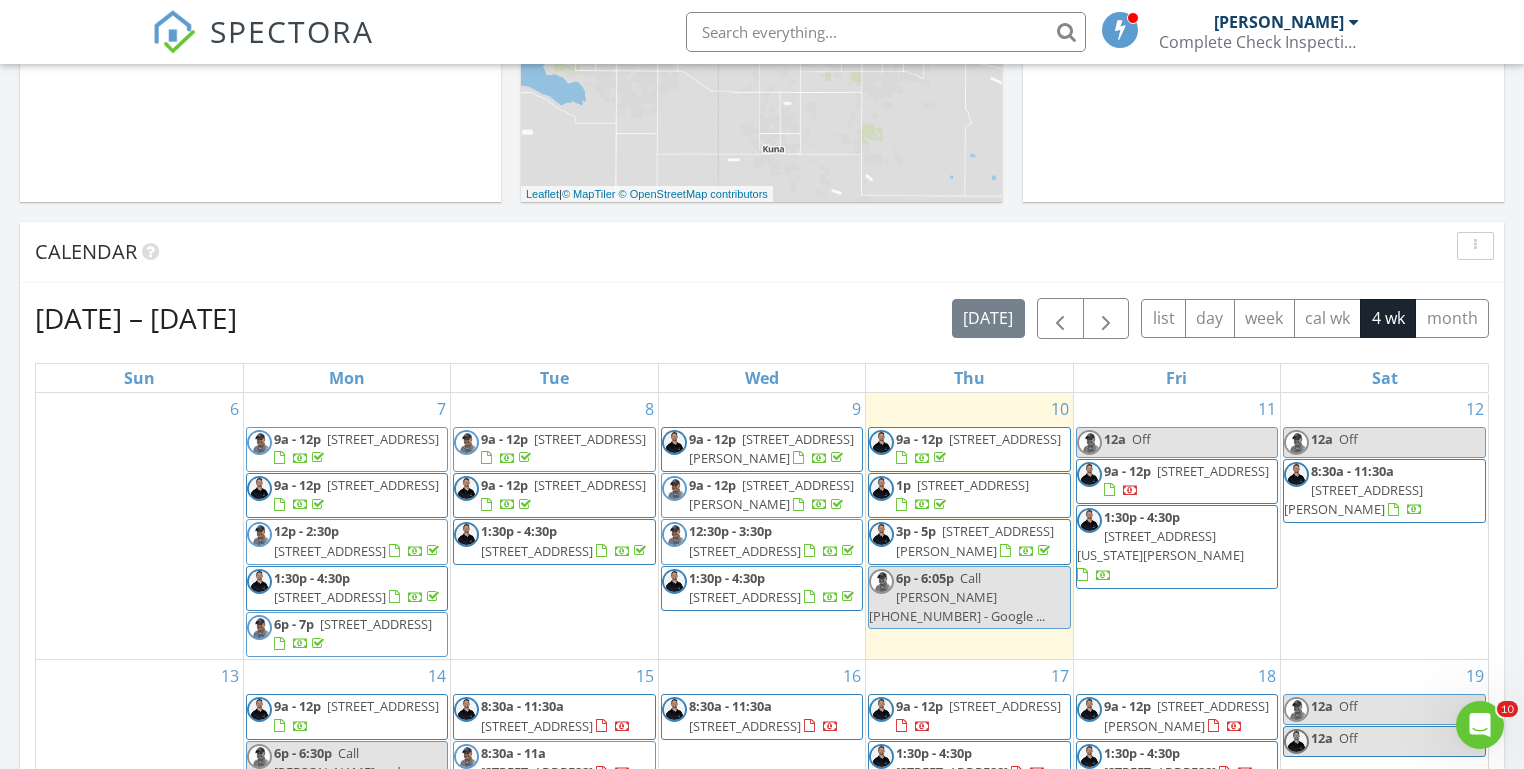 click on "[DATE]
[PERSON_NAME]
6:00 pm
Call [PERSON_NAME] [PHONE_NUMBER] - ...
[PERSON_NAME]
New Inspection     New Quote         Map               1 2 3 + − [GEOGRAPHIC_DATA] 61.9 km, 1 h 5 min Head southwest on [GEOGRAPHIC_DATA] 55 m Turn right onto [GEOGRAPHIC_DATA] 55 m Turn right onto [GEOGRAPHIC_DATA] 15 m Turn left to stay on [GEOGRAPHIC_DATA] 25 m Turn left onto [GEOGRAPHIC_DATA] 550 m Turn left onto [PERSON_NAME] 1 km Turn left onto [GEOGRAPHIC_DATA] 2 km Continue onto [GEOGRAPHIC_DATA] (ID 44) 250 m Turn right onto [GEOGRAPHIC_DATA] 15 km Turn left onto [GEOGRAPHIC_DATA][US_STATE] 600 m Turn left onto [GEOGRAPHIC_DATA] 150 m Turn left onto [GEOGRAPHIC_DATA] 150 m Turn left onto [GEOGRAPHIC_DATA] 200 m You have arrived at your 1st destination, on the right 0 m 60 m" at bounding box center (762, 512) 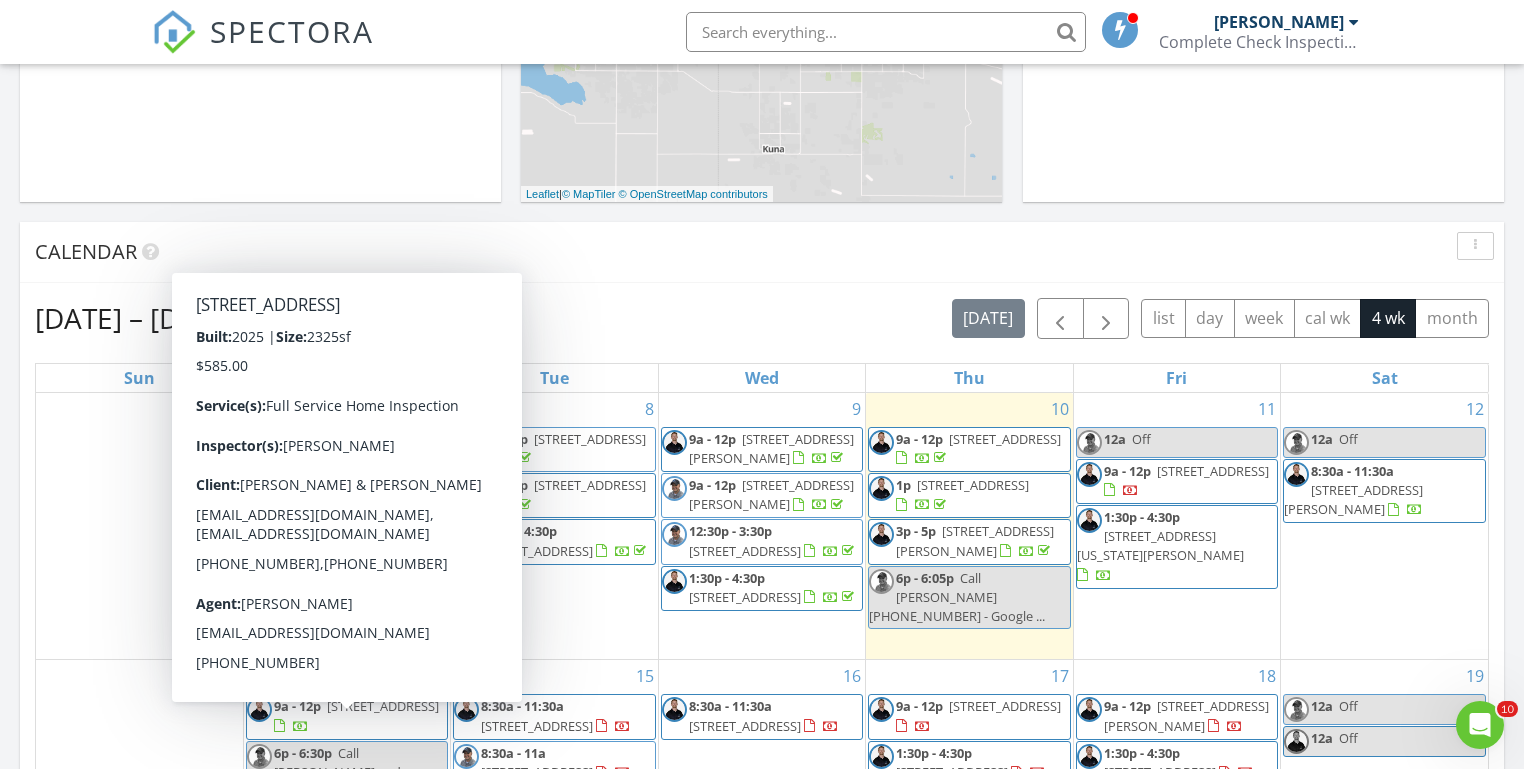 click on "[DATE]
[PERSON_NAME]
6:00 pm
Call [PERSON_NAME] [PHONE_NUMBER] - ...
[PERSON_NAME]
New Inspection     New Quote         Map               1 2 3 + − [GEOGRAPHIC_DATA] 61.9 km, 1 h 5 min Head southwest on [GEOGRAPHIC_DATA] 55 m Turn right onto [GEOGRAPHIC_DATA] 55 m Turn right onto [GEOGRAPHIC_DATA] 15 m Turn left to stay on [GEOGRAPHIC_DATA] 25 m Turn left onto [GEOGRAPHIC_DATA] 550 m Turn left onto [PERSON_NAME] 1 km Turn left onto [GEOGRAPHIC_DATA] 2 km Continue onto [GEOGRAPHIC_DATA] (ID 44) 250 m Turn right onto [GEOGRAPHIC_DATA] 15 km Turn left onto [GEOGRAPHIC_DATA][US_STATE] 600 m Turn left onto [GEOGRAPHIC_DATA] 150 m Turn left onto [GEOGRAPHIC_DATA] 150 m Turn left onto [GEOGRAPHIC_DATA] 200 m You have arrived at your 1st destination, on the right 0 m 60 m" at bounding box center (762, 512) 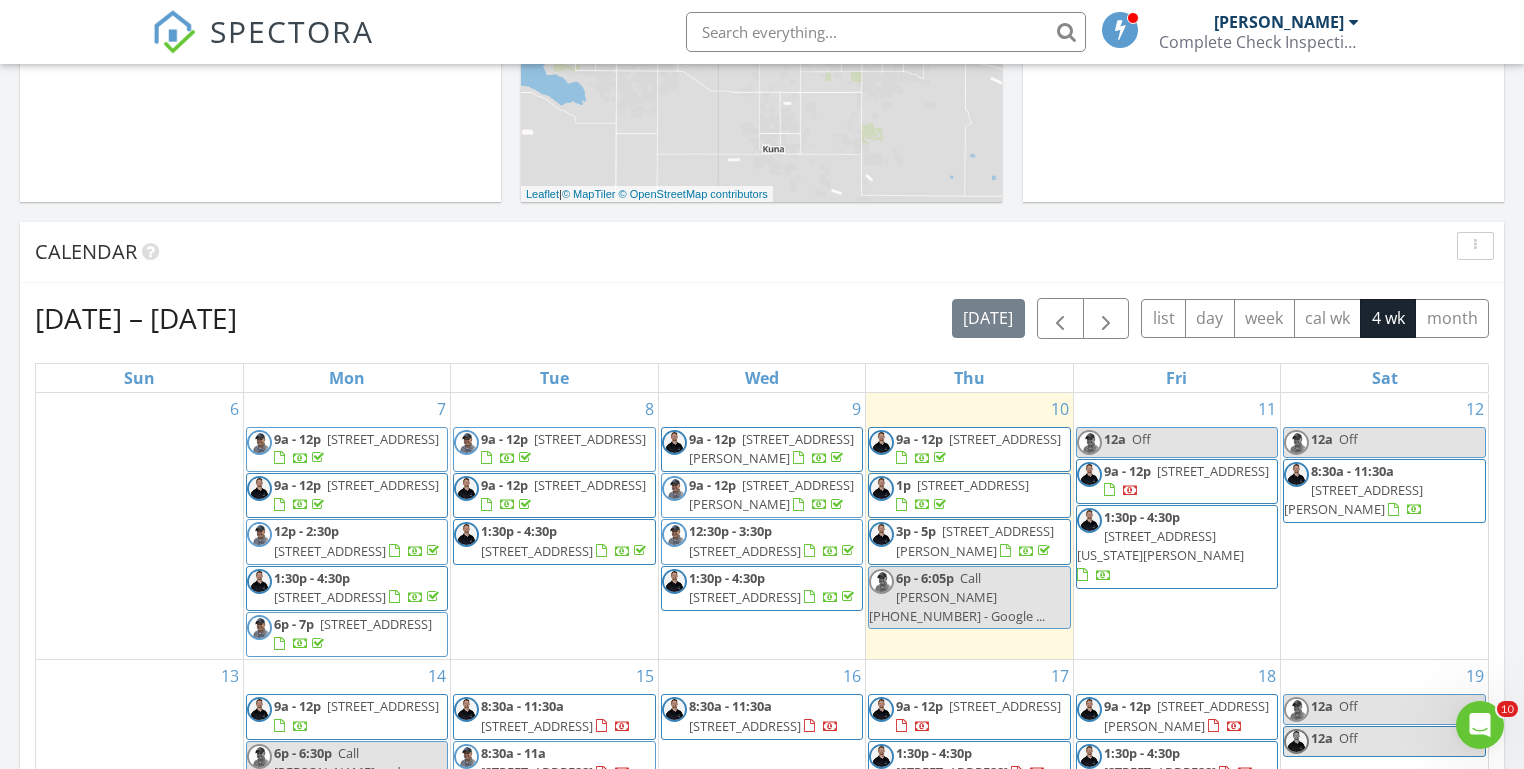 click on "Today
Michael Hasson
6:00 pm
Call Christine Buttars (208) 871-3045 - ...
Michael Hasson
New Inspection     New Quote         Map               1 2 3 + − Middleton Road, North Middleton Road, South Middleton Road, North Middleton Road, Vietnam Veterans Memorial Highway, West Overland Road 61.9 km, 1 h 5 min Head southwest on Windmill Springs Court 55 m Turn right onto Stallion Springs Way 55 m Turn right onto West Highlands Parkway 15 m Turn left to stay on West Highlands Parkway 25 m Turn left onto West Highlands Parkway 550 m Turn left onto Hartley Lane 1 km Turn left onto West Main Street 2 km Continue onto Star Boulevard (ID 44) 250 m Turn right onto South Middleton Road 15 km Turn left onto West Iowa Avenue 600 m Turn left onto South Fall River Drive 150 m Turn left onto West Aspen Creek Drive 150 m Turn left onto South Millstream Court 200 m You have arrived at your 1st destination, on the right 0 m 60 m" at bounding box center [762, 512] 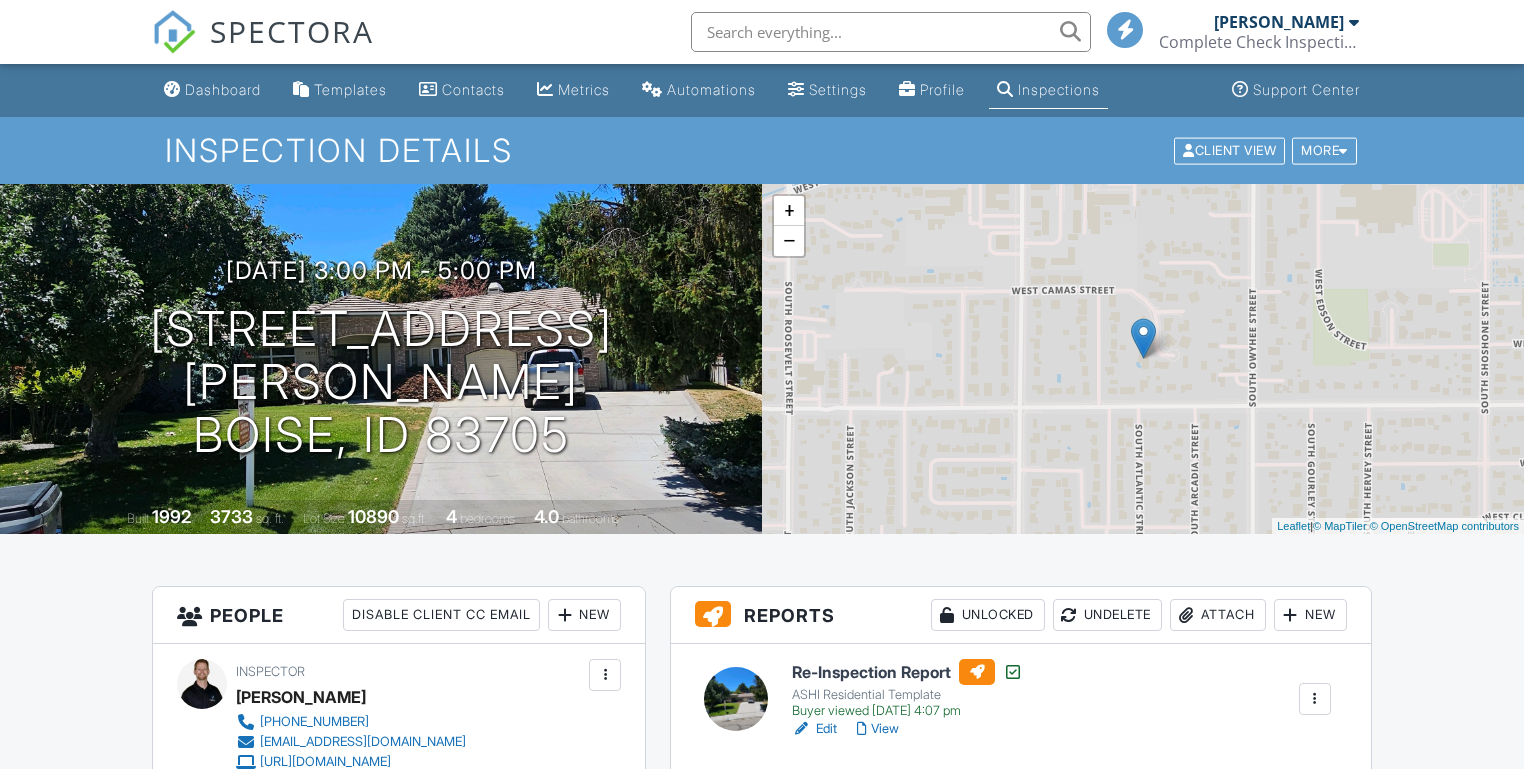 scroll, scrollTop: 0, scrollLeft: 0, axis: both 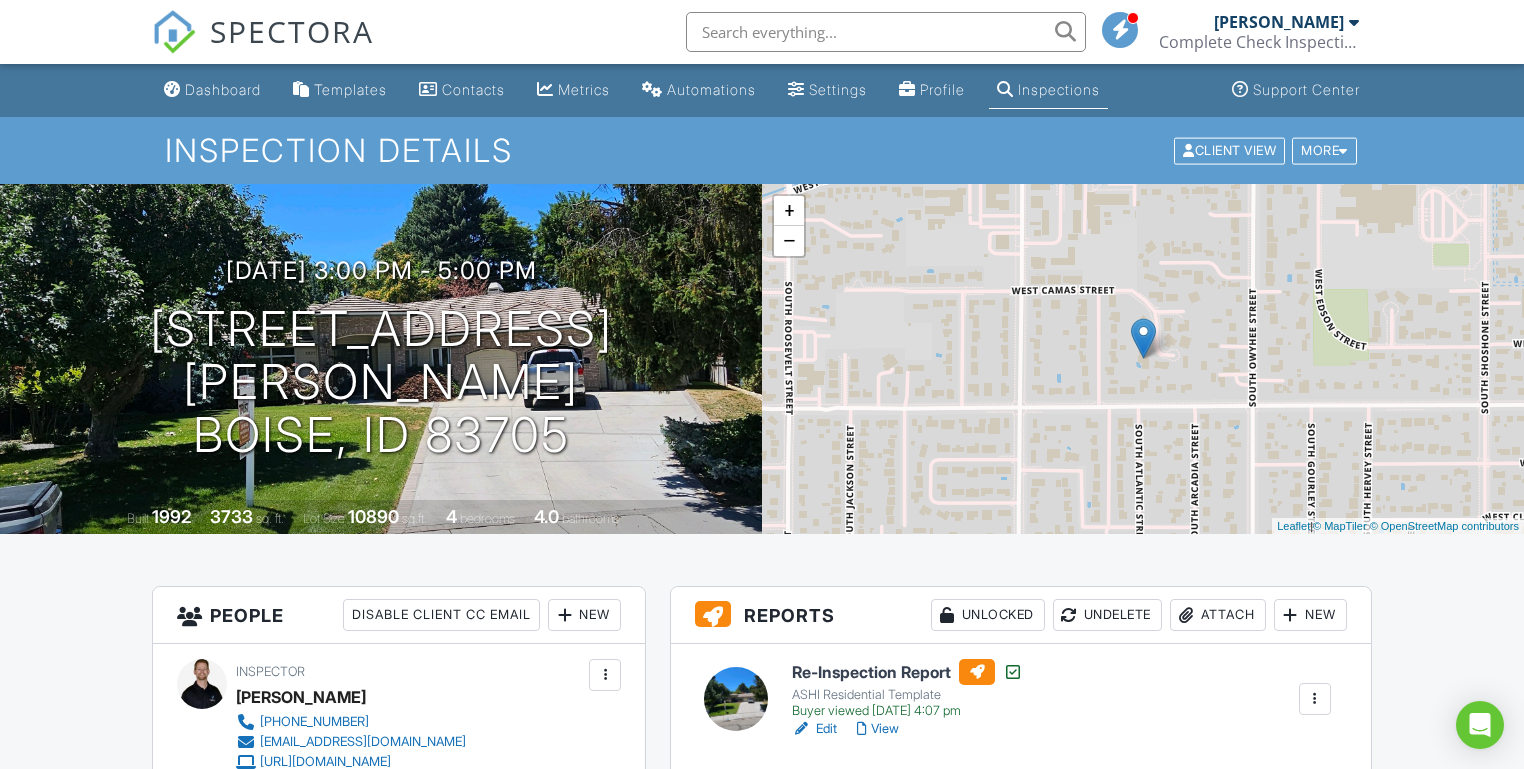click on "View" at bounding box center (878, 729) 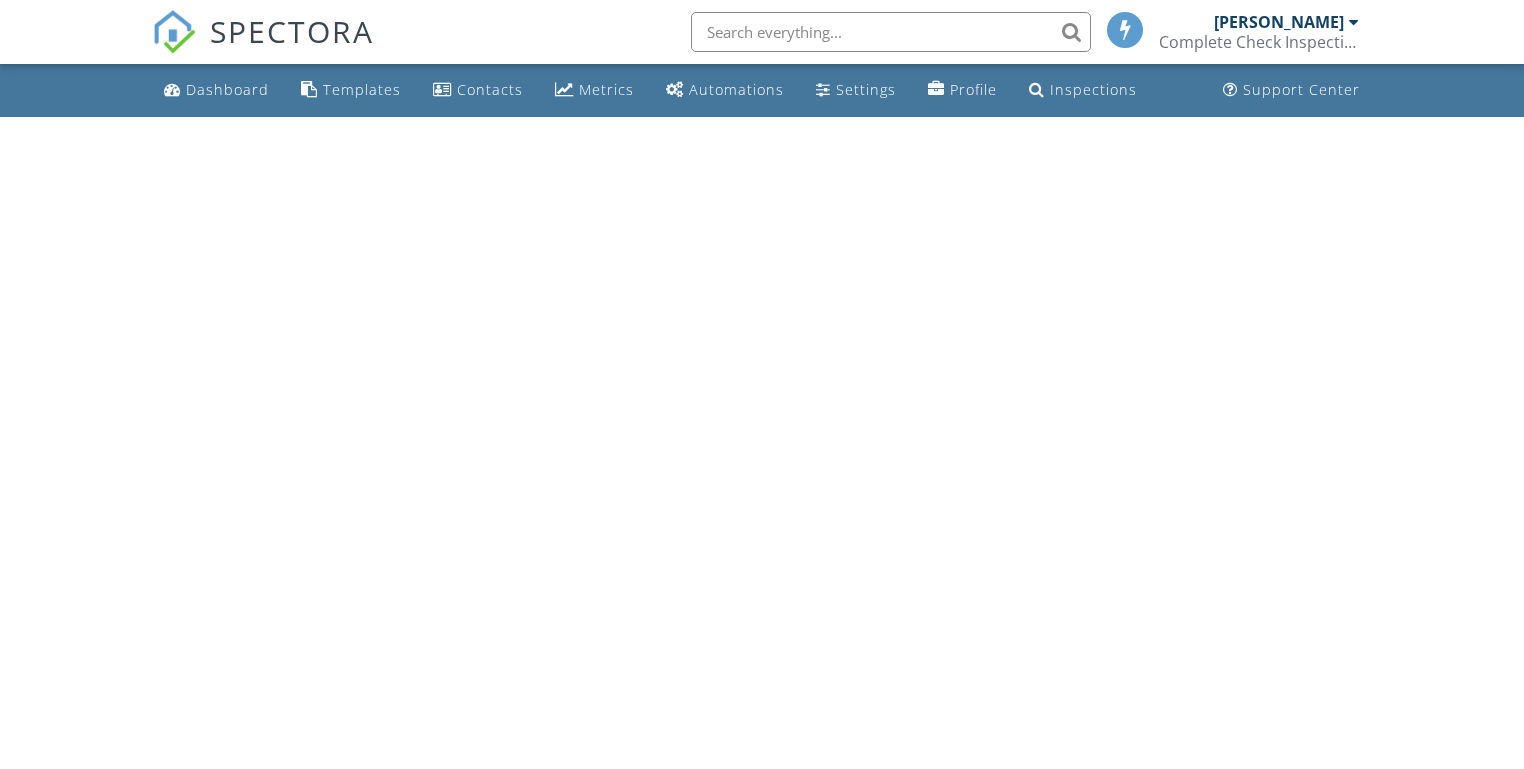 scroll, scrollTop: 0, scrollLeft: 0, axis: both 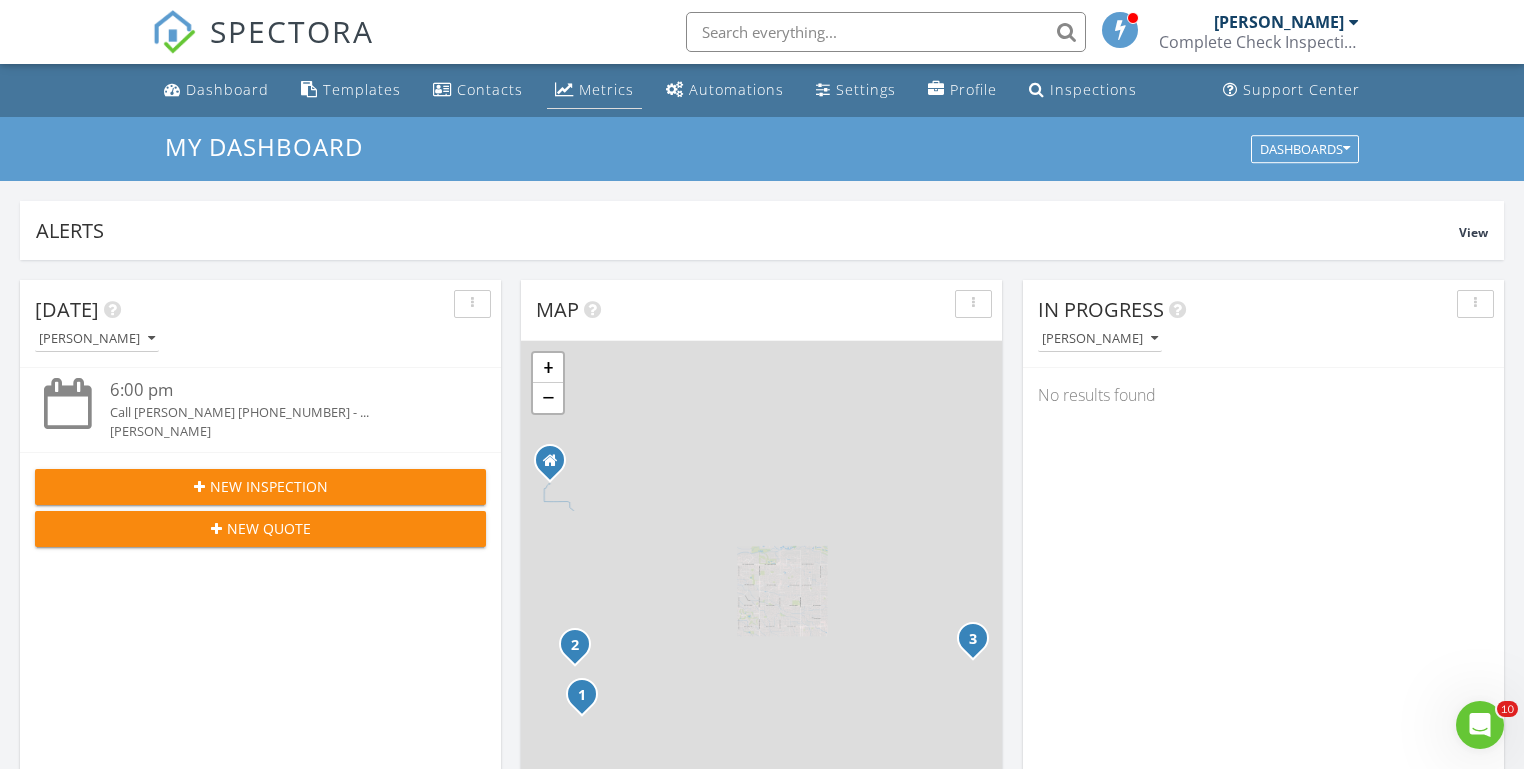 click on "Metrics" at bounding box center [606, 89] 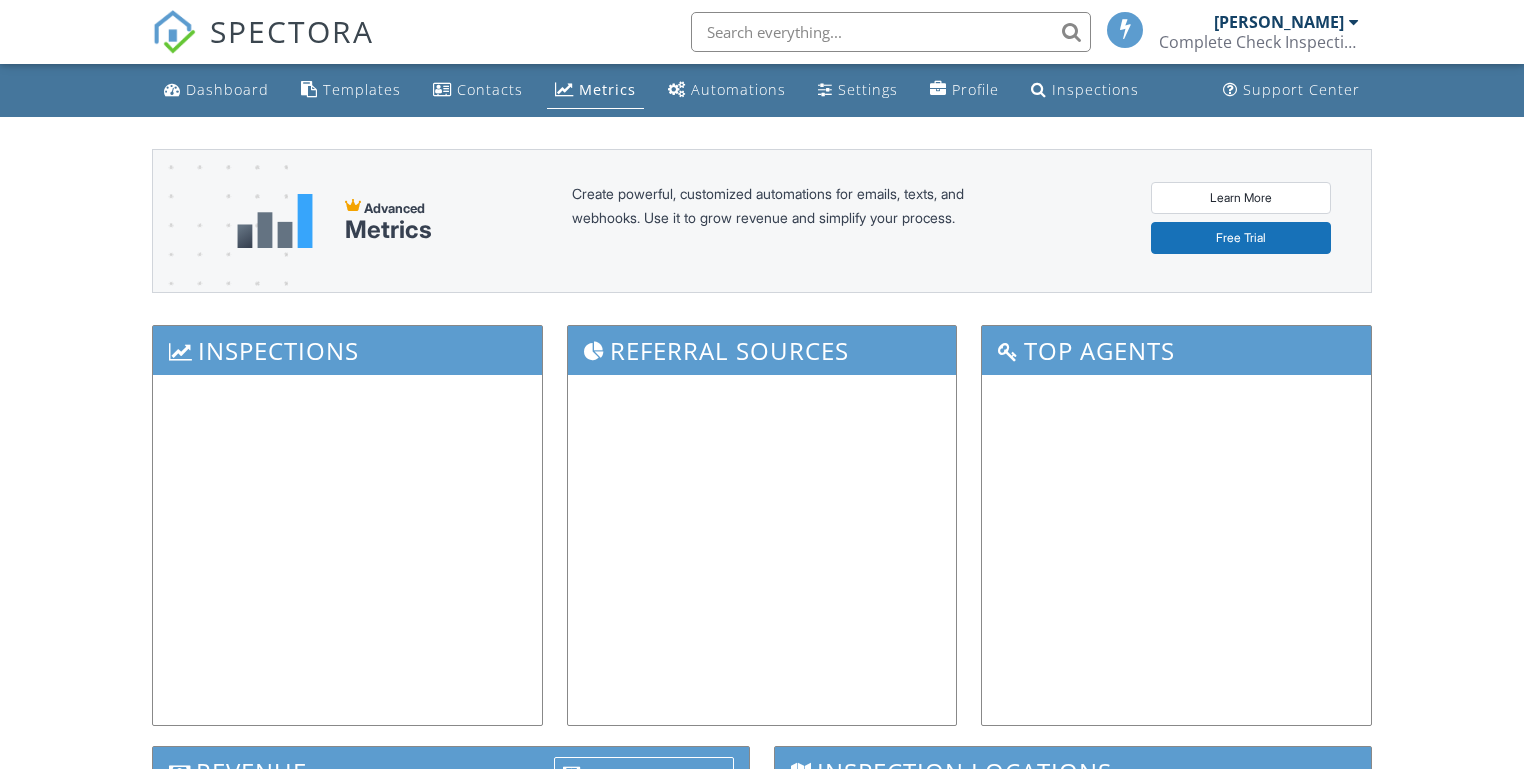scroll, scrollTop: 0, scrollLeft: 0, axis: both 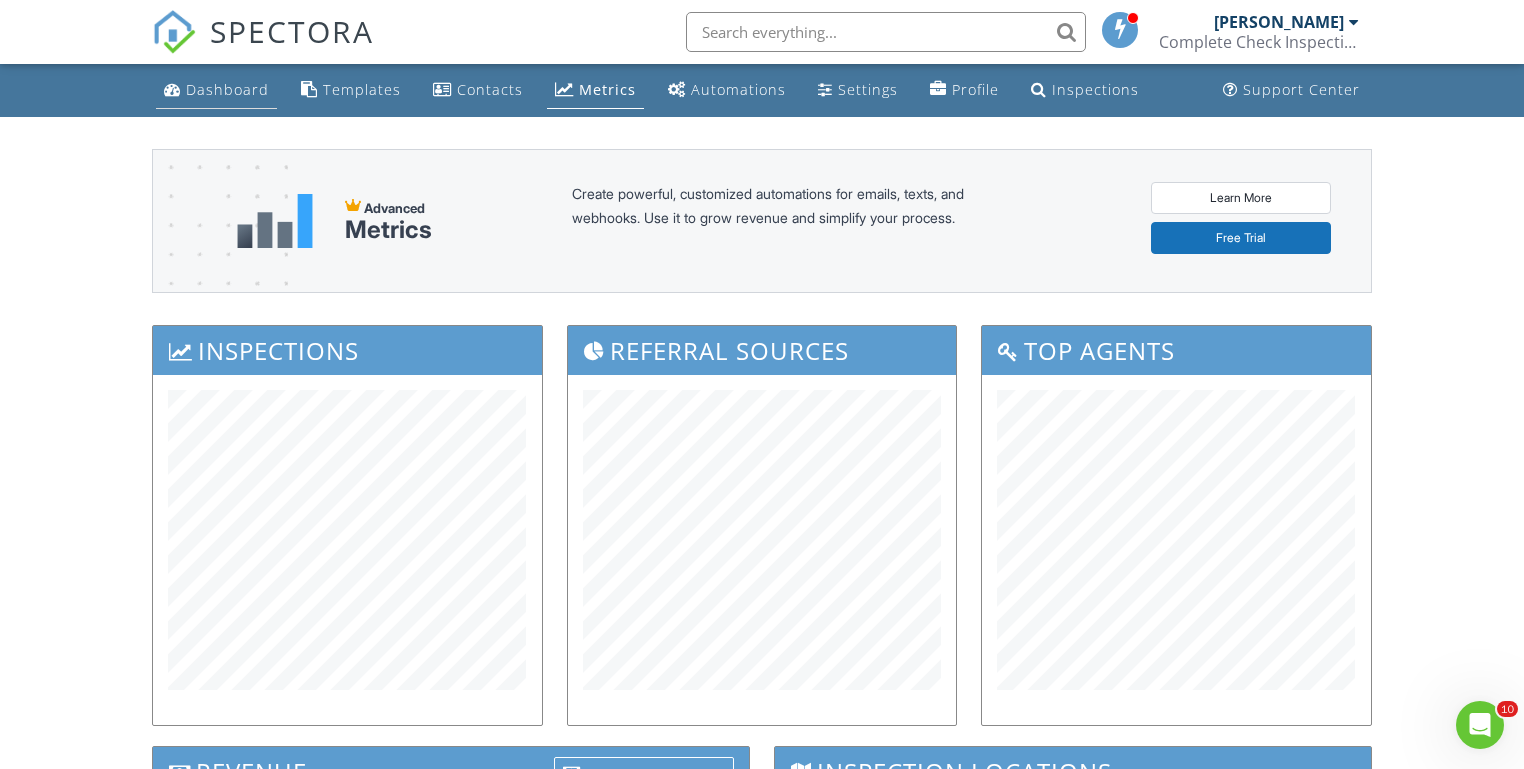 click on "Dashboard" at bounding box center (227, 89) 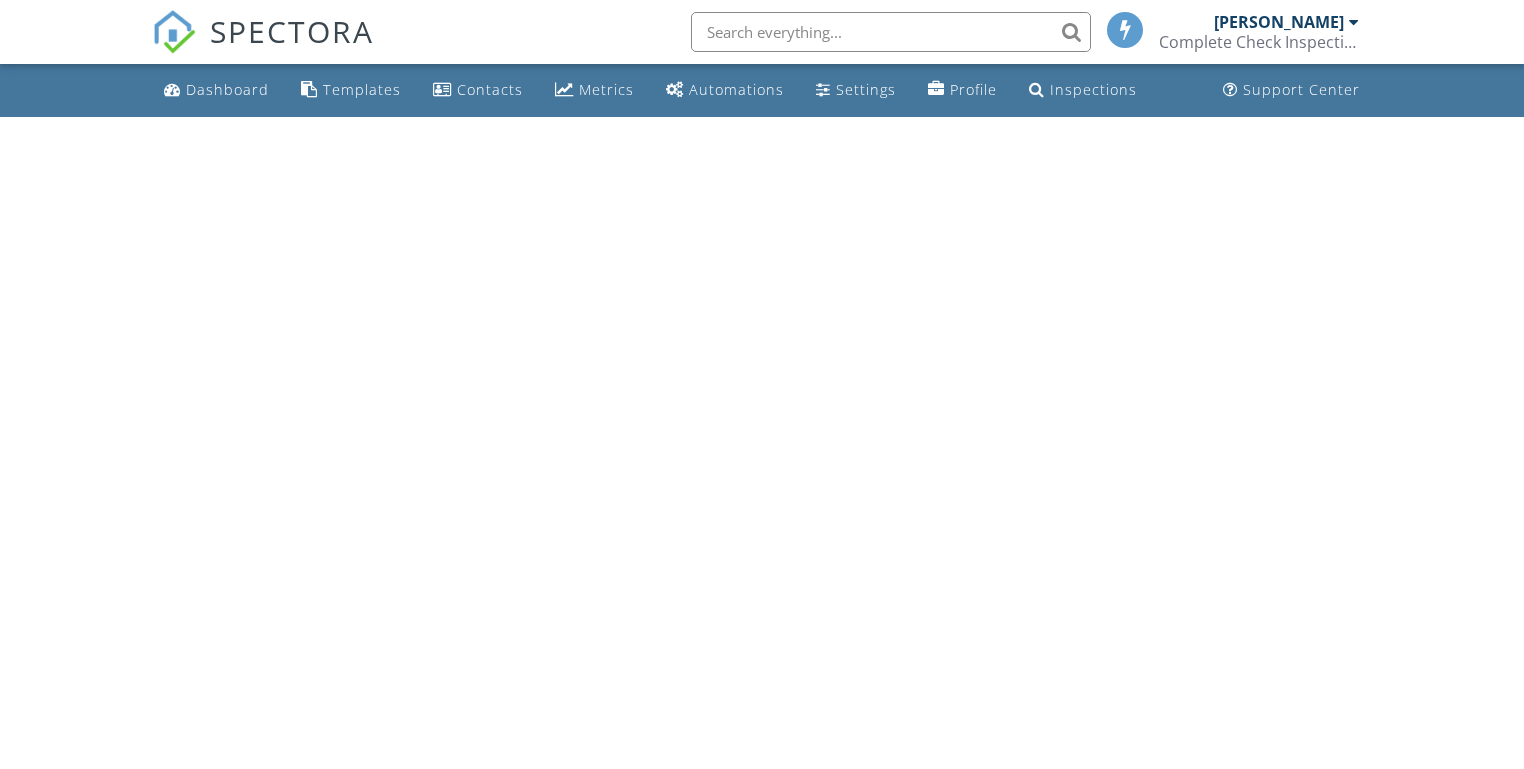 scroll, scrollTop: 0, scrollLeft: 0, axis: both 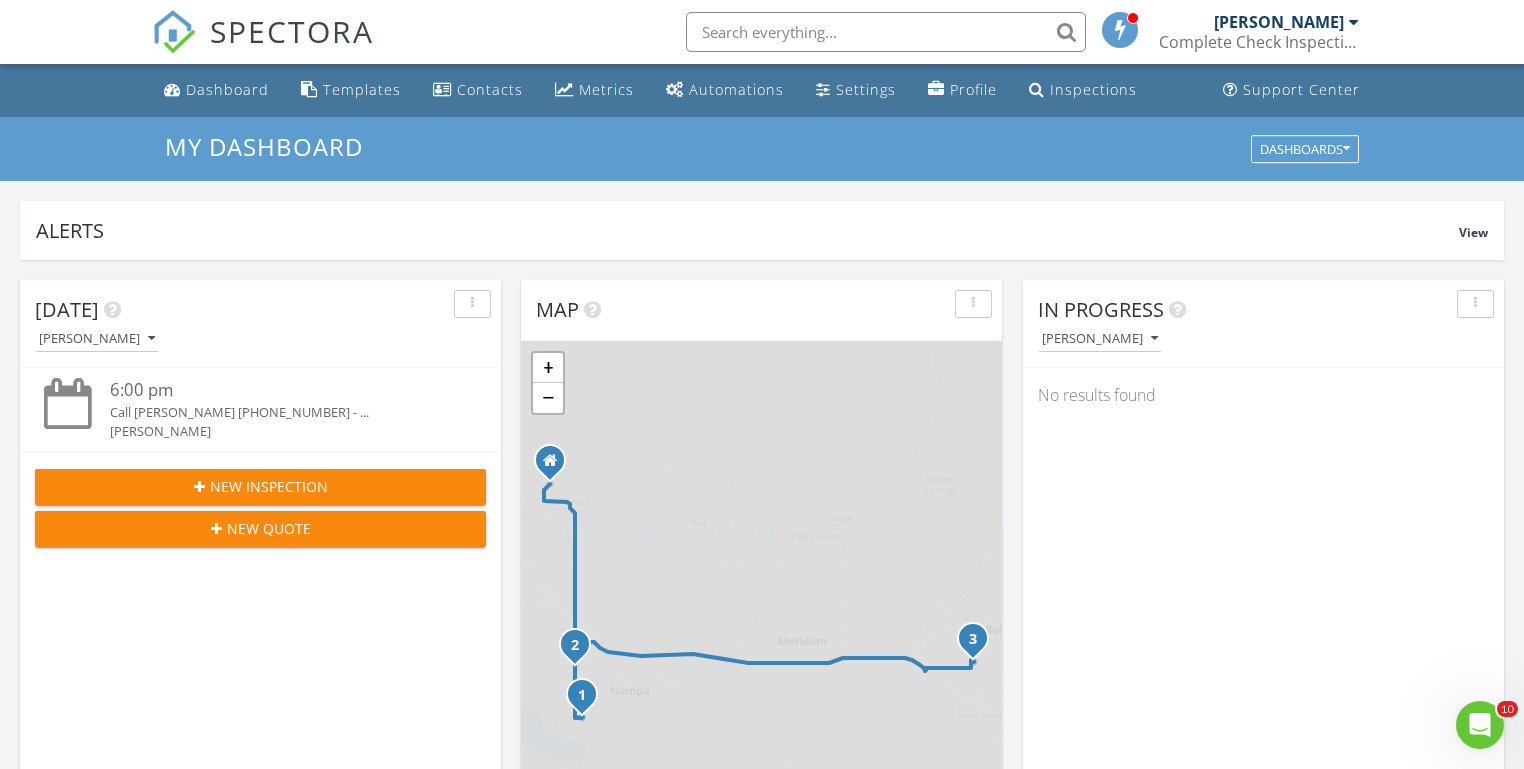 click on "[DATE]
[PERSON_NAME]
6:00 pm
Call [PERSON_NAME] [PHONE_NUMBER] - ...
[PERSON_NAME]
New Inspection     New Quote         Map               1 2 3 + − [GEOGRAPHIC_DATA] 61.9 km, 1 h 5 min Head southwest on [GEOGRAPHIC_DATA] 55 m Turn right onto [GEOGRAPHIC_DATA] 55 m Turn right onto [GEOGRAPHIC_DATA] 15 m Turn left to stay on [GEOGRAPHIC_DATA] 25 m Turn left onto [GEOGRAPHIC_DATA] 550 m Turn left onto [PERSON_NAME] 1 km Turn left onto [GEOGRAPHIC_DATA] 2 km Continue onto [GEOGRAPHIC_DATA] (ID 44) 250 m Turn right onto [GEOGRAPHIC_DATA] 15 km Turn left onto [GEOGRAPHIC_DATA][US_STATE] 600 m Turn left onto [GEOGRAPHIC_DATA] 150 m Turn left onto [GEOGRAPHIC_DATA] 150 m Turn left onto [GEOGRAPHIC_DATA] 200 m You have arrived at your 1st destination, on the right 0 m 60 m" at bounding box center [762, 1170] 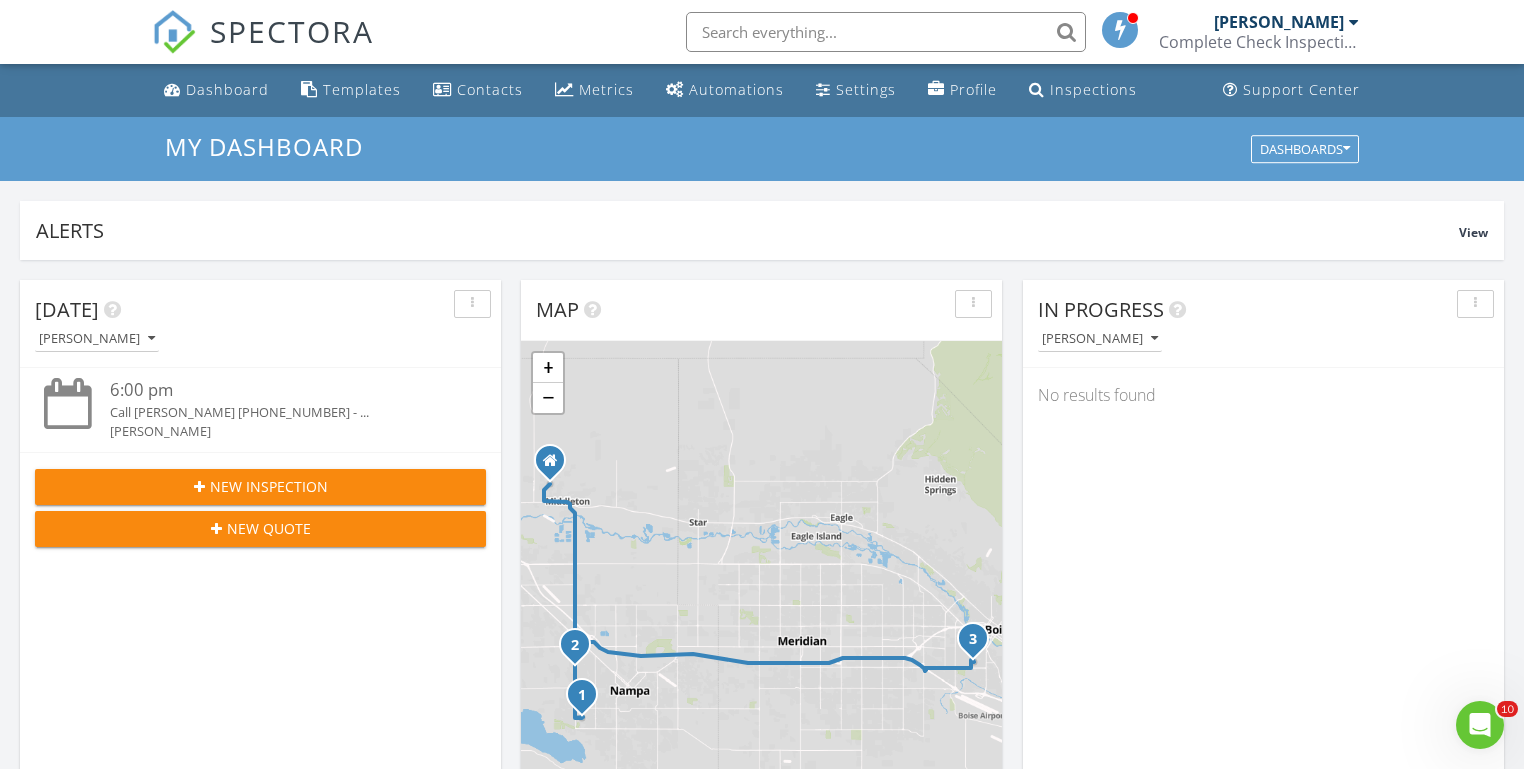 click on "Today
Michael Hasson
6:00 pm
Call Christine Buttars (208) 871-3045 - ...
Michael Hasson
New Inspection     New Quote         Map               1 2 3 + − Middleton Road, North Middleton Road, South Middleton Road, North Middleton Road, Vietnam Veterans Memorial Highway, West Overland Road 61.9 km, 1 h 5 min Head southwest on Windmill Springs Court 55 m Turn right onto Stallion Springs Way 55 m Turn right onto West Highlands Parkway 15 m Turn left to stay on West Highlands Parkway 25 m Turn left onto West Highlands Parkway 550 m Turn left onto Hartley Lane 1 km Turn left onto West Main Street 2 km Continue onto Star Boulevard (ID 44) 250 m Turn right onto South Middleton Road 15 km Turn left onto West Iowa Avenue 600 m Turn left onto South Fall River Drive 150 m Turn left onto West Aspen Creek Drive 150 m Turn left onto South Millstream Court 200 m You have arrived at your 1st destination, on the right 0 m 60 m" at bounding box center (762, 1170) 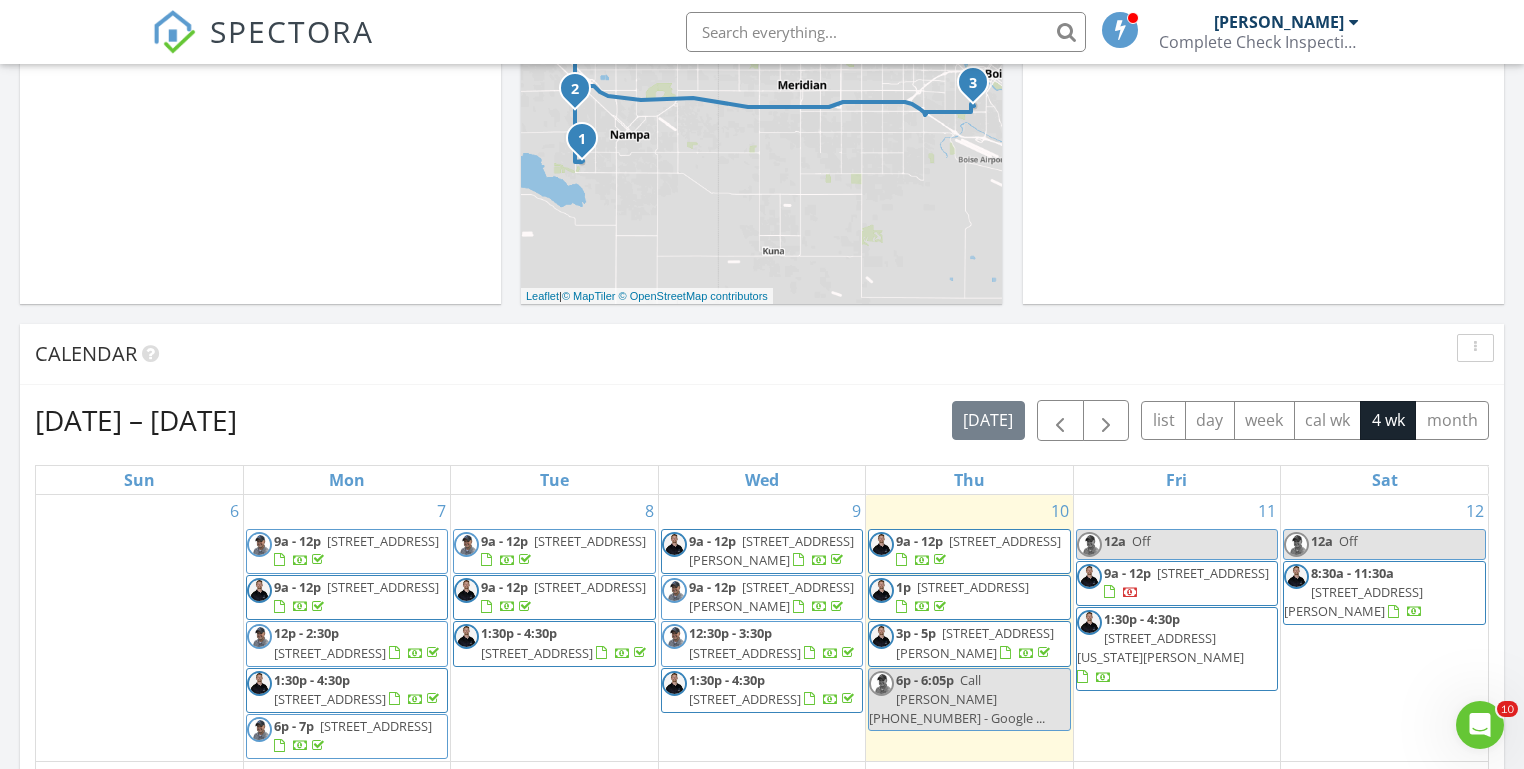 scroll, scrollTop: 580, scrollLeft: 0, axis: vertical 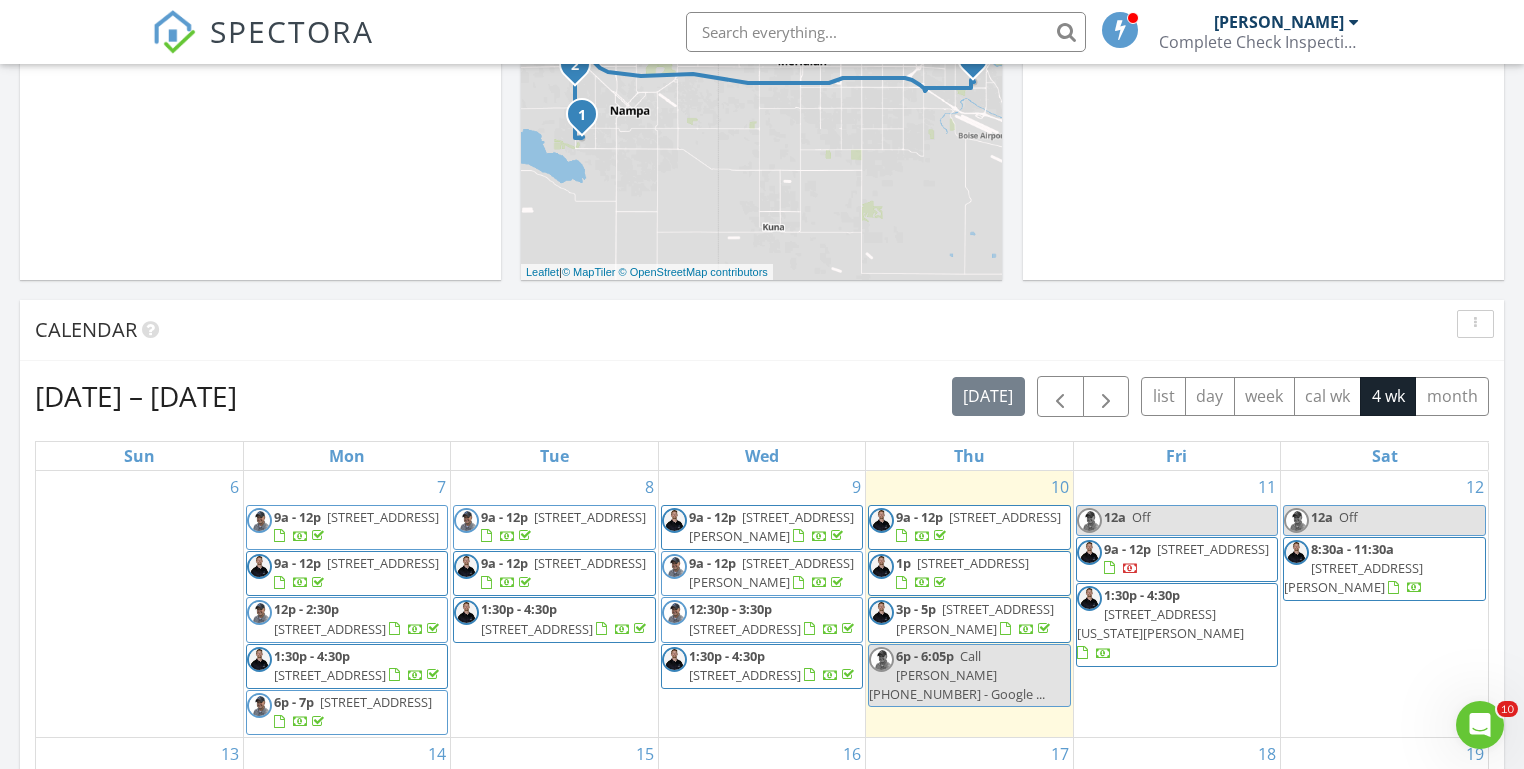 click on "Today
Michael Hasson
6:00 pm
Call Christine Buttars (208) 871-3045 - ...
Michael Hasson
New Inspection     New Quote         Map               1 2 3 + − Middleton Road, North Middleton Road, South Middleton Road, North Middleton Road, Vietnam Veterans Memorial Highway, West Overland Road 61.9 km, 1 h 5 min Head southwest on Windmill Springs Court 55 m Turn right onto Stallion Springs Way 55 m Turn right onto West Highlands Parkway 15 m Turn left to stay on West Highlands Parkway 25 m Turn left onto West Highlands Parkway 550 m Turn left onto Hartley Lane 1 km Turn left onto West Main Street 2 km Continue onto Star Boulevard (ID 44) 250 m Turn right onto South Middleton Road 15 km Turn left onto West Iowa Avenue 600 m Turn left onto South Fall River Drive 150 m Turn left onto West Aspen Creek Drive 150 m Turn left onto South Millstream Court 200 m You have arrived at your 1st destination, on the right 0 m 60 m" at bounding box center [762, 590] 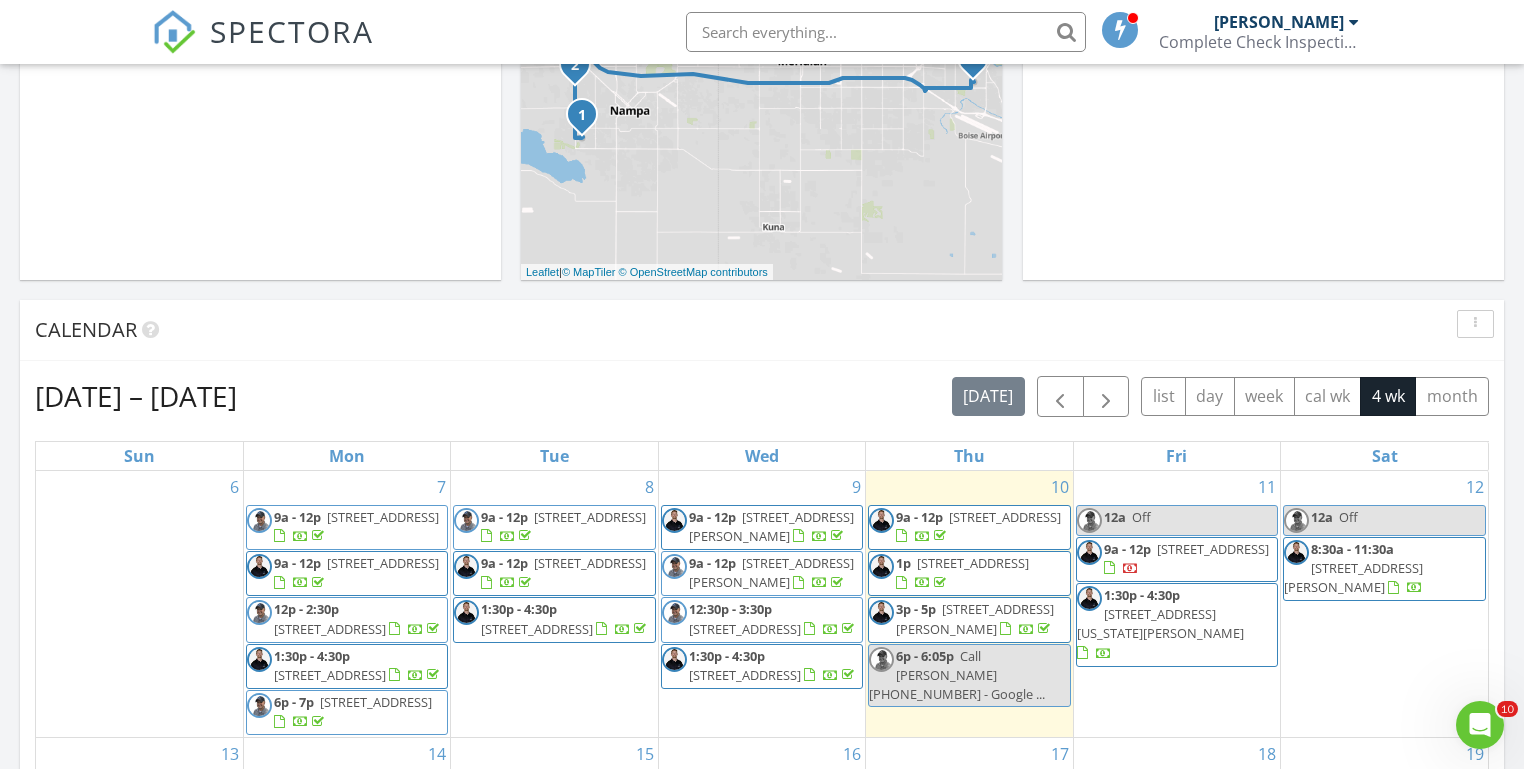 click on "Today
Michael Hasson
6:00 pm
Call Christine Buttars (208) 871-3045 - ...
Michael Hasson
New Inspection     New Quote         Map               1 2 3 + − Middleton Road, North Middleton Road, South Middleton Road, North Middleton Road, Vietnam Veterans Memorial Highway, West Overland Road 61.9 km, 1 h 5 min Head southwest on Windmill Springs Court 55 m Turn right onto Stallion Springs Way 55 m Turn right onto West Highlands Parkway 15 m Turn left to stay on West Highlands Parkway 25 m Turn left onto West Highlands Parkway 550 m Turn left onto Hartley Lane 1 km Turn left onto West Main Street 2 km Continue onto Star Boulevard (ID 44) 250 m Turn right onto South Middleton Road 15 km Turn left onto West Iowa Avenue 600 m Turn left onto South Fall River Drive 150 m Turn left onto West Aspen Creek Drive 150 m Turn left onto South Millstream Court 200 m You have arrived at your 1st destination, on the right 0 m 60 m" at bounding box center (762, 590) 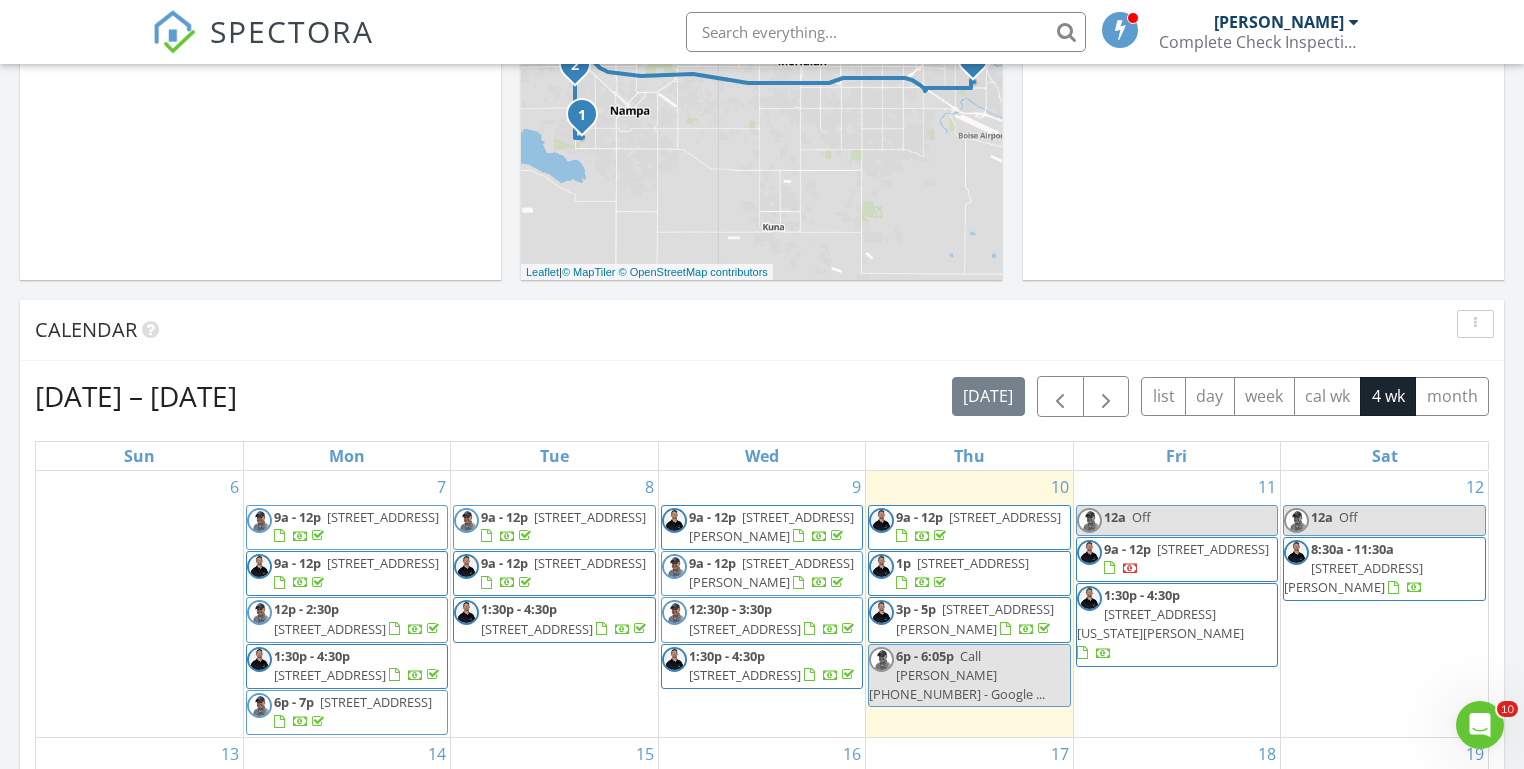 click on "[DATE]
[PERSON_NAME]
6:00 pm
Call [PERSON_NAME] [PHONE_NUMBER] - ...
[PERSON_NAME]
New Inspection     New Quote         Map               1 2 3 + − [GEOGRAPHIC_DATA] 61.9 km, 1 h 5 min Head southwest on [GEOGRAPHIC_DATA] 55 m Turn right onto [GEOGRAPHIC_DATA] 55 m Turn right onto [GEOGRAPHIC_DATA] 15 m Turn left to stay on [GEOGRAPHIC_DATA] 25 m Turn left onto [GEOGRAPHIC_DATA] 550 m Turn left onto [PERSON_NAME] 1 km Turn left onto [GEOGRAPHIC_DATA] 2 km Continue onto [GEOGRAPHIC_DATA] (ID 44) 250 m Turn right onto [GEOGRAPHIC_DATA] 15 km Turn left onto [GEOGRAPHIC_DATA][US_STATE] 600 m Turn left onto [GEOGRAPHIC_DATA] 150 m Turn left onto [GEOGRAPHIC_DATA] 150 m Turn left onto [GEOGRAPHIC_DATA] 200 m You have arrived at your 1st destination, on the right 0 m 60 m" at bounding box center [762, 590] 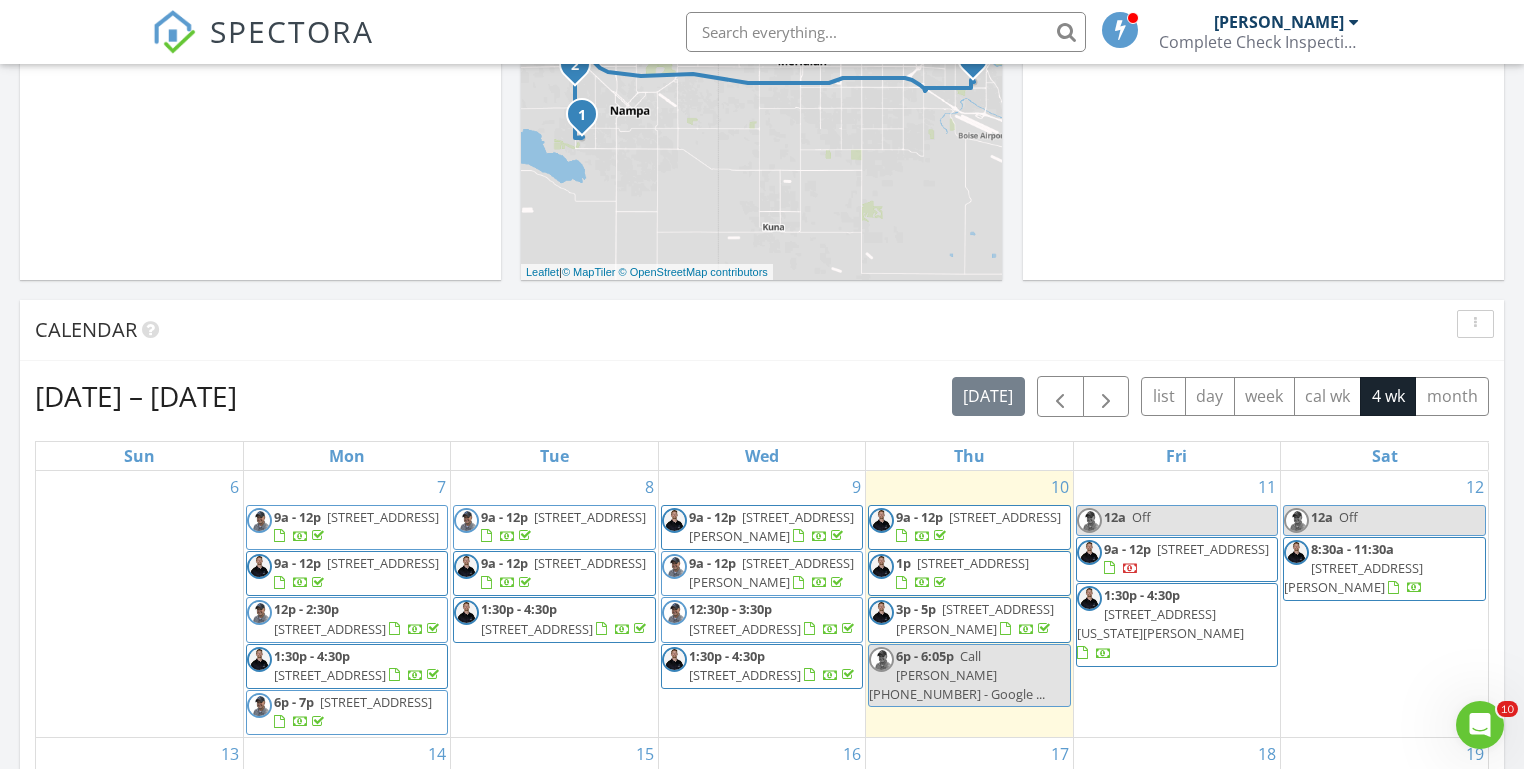click on "[DATE]
[PERSON_NAME]
6:00 pm
Call [PERSON_NAME] [PHONE_NUMBER] - ...
[PERSON_NAME]
New Inspection     New Quote         Map               1 2 3 + − [GEOGRAPHIC_DATA] 61.9 km, 1 h 5 min Head southwest on [GEOGRAPHIC_DATA] 55 m Turn right onto [GEOGRAPHIC_DATA] 55 m Turn right onto [GEOGRAPHIC_DATA] 15 m Turn left to stay on [GEOGRAPHIC_DATA] 25 m Turn left onto [GEOGRAPHIC_DATA] 550 m Turn left onto [PERSON_NAME] 1 km Turn left onto [GEOGRAPHIC_DATA] 2 km Continue onto [GEOGRAPHIC_DATA] (ID 44) 250 m Turn right onto [GEOGRAPHIC_DATA] 15 km Turn left onto [GEOGRAPHIC_DATA][US_STATE] 600 m Turn left onto [GEOGRAPHIC_DATA] 150 m Turn left onto [GEOGRAPHIC_DATA] 150 m Turn left onto [GEOGRAPHIC_DATA] 200 m You have arrived at your 1st destination, on the right 0 m 60 m" at bounding box center [762, 590] 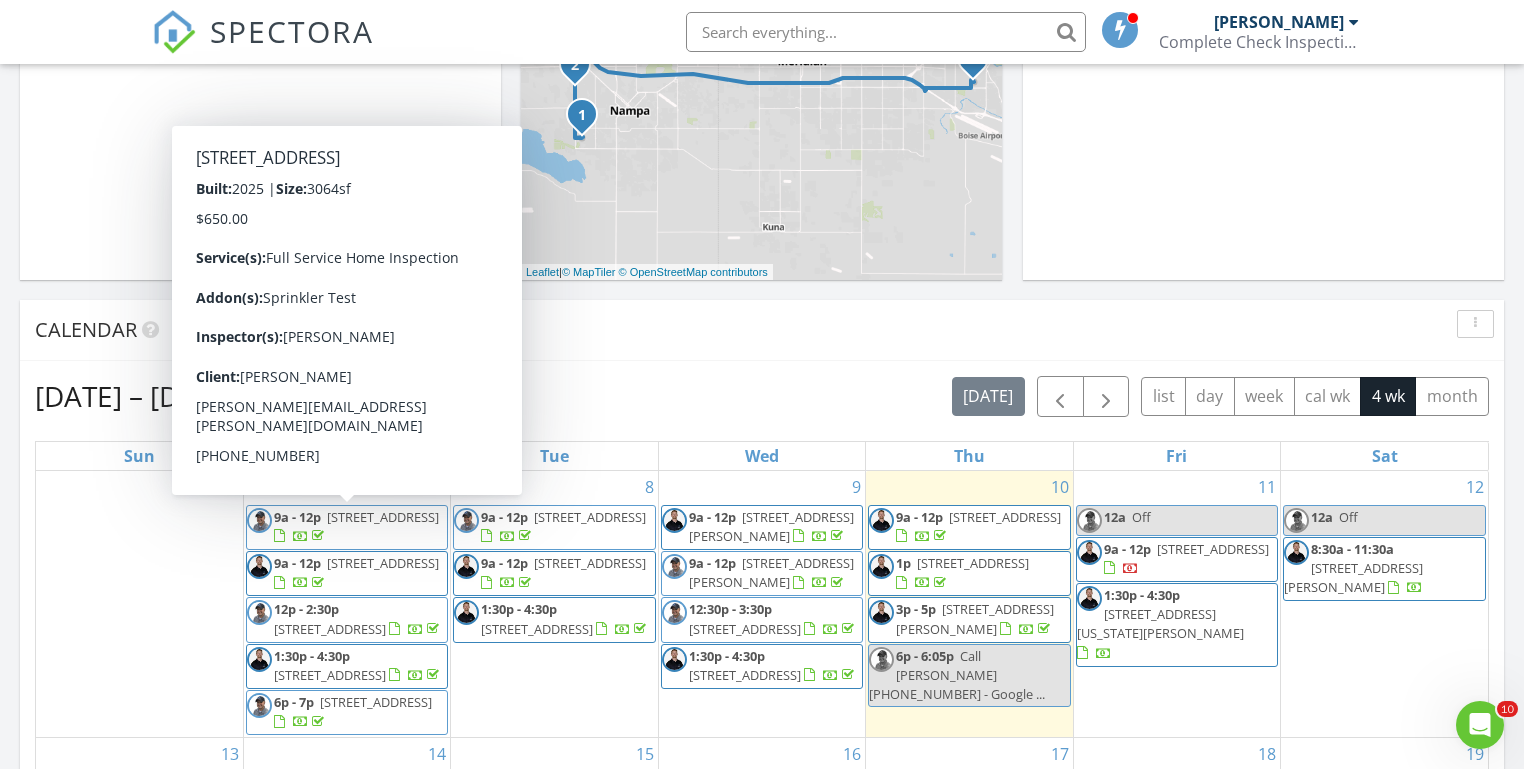 click on "Today
Michael Hasson
6:00 pm
Call Christine Buttars (208) 871-3045 - ...
Michael Hasson
New Inspection     New Quote         Map               1 2 3 + − Middleton Road, North Middleton Road, South Middleton Road, North Middleton Road, Vietnam Veterans Memorial Highway, West Overland Road 61.9 km, 1 h 5 min Head southwest on Windmill Springs Court 55 m Turn right onto Stallion Springs Way 55 m Turn right onto West Highlands Parkway 15 m Turn left to stay on West Highlands Parkway 25 m Turn left onto West Highlands Parkway 550 m Turn left onto Hartley Lane 1 km Turn left onto West Main Street 2 km Continue onto Star Boulevard (ID 44) 250 m Turn right onto South Middleton Road 15 km Turn left onto West Iowa Avenue 600 m Turn left onto South Fall River Drive 150 m Turn left onto West Aspen Creek Drive 150 m Turn left onto South Millstream Court 200 m You have arrived at your 1st destination, on the right 0 m 60 m" at bounding box center [762, 590] 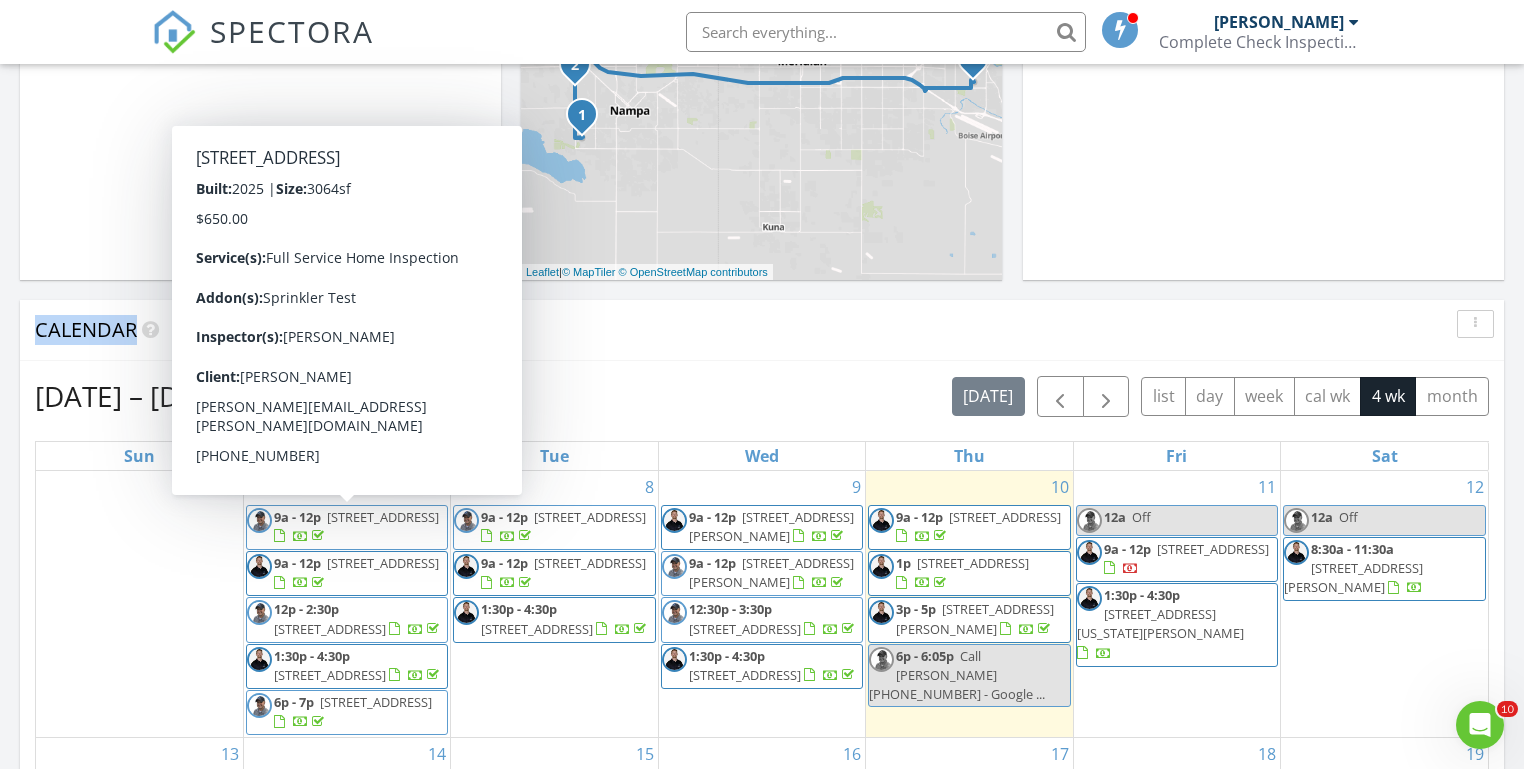 click on "Today
Michael Hasson
6:00 pm
Call Christine Buttars (208) 871-3045 - ...
Michael Hasson
New Inspection     New Quote         Map               1 2 3 + − Middleton Road, North Middleton Road, South Middleton Road, North Middleton Road, Vietnam Veterans Memorial Highway, West Overland Road 61.9 km, 1 h 5 min Head southwest on Windmill Springs Court 55 m Turn right onto Stallion Springs Way 55 m Turn right onto West Highlands Parkway 15 m Turn left to stay on West Highlands Parkway 25 m Turn left onto West Highlands Parkway 550 m Turn left onto Hartley Lane 1 km Turn left onto West Main Street 2 km Continue onto Star Boulevard (ID 44) 250 m Turn right onto South Middleton Road 15 km Turn left onto West Iowa Avenue 600 m Turn left onto South Fall River Drive 150 m Turn left onto West Aspen Creek Drive 150 m Turn left onto South Millstream Court 200 m You have arrived at your 1st destination, on the right 0 m 60 m" at bounding box center (762, 590) 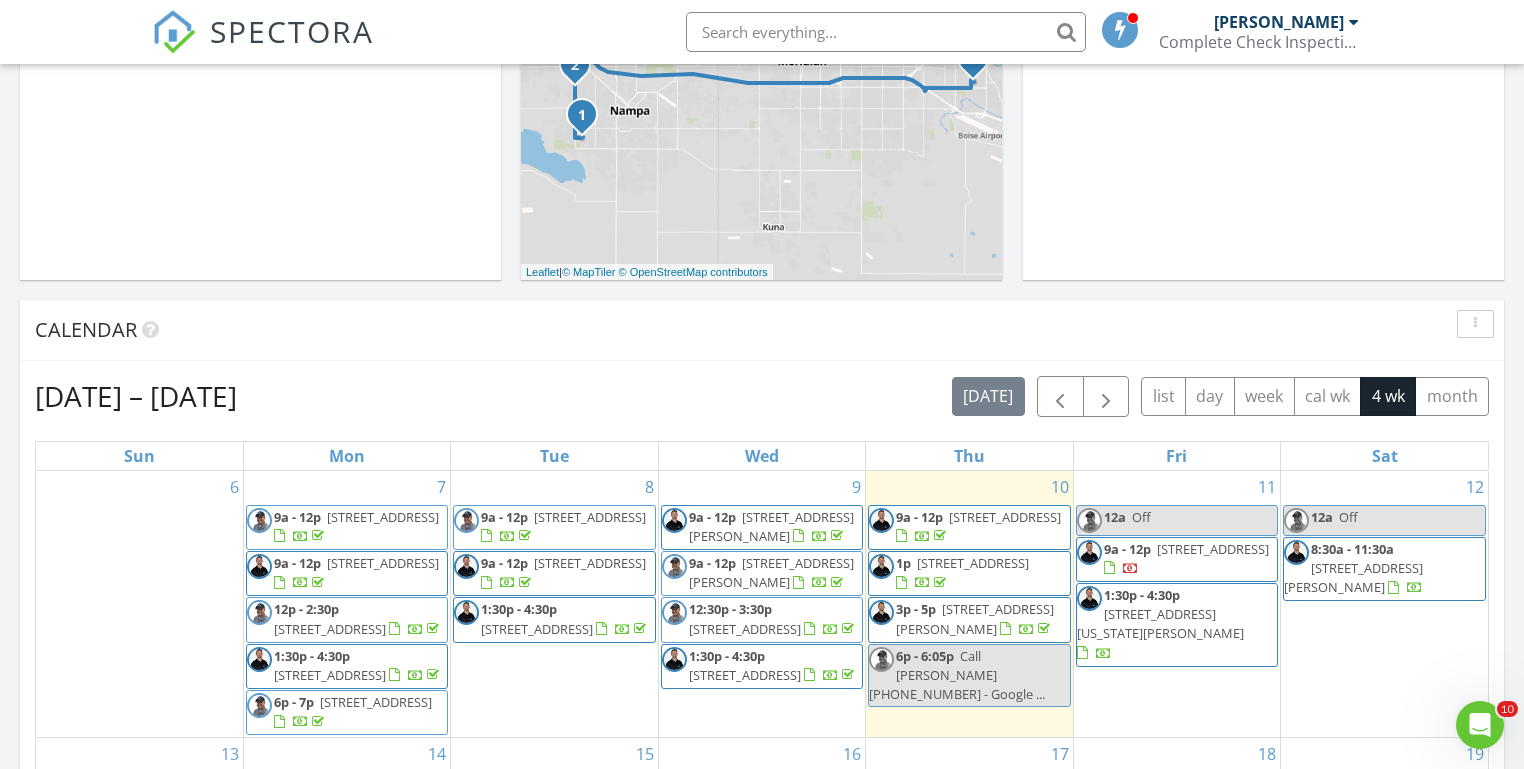 click on "Today
Michael Hasson
6:00 pm
Call Christine Buttars (208) 871-3045 - ...
Michael Hasson
New Inspection     New Quote         Map               1 2 3 + − Middleton Road, North Middleton Road, South Middleton Road, North Middleton Road, Vietnam Veterans Memorial Highway, West Overland Road 61.9 km, 1 h 5 min Head southwest on Windmill Springs Court 55 m Turn right onto Stallion Springs Way 55 m Turn right onto West Highlands Parkway 15 m Turn left to stay on West Highlands Parkway 25 m Turn left onto West Highlands Parkway 550 m Turn left onto Hartley Lane 1 km Turn left onto West Main Street 2 km Continue onto Star Boulevard (ID 44) 250 m Turn right onto South Middleton Road 15 km Turn left onto West Iowa Avenue 600 m Turn left onto South Fall River Drive 150 m Turn left onto West Aspen Creek Drive 150 m Turn left onto South Millstream Court 200 m You have arrived at your 1st destination, on the right 0 m 60 m" at bounding box center (762, 590) 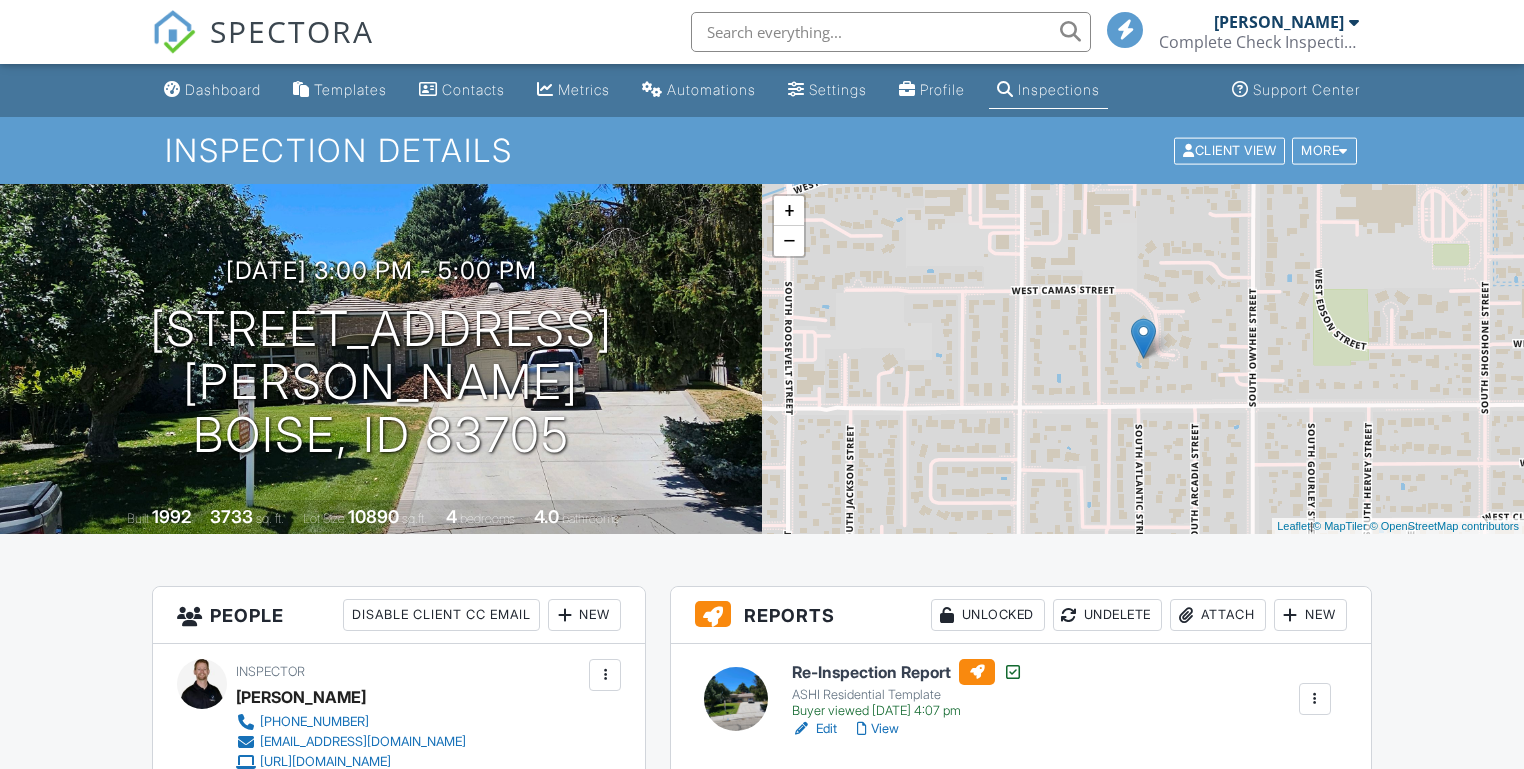 scroll, scrollTop: 65, scrollLeft: 0, axis: vertical 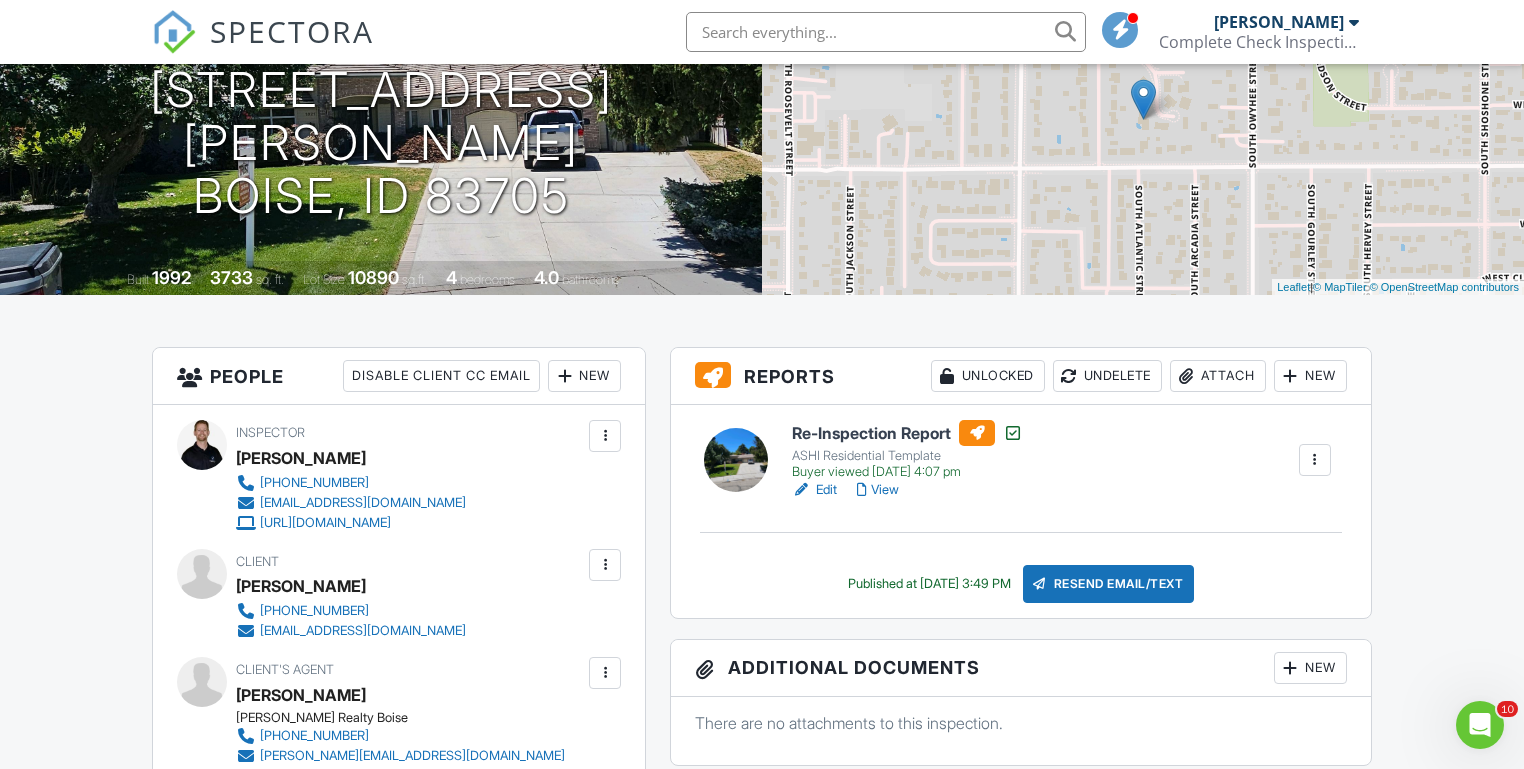 click on "View" at bounding box center [878, 490] 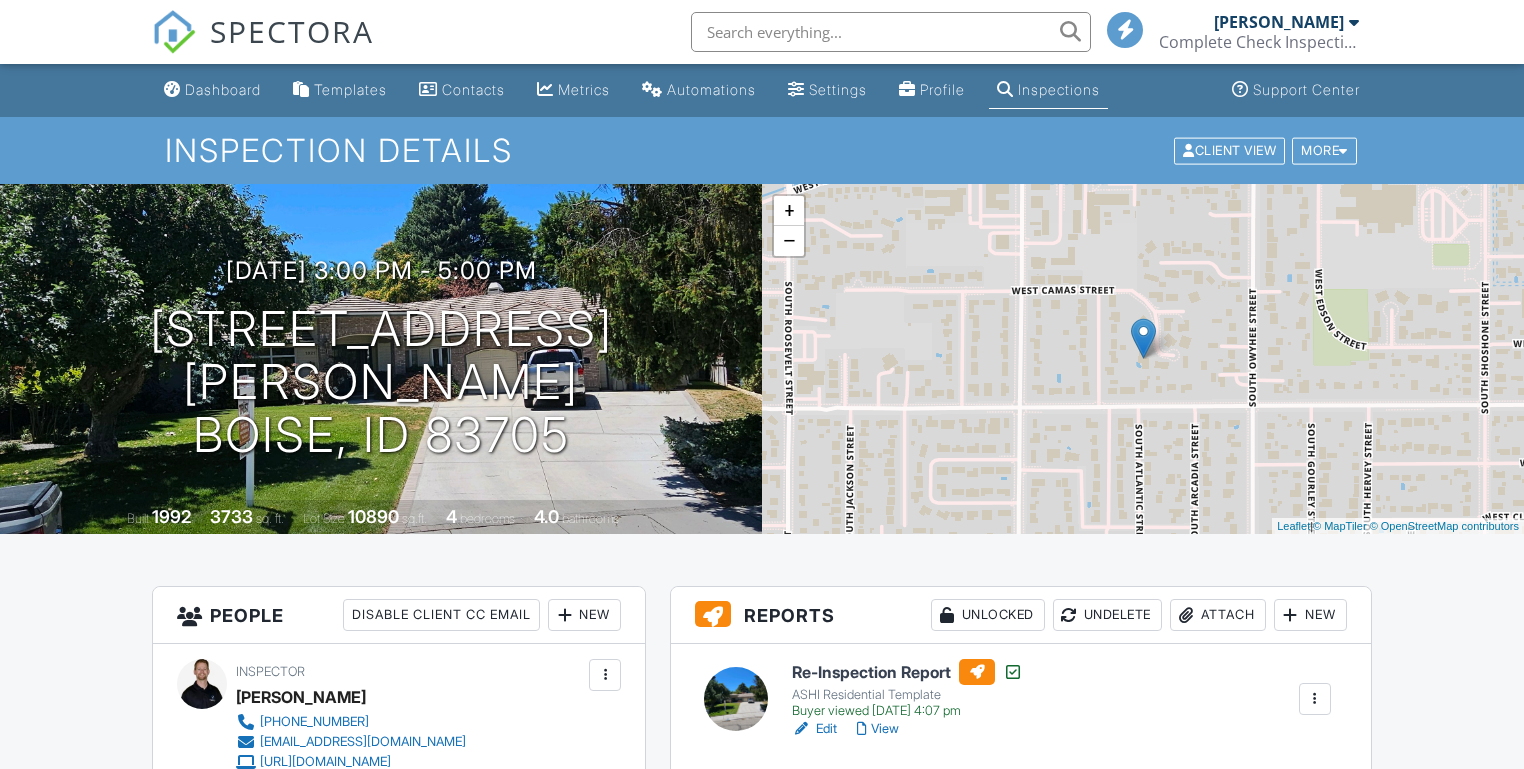 scroll, scrollTop: 393, scrollLeft: 0, axis: vertical 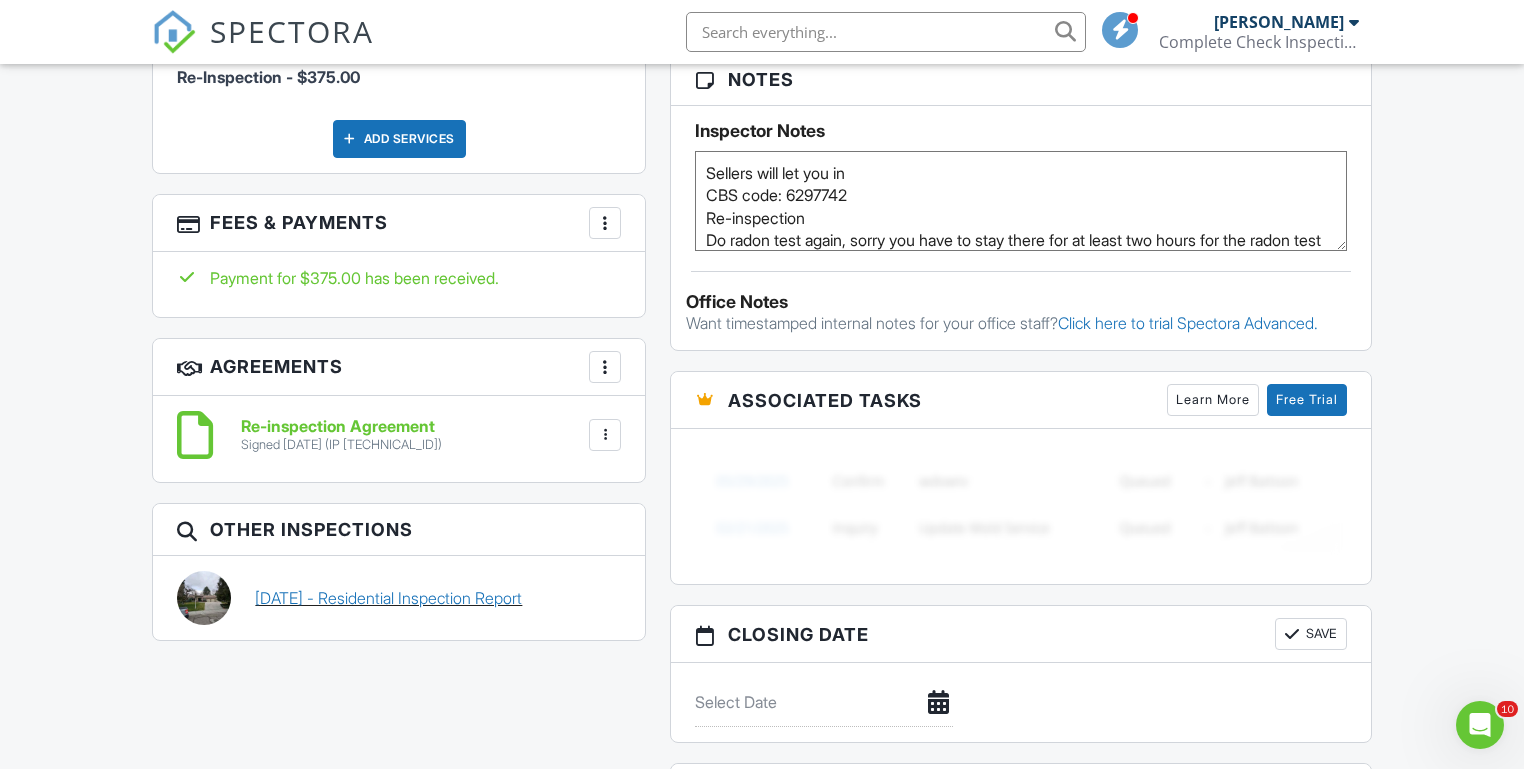 click on "[DATE] - Residential Inspection Report" at bounding box center [388, 598] 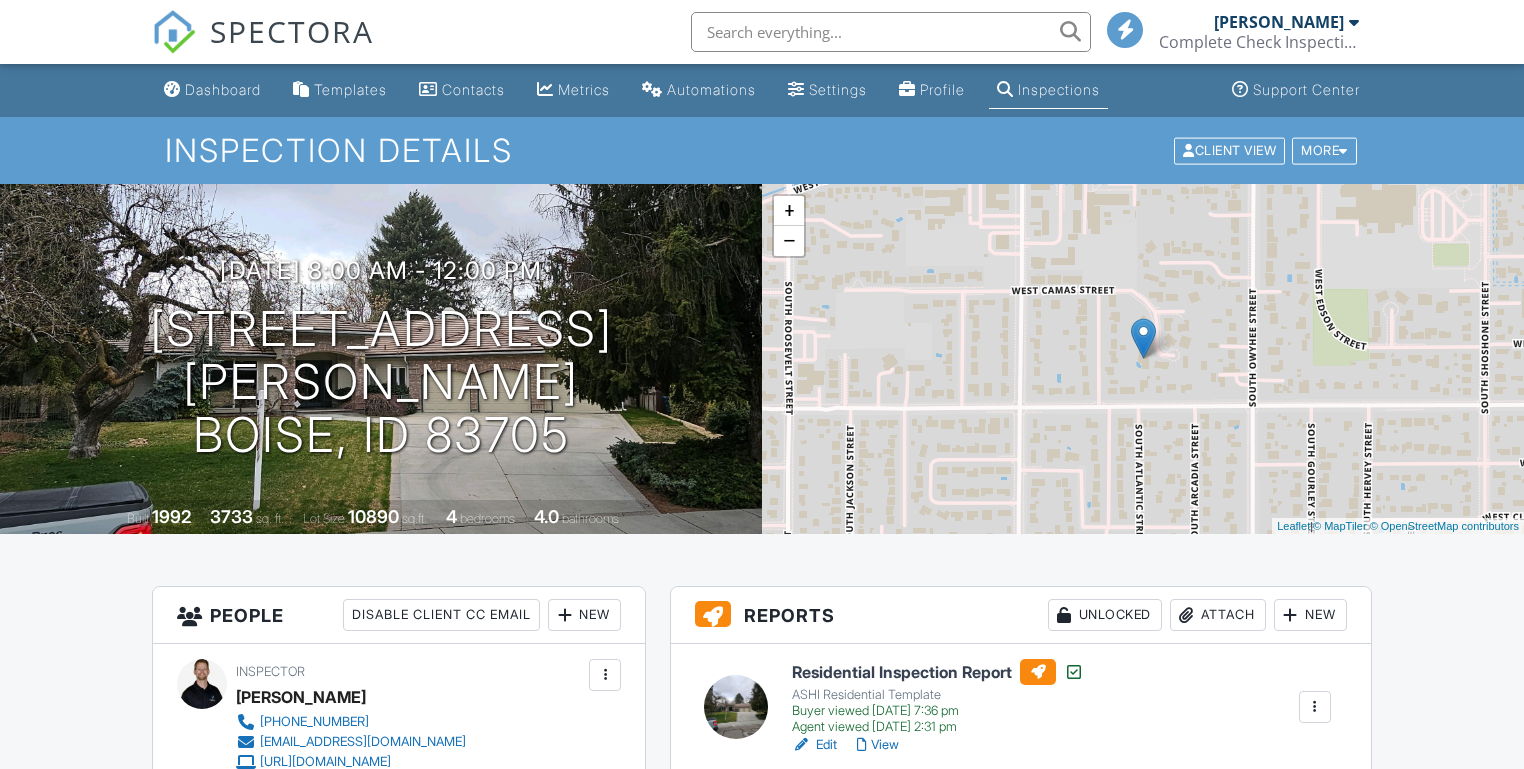 scroll, scrollTop: 140, scrollLeft: 0, axis: vertical 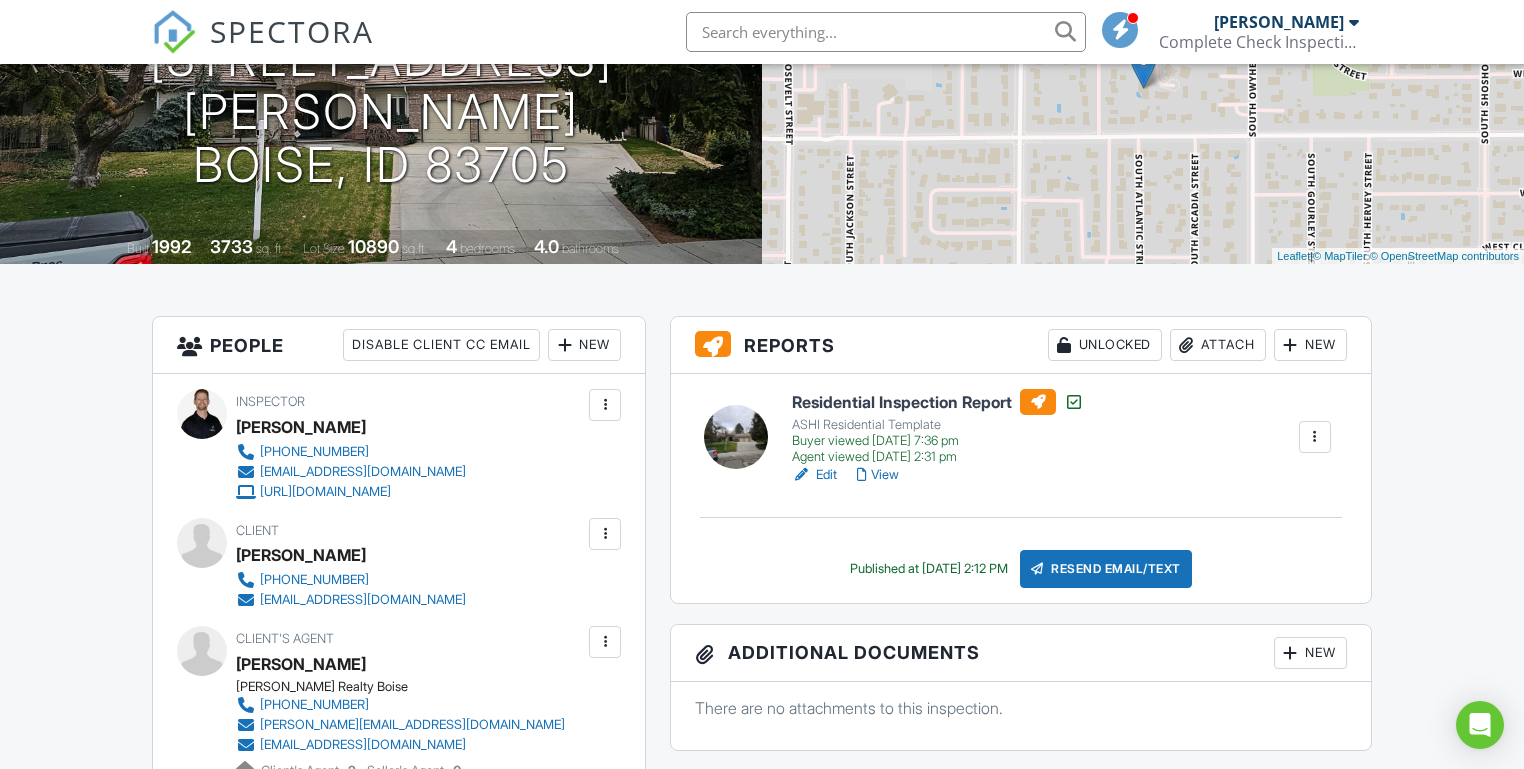 click on "Dashboard
Templates
Contacts
Metrics
Automations
Settings
Profile
Inspections
Support Center
Inspection Details
Client View
More
Property Details
Reschedule
Reorder / Copy
Share
Cancel
Delete
Print Order
Convert to V9
View Change Log
03/31/2025  8:00 am
- 12:00 pm
1021 Glen Haven Dr
Boise, ID 83705
Built
1992
3733
sq. ft.
Lot Size
10890
sq.ft.
4
bedrooms
4.0
bathrooms
+ − Leaflet  |  © MapTiler   © OpenStreetMap contributors
All emails and texts are disabled for this inspection!
Turn on emails and texts
Turn on and Requeue Notifications
Reports
Unlocked
Attach
New
Residential Inspection Report" at bounding box center (762, 1583) 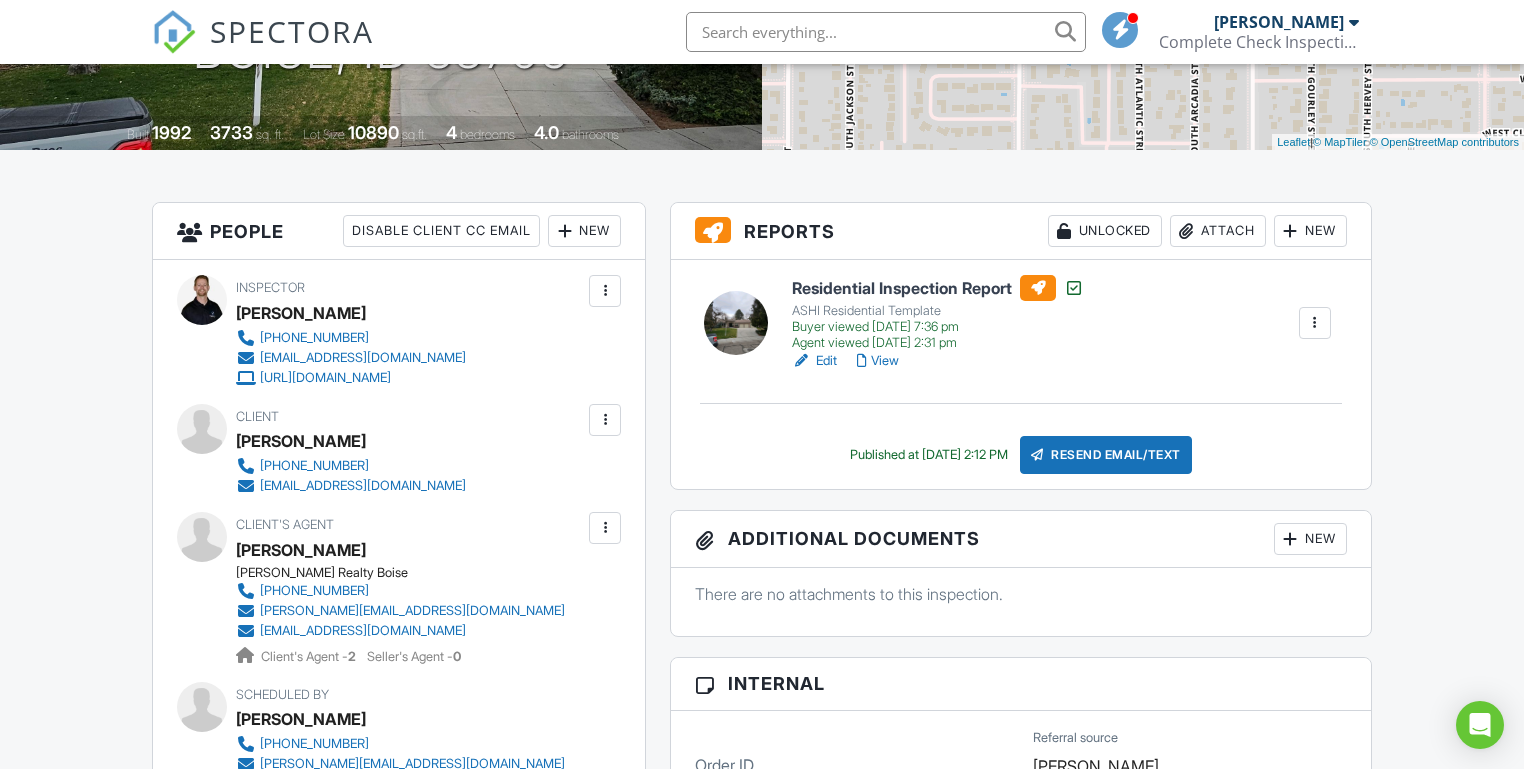 scroll, scrollTop: 579, scrollLeft: 0, axis: vertical 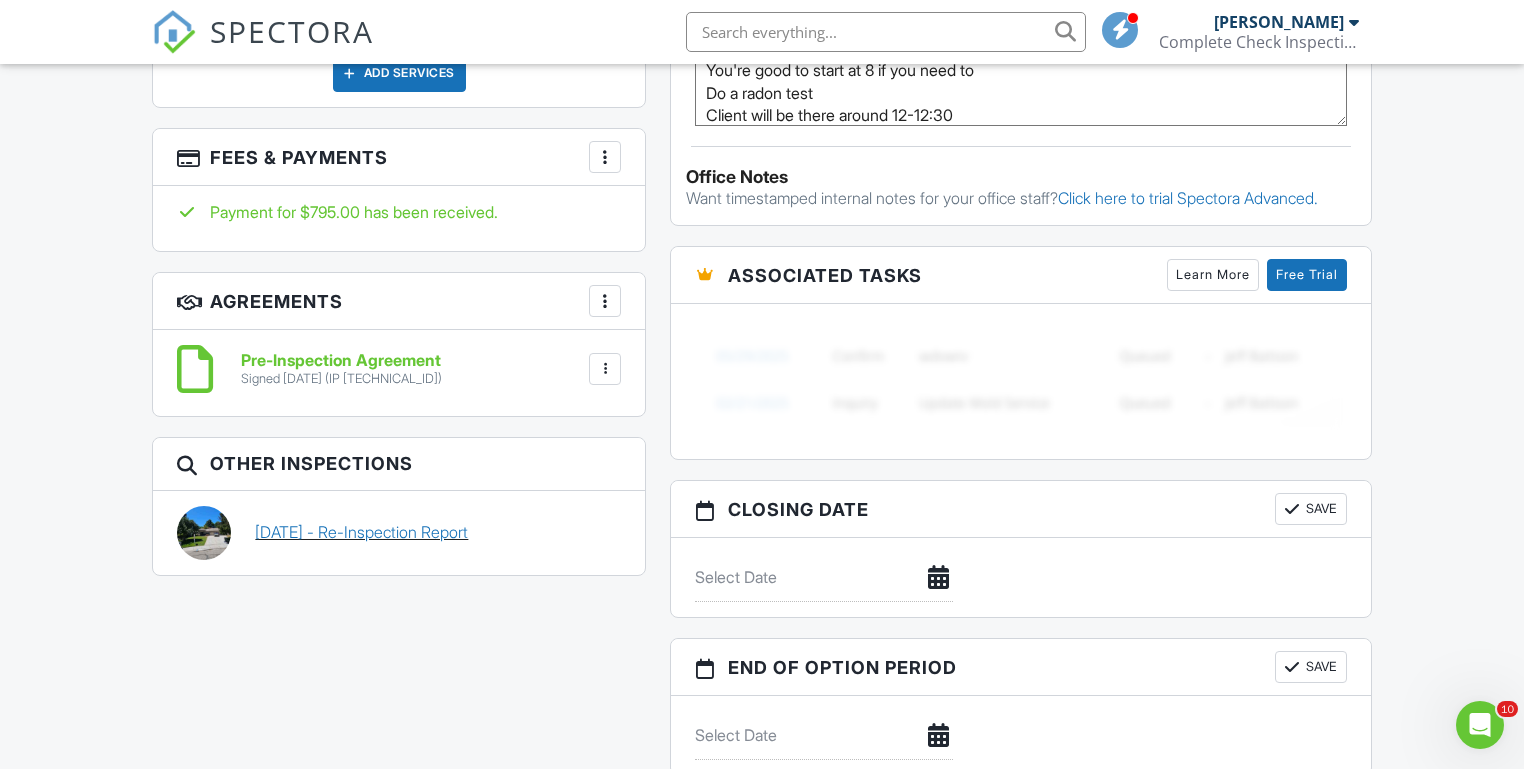 click on "07/10/2025 - Re-Inspection Report" at bounding box center (361, 532) 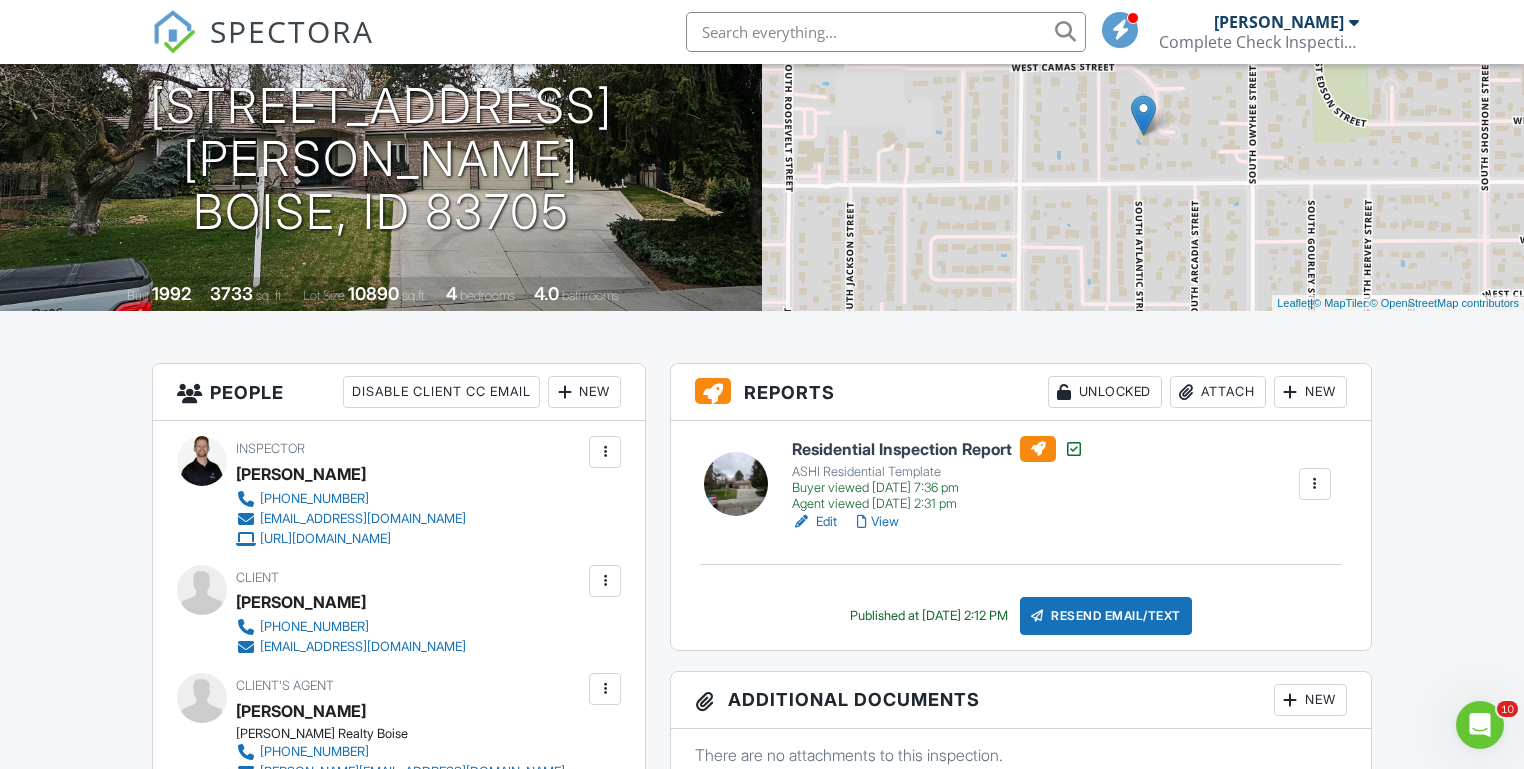 scroll, scrollTop: 248, scrollLeft: 0, axis: vertical 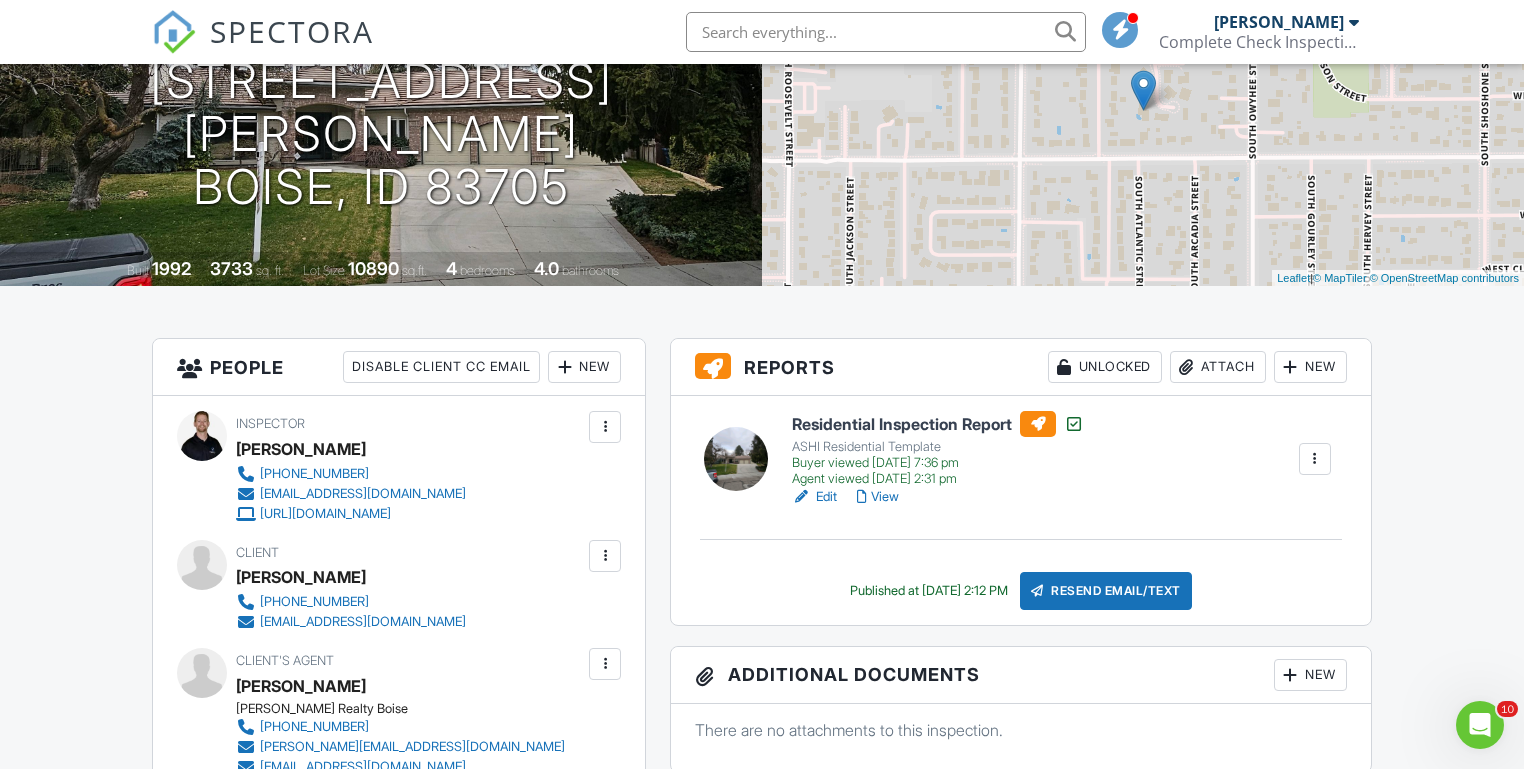 click on "View" at bounding box center (878, 497) 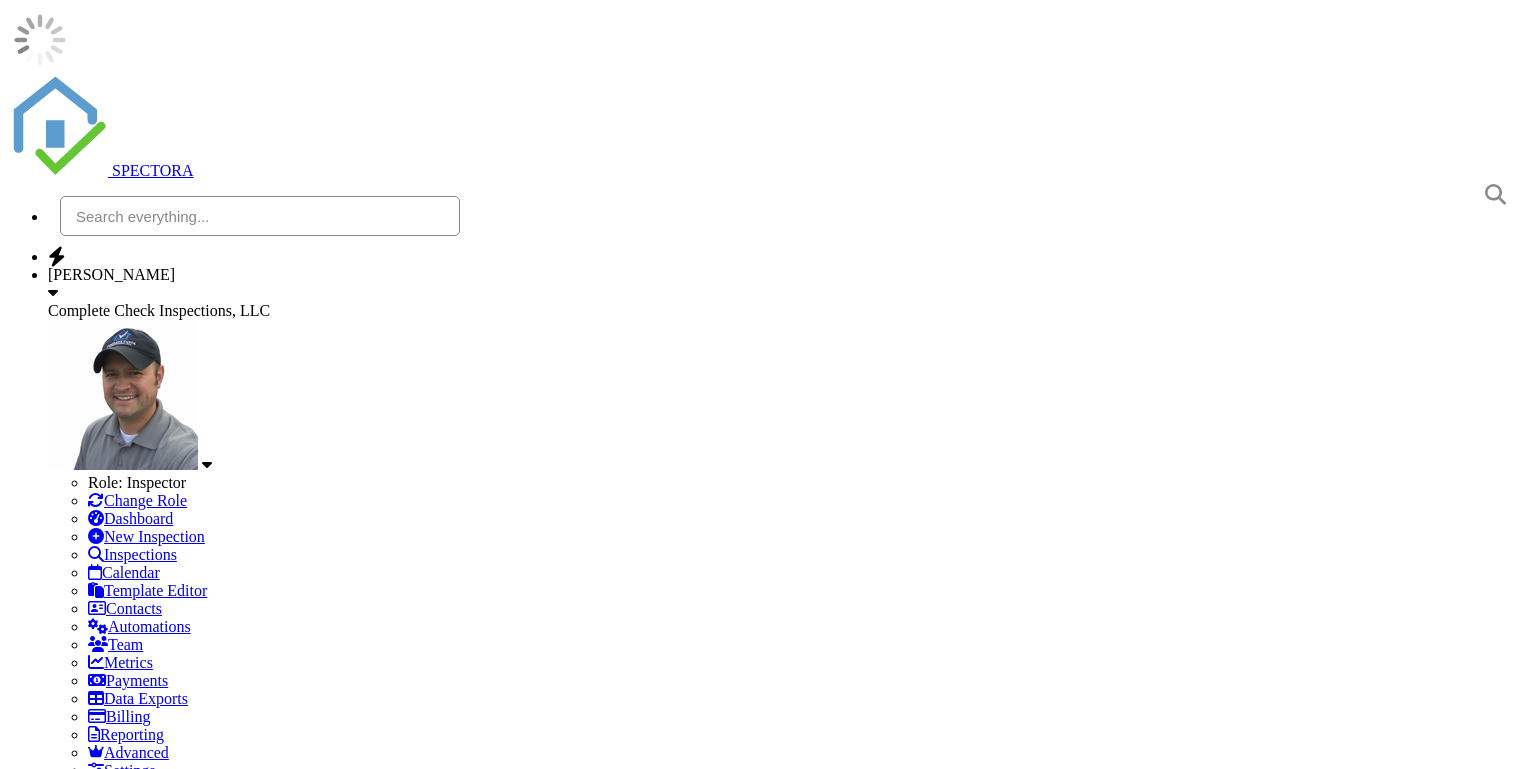 scroll, scrollTop: 0, scrollLeft: 0, axis: both 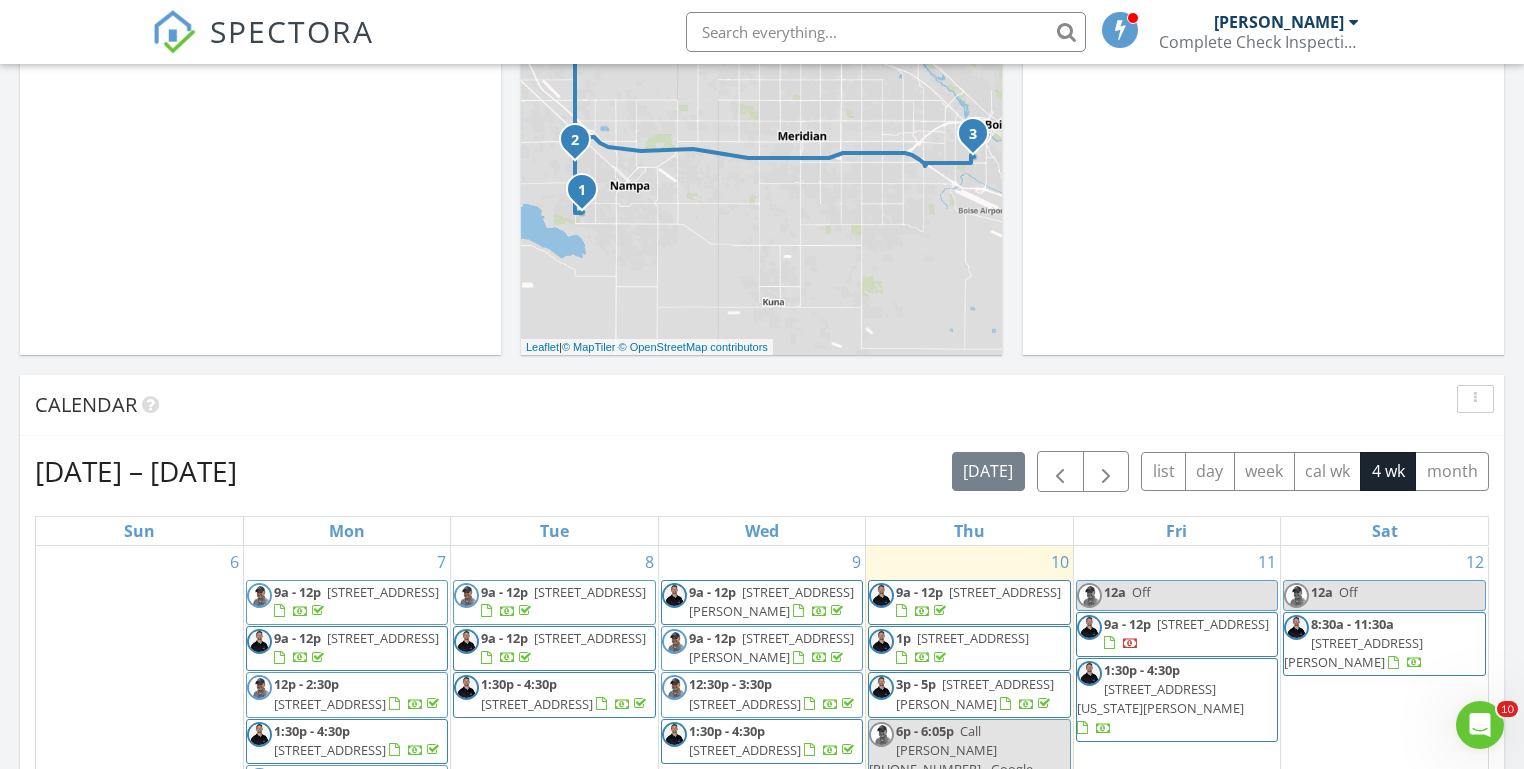click on "[DATE]
[PERSON_NAME]
6:00 pm
Call [PERSON_NAME] [PHONE_NUMBER] - ...
[PERSON_NAME]
New Inspection     New Quote         Map               1 2 3 + − [GEOGRAPHIC_DATA] 61.9 km, 1 h 5 min Head southwest on [GEOGRAPHIC_DATA] 55 m Turn right onto [GEOGRAPHIC_DATA] 55 m Turn right onto [GEOGRAPHIC_DATA] 15 m Turn left to stay on [GEOGRAPHIC_DATA] 25 m Turn left onto [GEOGRAPHIC_DATA] 550 m Turn left onto [PERSON_NAME] 1 km Turn left onto [GEOGRAPHIC_DATA] 2 km Continue onto [GEOGRAPHIC_DATA] (ID 44) 250 m Turn right onto [GEOGRAPHIC_DATA] 15 km Turn left onto [GEOGRAPHIC_DATA][US_STATE] 600 m Turn left onto [GEOGRAPHIC_DATA] 150 m Turn left onto [GEOGRAPHIC_DATA] 150 m Turn left onto [GEOGRAPHIC_DATA] 200 m You have arrived at your 1st destination, on the right 0 m 60 m" at bounding box center (762, 665) 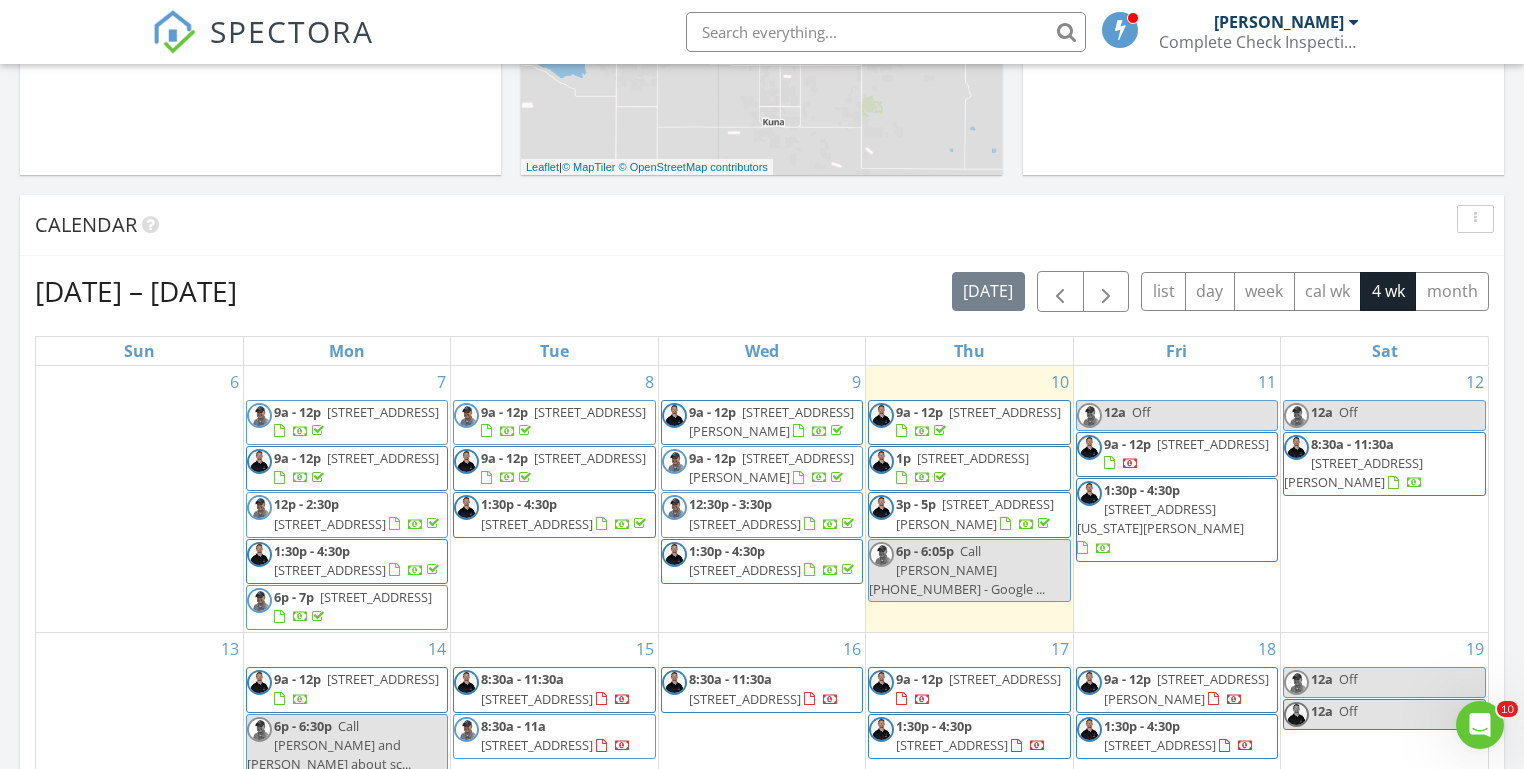 scroll, scrollTop: 689, scrollLeft: 0, axis: vertical 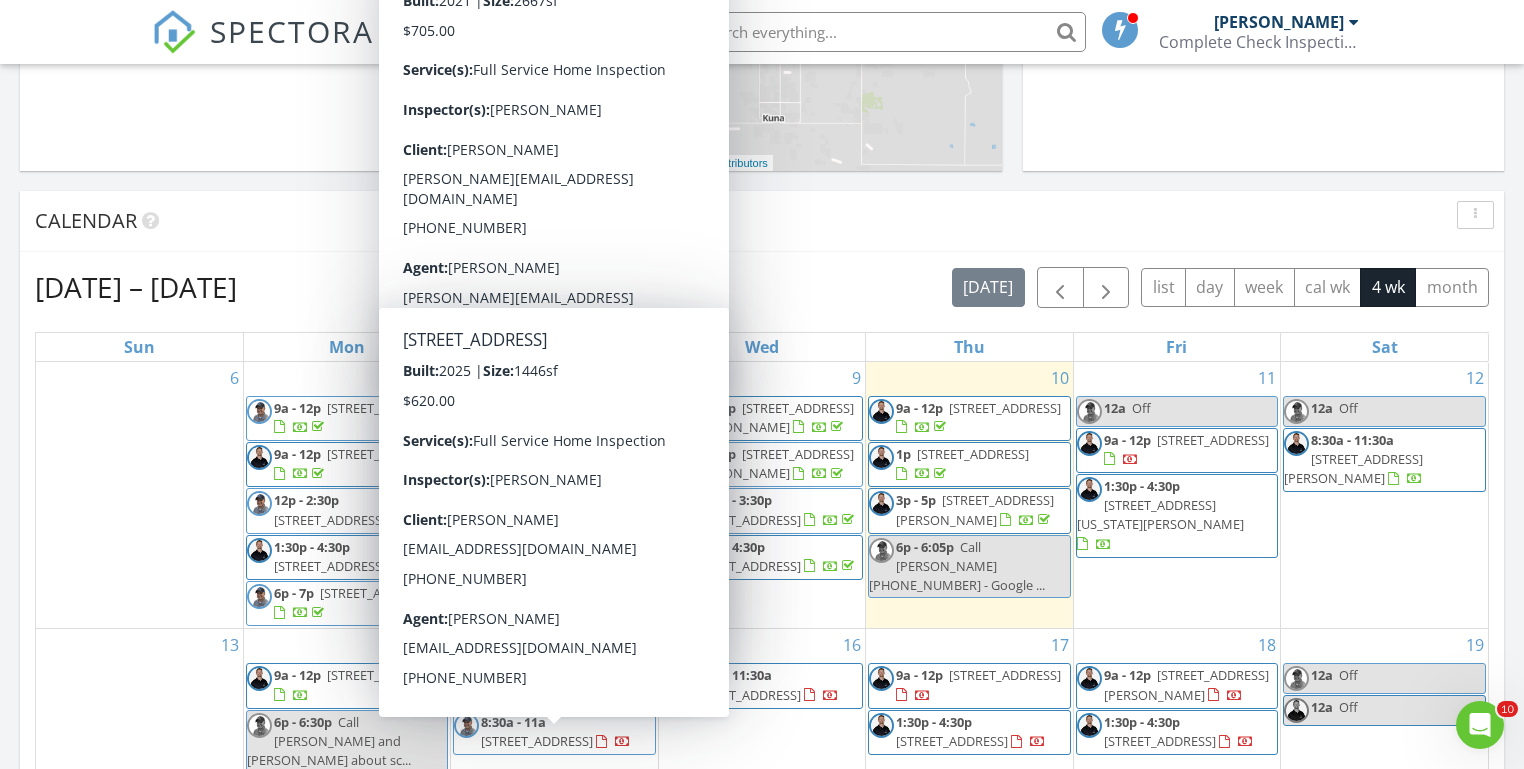 click on "[DATE]
[PERSON_NAME]
6:00 pm
Call [PERSON_NAME] [PHONE_NUMBER] - ...
[PERSON_NAME]
New Inspection     New Quote         Map               1 2 3 + − [GEOGRAPHIC_DATA] 61.9 km, 1 h 5 min Head southwest on [GEOGRAPHIC_DATA] 55 m Turn right onto [GEOGRAPHIC_DATA] 55 m Turn right onto [GEOGRAPHIC_DATA] 15 m Turn left to stay on [GEOGRAPHIC_DATA] 25 m Turn left onto [GEOGRAPHIC_DATA] 550 m Turn left onto [PERSON_NAME] 1 km Turn left onto [GEOGRAPHIC_DATA] 2 km Continue onto [GEOGRAPHIC_DATA] (ID 44) 250 m Turn right onto [GEOGRAPHIC_DATA] 15 km Turn left onto [GEOGRAPHIC_DATA][US_STATE] 600 m Turn left onto [GEOGRAPHIC_DATA] 150 m Turn left onto [GEOGRAPHIC_DATA] 150 m Turn left onto [GEOGRAPHIC_DATA] 200 m You have arrived at your 1st destination, on the right 0 m 60 m" at bounding box center (762, 481) 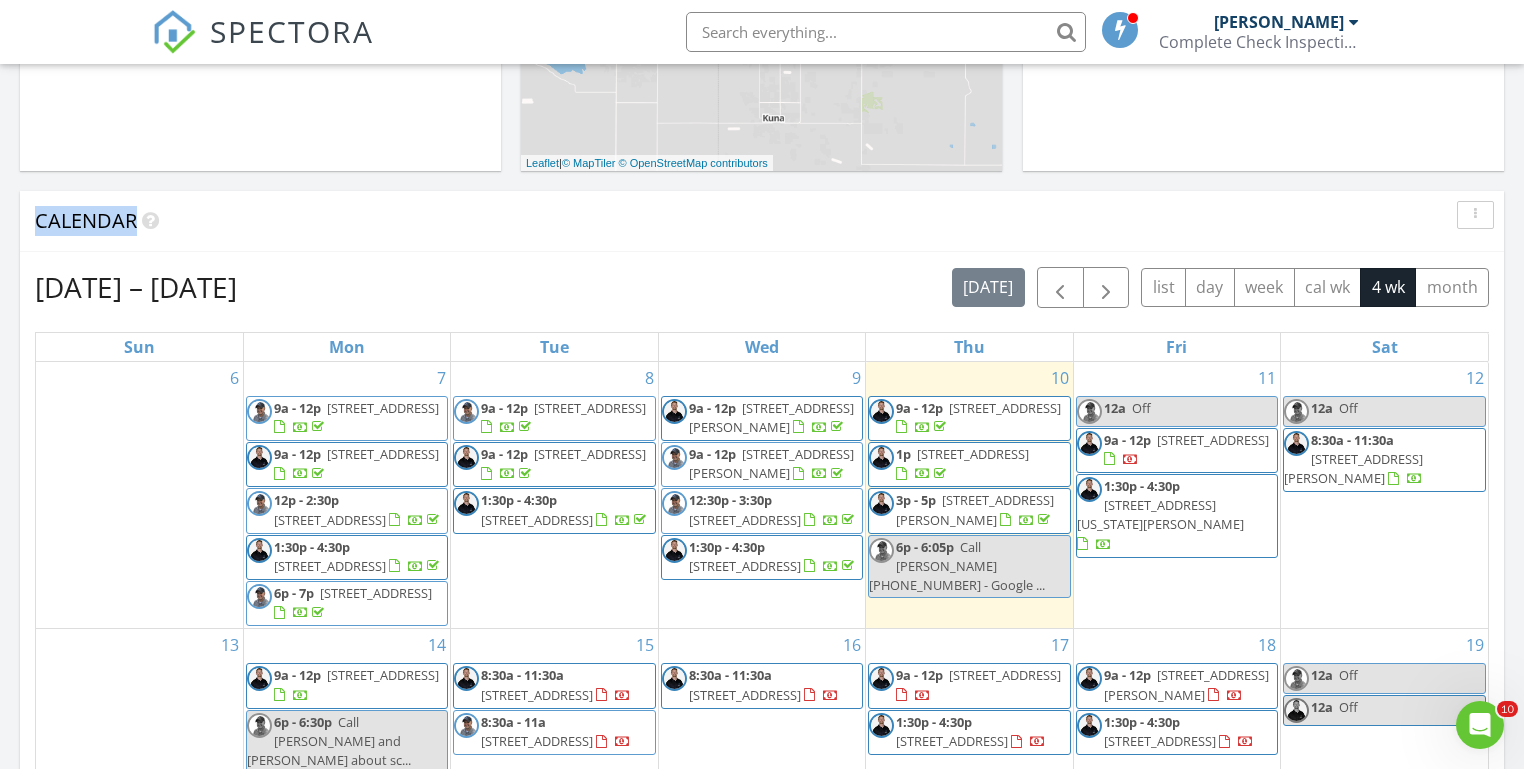 click on "[DATE]
[PERSON_NAME]
6:00 pm
Call [PERSON_NAME] [PHONE_NUMBER] - ...
[PERSON_NAME]
New Inspection     New Quote         Map               1 2 3 + − [GEOGRAPHIC_DATA] 61.9 km, 1 h 5 min Head southwest on [GEOGRAPHIC_DATA] 55 m Turn right onto [GEOGRAPHIC_DATA] 55 m Turn right onto [GEOGRAPHIC_DATA] 15 m Turn left to stay on [GEOGRAPHIC_DATA] 25 m Turn left onto [GEOGRAPHIC_DATA] 550 m Turn left onto [PERSON_NAME] 1 km Turn left onto [GEOGRAPHIC_DATA] 2 km Continue onto [GEOGRAPHIC_DATA] (ID 44) 250 m Turn right onto [GEOGRAPHIC_DATA] 15 km Turn left onto [GEOGRAPHIC_DATA][US_STATE] 600 m Turn left onto [GEOGRAPHIC_DATA] 150 m Turn left onto [GEOGRAPHIC_DATA] 150 m Turn left onto [GEOGRAPHIC_DATA] 200 m You have arrived at your 1st destination, on the right 0 m 60 m" at bounding box center (762, 481) 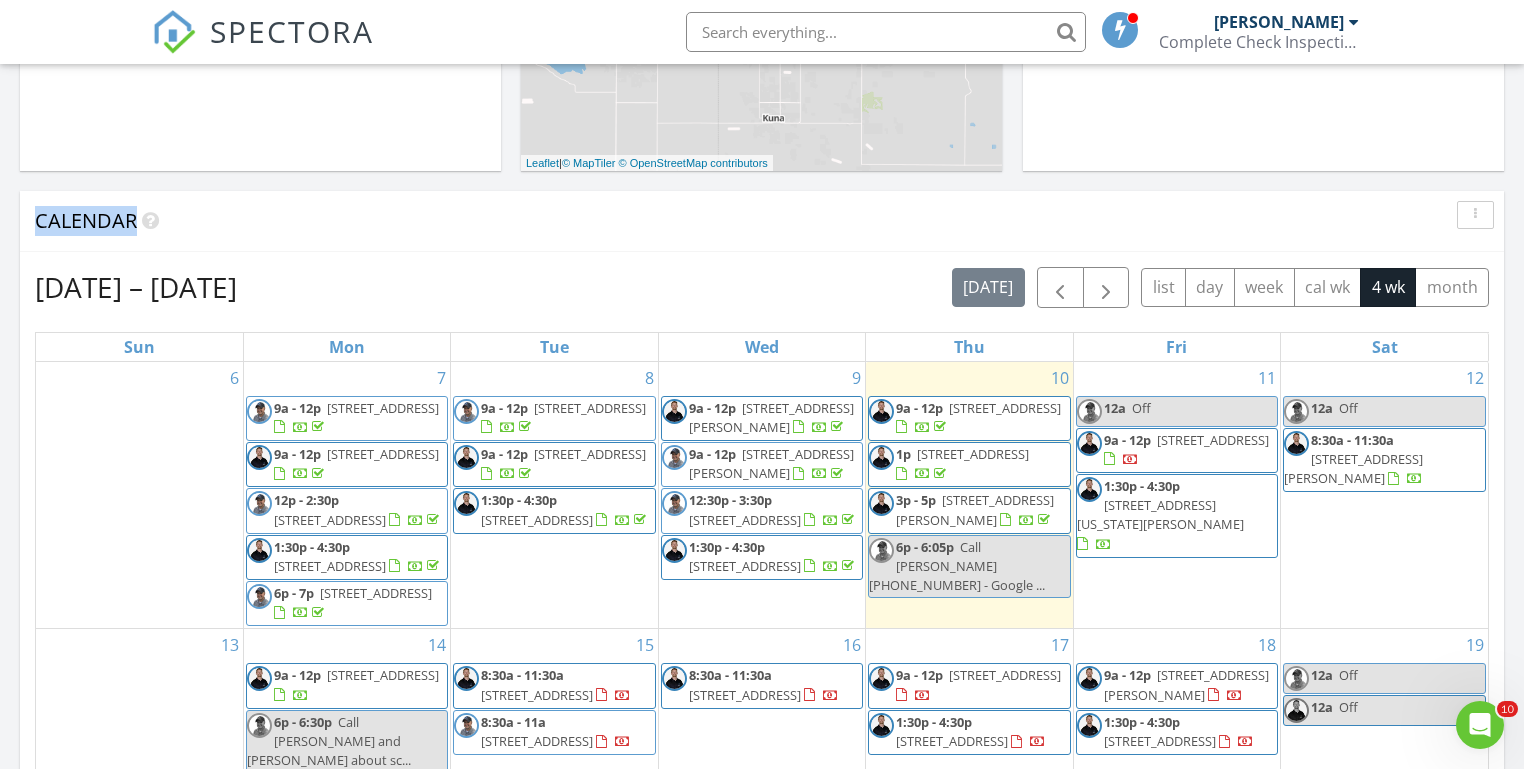 click on "Today
Michael Hasson
6:00 pm
Call Christine Buttars (208) 871-3045 - ...
Michael Hasson
New Inspection     New Quote         Map               1 2 3 + − Middleton Road, North Middleton Road, South Middleton Road, North Middleton Road, Vietnam Veterans Memorial Highway, West Overland Road 61.9 km, 1 h 5 min Head southwest on Windmill Springs Court 55 m Turn right onto Stallion Springs Way 55 m Turn right onto West Highlands Parkway 15 m Turn left to stay on West Highlands Parkway 25 m Turn left onto West Highlands Parkway 550 m Turn left onto Hartley Lane 1 km Turn left onto West Main Street 2 km Continue onto Star Boulevard (ID 44) 250 m Turn right onto South Middleton Road 15 km Turn left onto West Iowa Avenue 600 m Turn left onto South Fall River Drive 150 m Turn left onto West Aspen Creek Drive 150 m Turn left onto South Millstream Court 200 m You have arrived at your 1st destination, on the right 0 m 60 m" at bounding box center (762, 481) 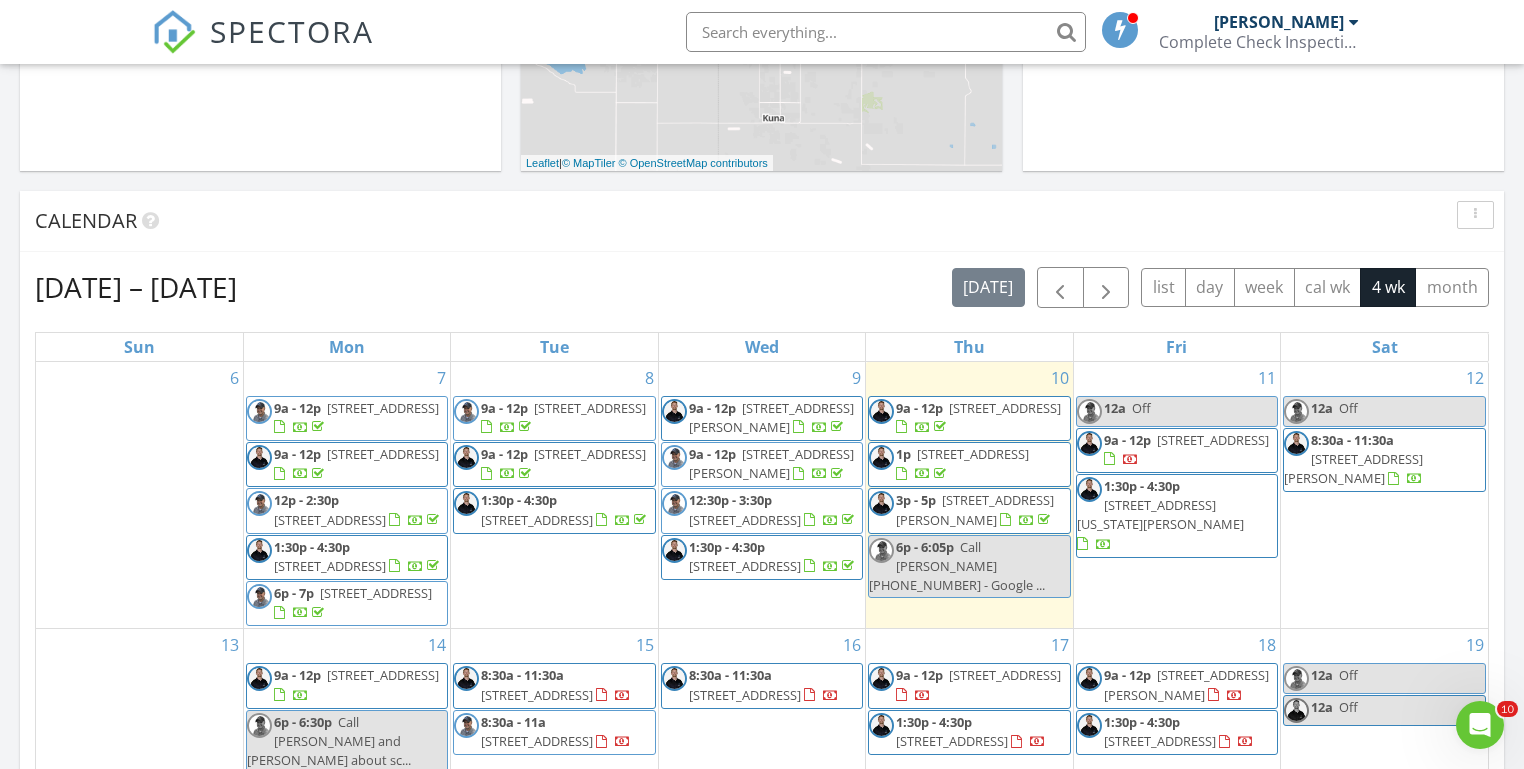 click on "Today
Michael Hasson
6:00 pm
Call Christine Buttars (208) 871-3045 - ...
Michael Hasson
New Inspection     New Quote         Map               1 2 3 + − Middleton Road, North Middleton Road, South Middleton Road, North Middleton Road, Vietnam Veterans Memorial Highway, West Overland Road 61.9 km, 1 h 5 min Head southwest on Windmill Springs Court 55 m Turn right onto Stallion Springs Way 55 m Turn right onto West Highlands Parkway 15 m Turn left to stay on West Highlands Parkway 25 m Turn left onto West Highlands Parkway 550 m Turn left onto Hartley Lane 1 km Turn left onto West Main Street 2 km Continue onto Star Boulevard (ID 44) 250 m Turn right onto South Middleton Road 15 km Turn left onto West Iowa Avenue 600 m Turn left onto South Fall River Drive 150 m Turn left onto West Aspen Creek Drive 150 m Turn left onto South Millstream Court 200 m You have arrived at your 1st destination, on the right 0 m 60 m" at bounding box center [762, 481] 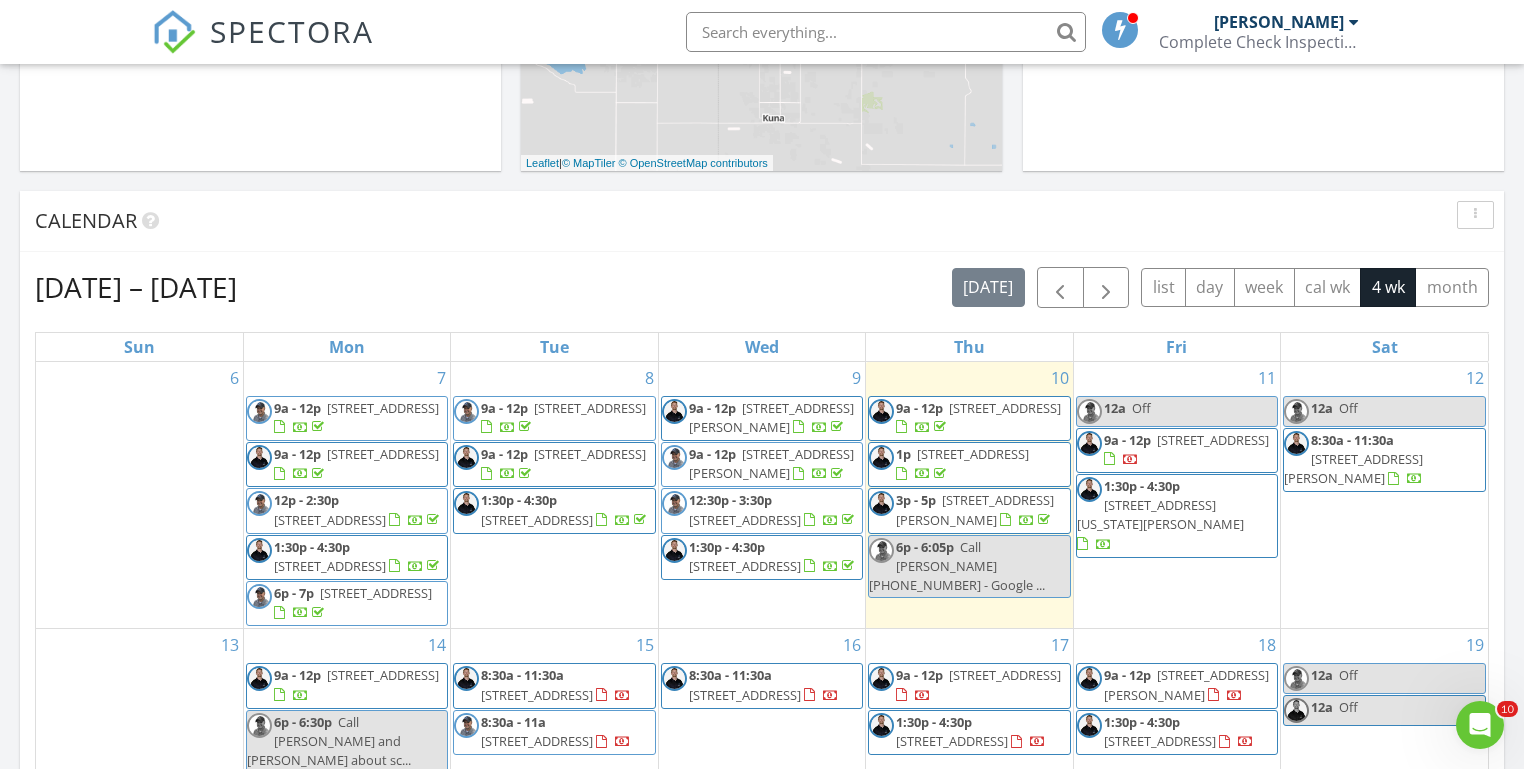 click on "Today
Michael Hasson
6:00 pm
Call Christine Buttars (208) 871-3045 - ...
Michael Hasson
New Inspection     New Quote         Map               1 2 3 + − Middleton Road, North Middleton Road, South Middleton Road, North Middleton Road, Vietnam Veterans Memorial Highway, West Overland Road 61.9 km, 1 h 5 min Head southwest on Windmill Springs Court 55 m Turn right onto Stallion Springs Way 55 m Turn right onto West Highlands Parkway 15 m Turn left to stay on West Highlands Parkway 25 m Turn left onto West Highlands Parkway 550 m Turn left onto Hartley Lane 1 km Turn left onto West Main Street 2 km Continue onto Star Boulevard (ID 44) 250 m Turn right onto South Middleton Road 15 km Turn left onto West Iowa Avenue 600 m Turn left onto South Fall River Drive 150 m Turn left onto West Aspen Creek Drive 150 m Turn left onto South Millstream Court 200 m You have arrived at your 1st destination, on the right 0 m 60 m" at bounding box center [762, 481] 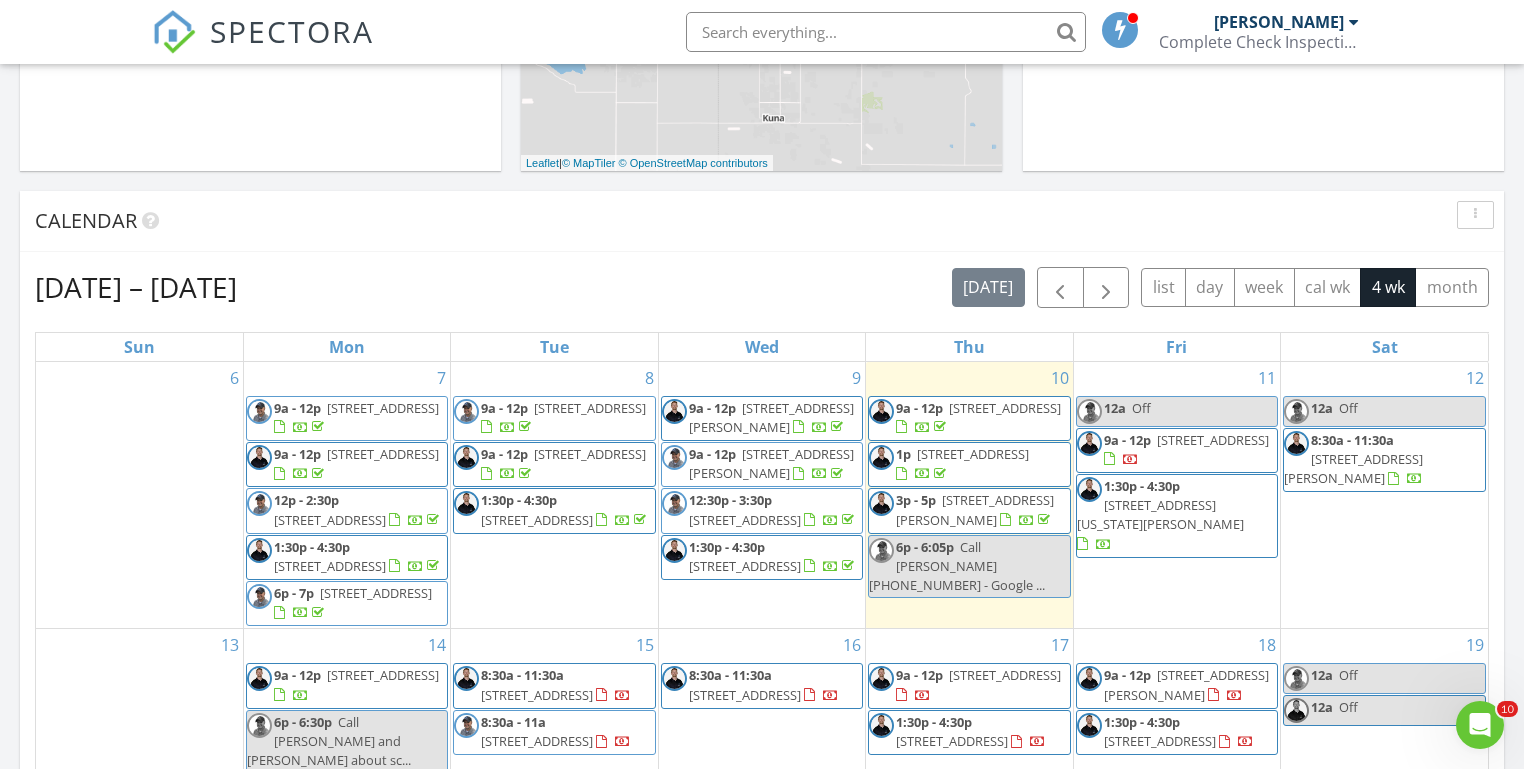 click on "Today
Michael Hasson
6:00 pm
Call Christine Buttars (208) 871-3045 - ...
Michael Hasson
New Inspection     New Quote         Map               1 2 3 + − Middleton Road, North Middleton Road, South Middleton Road, North Middleton Road, Vietnam Veterans Memorial Highway, West Overland Road 61.9 km, 1 h 5 min Head southwest on Windmill Springs Court 55 m Turn right onto Stallion Springs Way 55 m Turn right onto West Highlands Parkway 15 m Turn left to stay on West Highlands Parkway 25 m Turn left onto West Highlands Parkway 550 m Turn left onto Hartley Lane 1 km Turn left onto West Main Street 2 km Continue onto Star Boulevard (ID 44) 250 m Turn right onto South Middleton Road 15 km Turn left onto West Iowa Avenue 600 m Turn left onto South Fall River Drive 150 m Turn left onto West Aspen Creek Drive 150 m Turn left onto South Millstream Court 200 m You have arrived at your 1st destination, on the right 0 m 60 m" at bounding box center (762, 481) 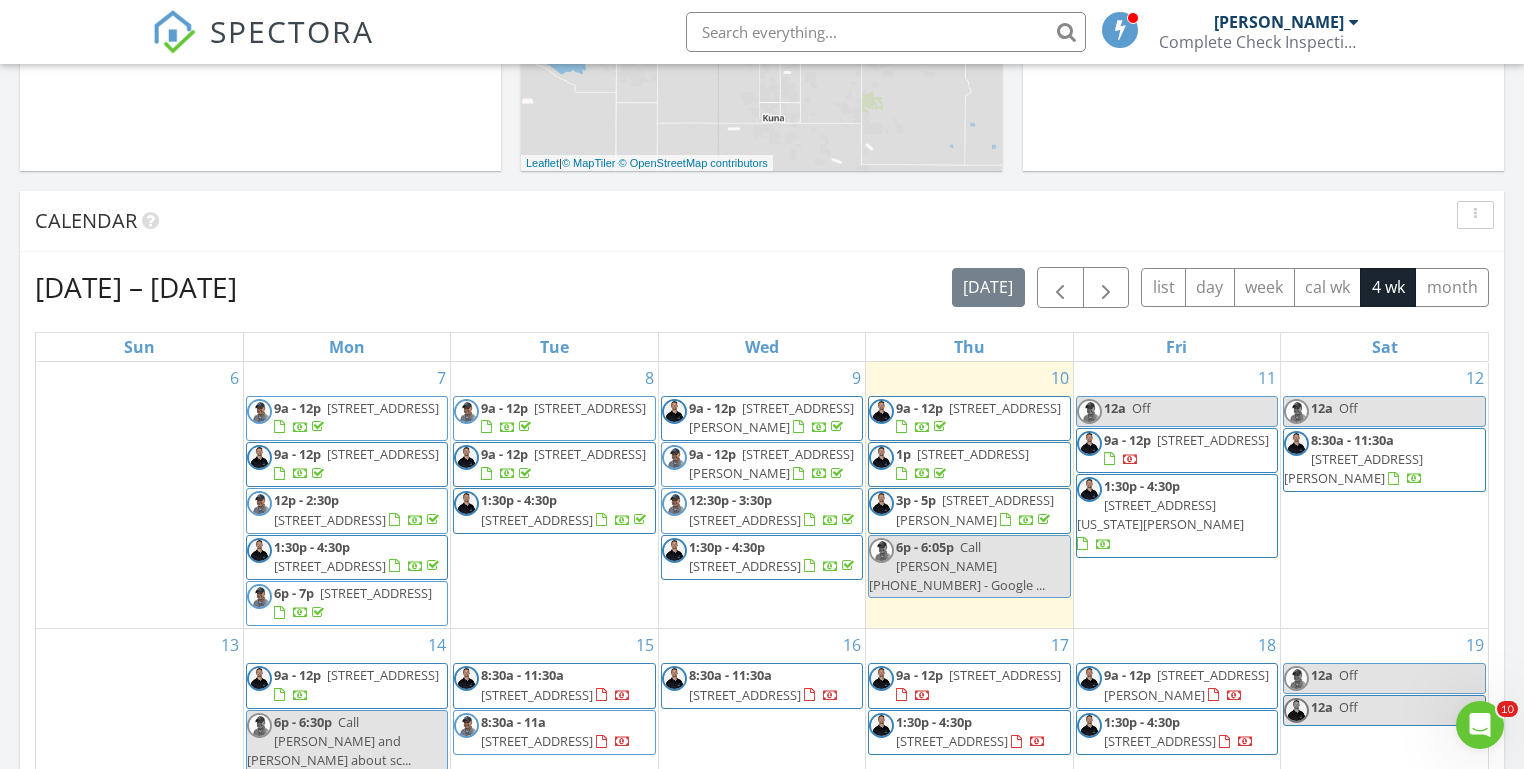 click on "Today
Michael Hasson
6:00 pm
Call Christine Buttars (208) 871-3045 - ...
Michael Hasson
New Inspection     New Quote         Map               1 2 3 + − Middleton Road, North Middleton Road, South Middleton Road, North Middleton Road, Vietnam Veterans Memorial Highway, West Overland Road 61.9 km, 1 h 5 min Head southwest on Windmill Springs Court 55 m Turn right onto Stallion Springs Way 55 m Turn right onto West Highlands Parkway 15 m Turn left to stay on West Highlands Parkway 25 m Turn left onto West Highlands Parkway 550 m Turn left onto Hartley Lane 1 km Turn left onto West Main Street 2 km Continue onto Star Boulevard (ID 44) 250 m Turn right onto South Middleton Road 15 km Turn left onto West Iowa Avenue 600 m Turn left onto South Fall River Drive 150 m Turn left onto West Aspen Creek Drive 150 m Turn left onto South Millstream Court 200 m You have arrived at your 1st destination, on the right 0 m 60 m" at bounding box center [762, 481] 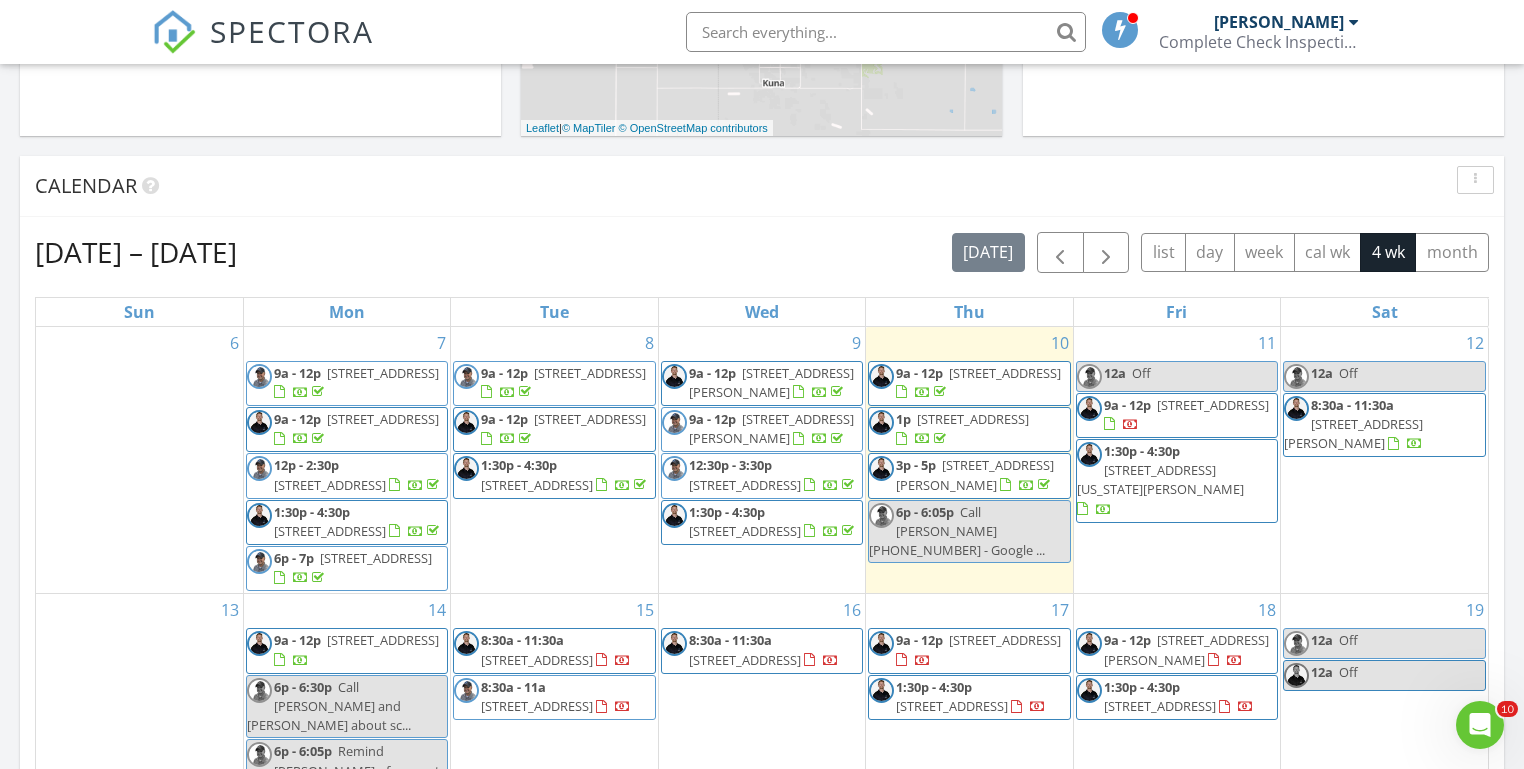 scroll, scrollTop: 703, scrollLeft: 0, axis: vertical 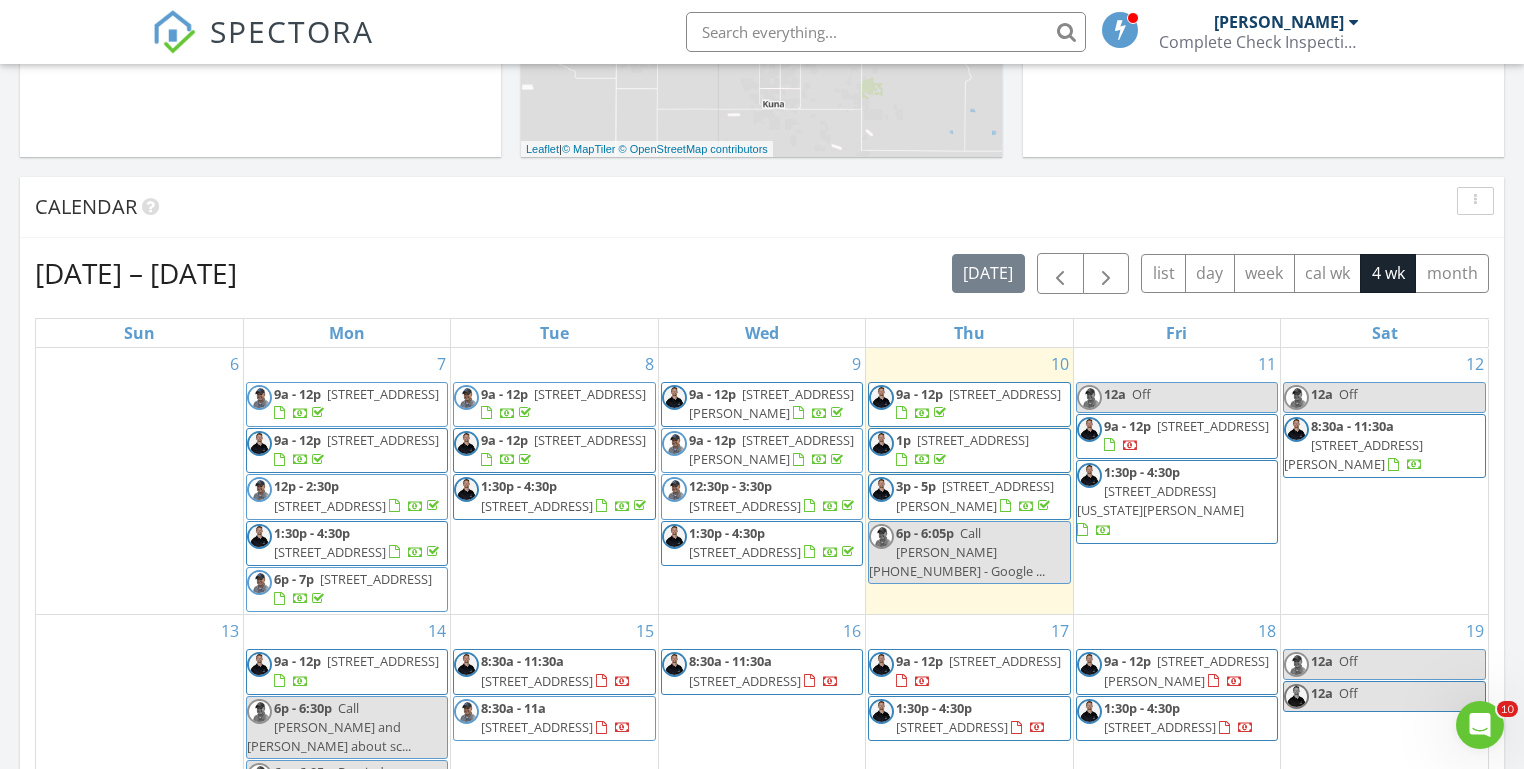click on "Today
Michael Hasson
6:00 pm
Call Christine Buttars (208) 871-3045 - ...
Michael Hasson
New Inspection     New Quote         Map               1 2 3 + − Middleton Road, North Middleton Road, South Middleton Road, North Middleton Road, Vietnam Veterans Memorial Highway, West Overland Road 61.9 km, 1 h 5 min Head southwest on Windmill Springs Court 55 m Turn right onto Stallion Springs Way 55 m Turn right onto West Highlands Parkway 15 m Turn left to stay on West Highlands Parkway 25 m Turn left onto West Highlands Parkway 550 m Turn left onto Hartley Lane 1 km Turn left onto West Main Street 2 km Continue onto Star Boulevard (ID 44) 250 m Turn right onto South Middleton Road 15 km Turn left onto West Iowa Avenue 600 m Turn left onto South Fall River Drive 150 m Turn left onto West Aspen Creek Drive 150 m Turn left onto South Millstream Court 200 m You have arrived at your 1st destination, on the right 0 m 60 m" at bounding box center (762, 467) 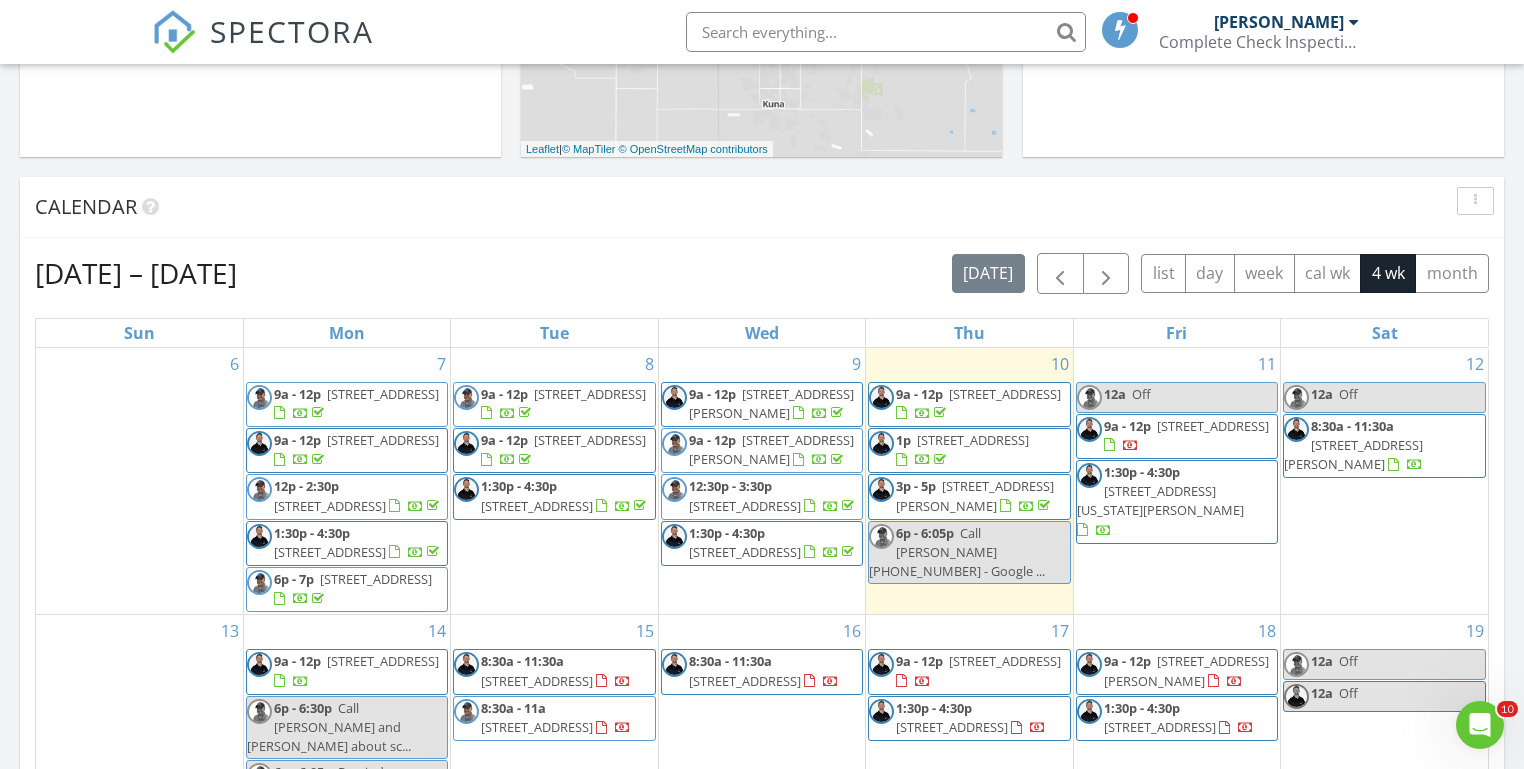 click on "Today
Michael Hasson
6:00 pm
Call Christine Buttars (208) 871-3045 - ...
Michael Hasson
New Inspection     New Quote         Map               1 2 3 + − Middleton Road, North Middleton Road, South Middleton Road, North Middleton Road, Vietnam Veterans Memorial Highway, West Overland Road 61.9 km, 1 h 5 min Head southwest on Windmill Springs Court 55 m Turn right onto Stallion Springs Way 55 m Turn right onto West Highlands Parkway 15 m Turn left to stay on West Highlands Parkway 25 m Turn left onto West Highlands Parkway 550 m Turn left onto Hartley Lane 1 km Turn left onto West Main Street 2 km Continue onto Star Boulevard (ID 44) 250 m Turn right onto South Middleton Road 15 km Turn left onto West Iowa Avenue 600 m Turn left onto South Fall River Drive 150 m Turn left onto West Aspen Creek Drive 150 m Turn left onto South Millstream Court 200 m You have arrived at your 1st destination, on the right 0 m 60 m" at bounding box center (762, 467) 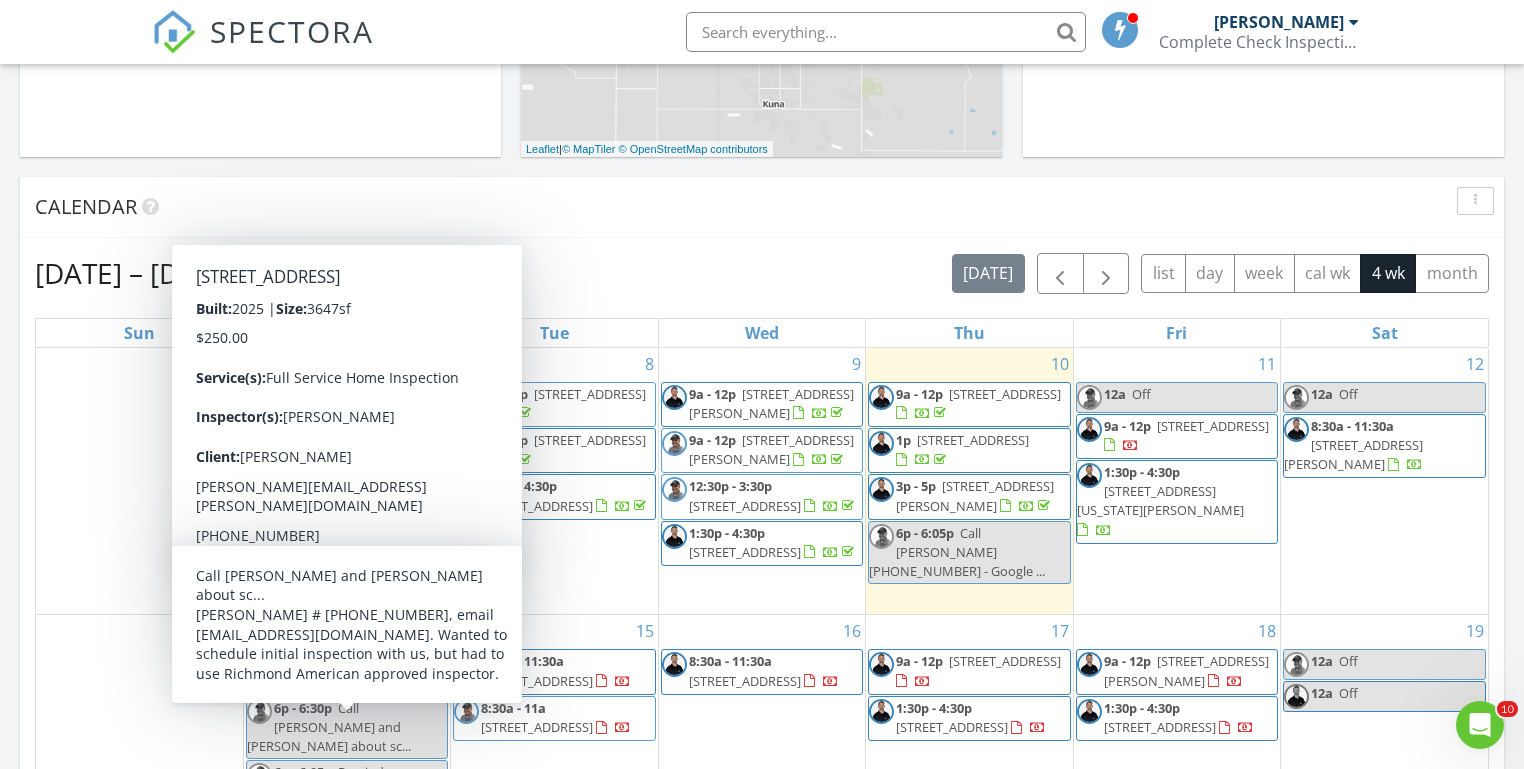 click on "Today
Michael Hasson
6:00 pm
Call Christine Buttars (208) 871-3045 - ...
Michael Hasson
New Inspection     New Quote         Map               1 2 3 + − Middleton Road, North Middleton Road, South Middleton Road, North Middleton Road, Vietnam Veterans Memorial Highway, West Overland Road 61.9 km, 1 h 5 min Head southwest on Windmill Springs Court 55 m Turn right onto Stallion Springs Way 55 m Turn right onto West Highlands Parkway 15 m Turn left to stay on West Highlands Parkway 25 m Turn left onto West Highlands Parkway 550 m Turn left onto Hartley Lane 1 km Turn left onto West Main Street 2 km Continue onto Star Boulevard (ID 44) 250 m Turn right onto South Middleton Road 15 km Turn left onto West Iowa Avenue 600 m Turn left onto South Fall River Drive 150 m Turn left onto West Aspen Creek Drive 150 m Turn left onto South Millstream Court 200 m You have arrived at your 1st destination, on the right 0 m 60 m" at bounding box center (762, 467) 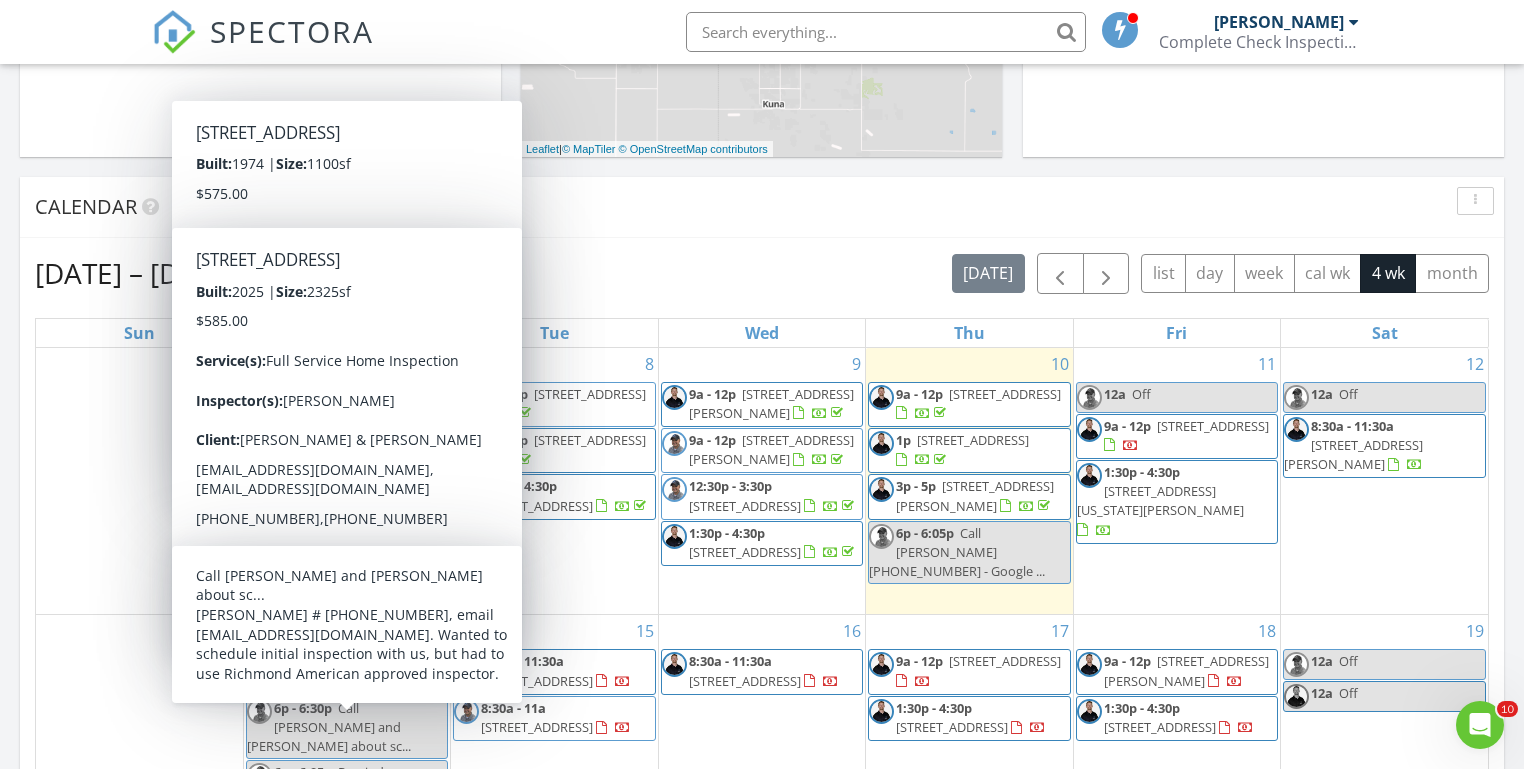 click on "Today
Michael Hasson
6:00 pm
Call Christine Buttars (208) 871-3045 - ...
Michael Hasson
New Inspection     New Quote         Map               1 2 3 + − Middleton Road, North Middleton Road, South Middleton Road, North Middleton Road, Vietnam Veterans Memorial Highway, West Overland Road 61.9 km, 1 h 5 min Head southwest on Windmill Springs Court 55 m Turn right onto Stallion Springs Way 55 m Turn right onto West Highlands Parkway 15 m Turn left to stay on West Highlands Parkway 25 m Turn left onto West Highlands Parkway 550 m Turn left onto Hartley Lane 1 km Turn left onto West Main Street 2 km Continue onto Star Boulevard (ID 44) 250 m Turn right onto South Middleton Road 15 km Turn left onto West Iowa Avenue 600 m Turn left onto South Fall River Drive 150 m Turn left onto West Aspen Creek Drive 150 m Turn left onto South Millstream Court 200 m You have arrived at your 1st destination, on the right 0 m 60 m" at bounding box center [762, 467] 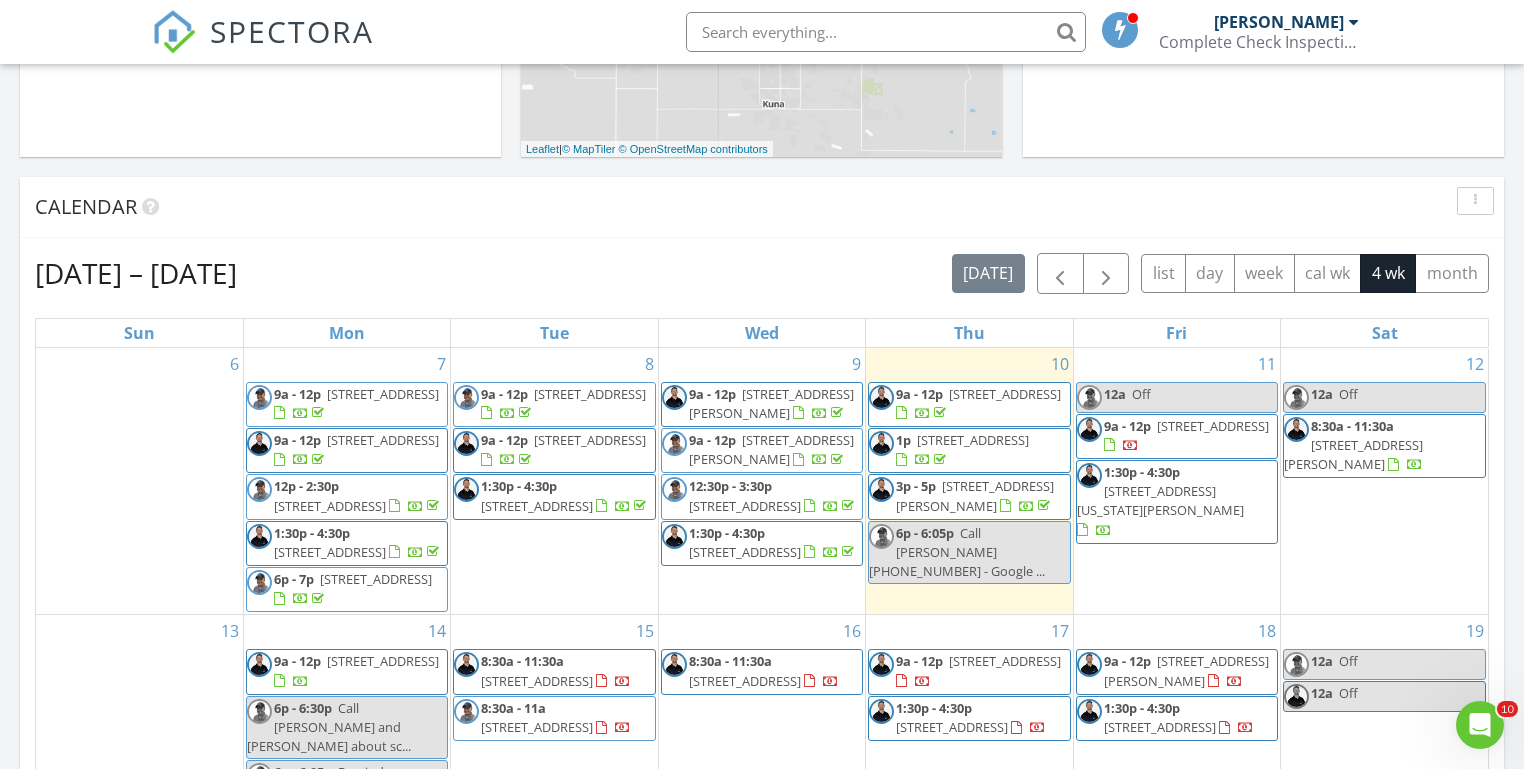 click on "Today
Michael Hasson
6:00 pm
Call Christine Buttars (208) 871-3045 - ...
Michael Hasson
New Inspection     New Quote         Map               1 2 3 + − Middleton Road, North Middleton Road, South Middleton Road, North Middleton Road, Vietnam Veterans Memorial Highway, West Overland Road 61.9 km, 1 h 5 min Head southwest on Windmill Springs Court 55 m Turn right onto Stallion Springs Way 55 m Turn right onto West Highlands Parkway 15 m Turn left to stay on West Highlands Parkway 25 m Turn left onto West Highlands Parkway 550 m Turn left onto Hartley Lane 1 km Turn left onto West Main Street 2 km Continue onto Star Boulevard (ID 44) 250 m Turn right onto South Middleton Road 15 km Turn left onto West Iowa Avenue 600 m Turn left onto South Fall River Drive 150 m Turn left onto West Aspen Creek Drive 150 m Turn left onto South Millstream Court 200 m You have arrived at your 1st destination, on the right 0 m 60 m" at bounding box center (762, 467) 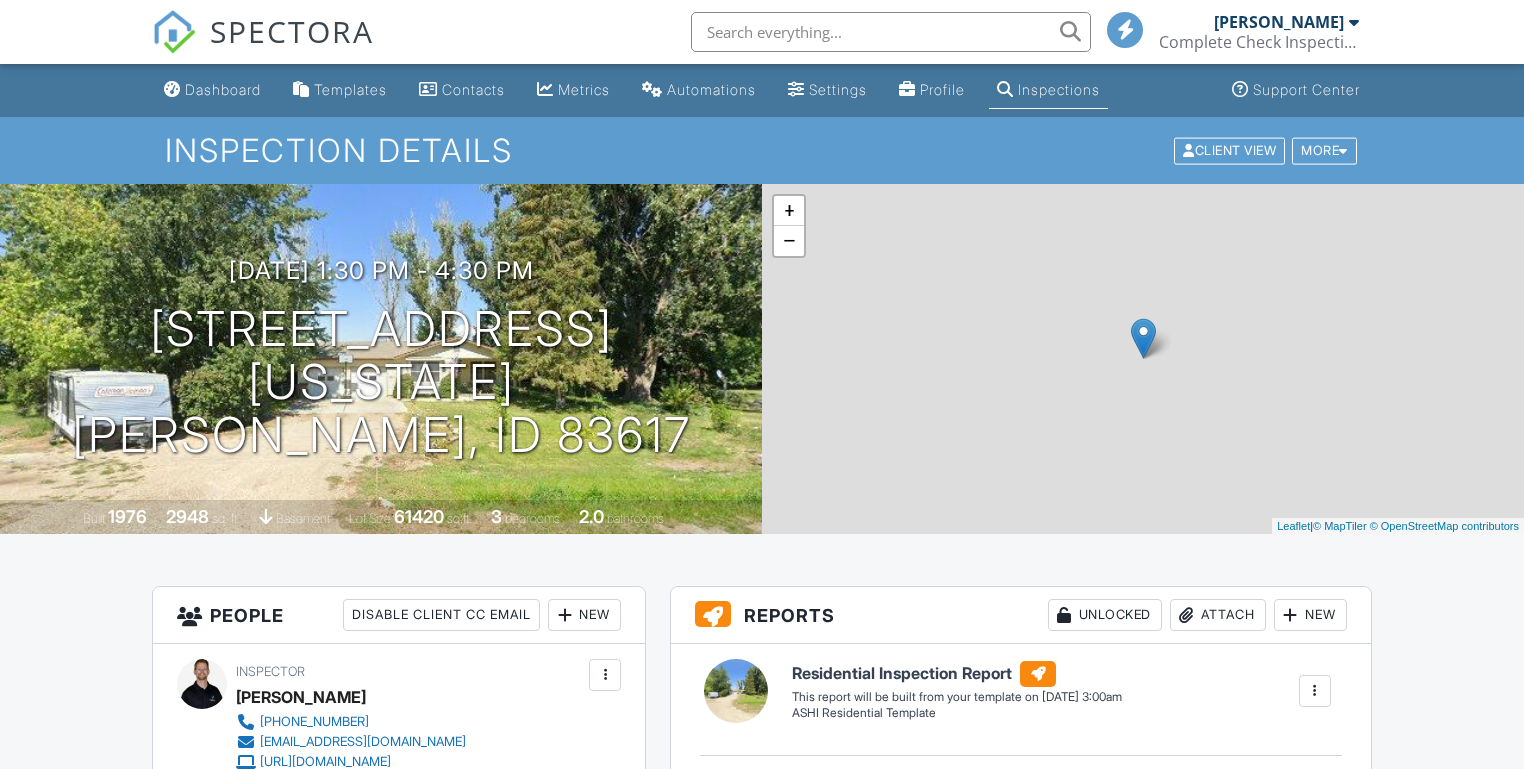 scroll, scrollTop: 0, scrollLeft: 0, axis: both 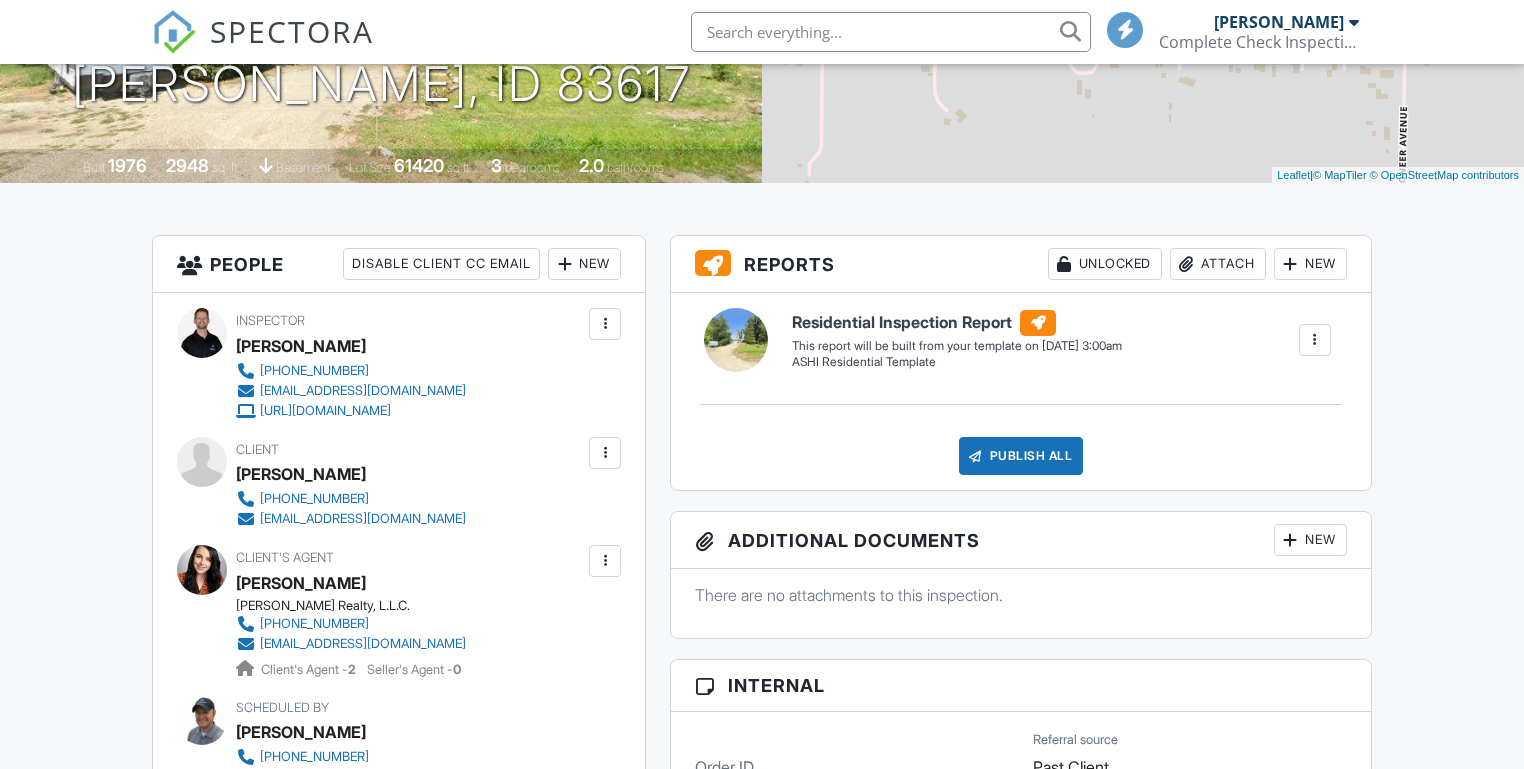 click on "People
Disable Client CC Email
New
Inspector
Client
Listing Agent
Add Another Person
Inspector
[PERSON_NAME]
[PHONE_NUMBER]
[EMAIL_ADDRESS][DOMAIN_NAME]
[URL][DOMAIN_NAME]
Make Invisible
Mark As Requested
Remove
Update Client
First name
[PERSON_NAME]
Last name
[PERSON_NAME]
Email (required)
[EMAIL_ADDRESS][DOMAIN_NAME]
CC Email
Phone
[PHONE_NUMBER]
Internal notes visible only to the company
Private notes visible only to company admins
Updating the client email address will resend the confirmation email and update all queued automated emails.
Cancel
Save
Confirm client deletion
Cancel
Remove Client
Client
[PERSON_NAME]
[PHONE_NUMBER]" at bounding box center [399, 849] 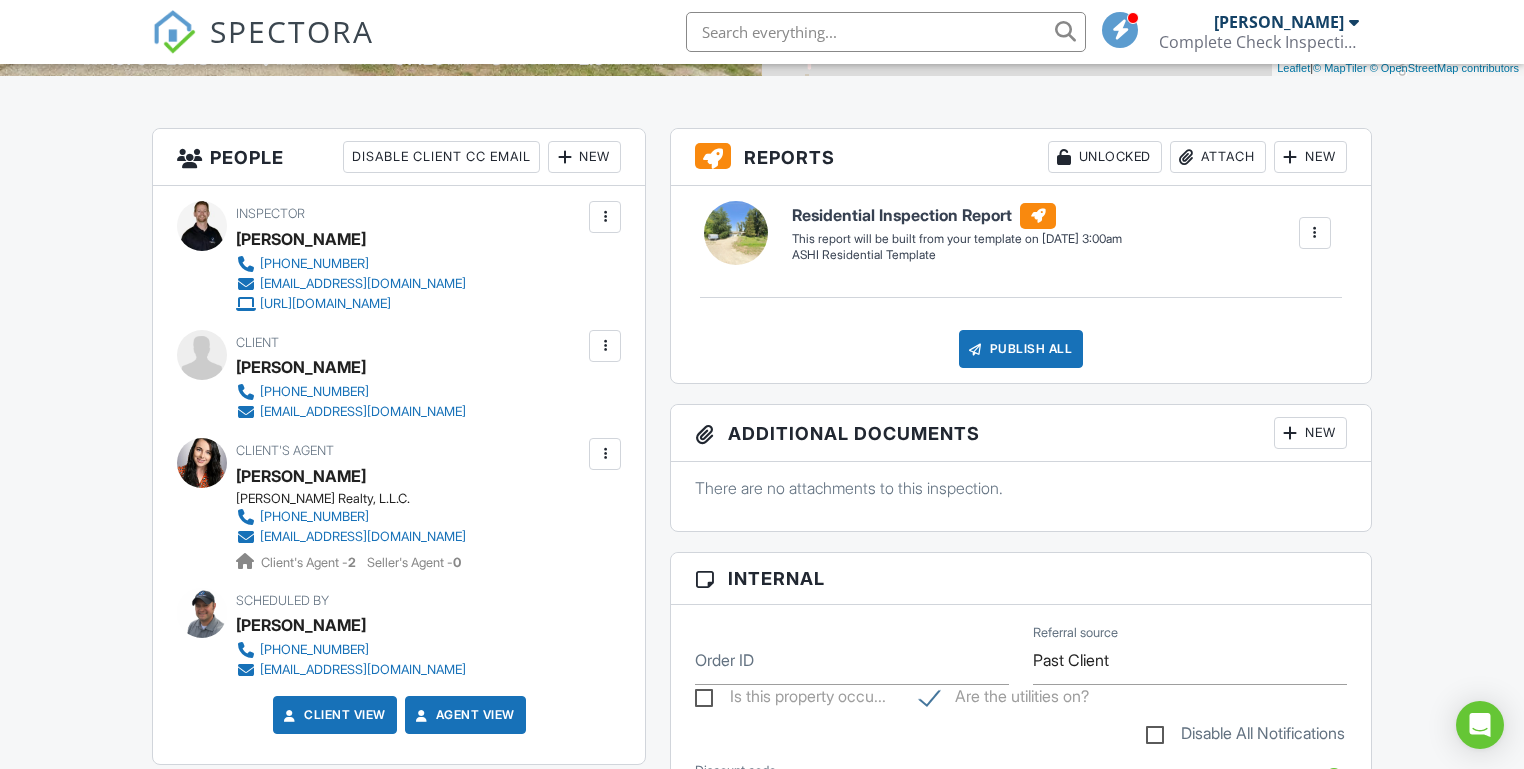 scroll, scrollTop: 477, scrollLeft: 0, axis: vertical 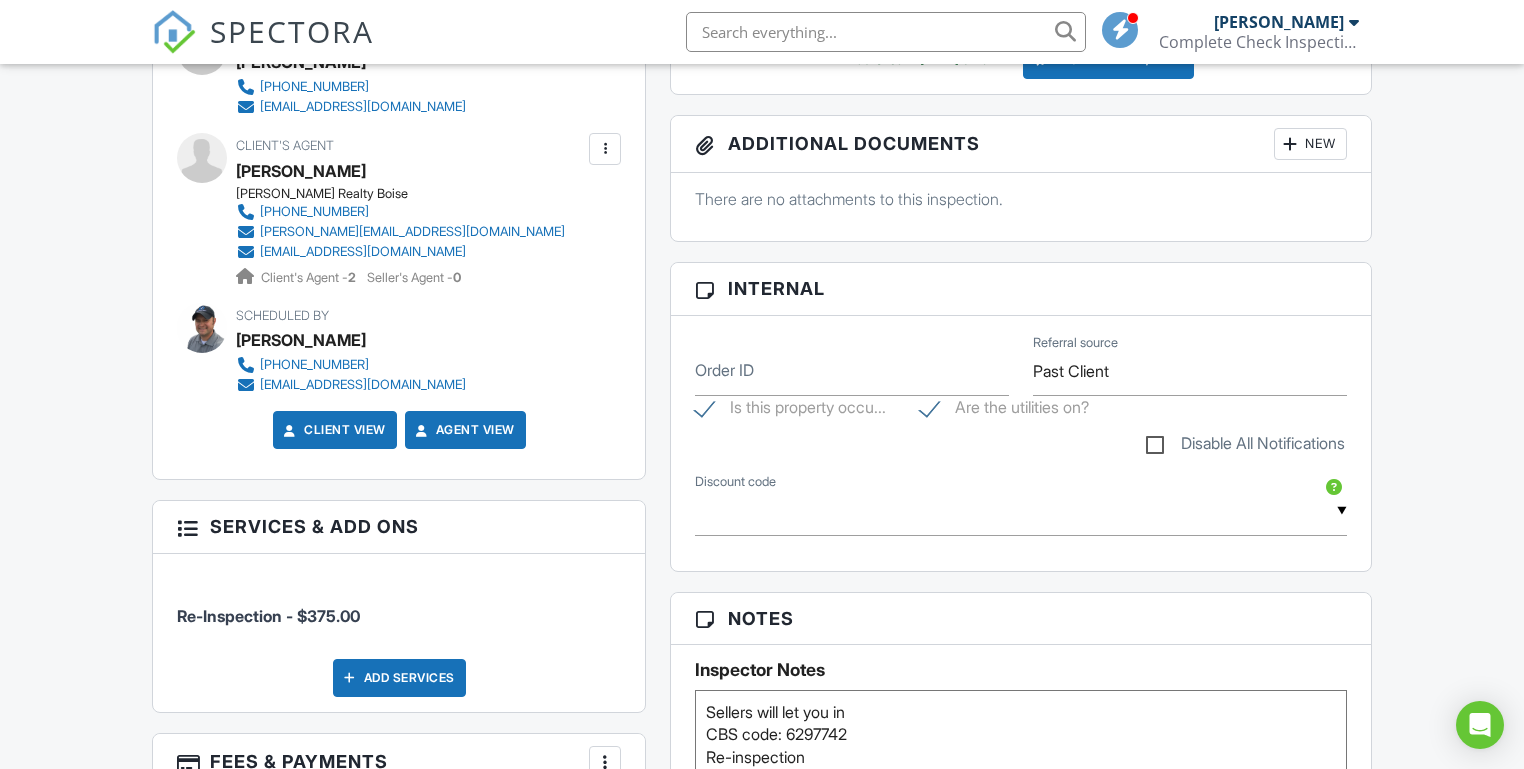 click on "Reports
Unlocked
Undelete
Attach
New
Re-Inspection Report
ASHI Residential Template
Buyer viewed [DATE]  4:07 pm
Edit
View
Copy
Reinspection Report
View Log
RRB Log
[GEOGRAPHIC_DATA]
Published at [DATE]  3:49 PM
Resend Email/Text
Publish report?
Before publishing from the web, click "Preview/Publish" in the Report Editor to save your changes ( don't know where that is? ). If this is not clicked, your latest changes may not appear in the report.
This will make this report available to your client and/or agent. It will not send out a notification.
To send an email, use 'Publish All' below or jump into the report and use the 'Publish' button there.
Cancel
Publish
Share archived report
To
Subject
Inspection Report For [STREET_ADDRESS][PERSON_NAME]
Text
Inline Style XLarge" at bounding box center [1020, 641] 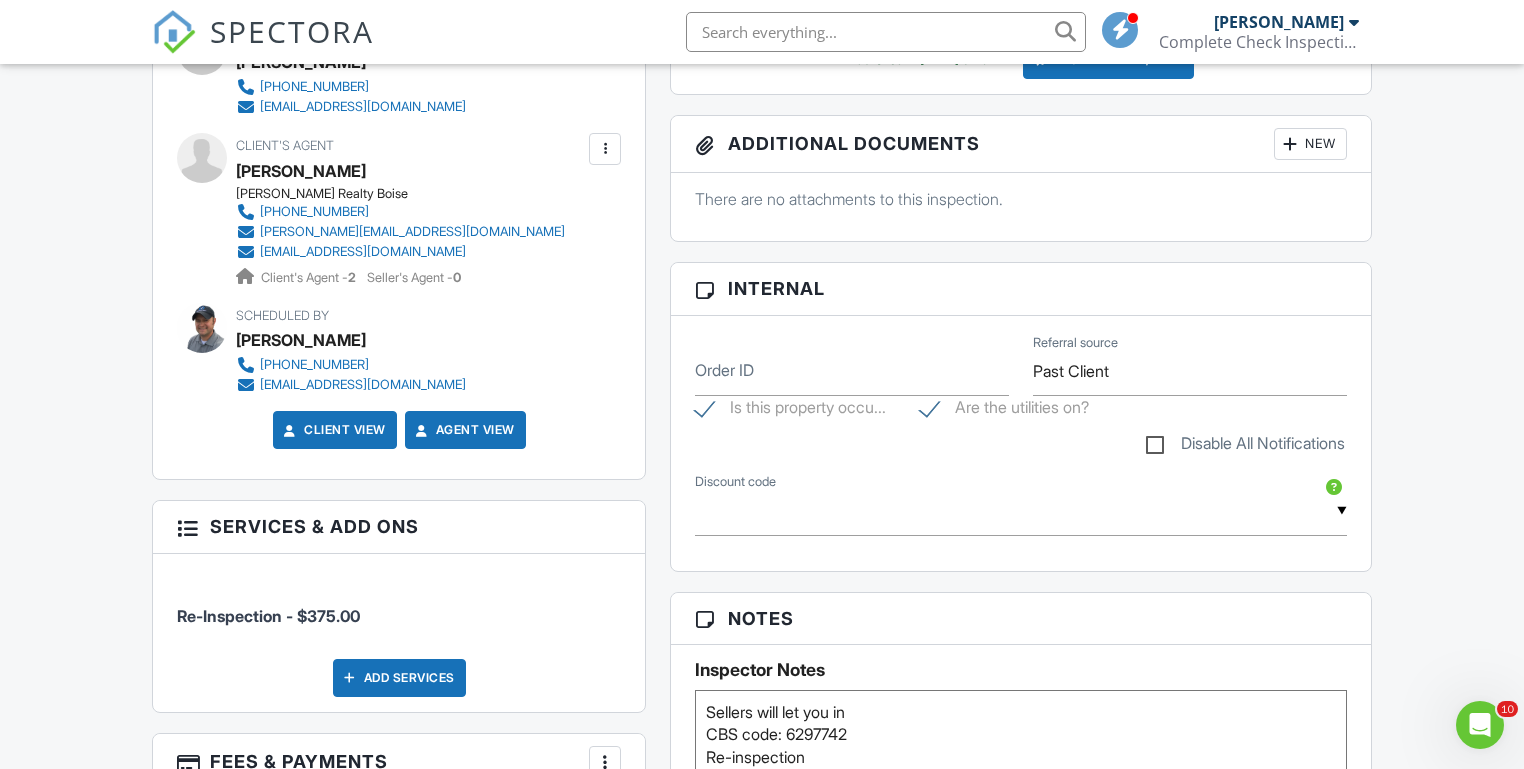 scroll, scrollTop: 0, scrollLeft: 0, axis: both 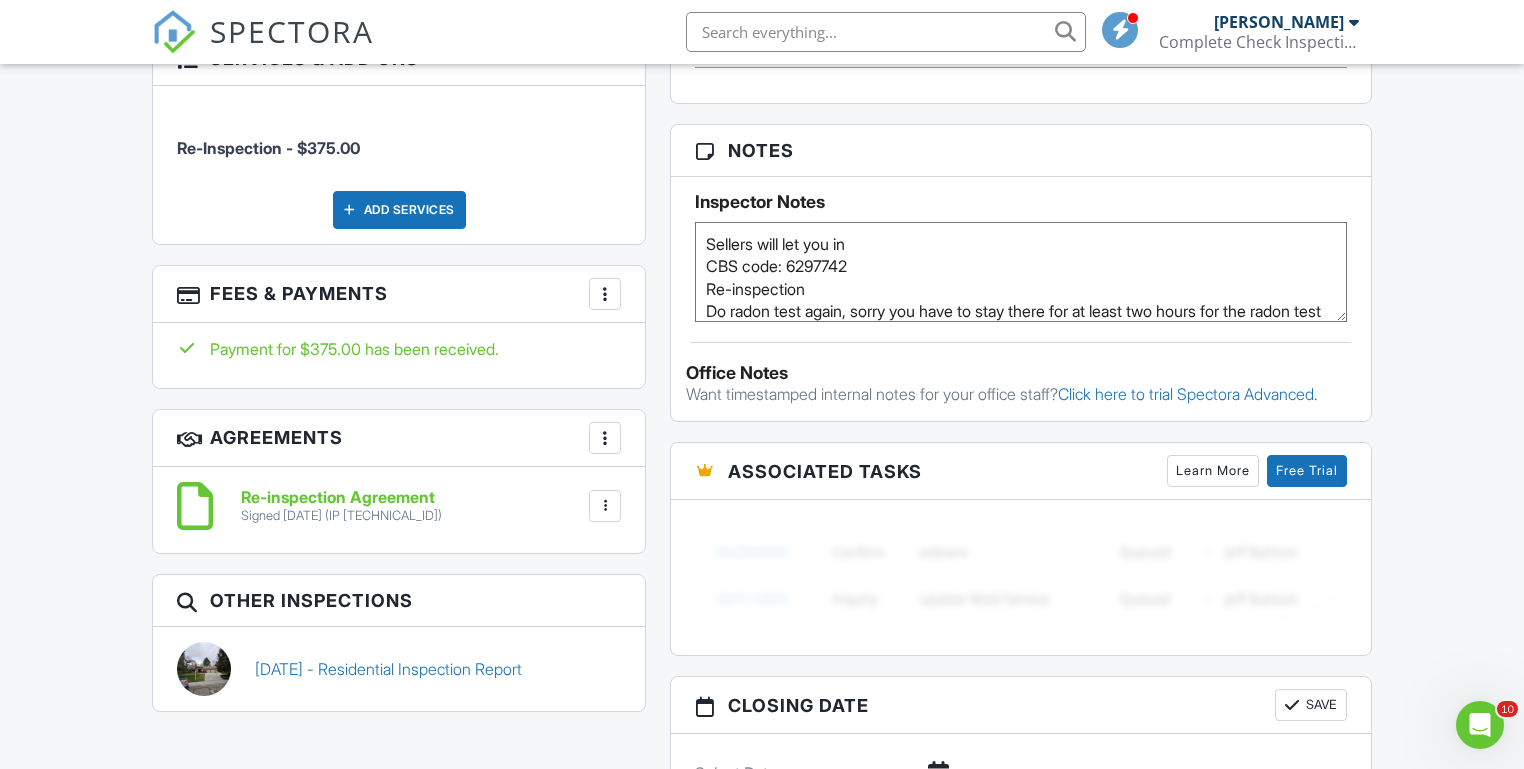 click at bounding box center [605, 294] 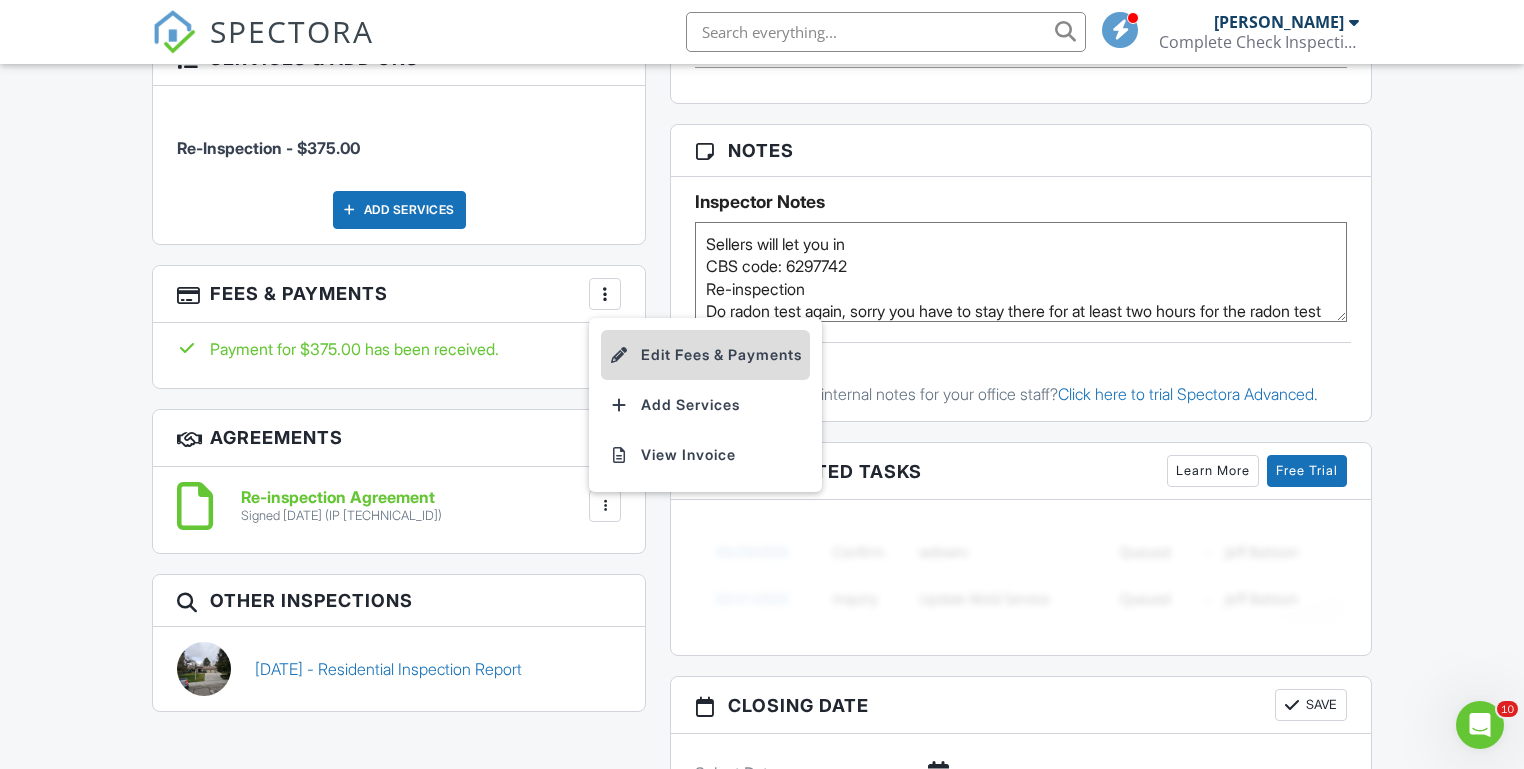 click on "Edit Fees & Payments" at bounding box center (705, 355) 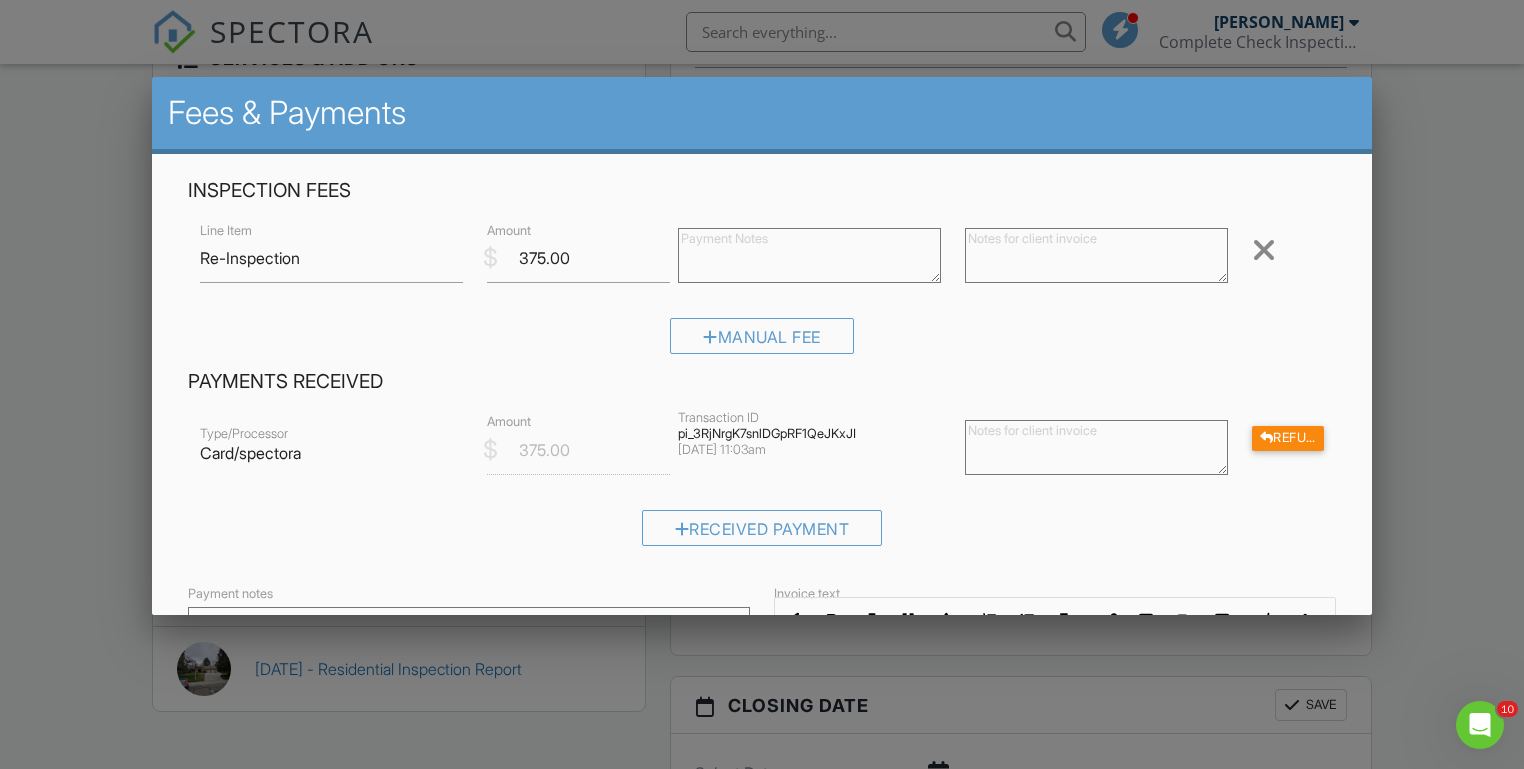 click on "$" at bounding box center (490, 450) 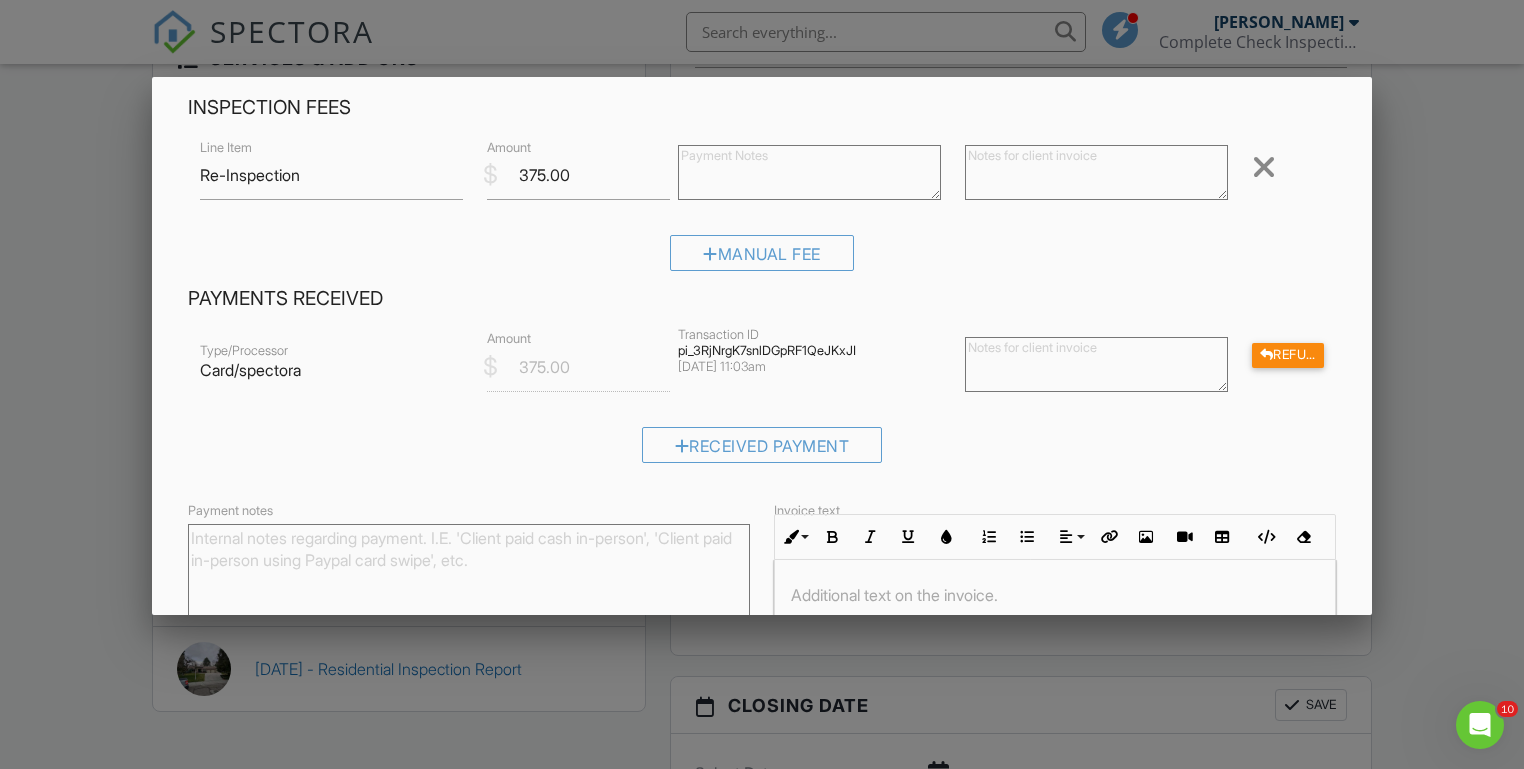 scroll, scrollTop: 115, scrollLeft: 0, axis: vertical 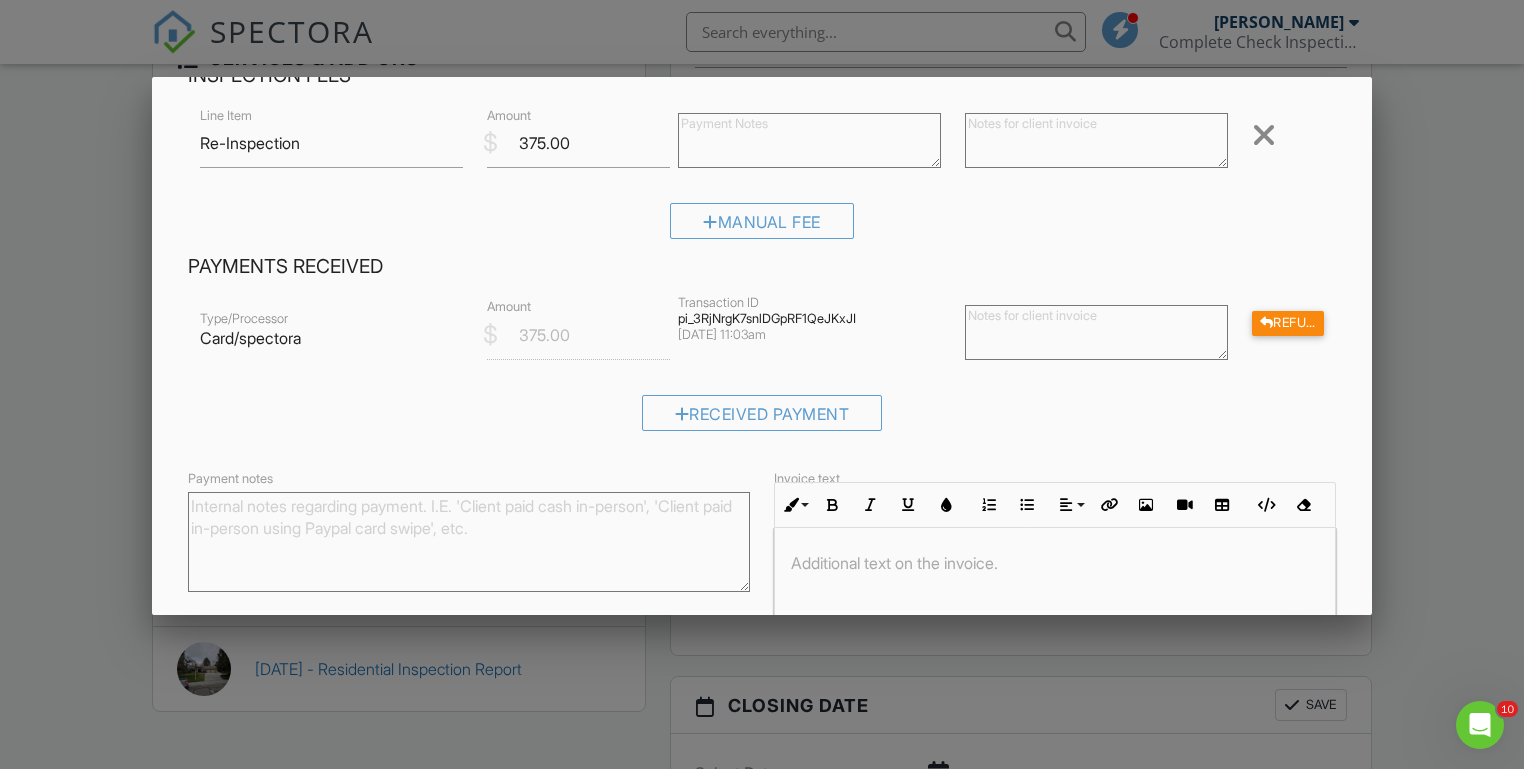 click on "Amount" at bounding box center [509, 307] 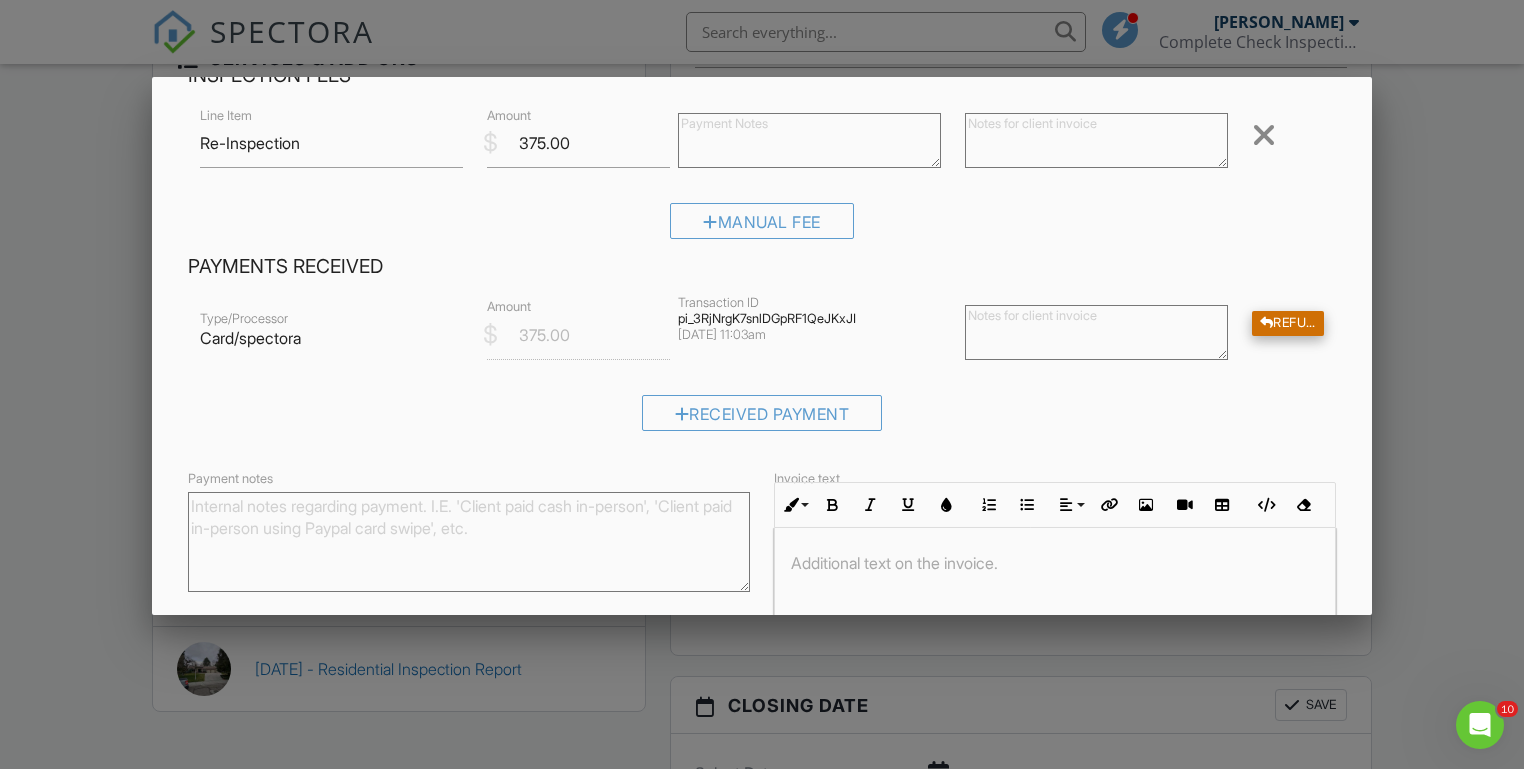 click at bounding box center [1267, 323] 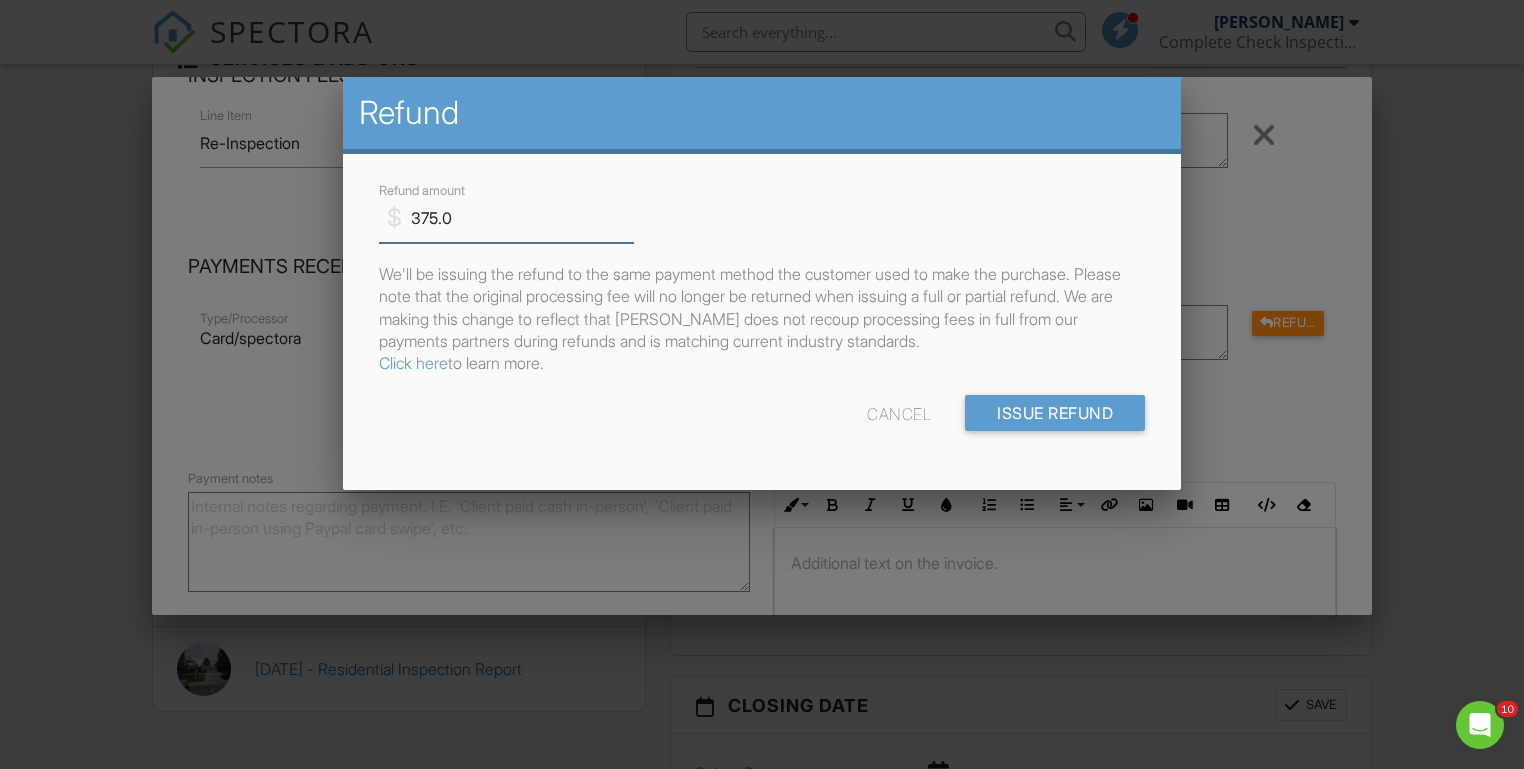 click on "375.0" at bounding box center [506, 218] 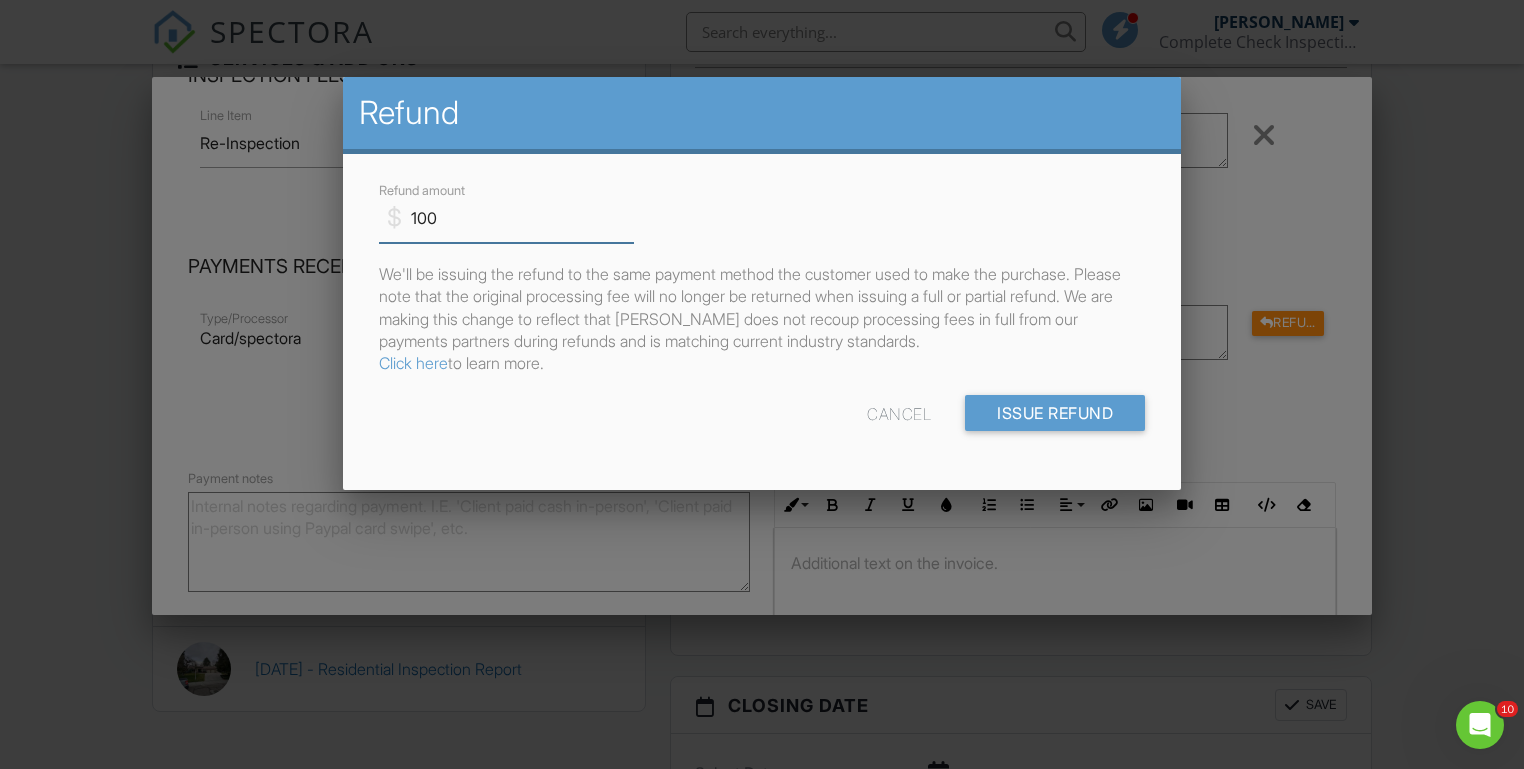 type on "100" 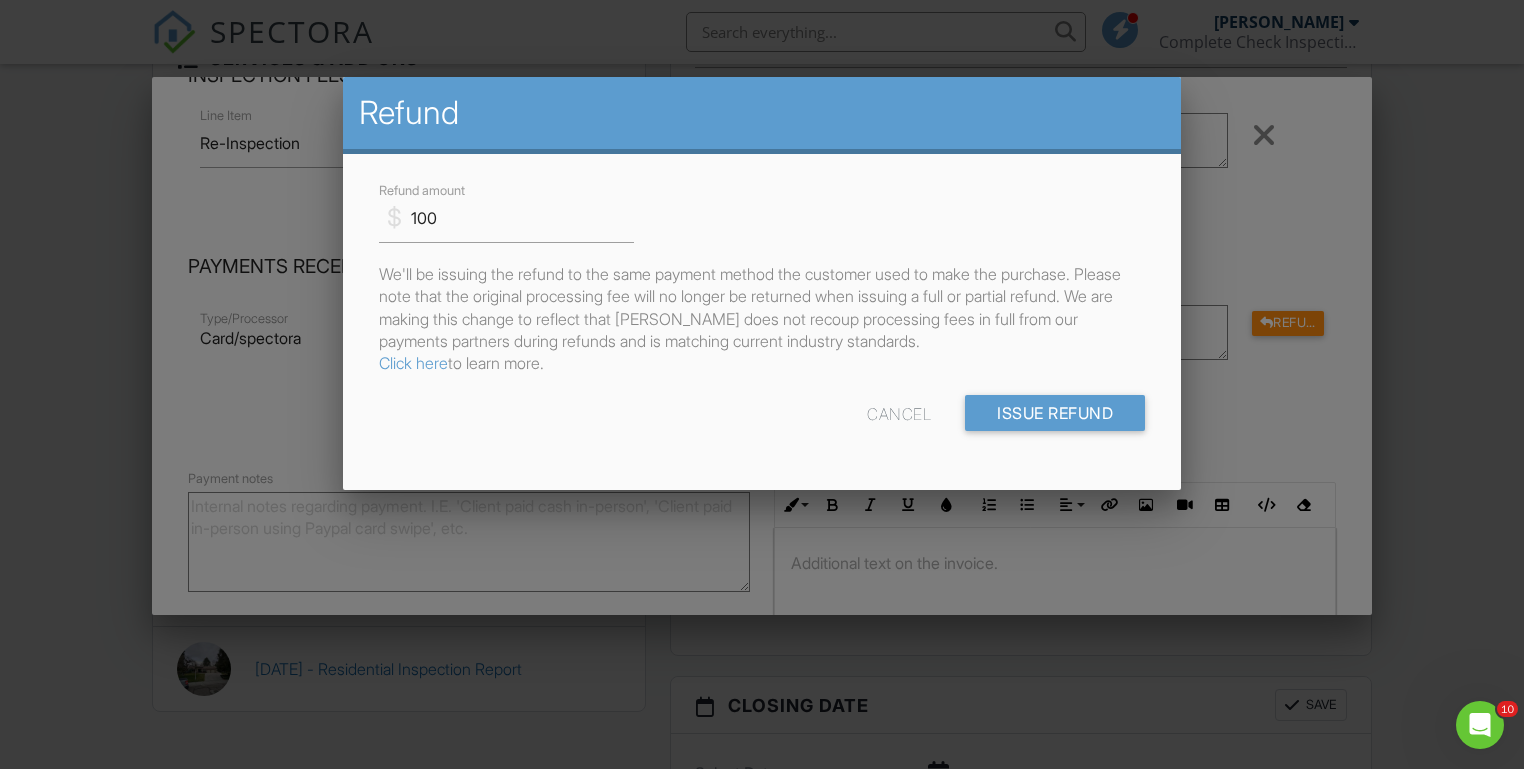 click on "Cancel
Issue Refund" at bounding box center (762, 420) 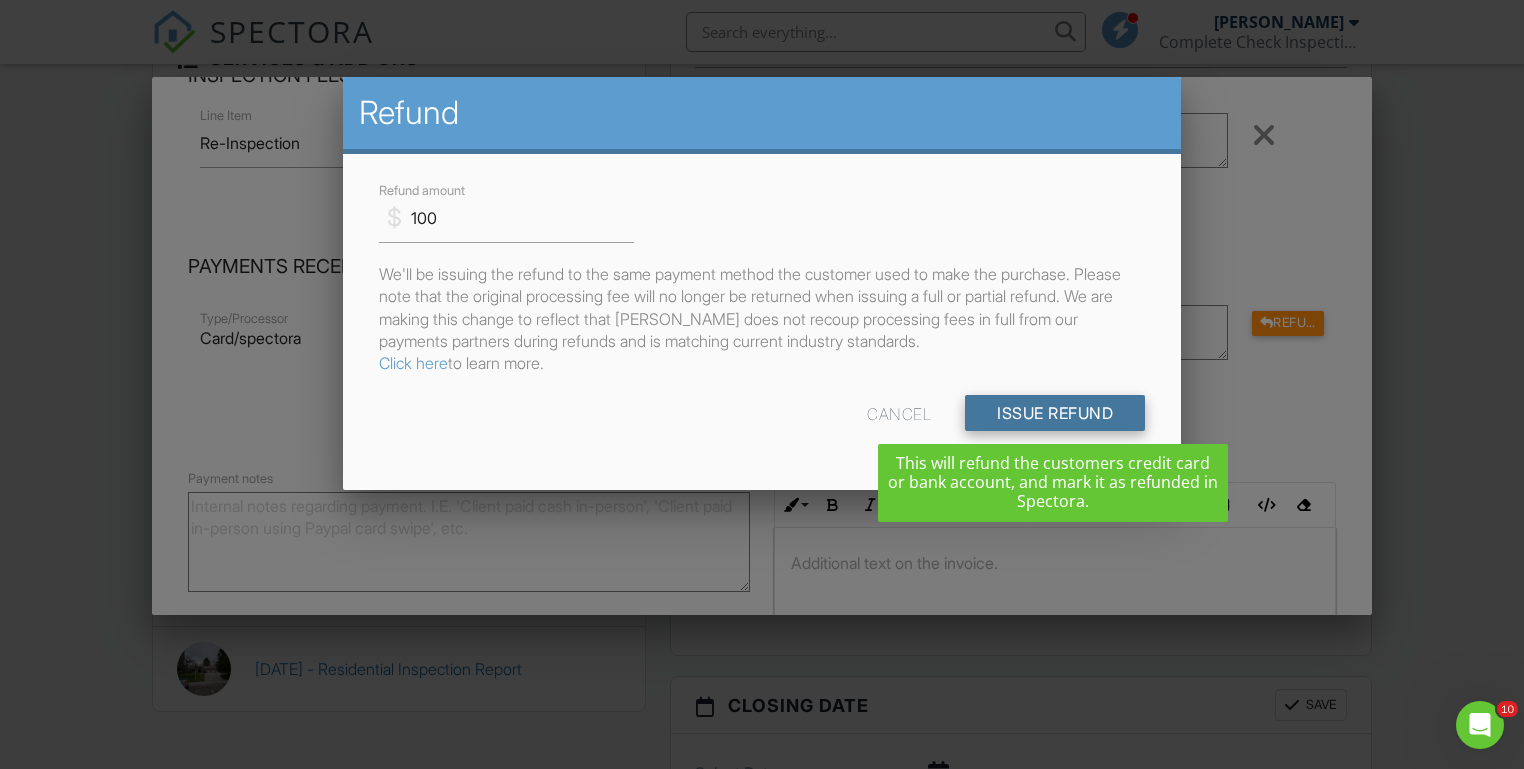 click on "Issue Refund" at bounding box center [1055, 413] 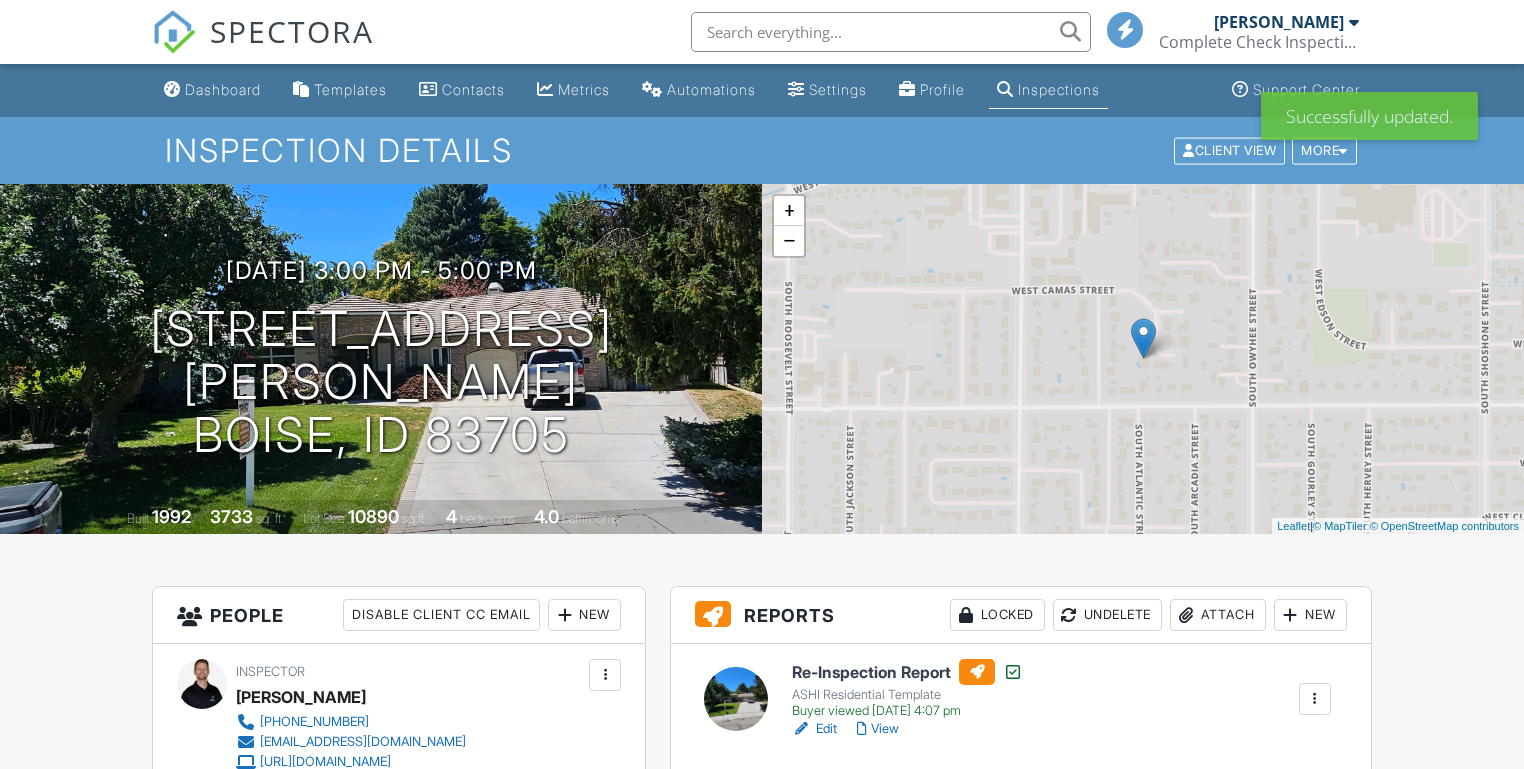 scroll, scrollTop: 0, scrollLeft: 0, axis: both 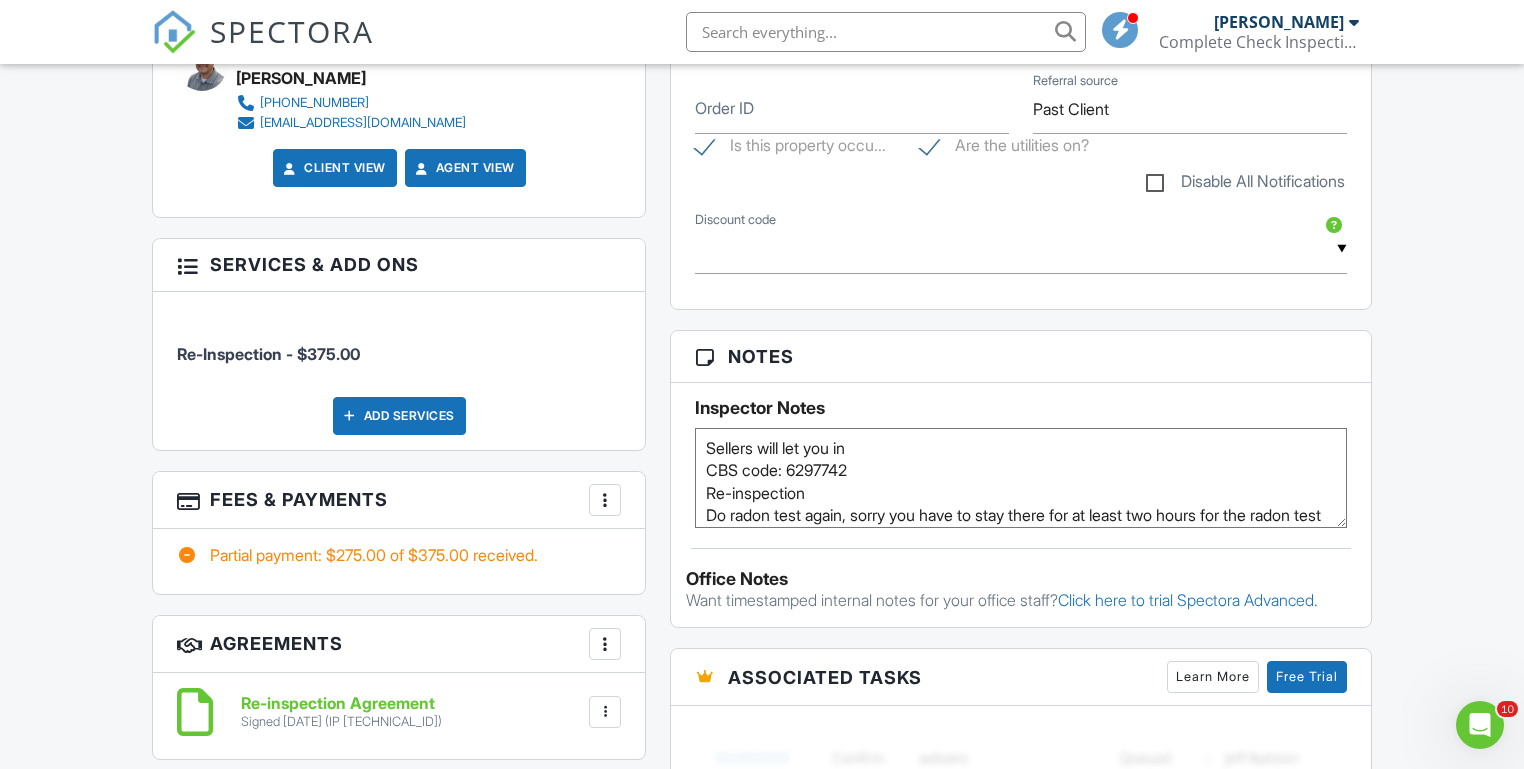 click at bounding box center [605, 500] 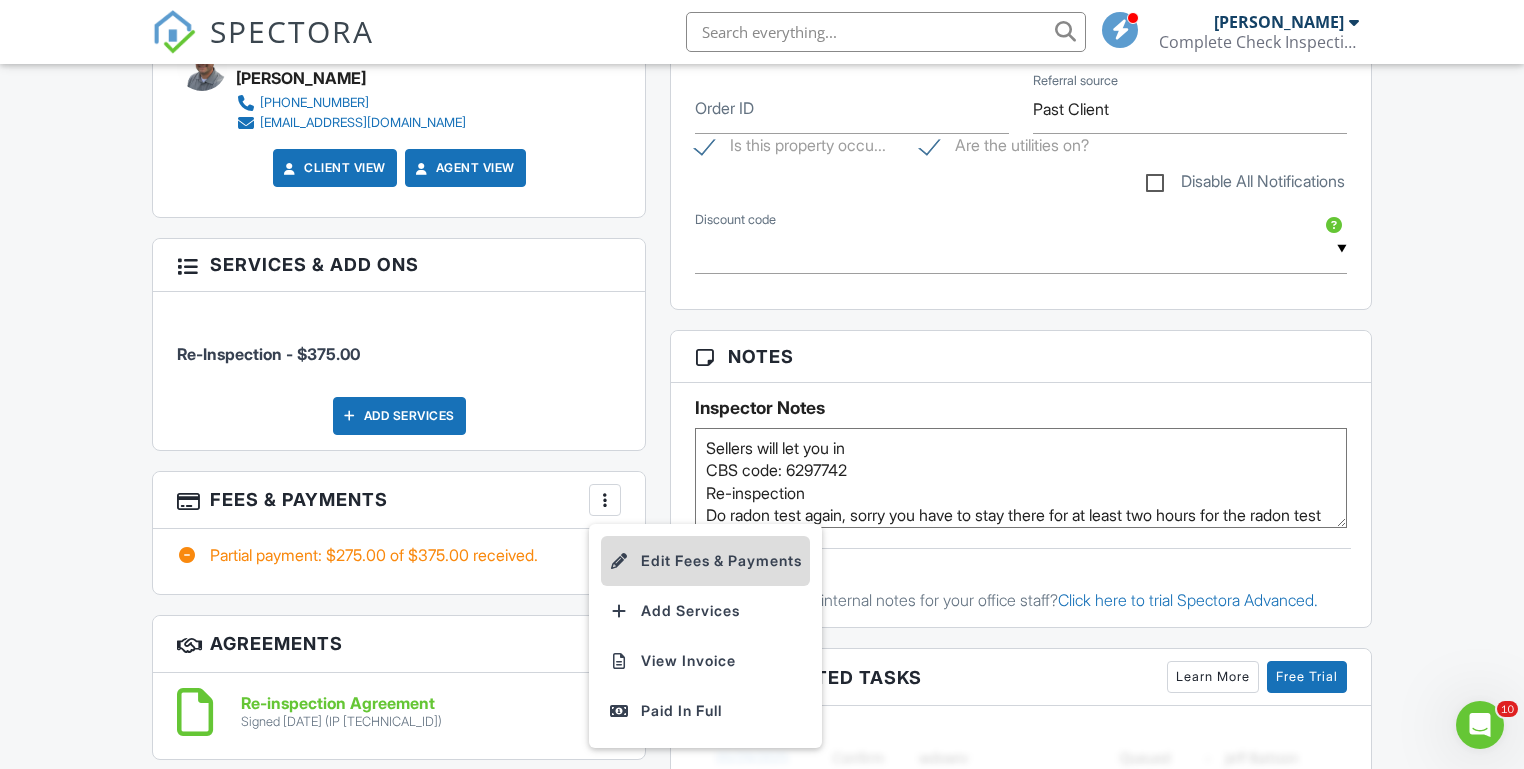 click on "Edit Fees & Payments" at bounding box center (705, 561) 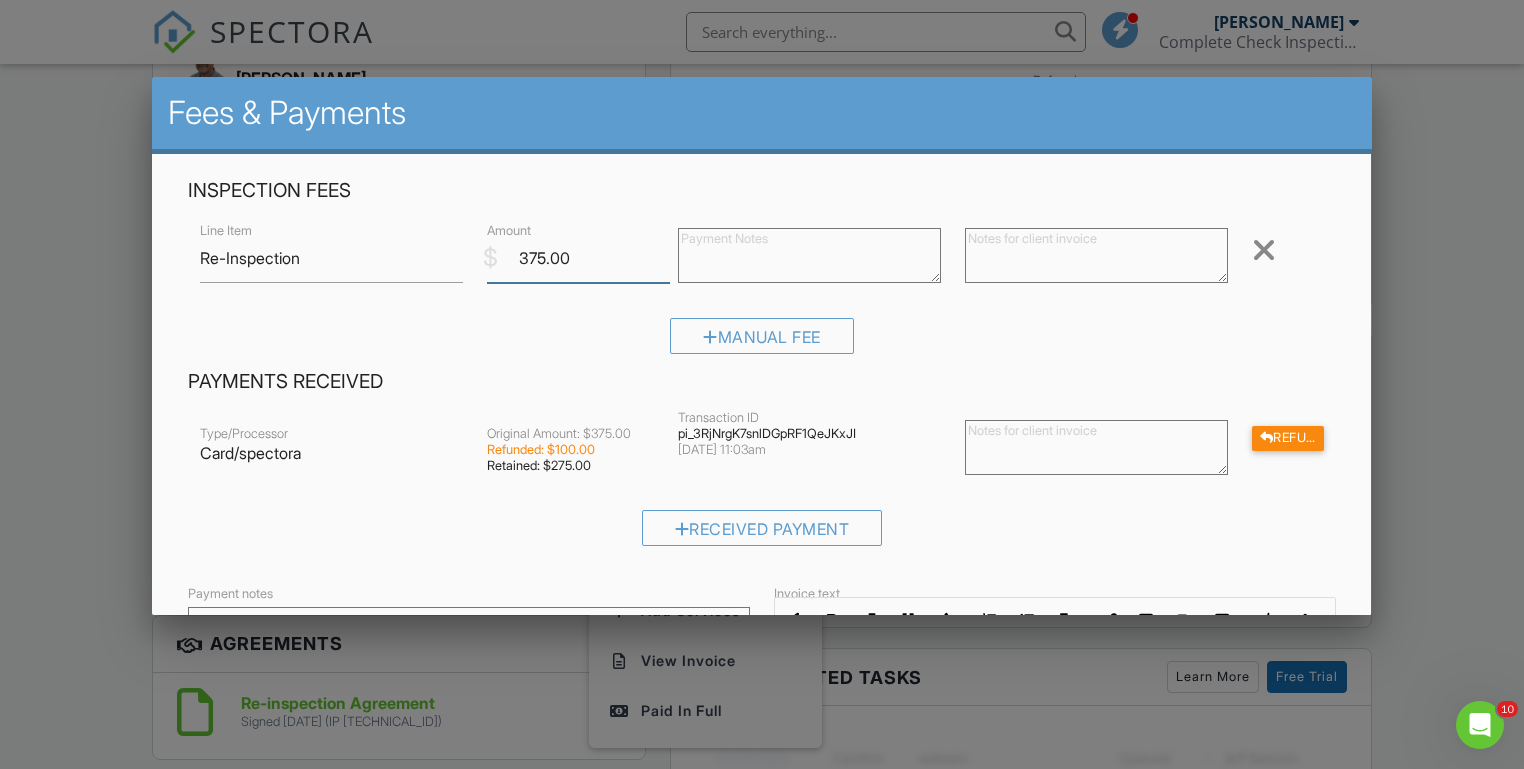 click on "375.00" at bounding box center (578, 258) 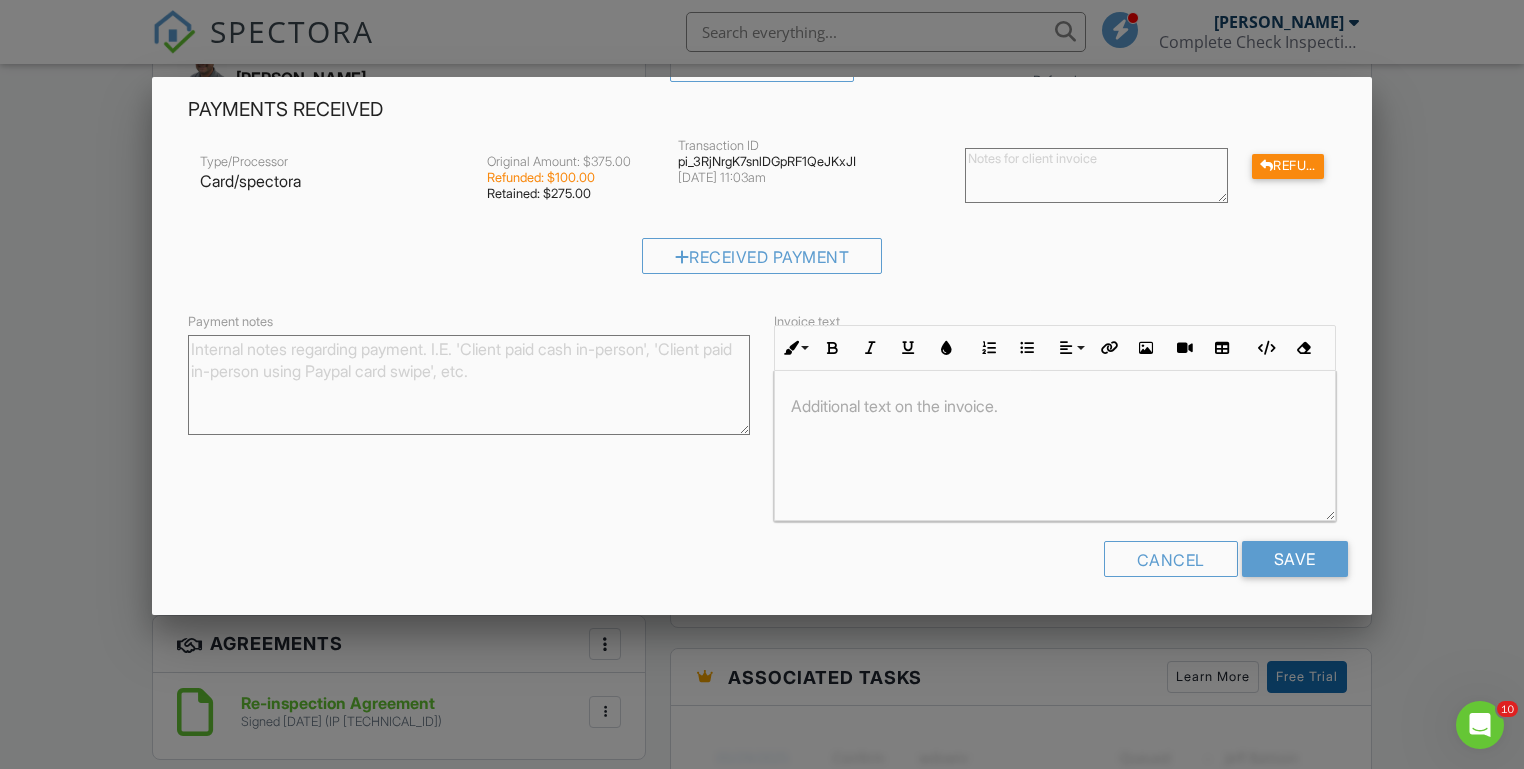scroll, scrollTop: 271, scrollLeft: 0, axis: vertical 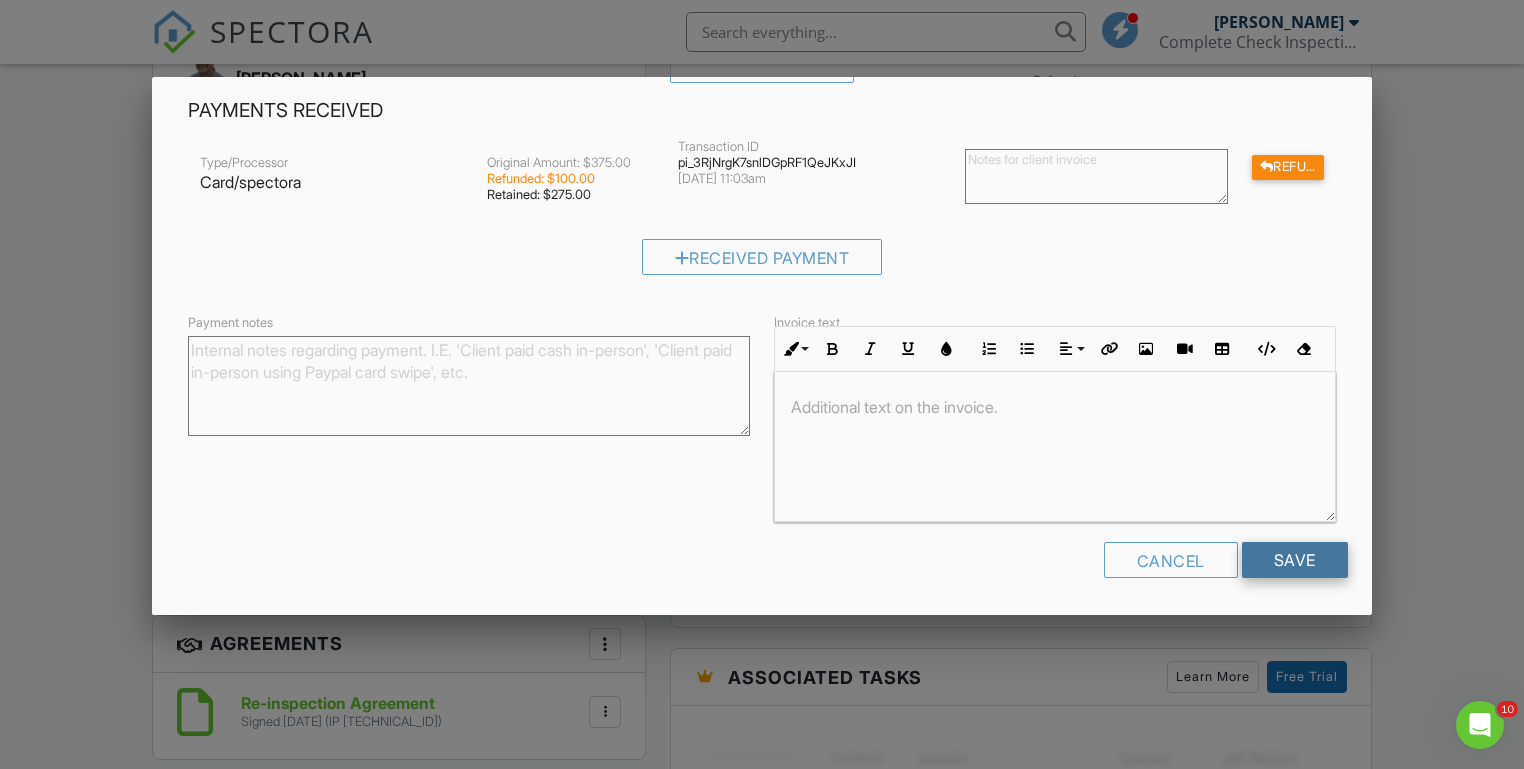 type on "275.00" 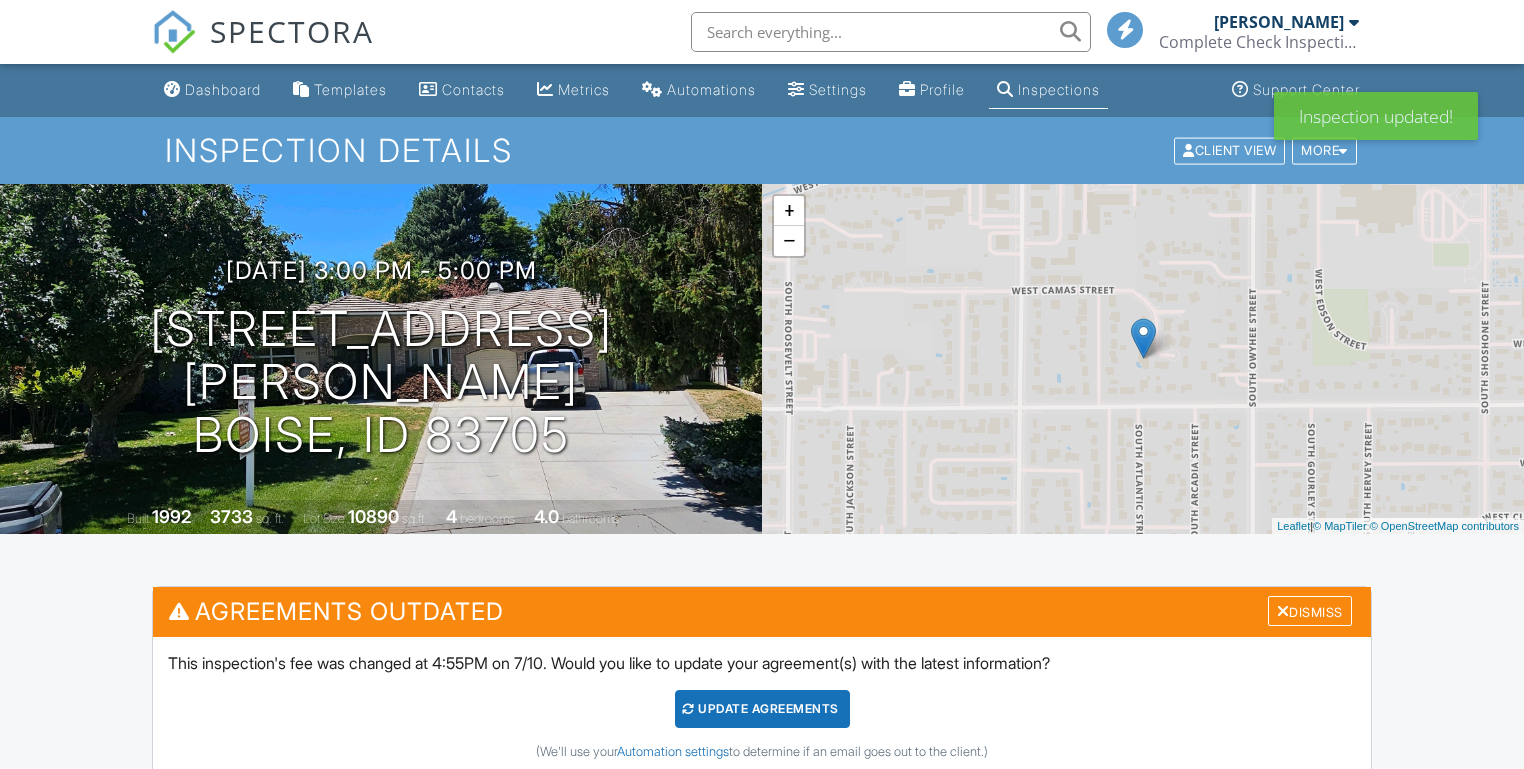 scroll, scrollTop: 479, scrollLeft: 0, axis: vertical 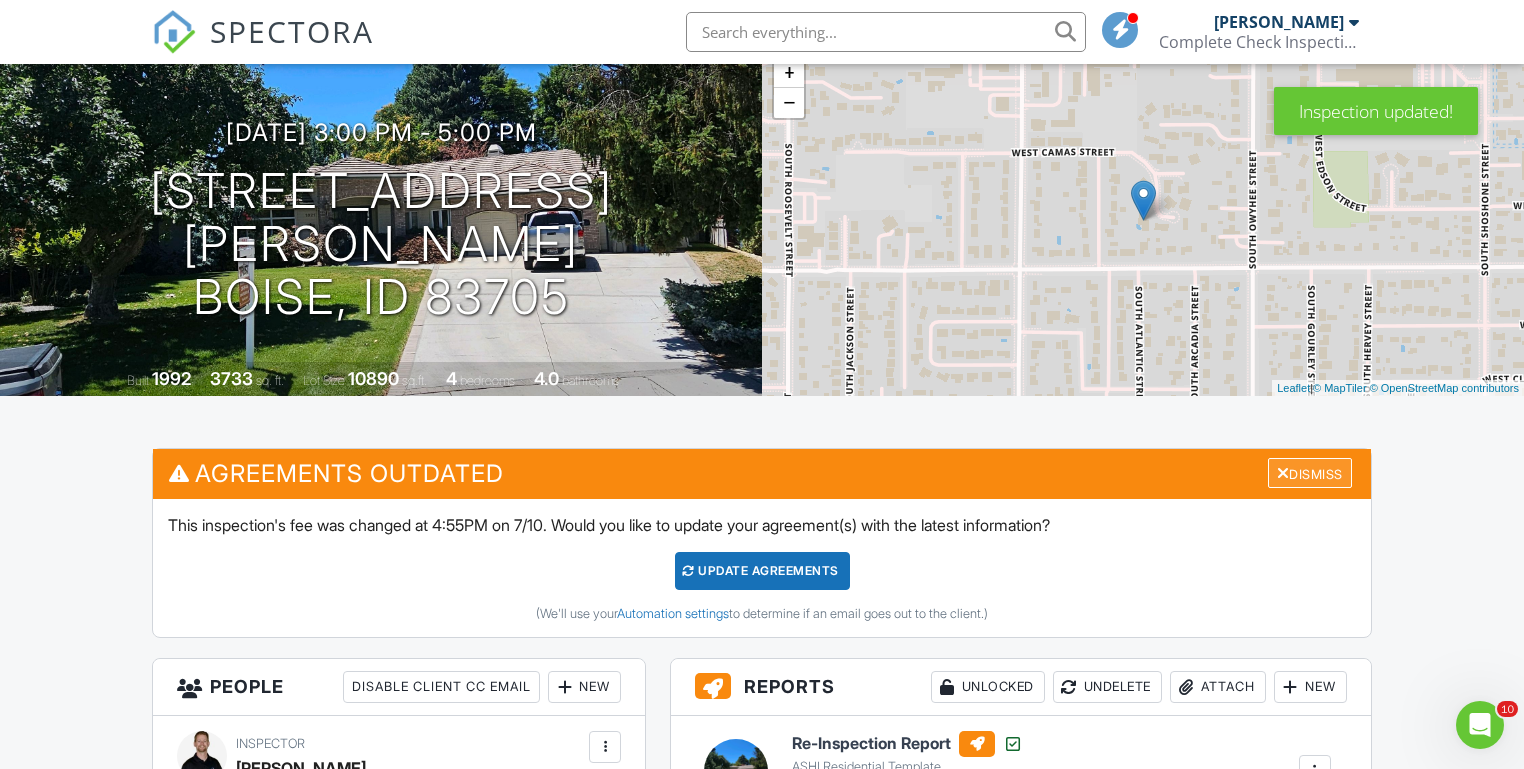 click on "Dismiss" at bounding box center [1310, 473] 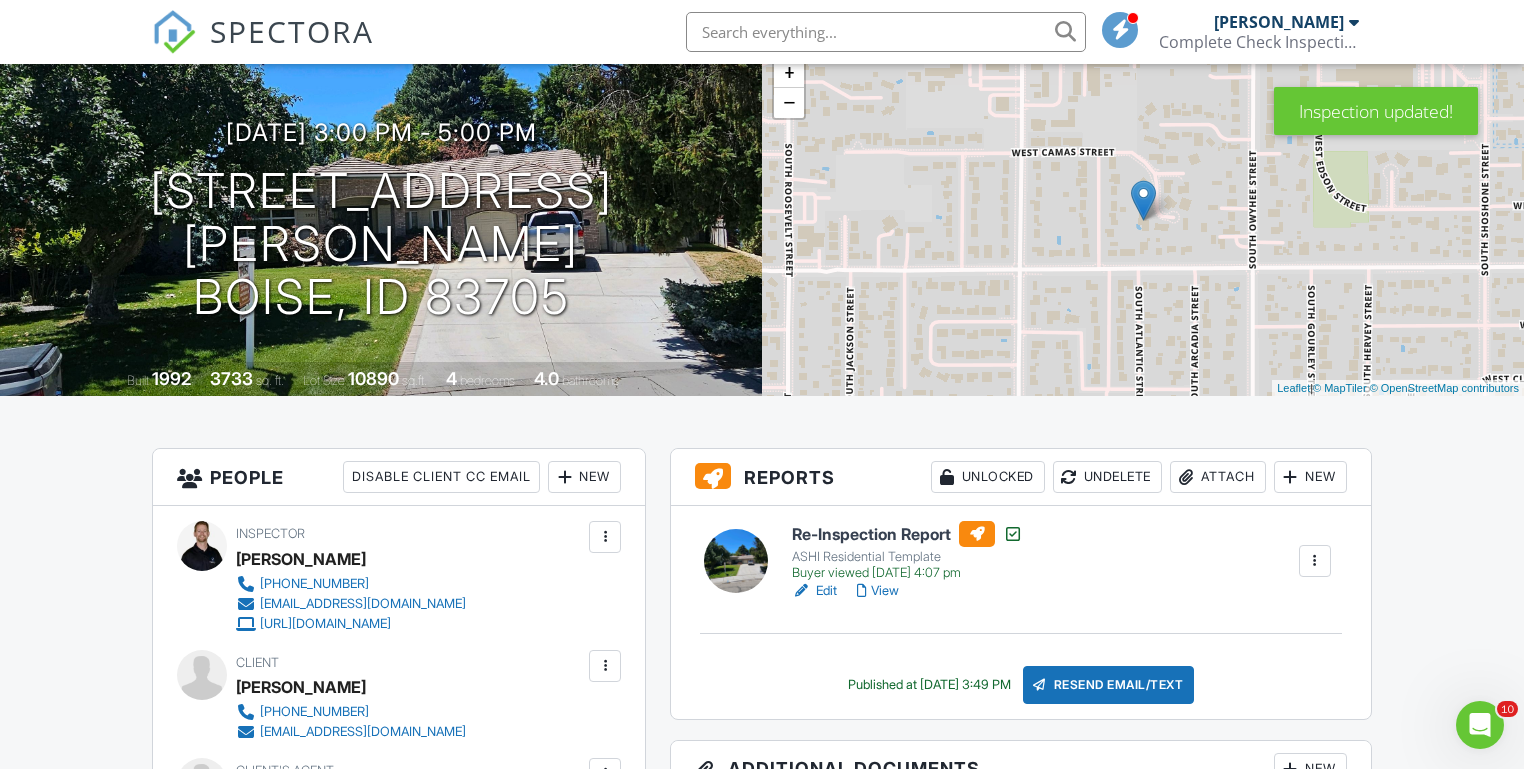 click on "Dashboard
Templates
Contacts
Metrics
Automations
Settings
Profile
Inspections
Support Center
Inspection Details
Client View
More
Property Details
Reschedule
Reorder / Copy
Share
Cancel
[GEOGRAPHIC_DATA]
Print Order
Convert to V9
View Change Log
[DATE]  3:00 pm
- 5:00 pm
[STREET_ADDRESS][PERSON_NAME]
[GEOGRAPHIC_DATA], ID 83705
Built
1992
3733
sq. ft.
Lot Size
10890
sq.ft.
4
bedrooms
4.0
bathrooms
+ − Leaflet  |  © MapTiler   © OpenStreetMap contributors
All emails and texts are disabled for this inspection!
Turn on emails and texts
Turn on and Requeue Notifications
Agreements Outdated
Dismiss
Update Agreements
(We'll use your  Automation settings" at bounding box center (762, 1465) 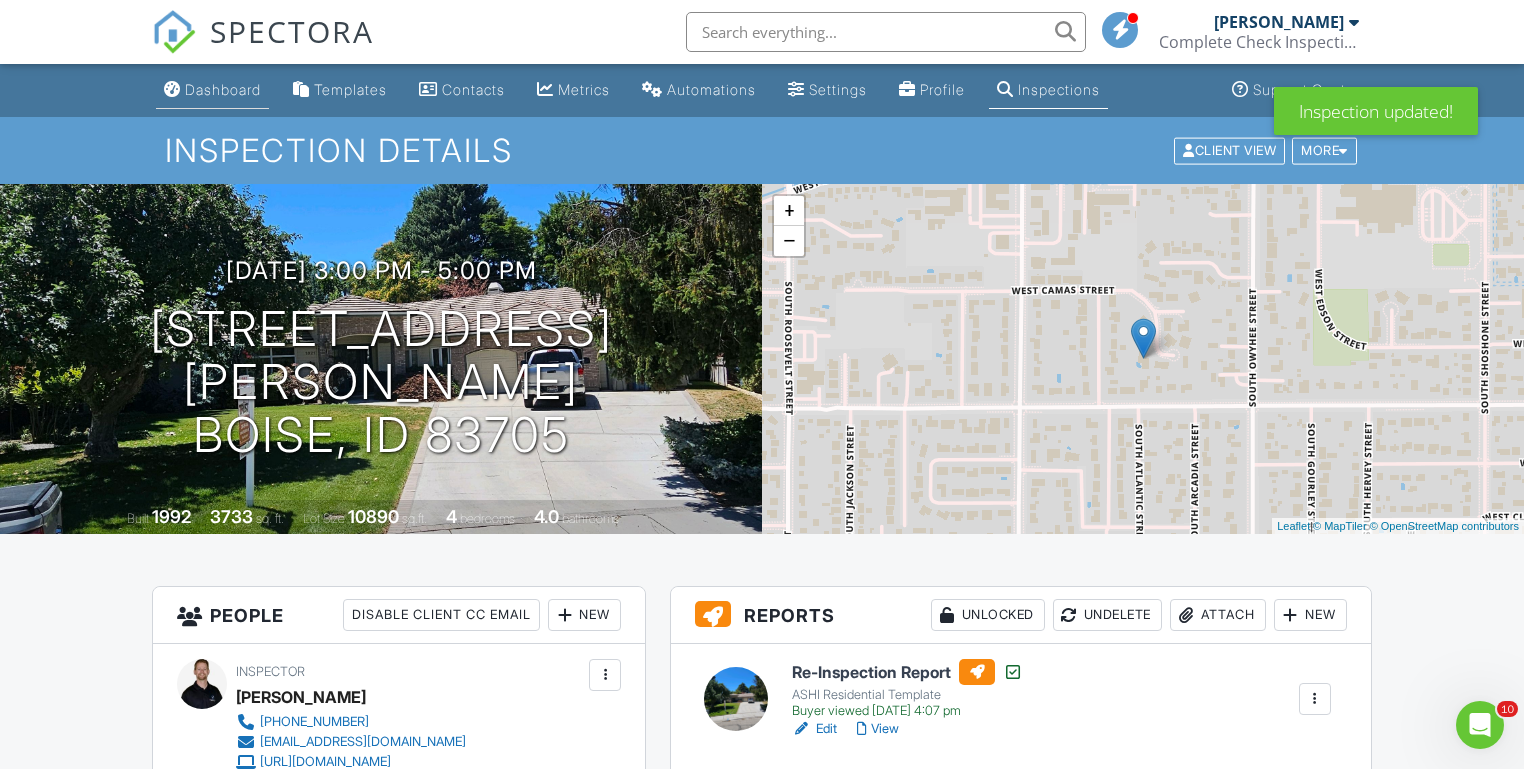 scroll, scrollTop: 0, scrollLeft: 0, axis: both 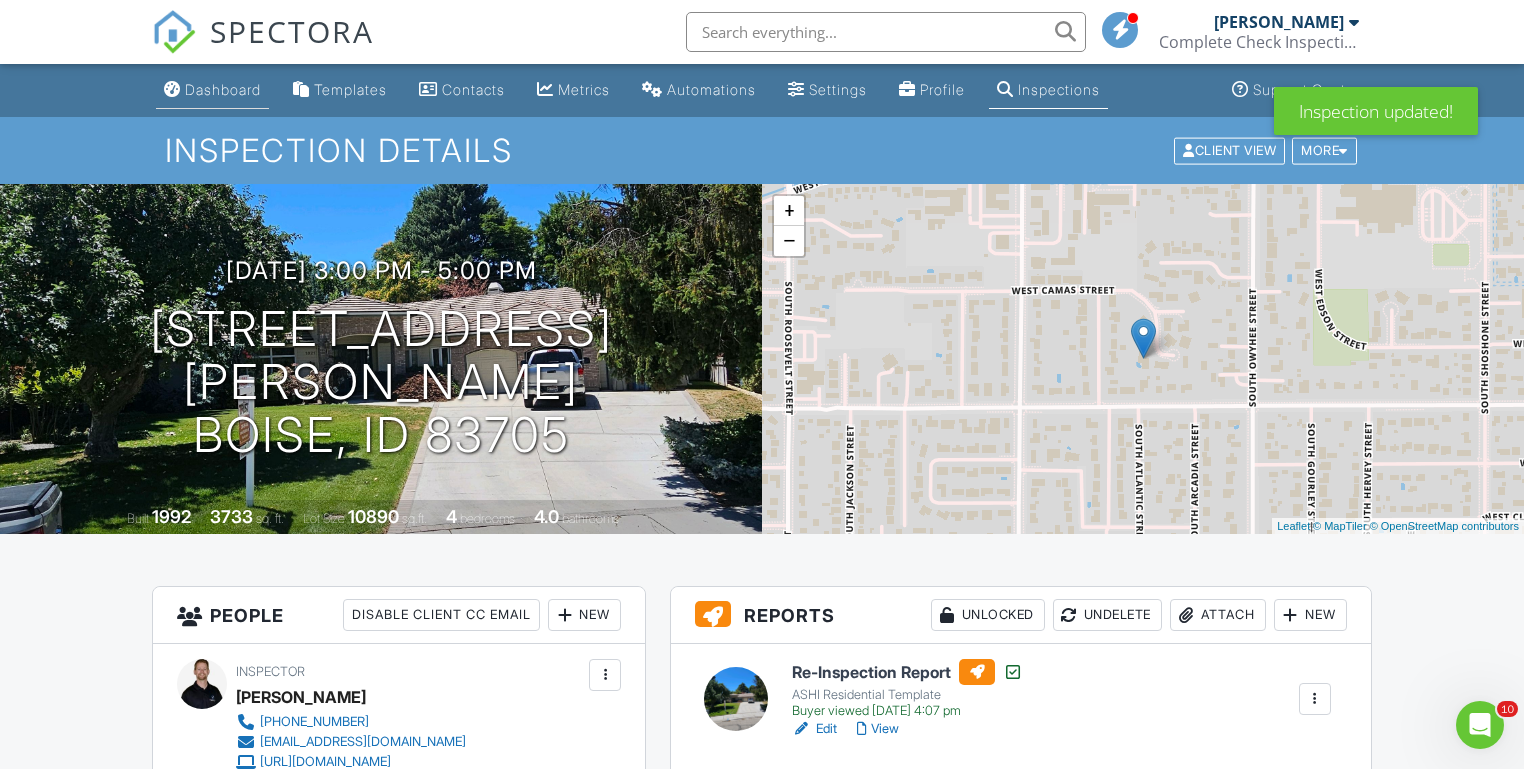 click on "Dashboard" at bounding box center [223, 89] 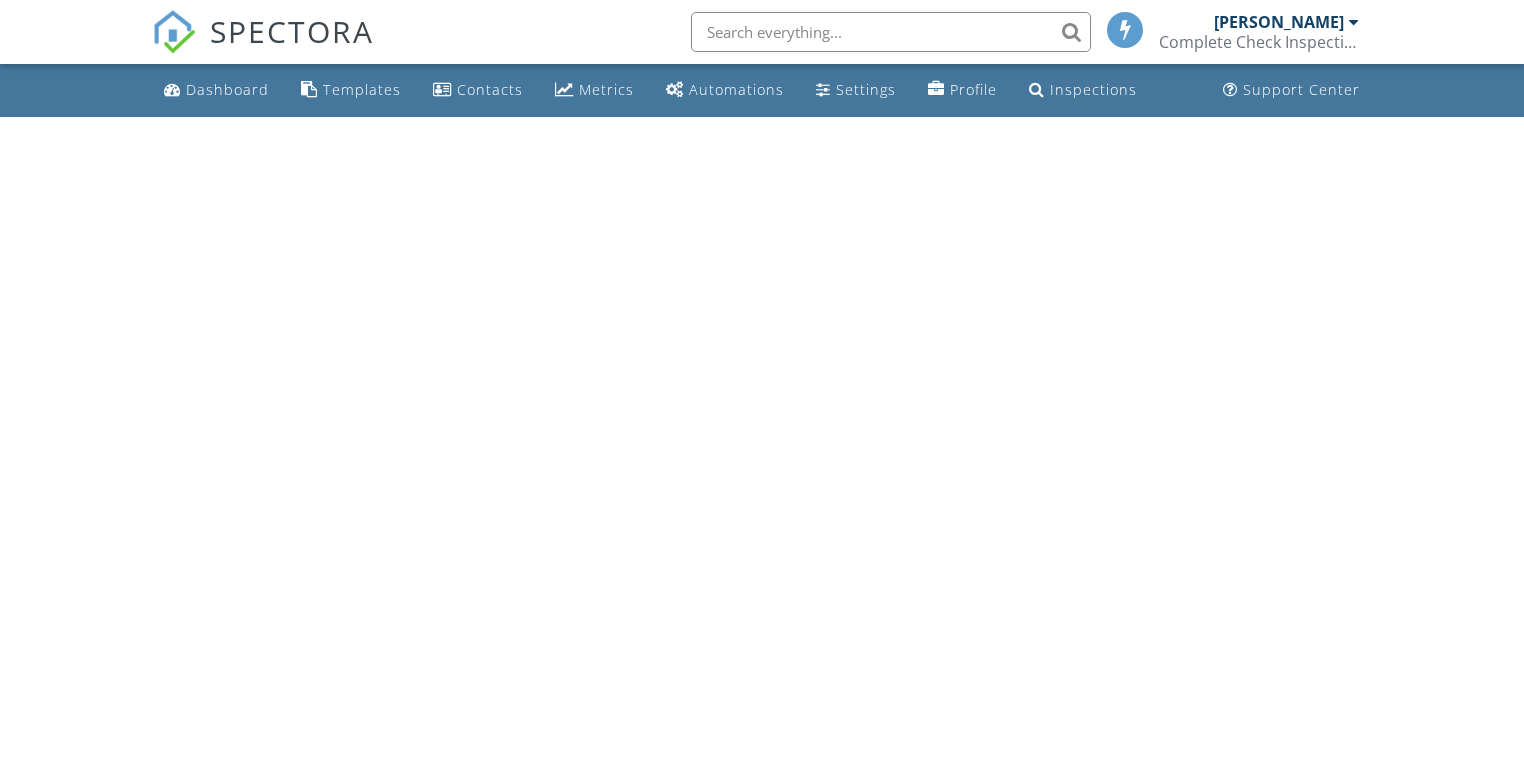 scroll, scrollTop: 0, scrollLeft: 0, axis: both 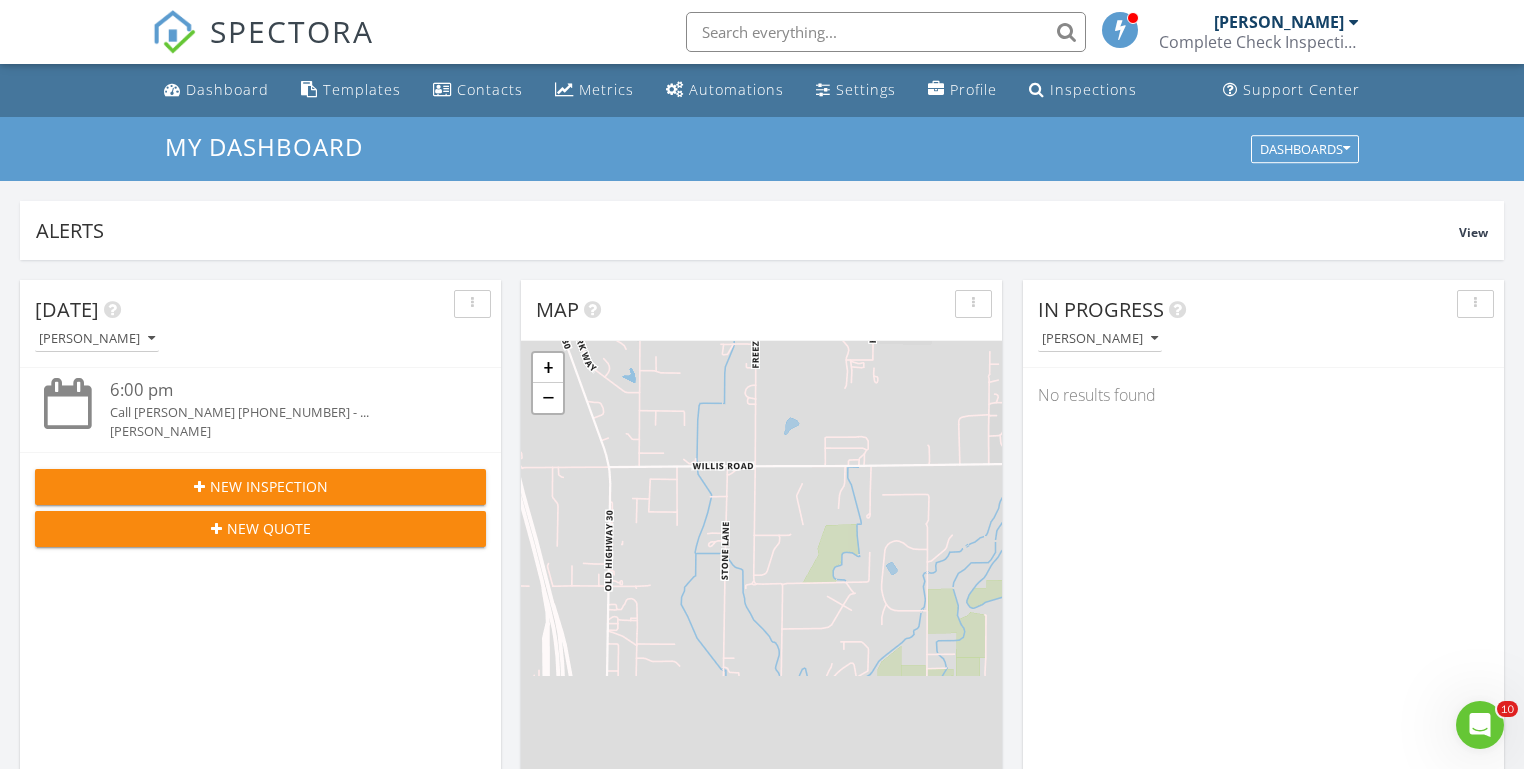 click on "Today
Michael Hasson
6:00 pm
Call Christine Buttars (208) 871-3045 - ...
Michael Hasson
New Inspection     New Quote         Map               1 2 3 + − Leaflet  |  © MapTiler   © OpenStreetMap contributors     In Progress
Michael Hasson
No results found       Calendar                 Unconfirmed             No results found       Draft Inspections
All schedulers
07/10/25 3:44 pm
Michael Hasson
10318 Bellevue Ridge St, Nampa, ID
07/09/25 12:29 pm
Michael Hasson
14577 Boatwatch Dr, Caldwell, ID
07/09/25 12:19 pm
Michael Hasson
14577 Boatwatch Dr, Caldwell, ID
07/07/25 9:34 pm
Michael Hasson
53 Johnnie Ln, Horseshoe Bend, ID" at bounding box center [762, 1170] 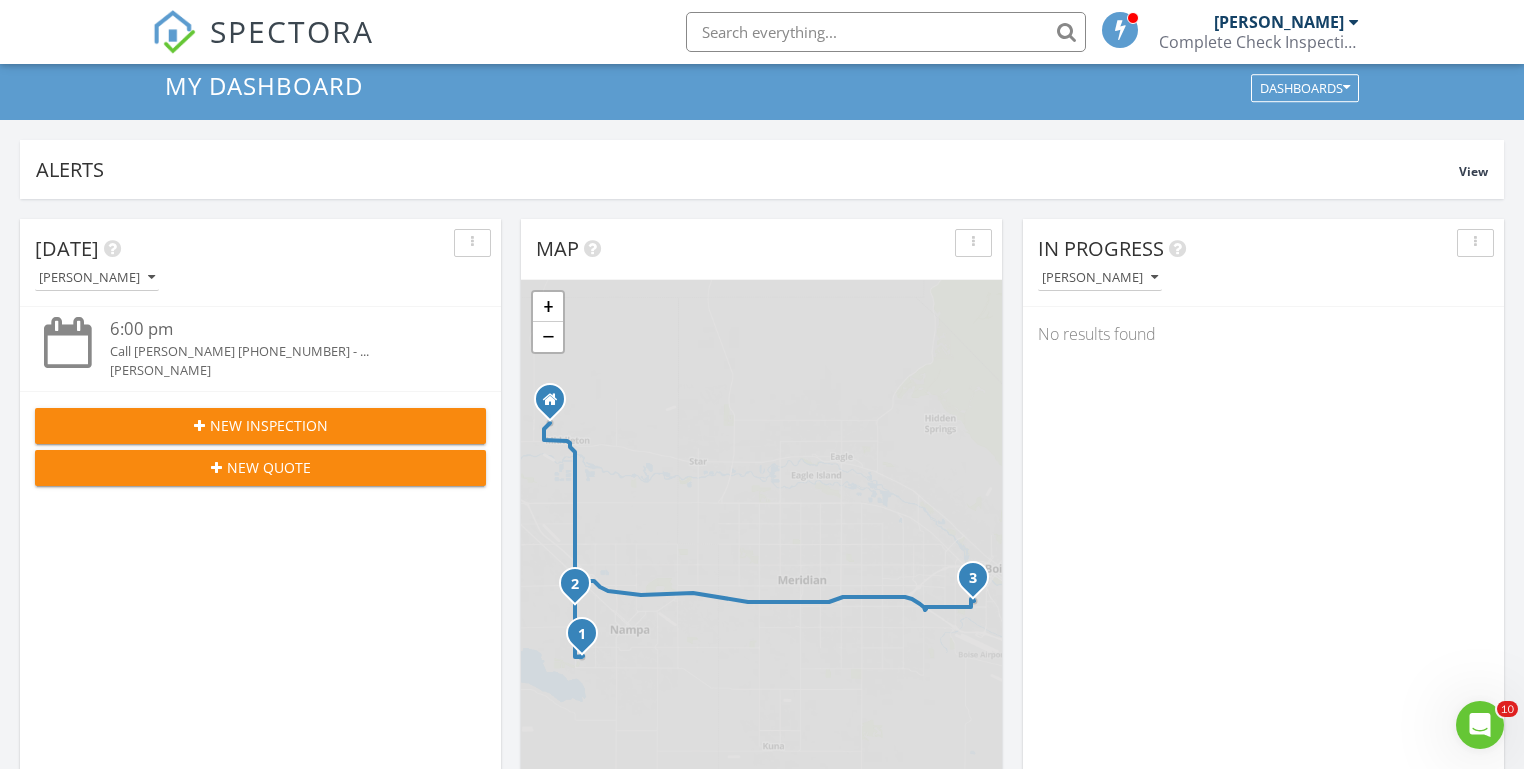 scroll, scrollTop: 726, scrollLeft: 0, axis: vertical 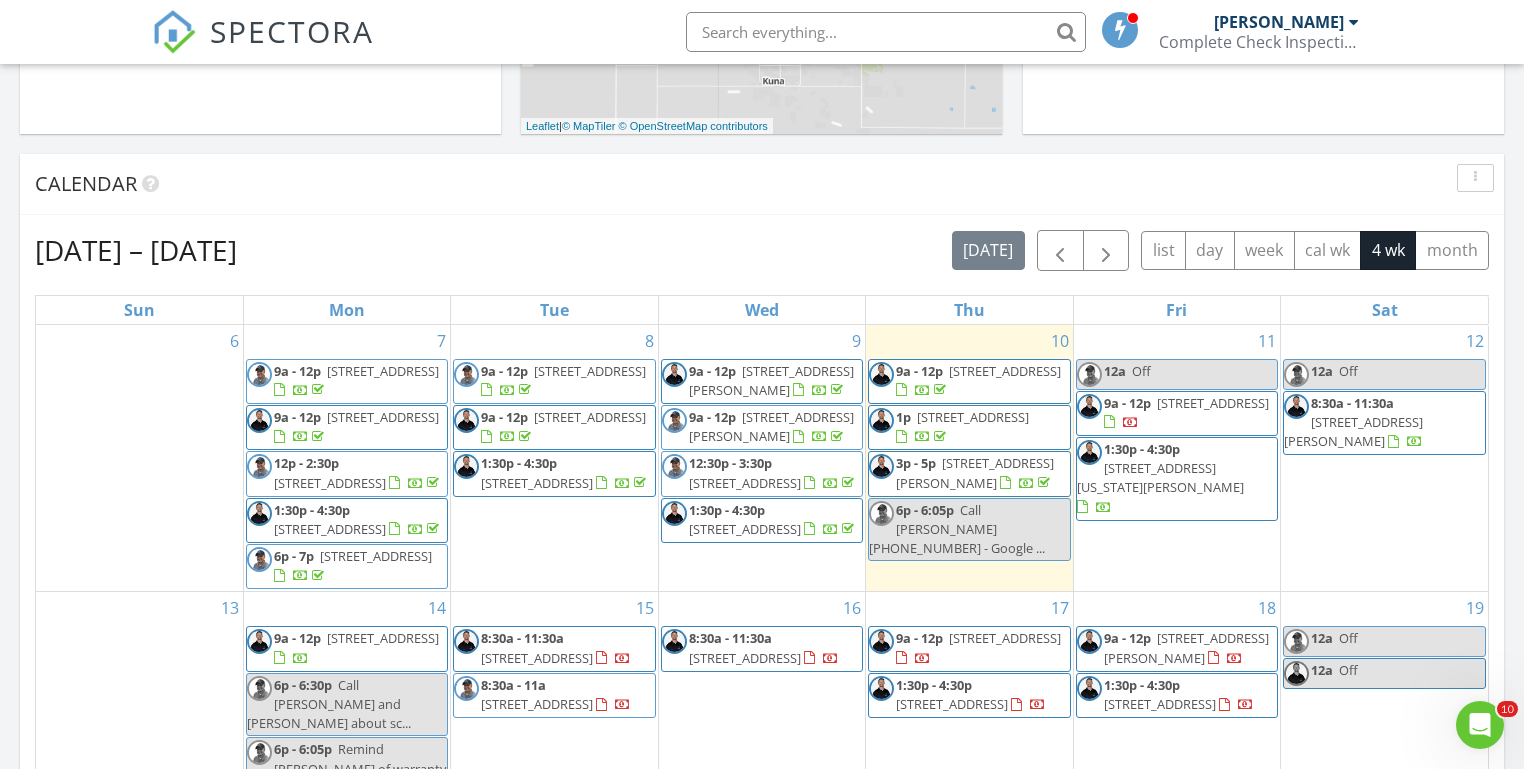 click on "[DATE]
[PERSON_NAME]
6:00 pm
Call [PERSON_NAME] [PHONE_NUMBER] - ...
[PERSON_NAME]
New Inspection     New Quote         Map               1 2 3 + − [GEOGRAPHIC_DATA] 61.9 km, 1 h 5 min Head southwest on [GEOGRAPHIC_DATA] 55 m Turn right onto [GEOGRAPHIC_DATA] 55 m Turn right onto [GEOGRAPHIC_DATA] 15 m Turn left to stay on [GEOGRAPHIC_DATA] 25 m Turn left onto [GEOGRAPHIC_DATA] 550 m Turn left onto [PERSON_NAME] 1 km Turn left onto [GEOGRAPHIC_DATA] 2 km Continue onto [GEOGRAPHIC_DATA] (ID 44) 250 m Turn right onto [GEOGRAPHIC_DATA] 15 km Turn left onto [GEOGRAPHIC_DATA][US_STATE] 600 m Turn left onto [GEOGRAPHIC_DATA] 150 m Turn left onto [GEOGRAPHIC_DATA] 150 m Turn left onto [GEOGRAPHIC_DATA] 200 m You have arrived at your 1st destination, on the right 0 m 60 m" at bounding box center (762, 444) 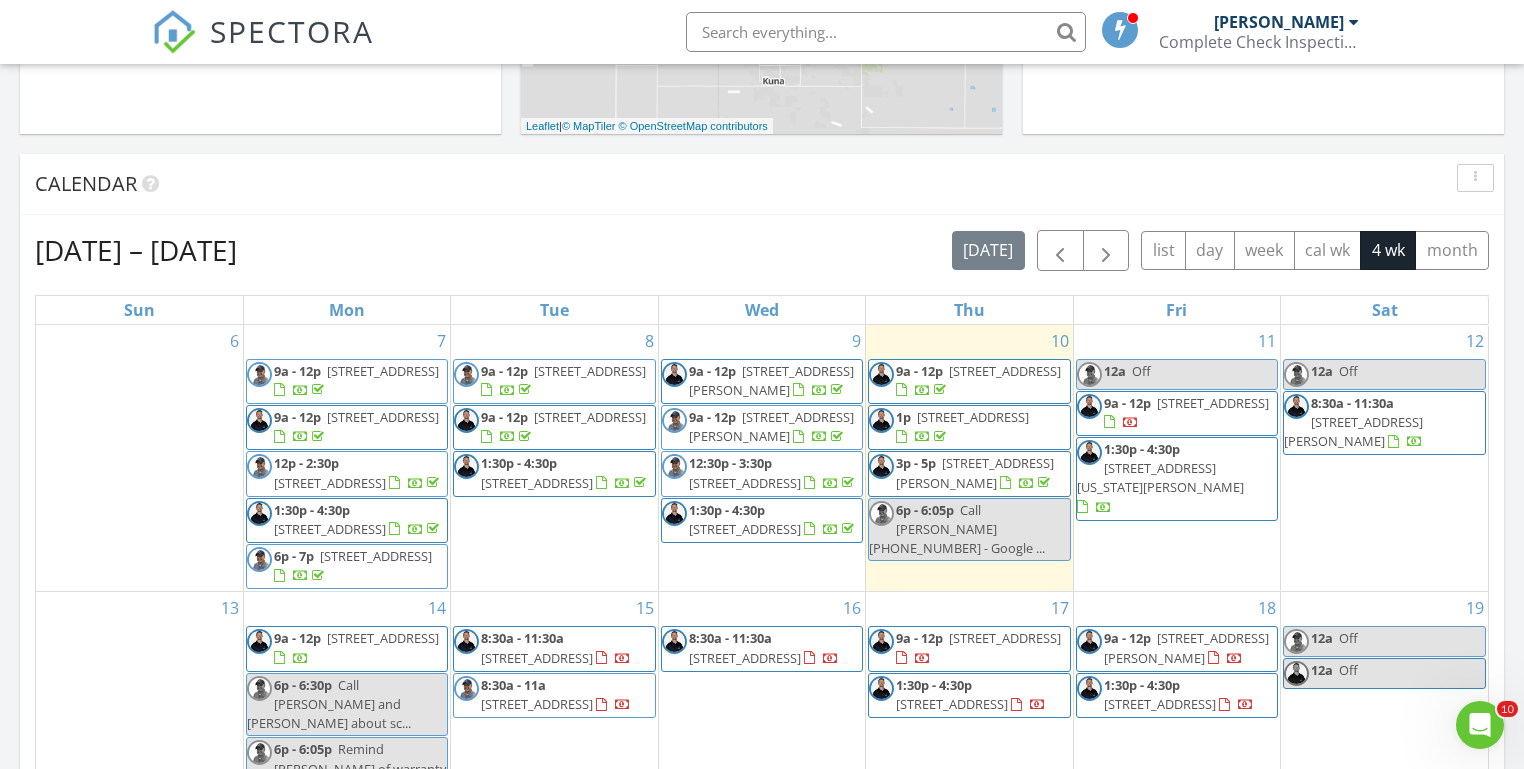 click on "[STREET_ADDRESS]" at bounding box center (973, 417) 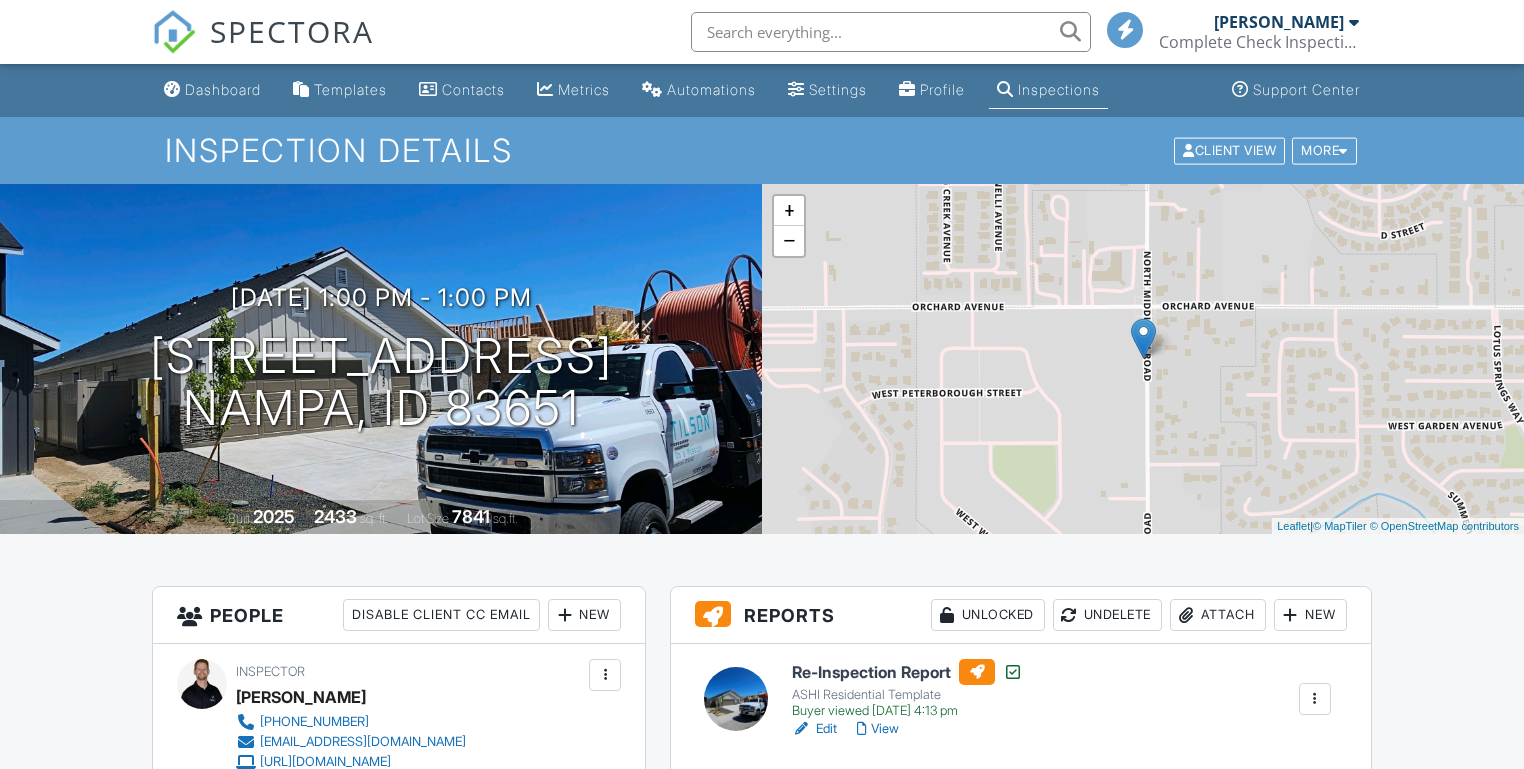 scroll, scrollTop: 0, scrollLeft: 0, axis: both 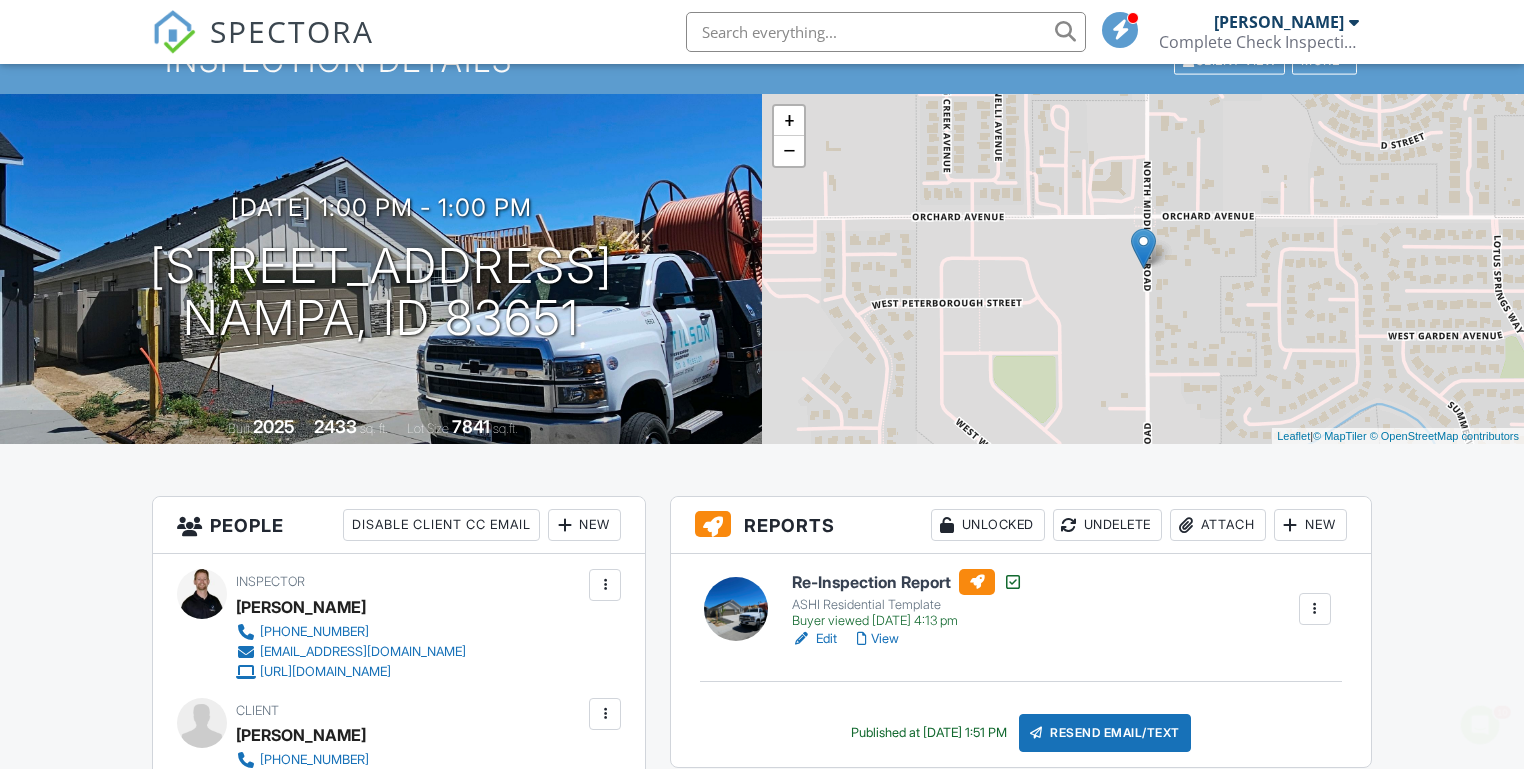 click on "View" at bounding box center [878, 639] 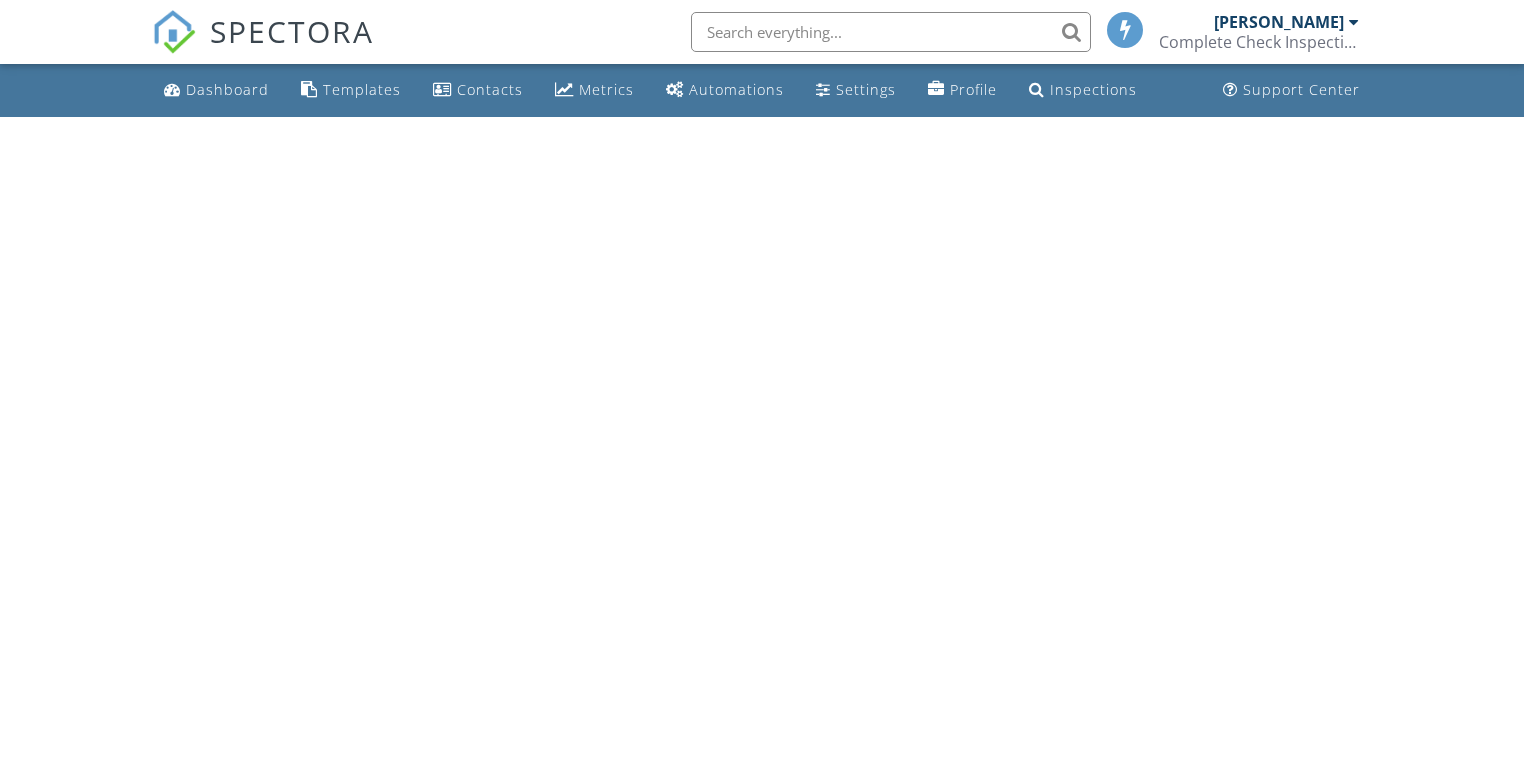 scroll, scrollTop: 0, scrollLeft: 0, axis: both 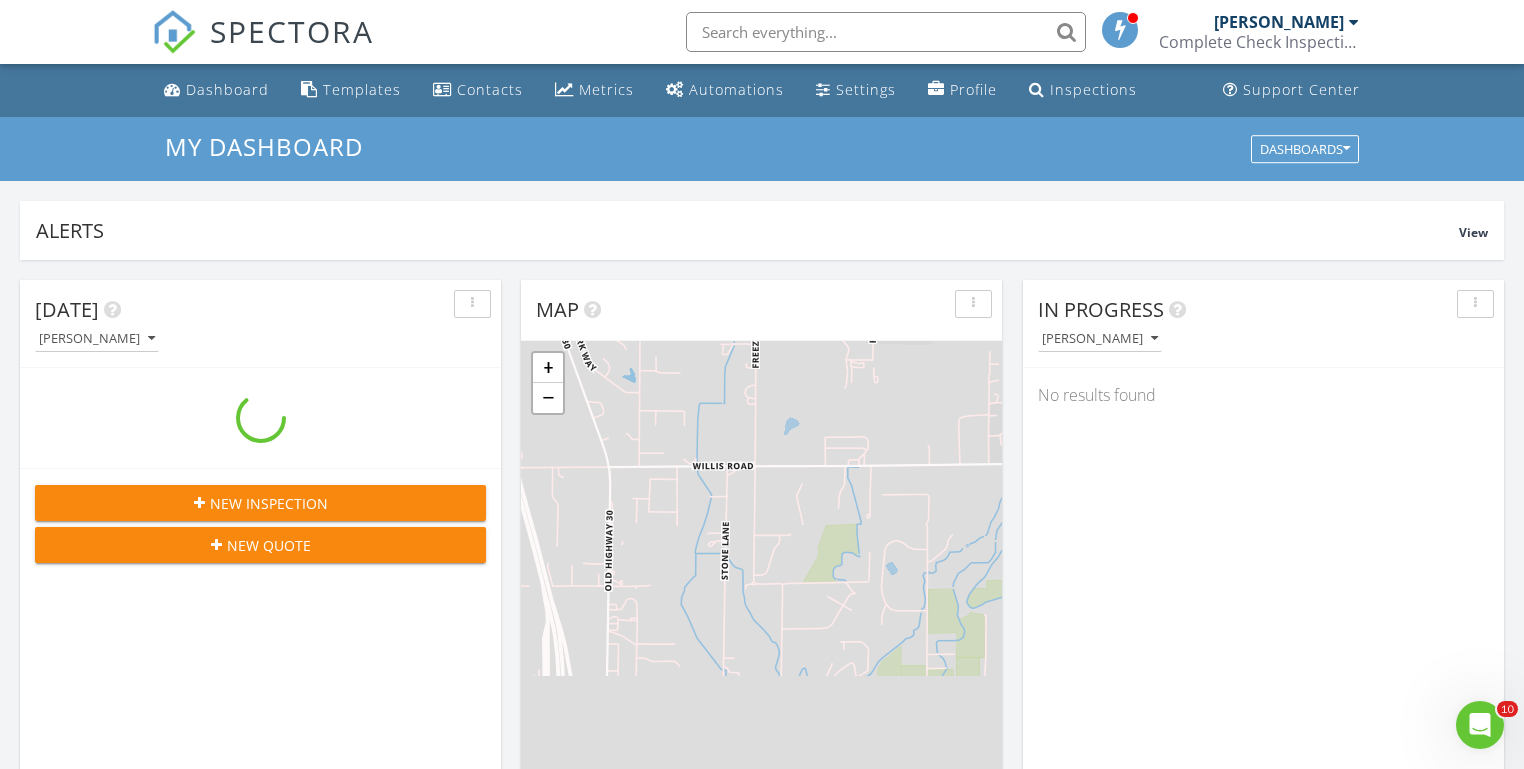 click on "[DATE]
[PERSON_NAME]
New Inspection     New Quote         Map               1 2 3 + − Leaflet  |  © MapTiler   © OpenStreetMap contributors     In Progress
[PERSON_NAME]
No results found       Calendar                 Unconfirmed             No results found       Draft Inspections
All schedulers
[DATE] 3:44 pm
[PERSON_NAME]
[STREET_ADDRESS], ID
[DATE] 12:29 pm
[PERSON_NAME]
[STREET_ADDRESS], ID
[DATE] 12:19 pm
[PERSON_NAME]
[STREET_ADDRESS], ID
[DATE] 9:34 pm
[PERSON_NAME]
[STREET_ADDRESS][PERSON_NAME]" at bounding box center [762, 1170] 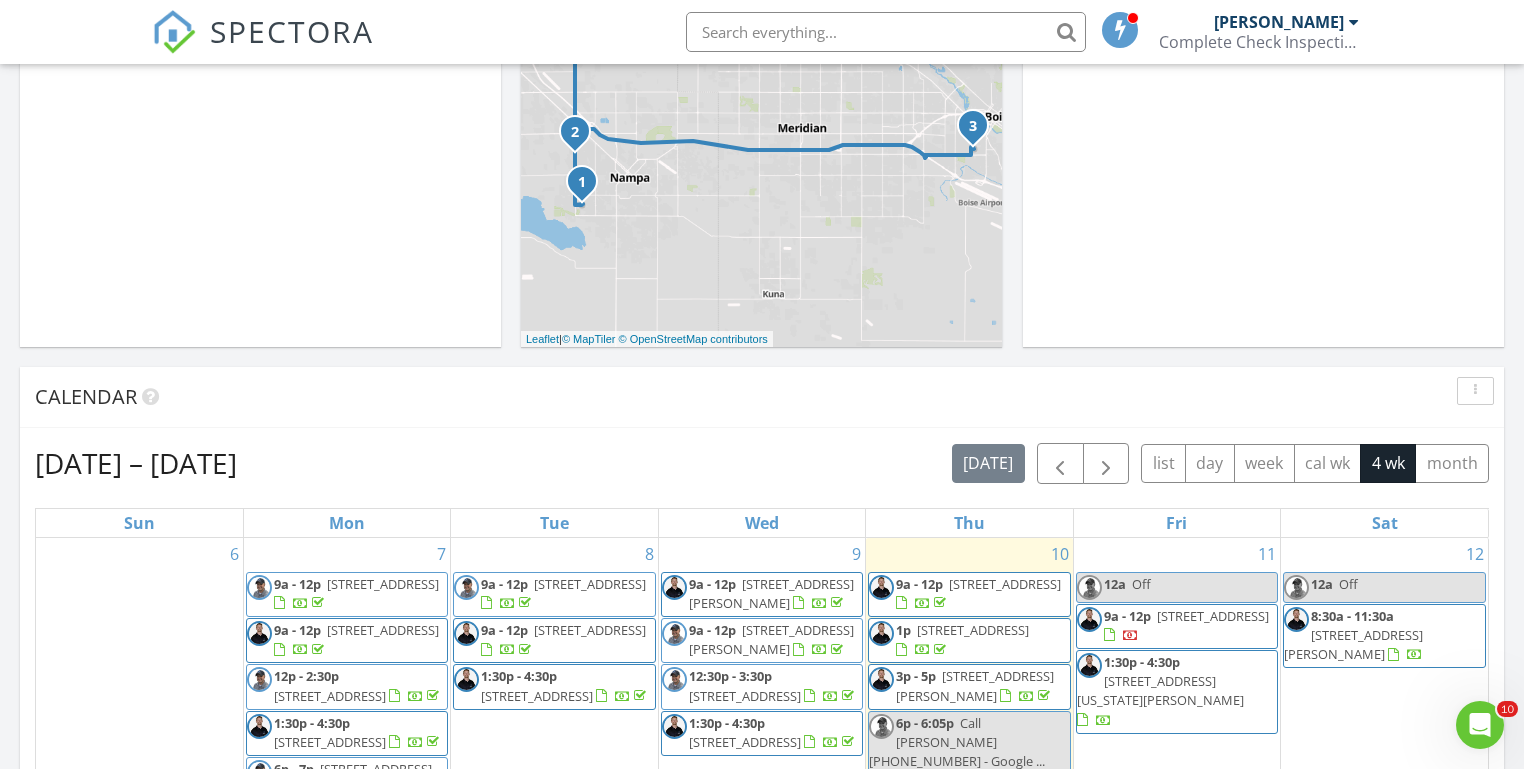 scroll, scrollTop: 528, scrollLeft: 0, axis: vertical 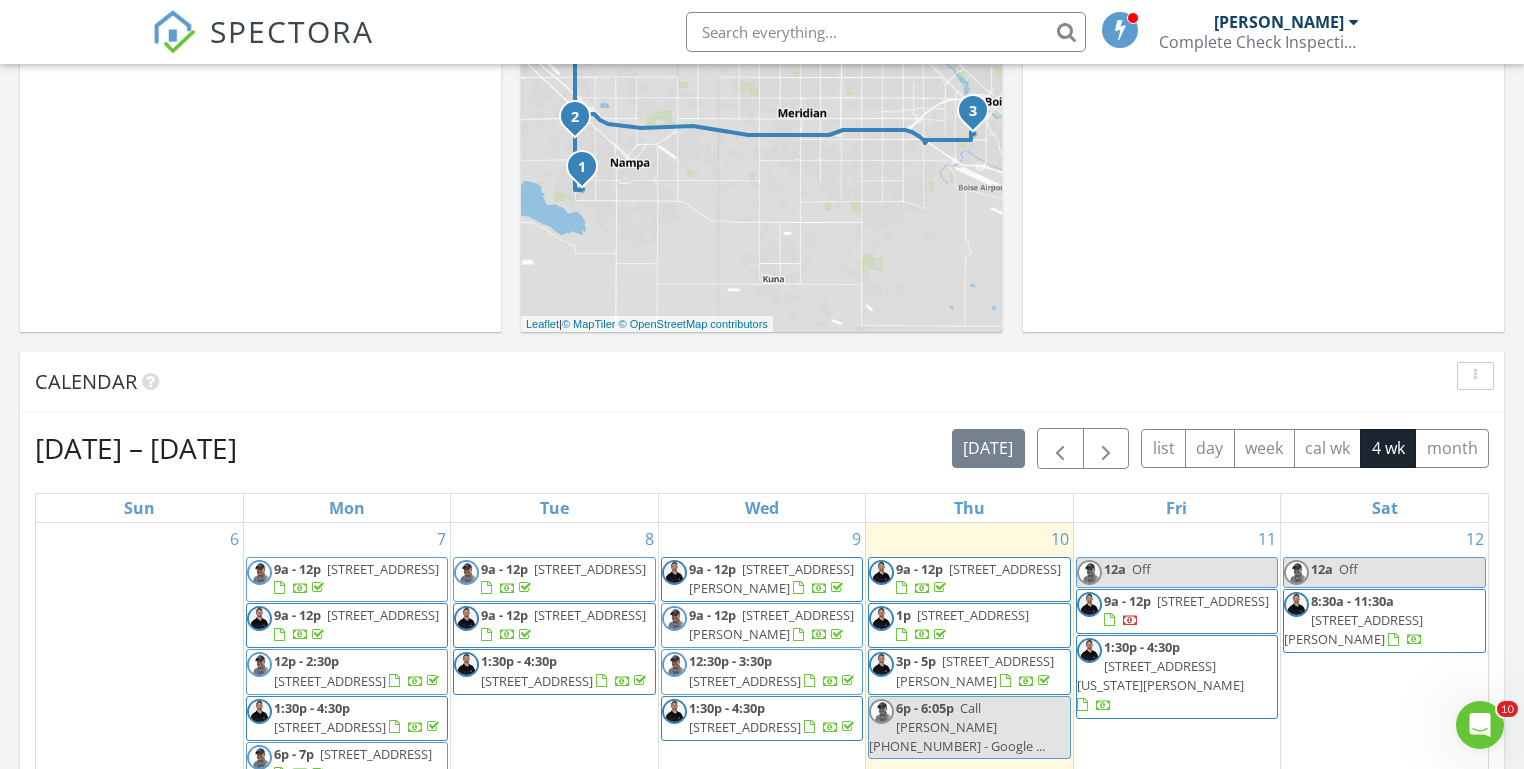click on "[DATE]
[PERSON_NAME]
6:00 pm
Call [PERSON_NAME] [PHONE_NUMBER] - ...
[PERSON_NAME]
New Inspection     New Quote         Map               1 2 3 + − [GEOGRAPHIC_DATA] 61.9 km, 1 h 5 min Head southwest on [GEOGRAPHIC_DATA] 55 m Turn right onto [GEOGRAPHIC_DATA] 55 m Turn right onto [GEOGRAPHIC_DATA] 15 m Turn left to stay on [GEOGRAPHIC_DATA] 25 m Turn left onto [GEOGRAPHIC_DATA] 550 m Turn left onto [PERSON_NAME] 1 km Turn left onto [GEOGRAPHIC_DATA] 2 km Continue onto [GEOGRAPHIC_DATA] (ID 44) 250 m Turn right onto [GEOGRAPHIC_DATA] 15 km Turn left onto [GEOGRAPHIC_DATA][US_STATE] 600 m Turn left onto [GEOGRAPHIC_DATA] 150 m Turn left onto [GEOGRAPHIC_DATA] 150 m Turn left onto [GEOGRAPHIC_DATA] 200 m You have arrived at your 1st destination, on the right 0 m 60 m" at bounding box center (762, 642) 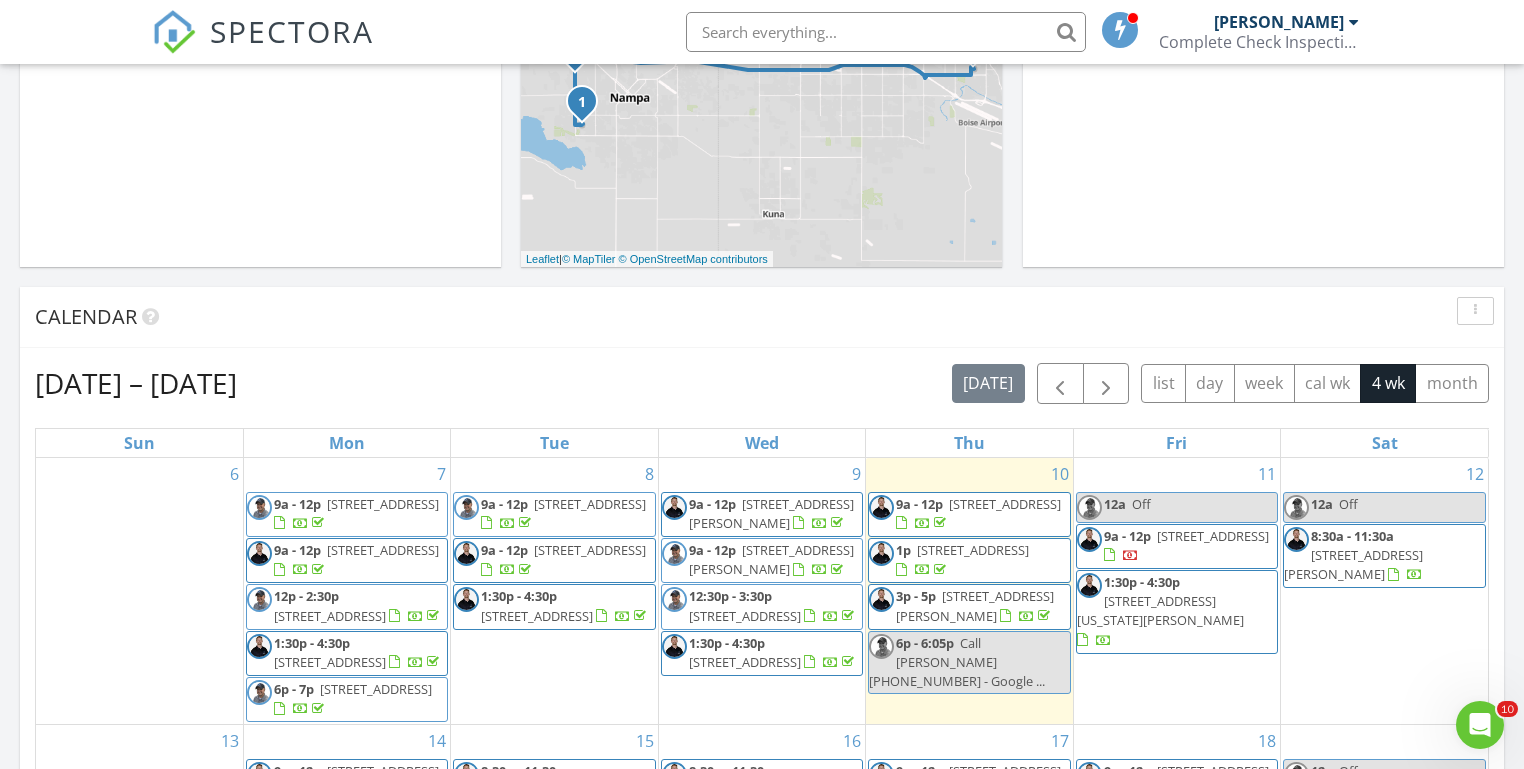 scroll, scrollTop: 615, scrollLeft: 0, axis: vertical 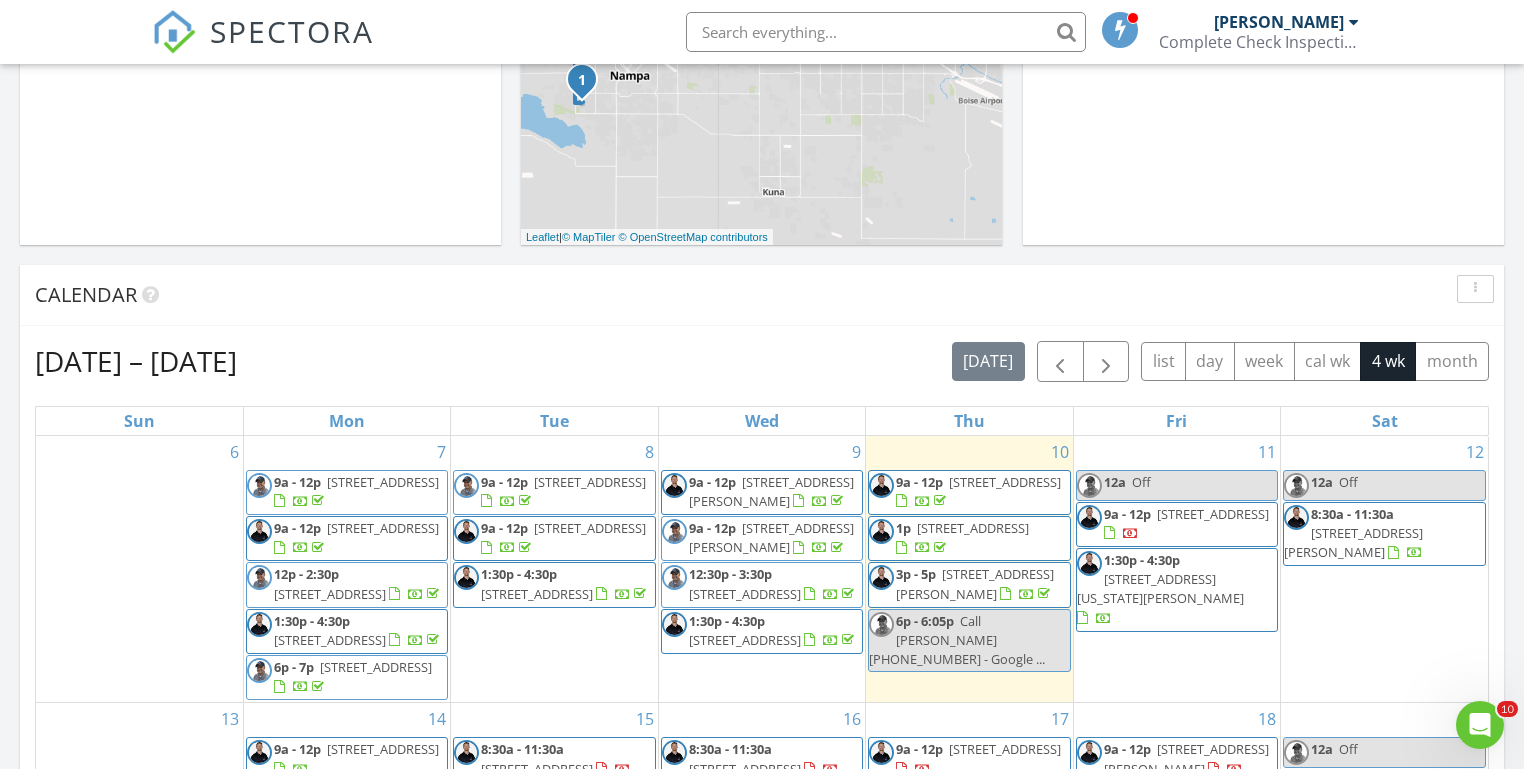 click on "[DATE]
[PERSON_NAME]
6:00 pm
Call [PERSON_NAME] [PHONE_NUMBER] - ...
[PERSON_NAME]
New Inspection     New Quote         Map               1 2 3 + − [GEOGRAPHIC_DATA] 61.9 km, 1 h 5 min Head southwest on [GEOGRAPHIC_DATA] 55 m Turn right onto [GEOGRAPHIC_DATA] 55 m Turn right onto [GEOGRAPHIC_DATA] 15 m Turn left to stay on [GEOGRAPHIC_DATA] 25 m Turn left onto [GEOGRAPHIC_DATA] 550 m Turn left onto [PERSON_NAME] 1 km Turn left onto [GEOGRAPHIC_DATA] 2 km Continue onto [GEOGRAPHIC_DATA] (ID 44) 250 m Turn right onto [GEOGRAPHIC_DATA] 15 km Turn left onto [GEOGRAPHIC_DATA][US_STATE] 600 m Turn left onto [GEOGRAPHIC_DATA] 150 m Turn left onto [GEOGRAPHIC_DATA] 150 m Turn left onto [GEOGRAPHIC_DATA] 200 m You have arrived at your 1st destination, on the right 0 m 60 m" at bounding box center [762, 555] 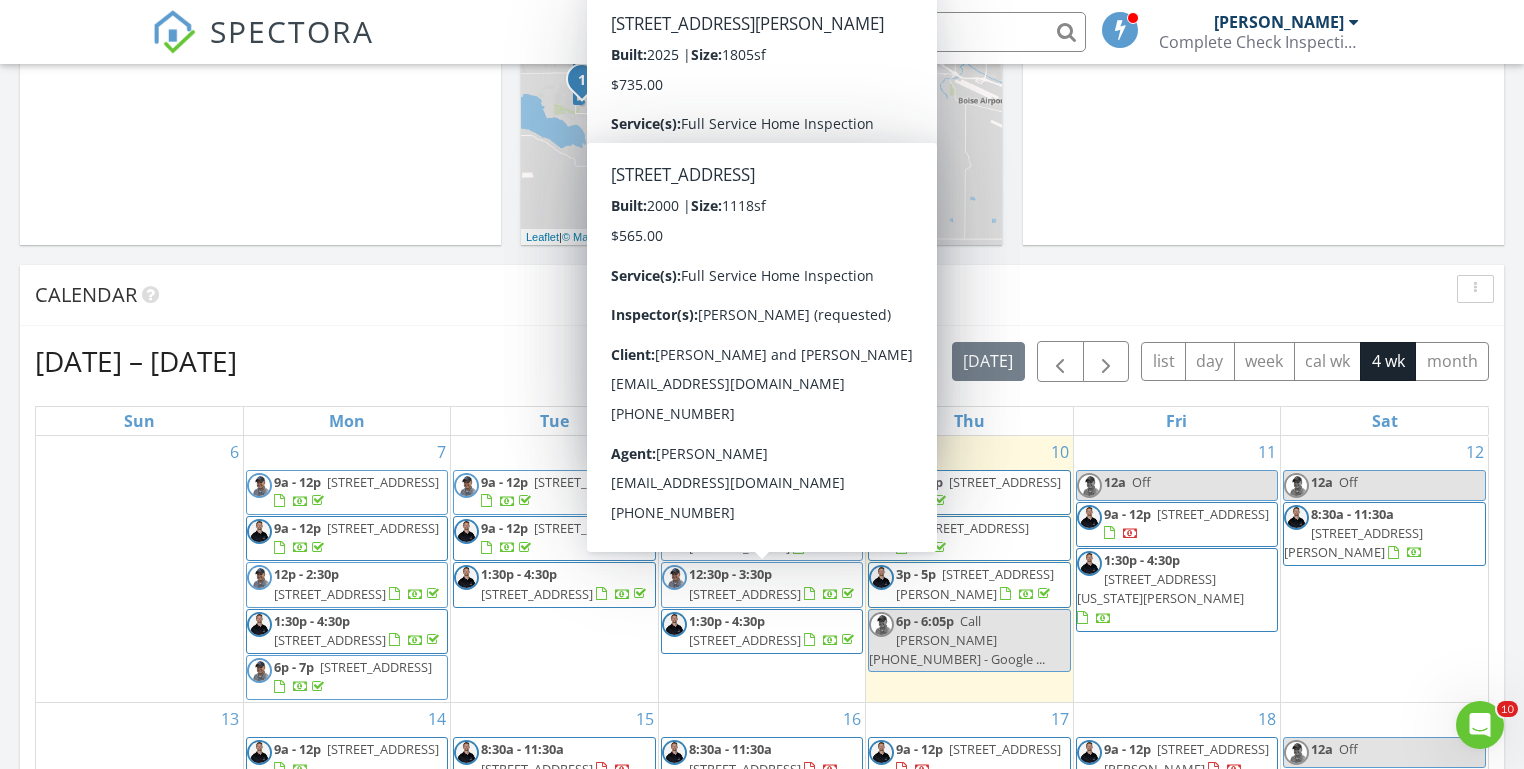 click on "[DATE]
[PERSON_NAME]
6:00 pm
Call [PERSON_NAME] [PHONE_NUMBER] - ...
[PERSON_NAME]
New Inspection     New Quote         Map               1 2 3 + − [GEOGRAPHIC_DATA] 61.9 km, 1 h 5 min Head southwest on [GEOGRAPHIC_DATA] 55 m Turn right onto [GEOGRAPHIC_DATA] 55 m Turn right onto [GEOGRAPHIC_DATA] 15 m Turn left to stay on [GEOGRAPHIC_DATA] 25 m Turn left onto [GEOGRAPHIC_DATA] 550 m Turn left onto [PERSON_NAME] 1 km Turn left onto [GEOGRAPHIC_DATA] 2 km Continue onto [GEOGRAPHIC_DATA] (ID 44) 250 m Turn right onto [GEOGRAPHIC_DATA] 15 km Turn left onto [GEOGRAPHIC_DATA][US_STATE] 600 m Turn left onto [GEOGRAPHIC_DATA] 150 m Turn left onto [GEOGRAPHIC_DATA] 150 m Turn left onto [GEOGRAPHIC_DATA] 200 m You have arrived at your 1st destination, on the right 0 m 60 m" at bounding box center (762, 555) 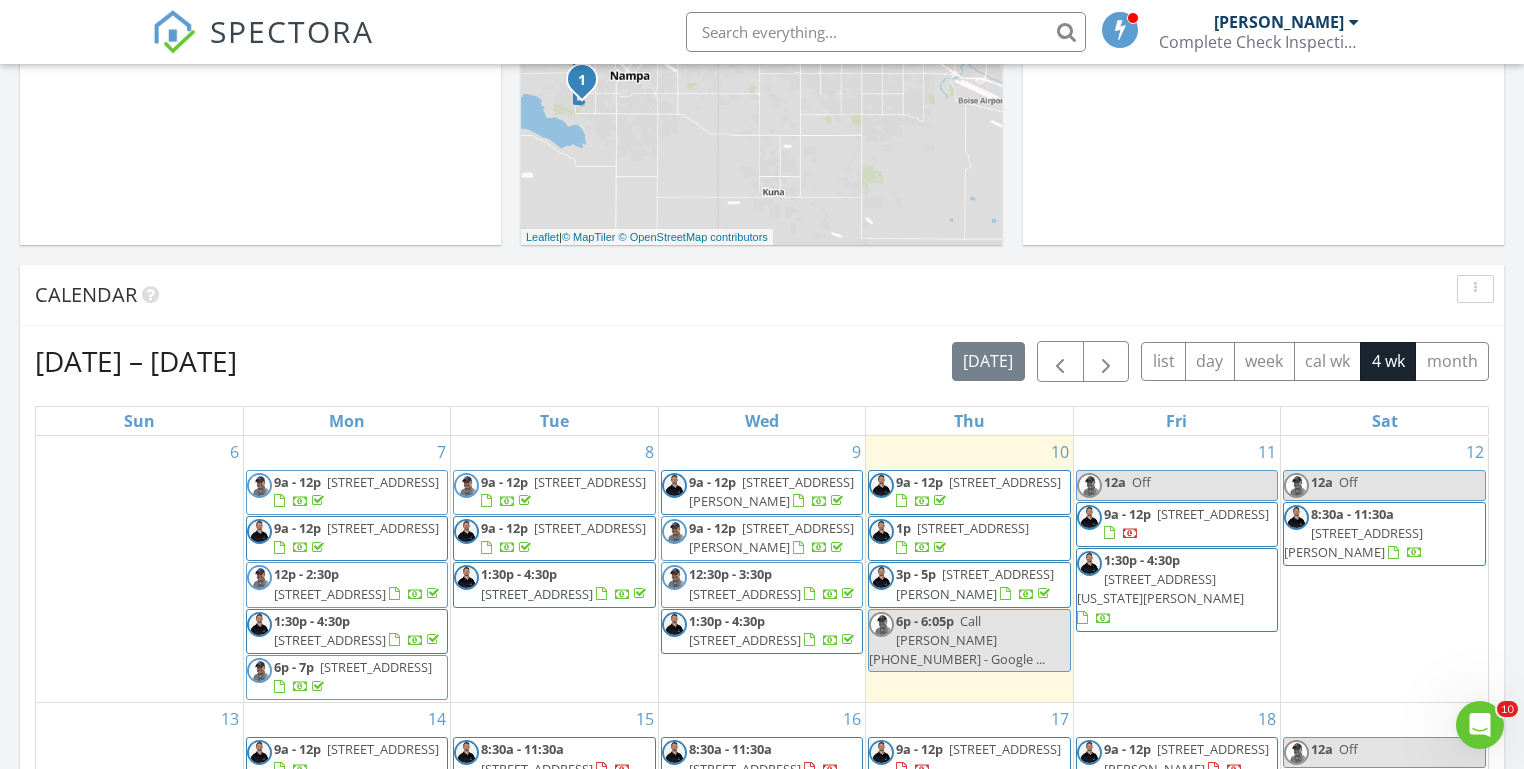 click on "[DATE]
[PERSON_NAME]
6:00 pm
Call [PERSON_NAME] [PHONE_NUMBER] - ...
[PERSON_NAME]
New Inspection     New Quote         Map               1 2 3 + − [GEOGRAPHIC_DATA] 61.9 km, 1 h 5 min Head southwest on [GEOGRAPHIC_DATA] 55 m Turn right onto [GEOGRAPHIC_DATA] 55 m Turn right onto [GEOGRAPHIC_DATA] 15 m Turn left to stay on [GEOGRAPHIC_DATA] 25 m Turn left onto [GEOGRAPHIC_DATA] 550 m Turn left onto [PERSON_NAME] 1 km Turn left onto [GEOGRAPHIC_DATA] 2 km Continue onto [GEOGRAPHIC_DATA] (ID 44) 250 m Turn right onto [GEOGRAPHIC_DATA] 15 km Turn left onto [GEOGRAPHIC_DATA][US_STATE] 600 m Turn left onto [GEOGRAPHIC_DATA] 150 m Turn left onto [GEOGRAPHIC_DATA] 150 m Turn left onto [GEOGRAPHIC_DATA] 200 m You have arrived at your 1st destination, on the right 0 m 60 m" at bounding box center (762, 555) 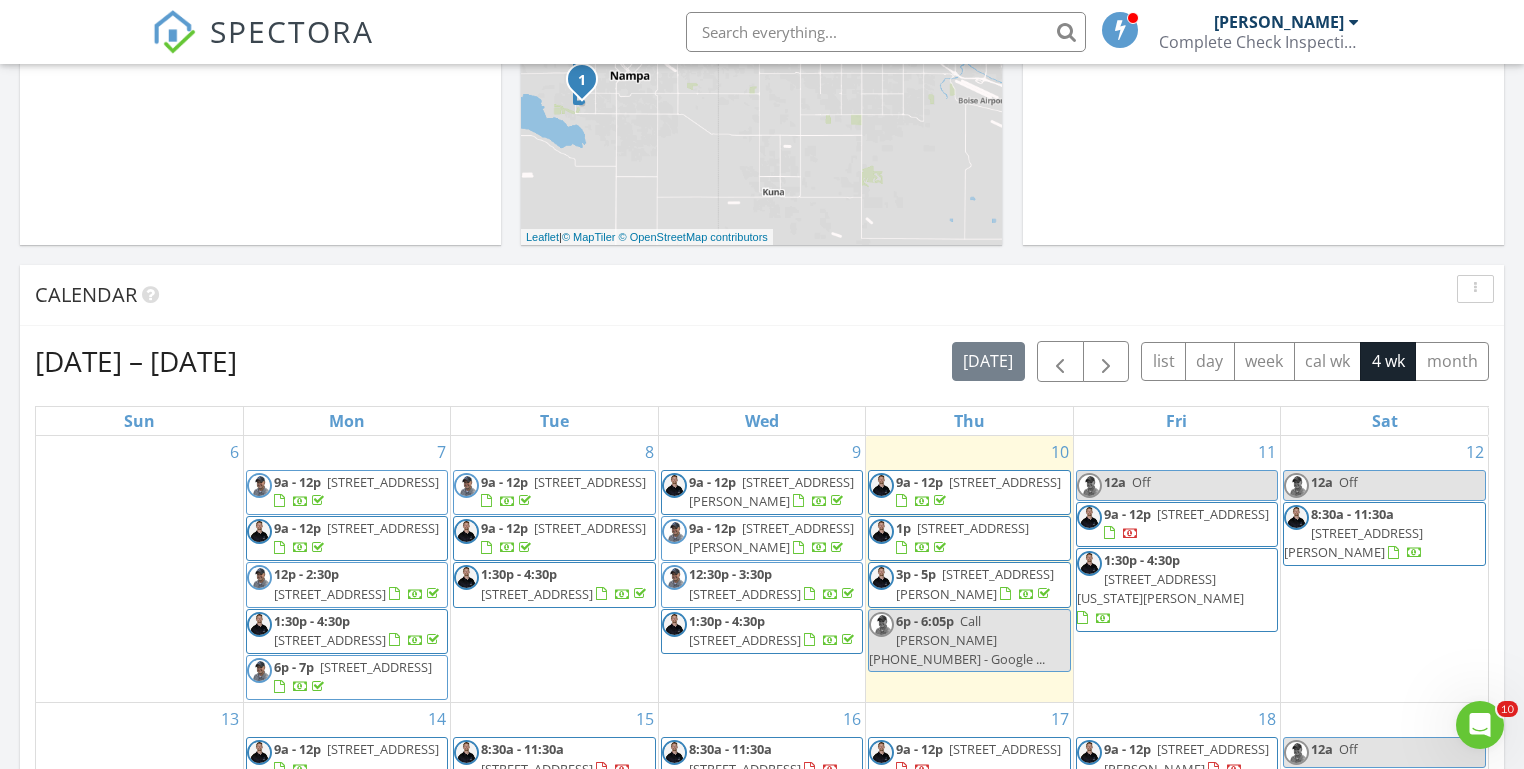 click on "[DATE]
[PERSON_NAME]
6:00 pm
Call [PERSON_NAME] [PHONE_NUMBER] - ...
[PERSON_NAME]
New Inspection     New Quote         Map               1 2 3 + − [GEOGRAPHIC_DATA] 61.9 km, 1 h 5 min Head southwest on [GEOGRAPHIC_DATA] 55 m Turn right onto [GEOGRAPHIC_DATA] 55 m Turn right onto [GEOGRAPHIC_DATA] 15 m Turn left to stay on [GEOGRAPHIC_DATA] 25 m Turn left onto [GEOGRAPHIC_DATA] 550 m Turn left onto [PERSON_NAME] 1 km Turn left onto [GEOGRAPHIC_DATA] 2 km Continue onto [GEOGRAPHIC_DATA] (ID 44) 250 m Turn right onto [GEOGRAPHIC_DATA] 15 km Turn left onto [GEOGRAPHIC_DATA][US_STATE] 600 m Turn left onto [GEOGRAPHIC_DATA] 150 m Turn left onto [GEOGRAPHIC_DATA] 150 m Turn left onto [GEOGRAPHIC_DATA] 200 m You have arrived at your 1st destination, on the right 0 m 60 m" at bounding box center [762, 555] 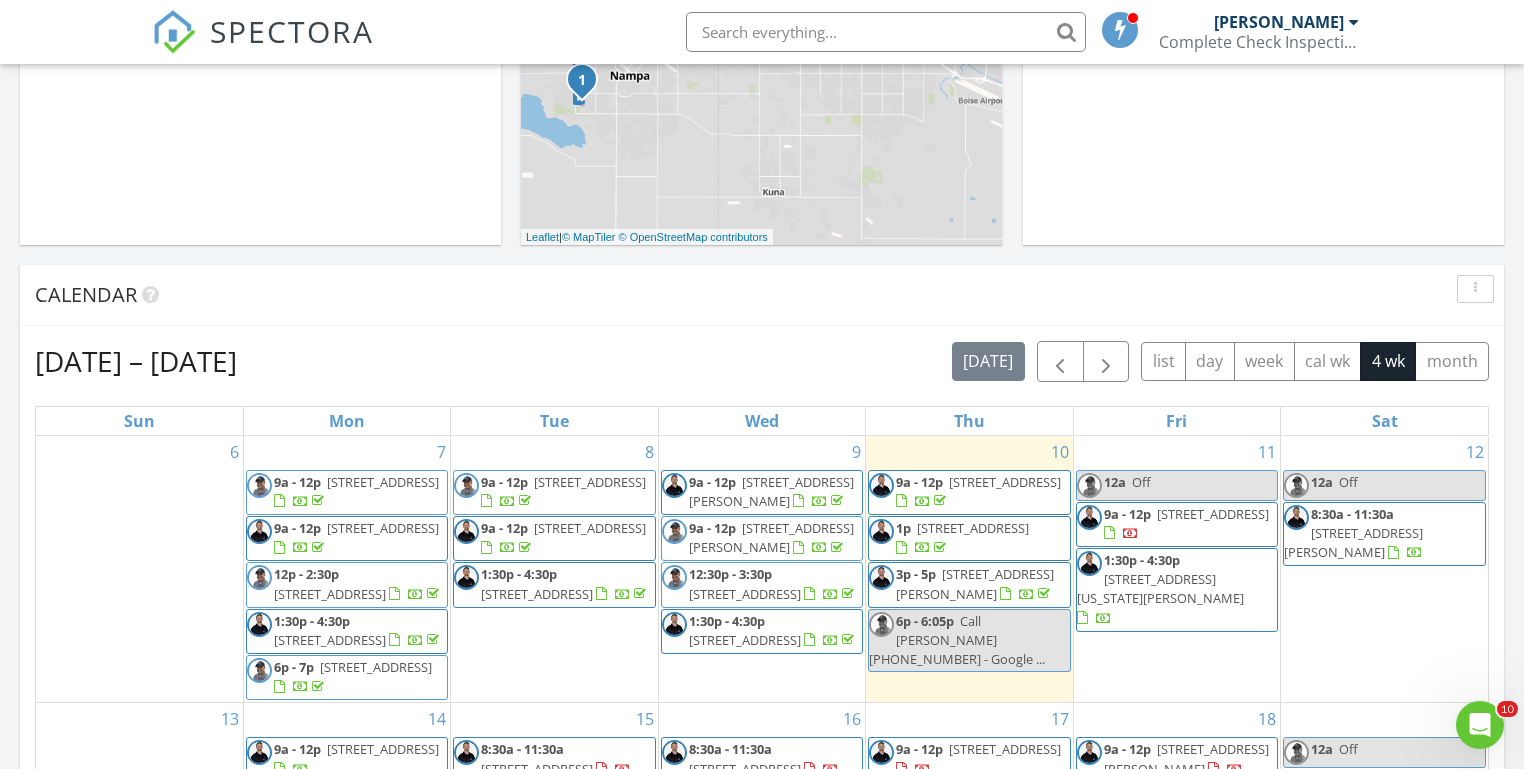 click on "[DATE]
[PERSON_NAME]
6:00 pm
Call [PERSON_NAME] [PHONE_NUMBER] - ...
[PERSON_NAME]
New Inspection     New Quote         Map               1 2 3 + − [GEOGRAPHIC_DATA] 61.9 km, 1 h 5 min Head southwest on [GEOGRAPHIC_DATA] 55 m Turn right onto [GEOGRAPHIC_DATA] 55 m Turn right onto [GEOGRAPHIC_DATA] 15 m Turn left to stay on [GEOGRAPHIC_DATA] 25 m Turn left onto [GEOGRAPHIC_DATA] 550 m Turn left onto [PERSON_NAME] 1 km Turn left onto [GEOGRAPHIC_DATA] 2 km Continue onto [GEOGRAPHIC_DATA] (ID 44) 250 m Turn right onto [GEOGRAPHIC_DATA] 15 km Turn left onto [GEOGRAPHIC_DATA][US_STATE] 600 m Turn left onto [GEOGRAPHIC_DATA] 150 m Turn left onto [GEOGRAPHIC_DATA] 150 m Turn left onto [GEOGRAPHIC_DATA] 200 m You have arrived at your 1st destination, on the right 0 m 60 m" at bounding box center (762, 555) 